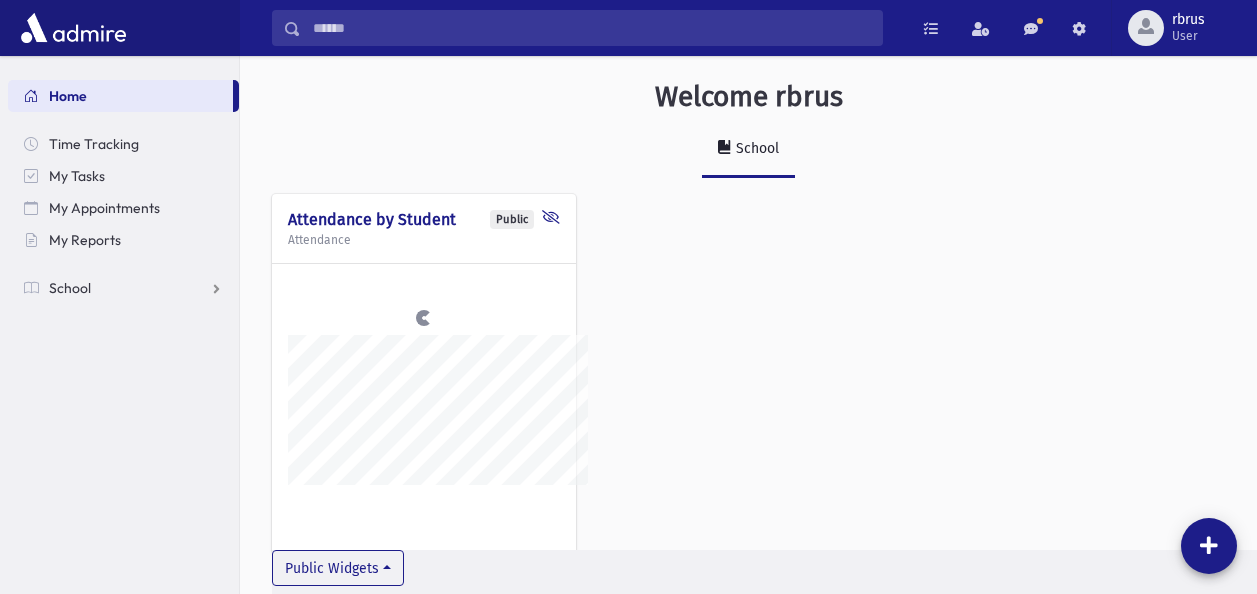 scroll, scrollTop: 0, scrollLeft: 0, axis: both 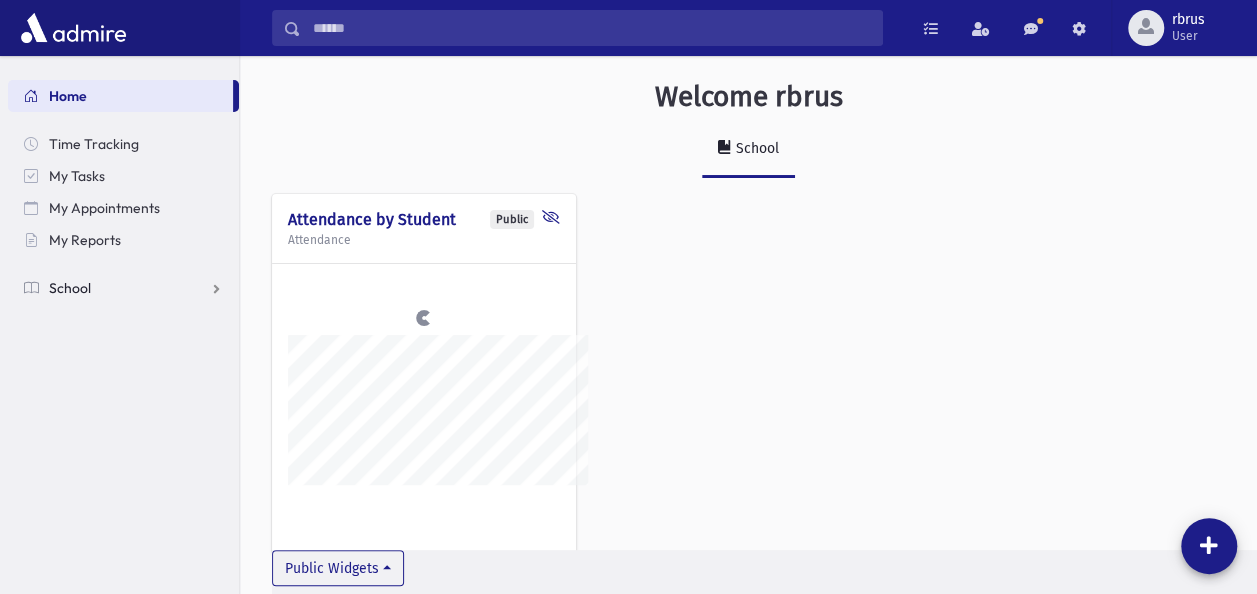 click on "School" at bounding box center (123, 288) 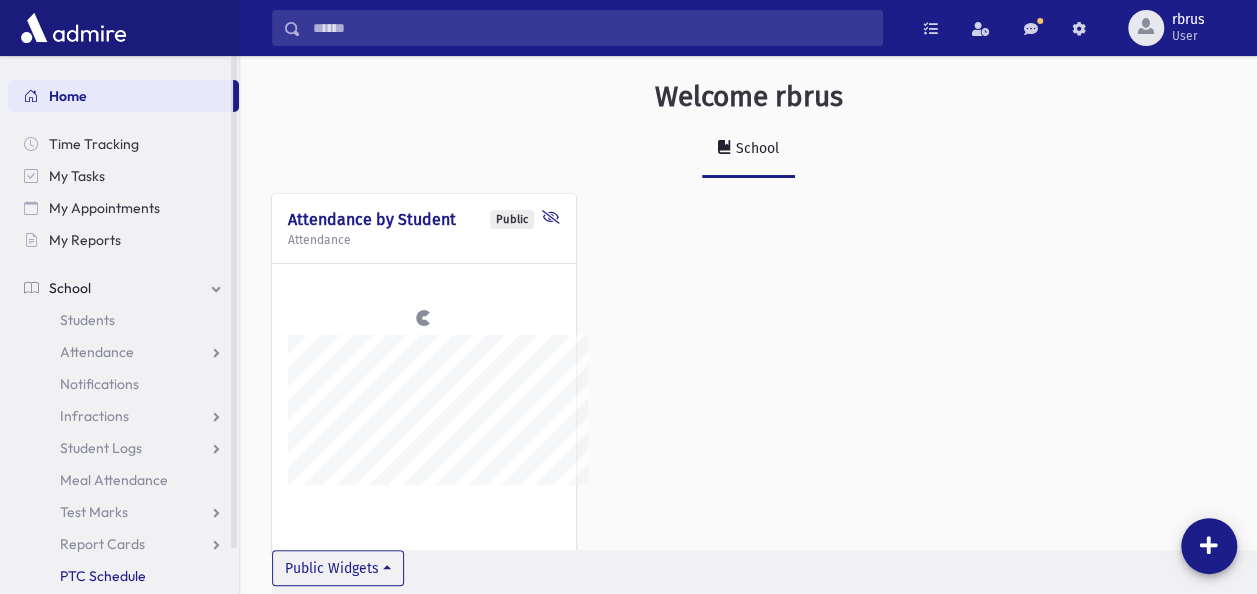 scroll, scrollTop: 50, scrollLeft: 0, axis: vertical 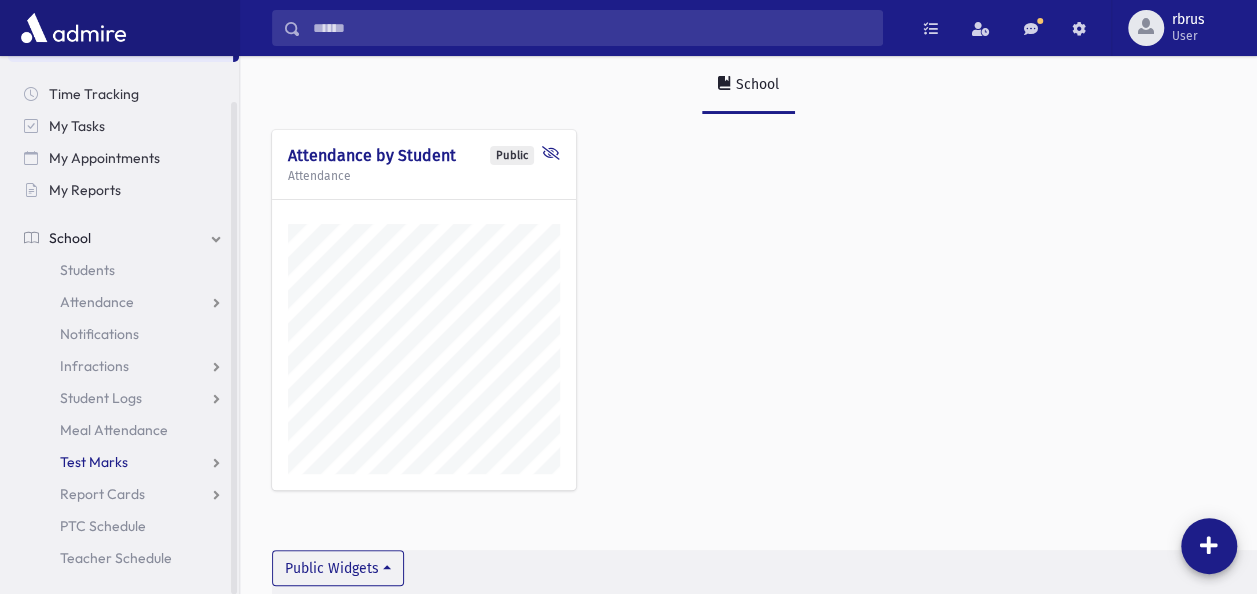 click on "Test Marks" at bounding box center [94, 462] 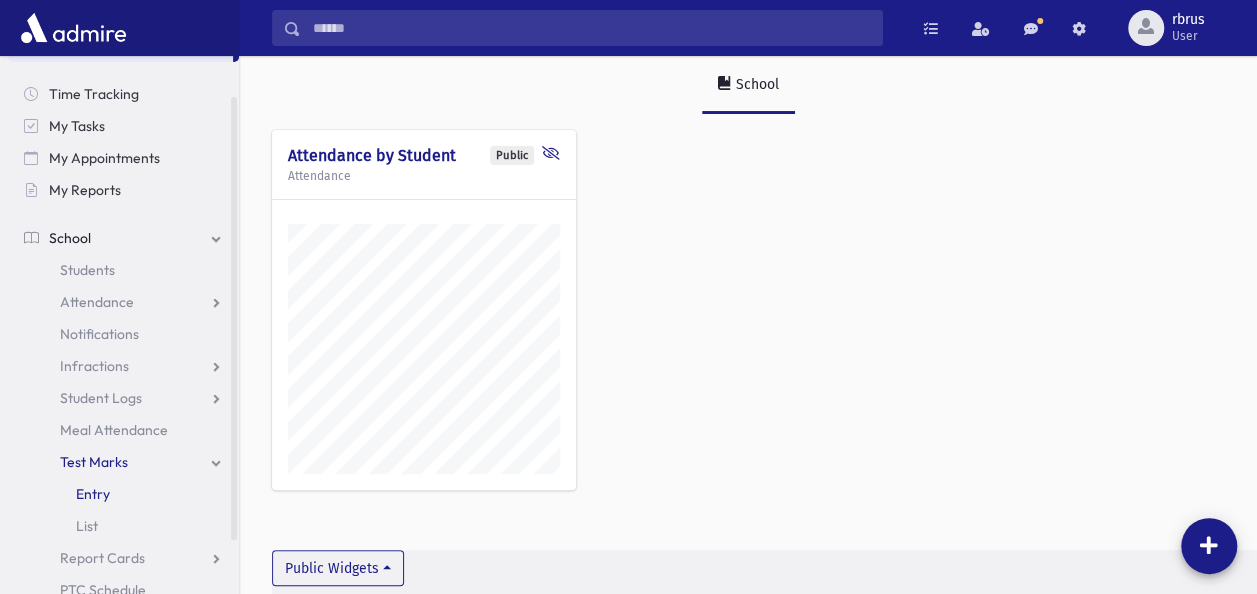 click on "Entry" at bounding box center [123, 494] 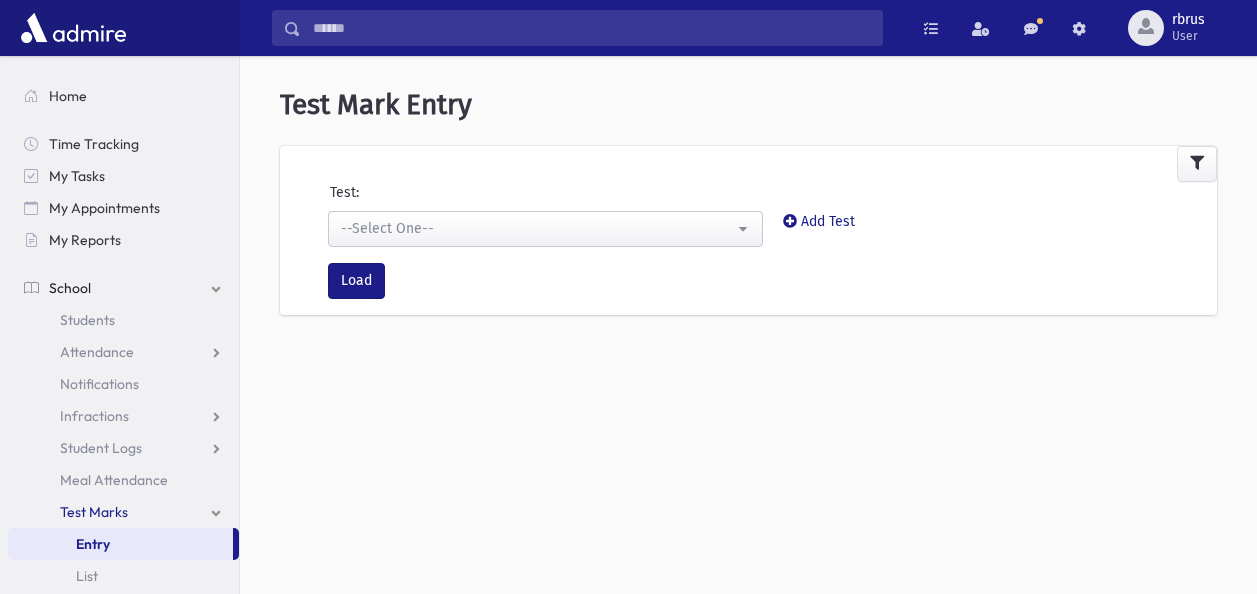 scroll, scrollTop: 0, scrollLeft: 0, axis: both 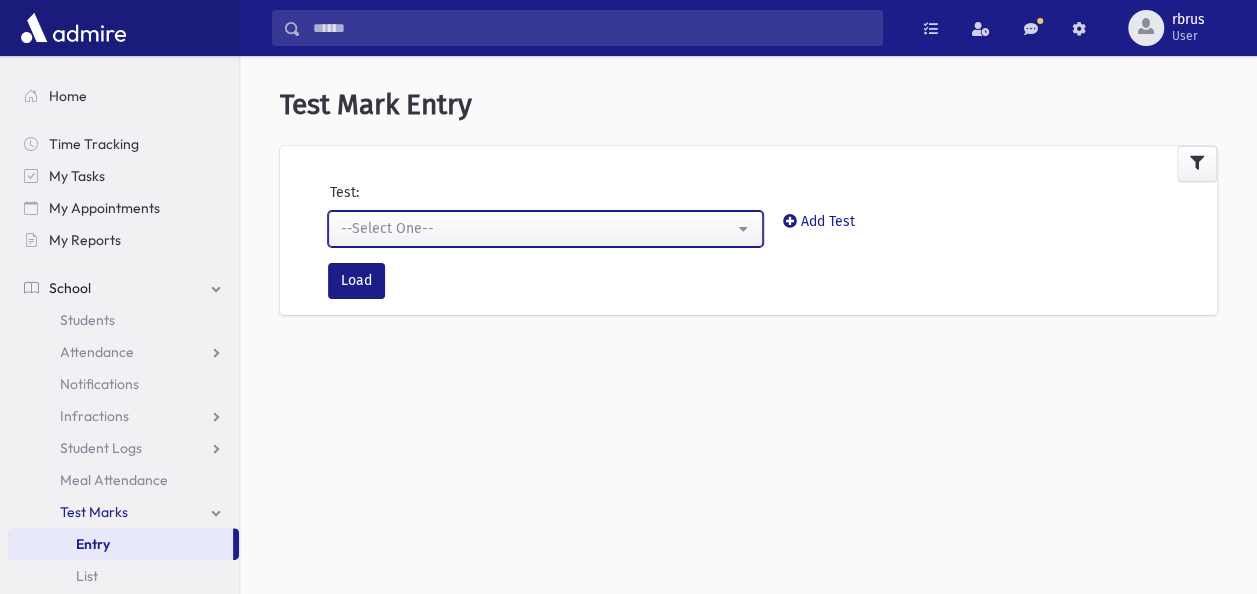 click on "--Select One--" at bounding box center (537, 228) 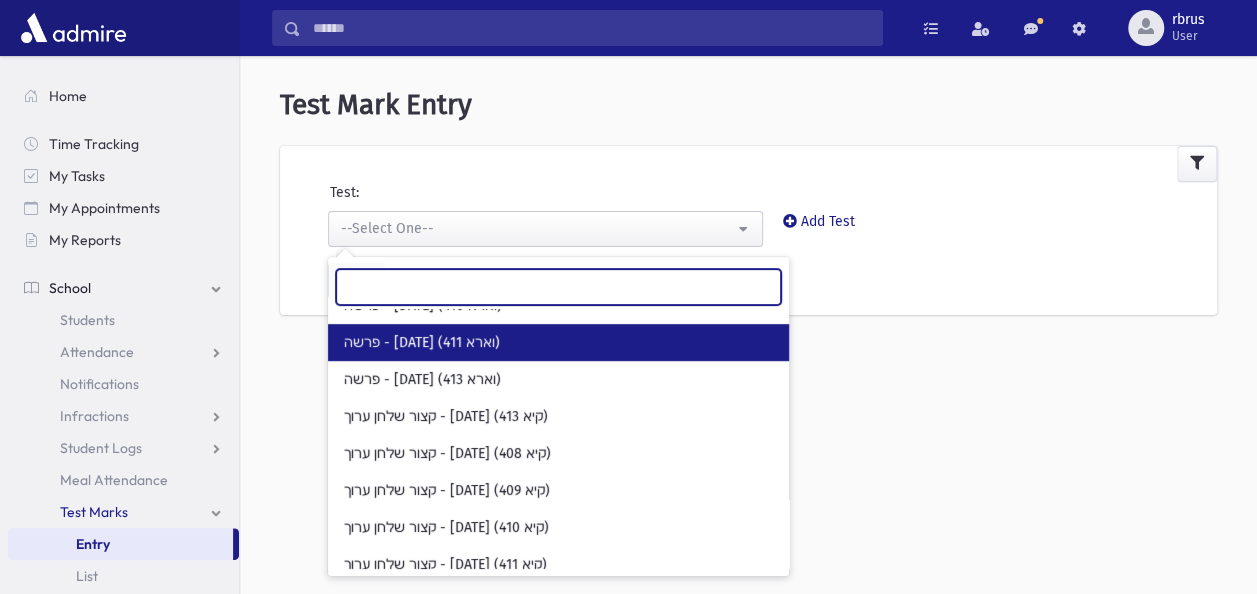 scroll, scrollTop: 400, scrollLeft: 0, axis: vertical 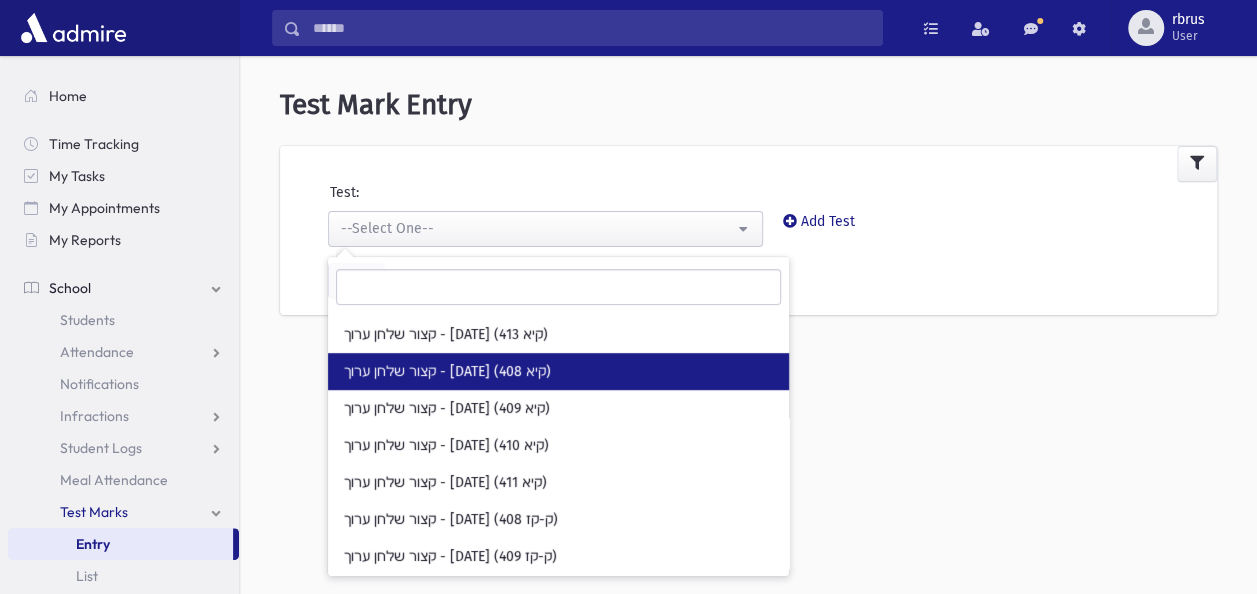 click on "קצור שלחן ערוך - [DATE] (408 קיא)" at bounding box center [447, 372] 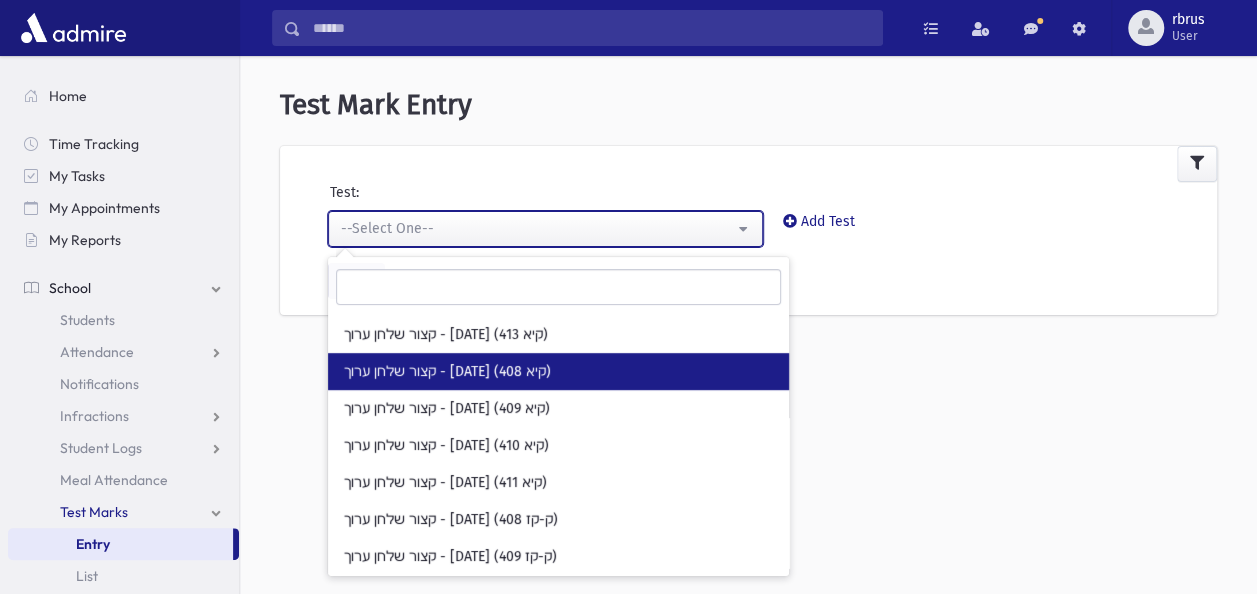 select on "***" 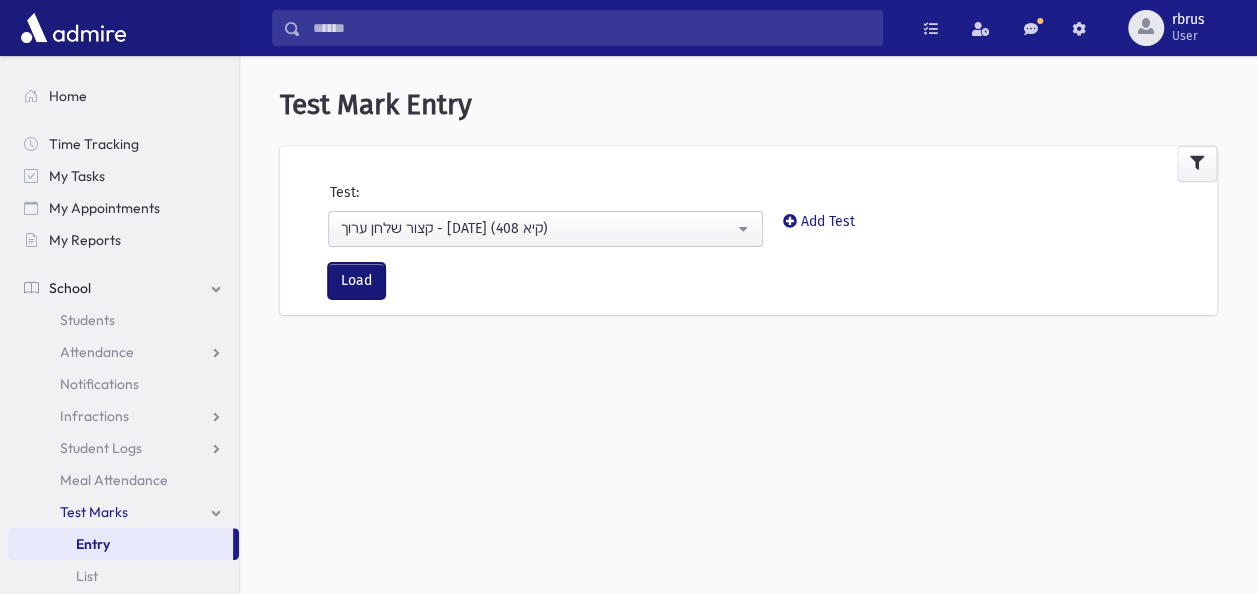 click on "Load" at bounding box center (356, 281) 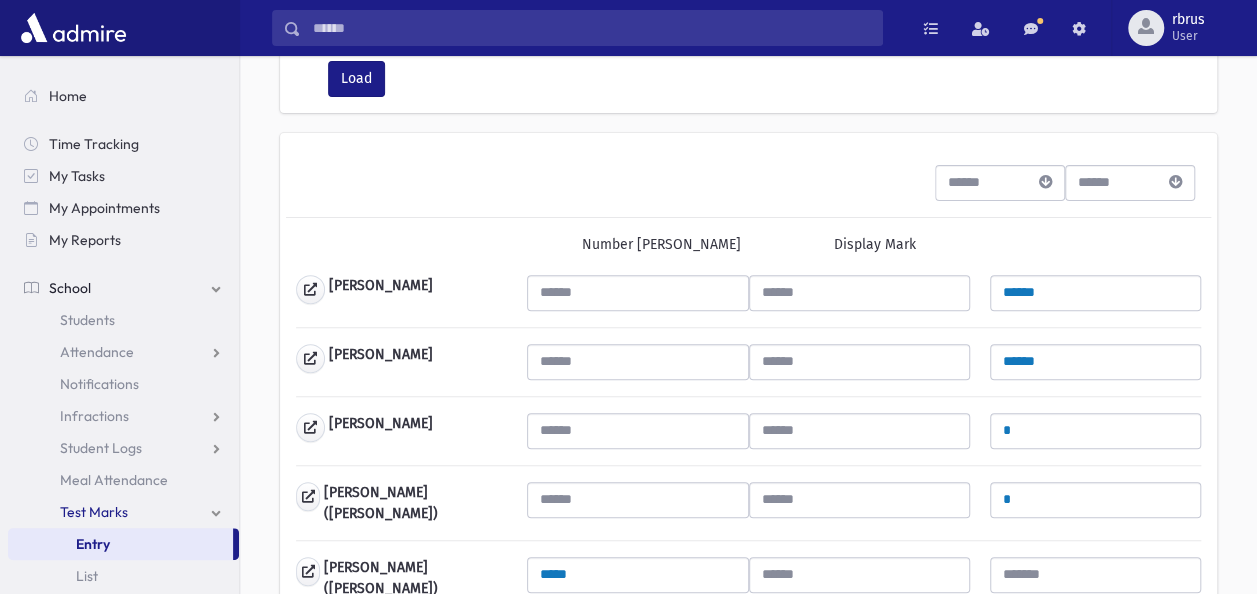 scroll, scrollTop: 300, scrollLeft: 0, axis: vertical 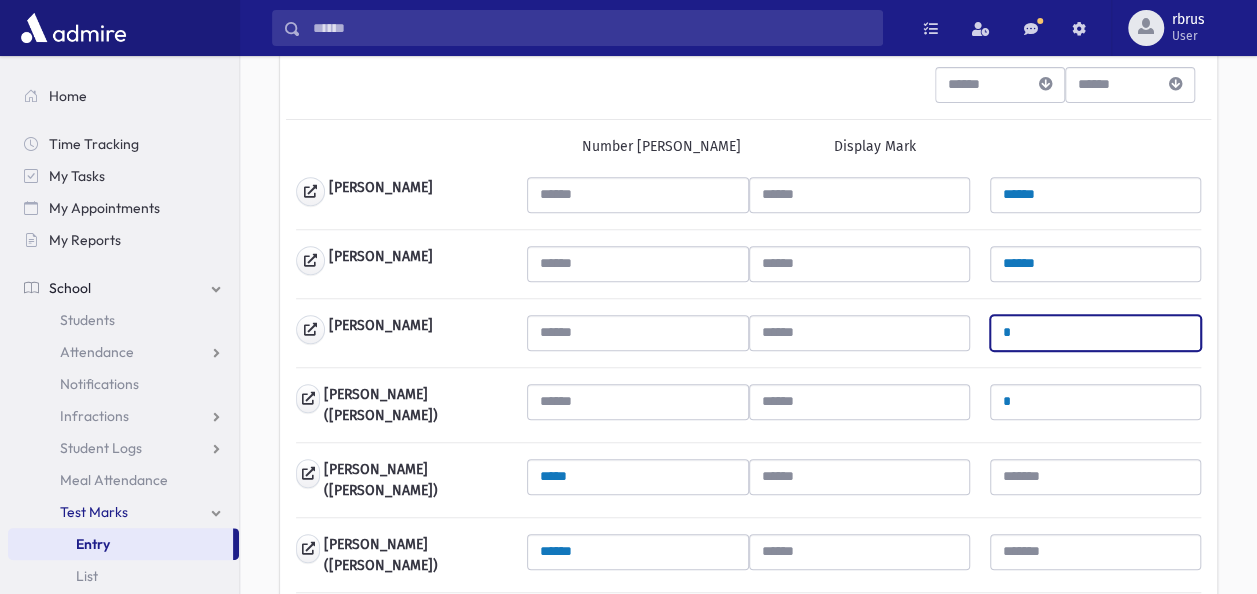 drag, startPoint x: 1014, startPoint y: 329, endPoint x: 992, endPoint y: 342, distance: 25.553865 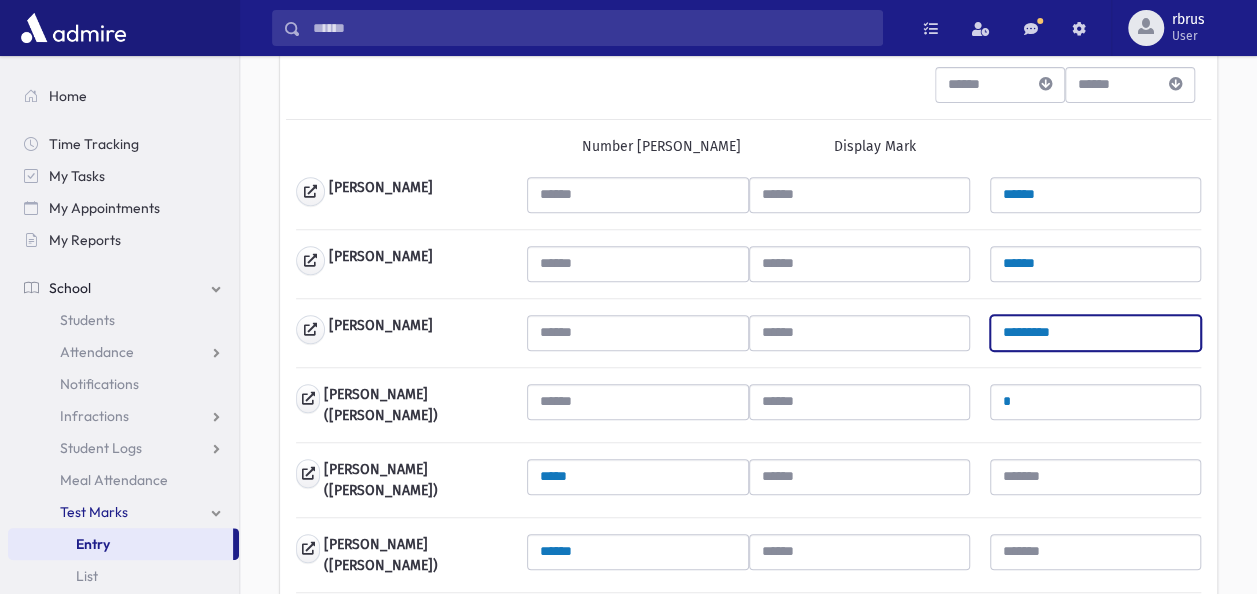 drag, startPoint x: 1062, startPoint y: 338, endPoint x: 990, endPoint y: 340, distance: 72.02777 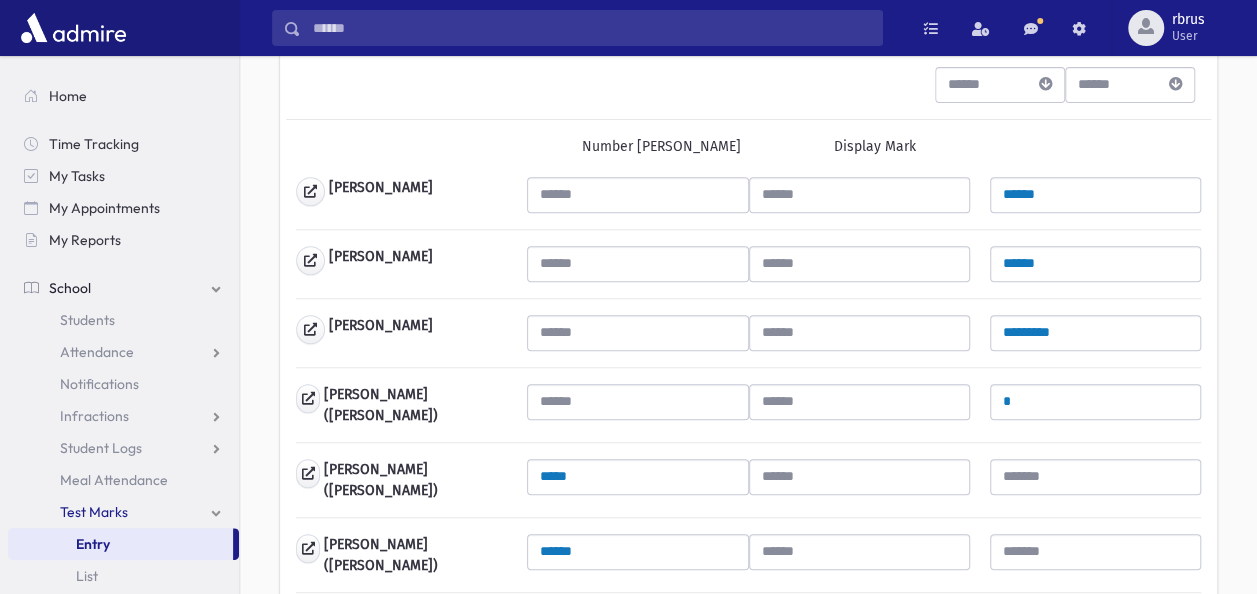 click on "Aksler, Chayelle
******
Altusky, Chava
******
Bald, Miriam
*********" at bounding box center [748, 1318] 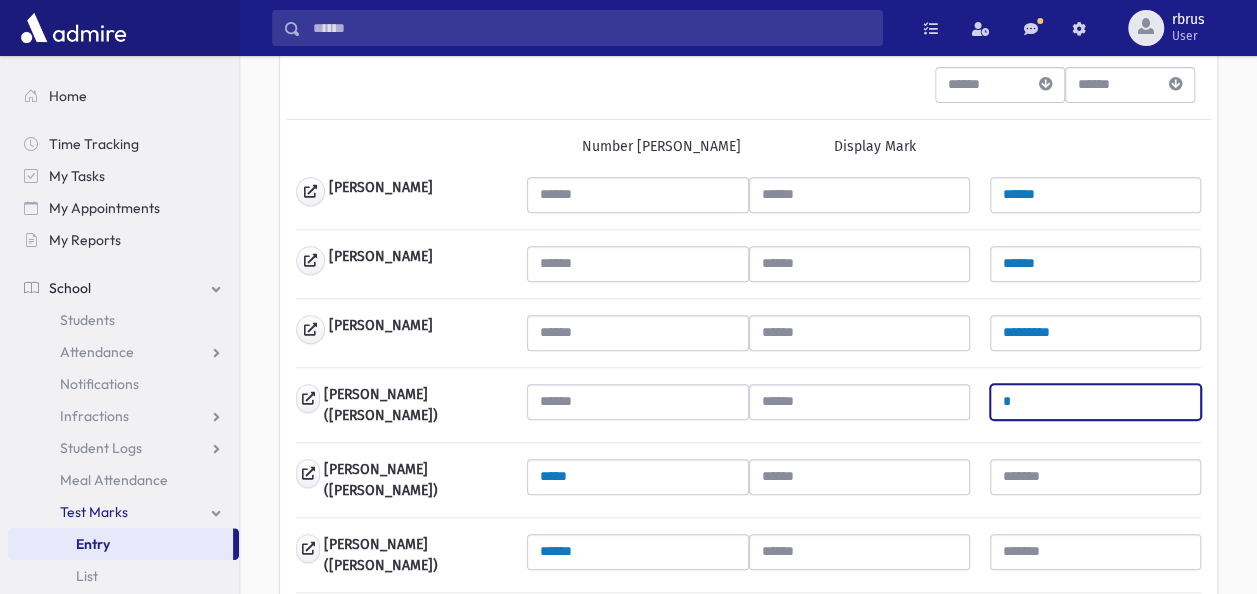 drag, startPoint x: 1029, startPoint y: 408, endPoint x: 950, endPoint y: 398, distance: 79.630394 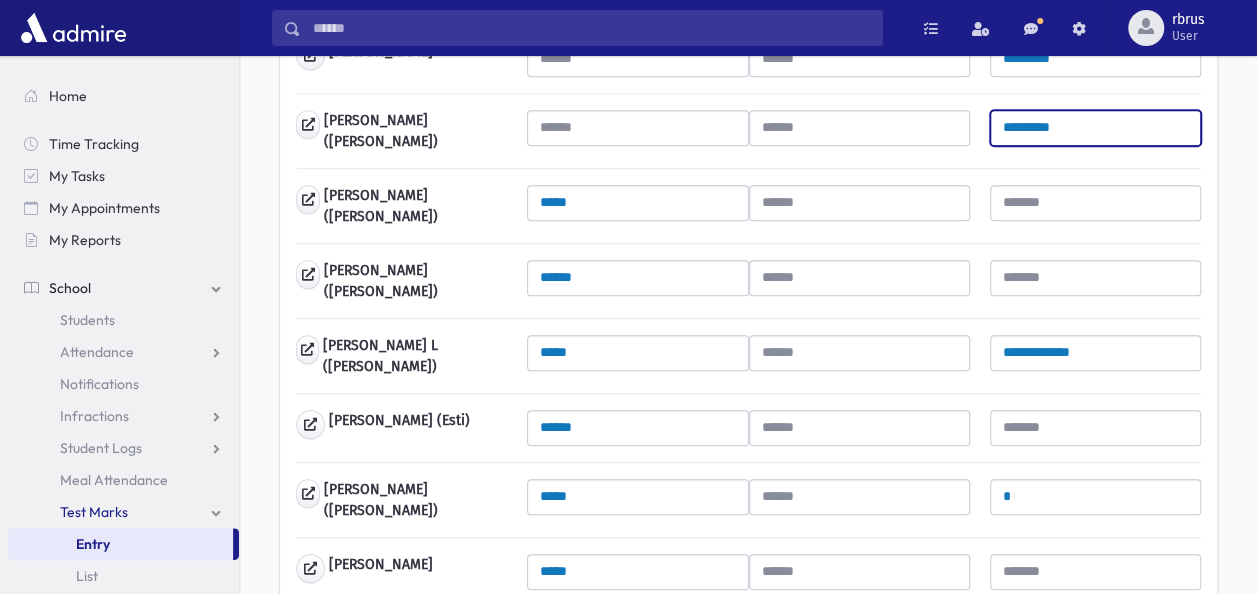 scroll, scrollTop: 600, scrollLeft: 0, axis: vertical 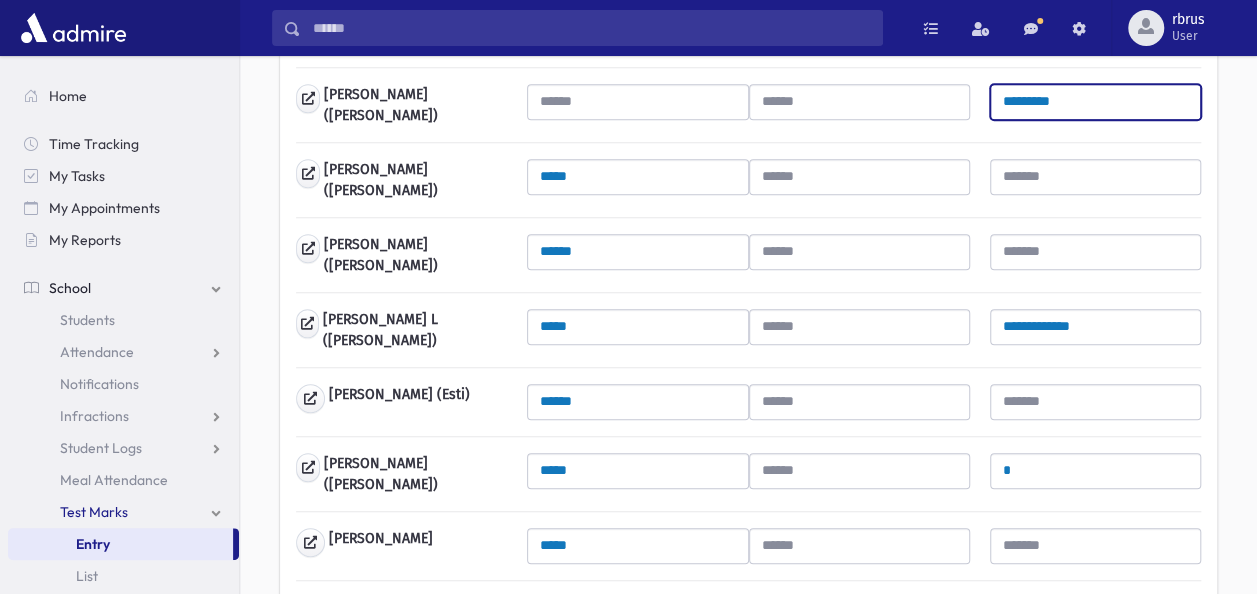 type on "*********" 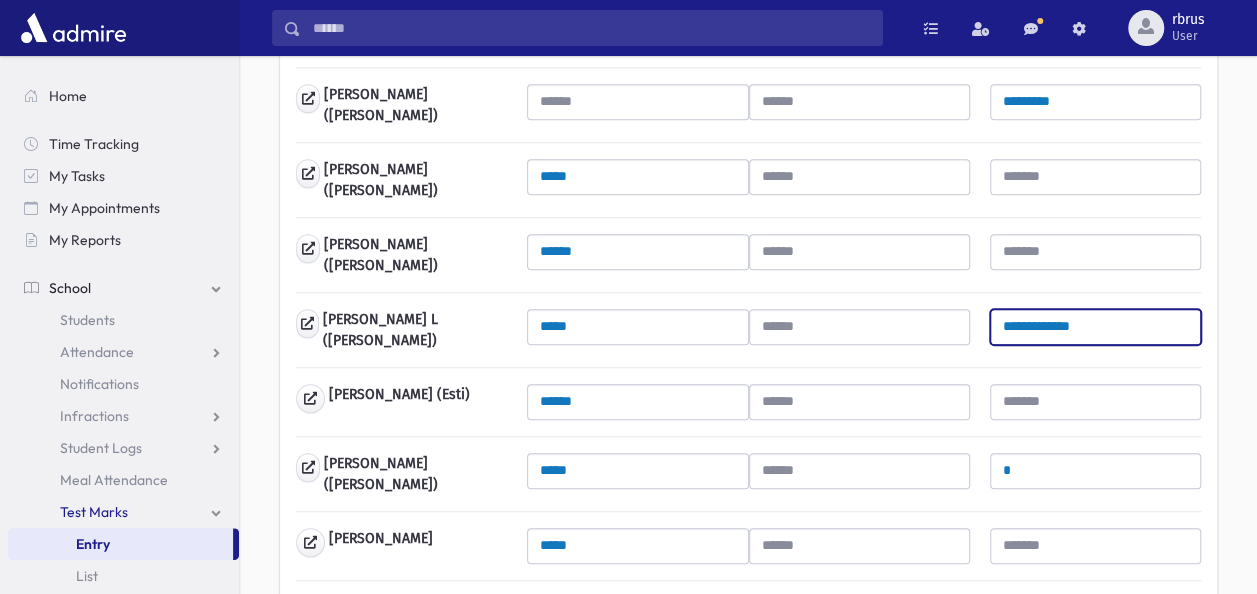 drag, startPoint x: 1125, startPoint y: 306, endPoint x: 977, endPoint y: 290, distance: 148.86235 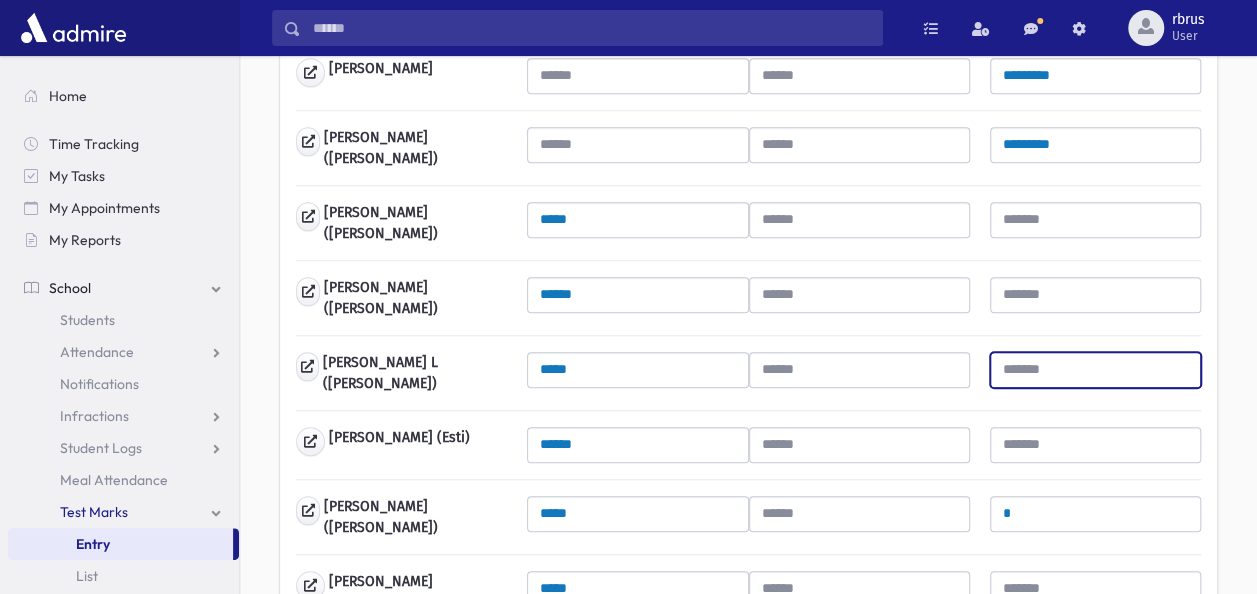scroll, scrollTop: 600, scrollLeft: 0, axis: vertical 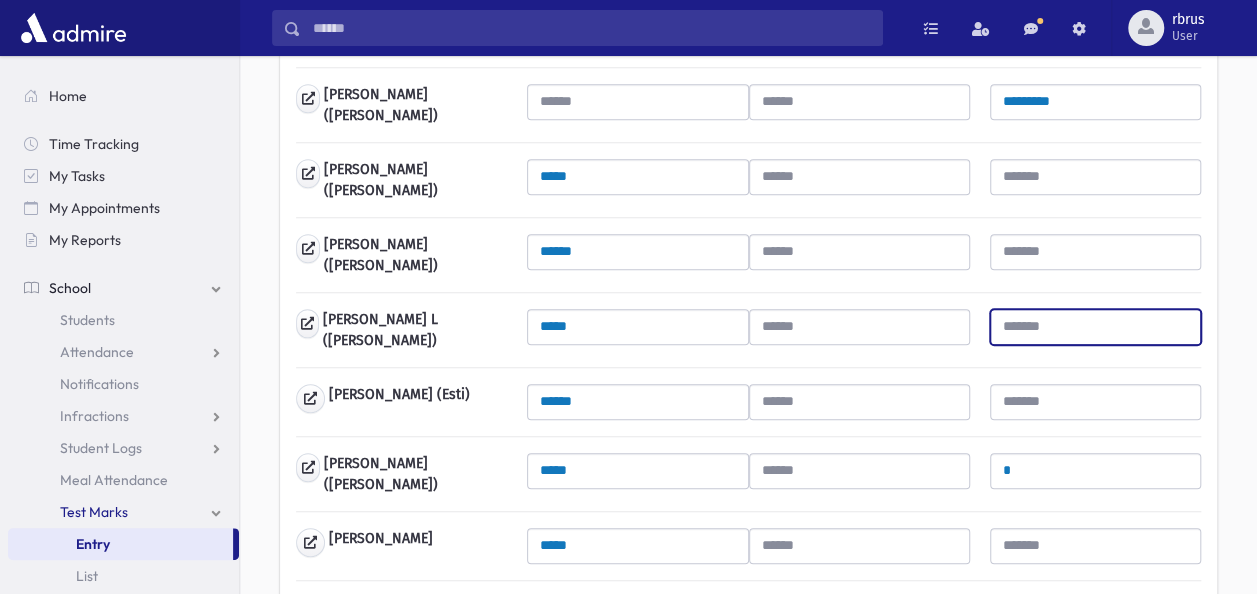 type 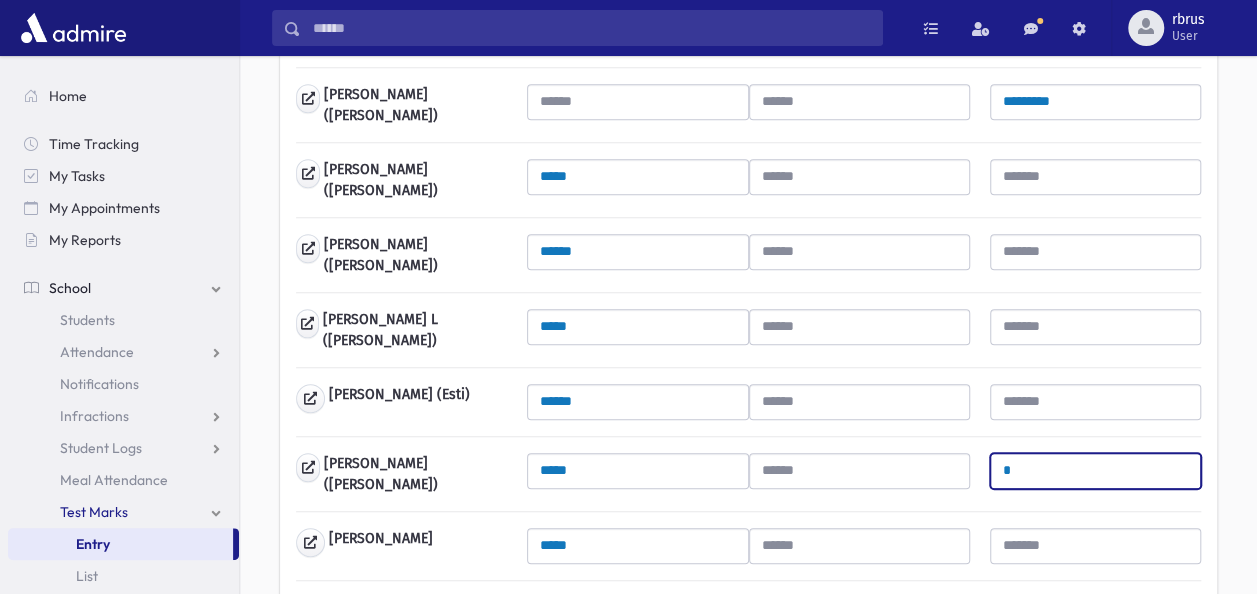 click on "*" at bounding box center (1095, 471) 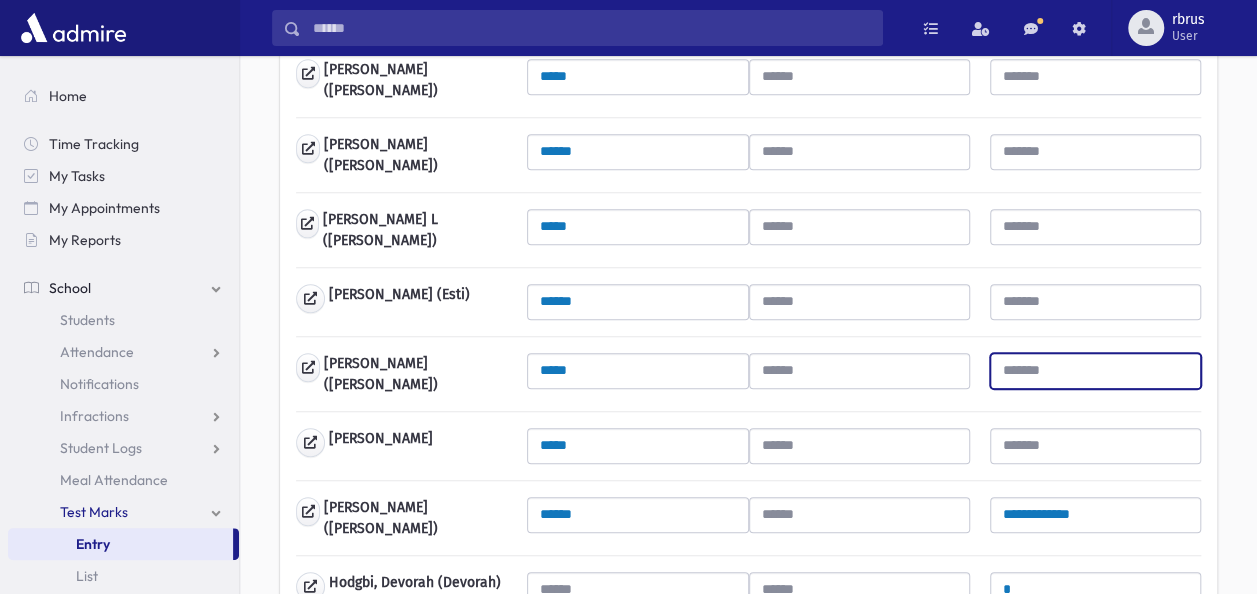 scroll, scrollTop: 800, scrollLeft: 0, axis: vertical 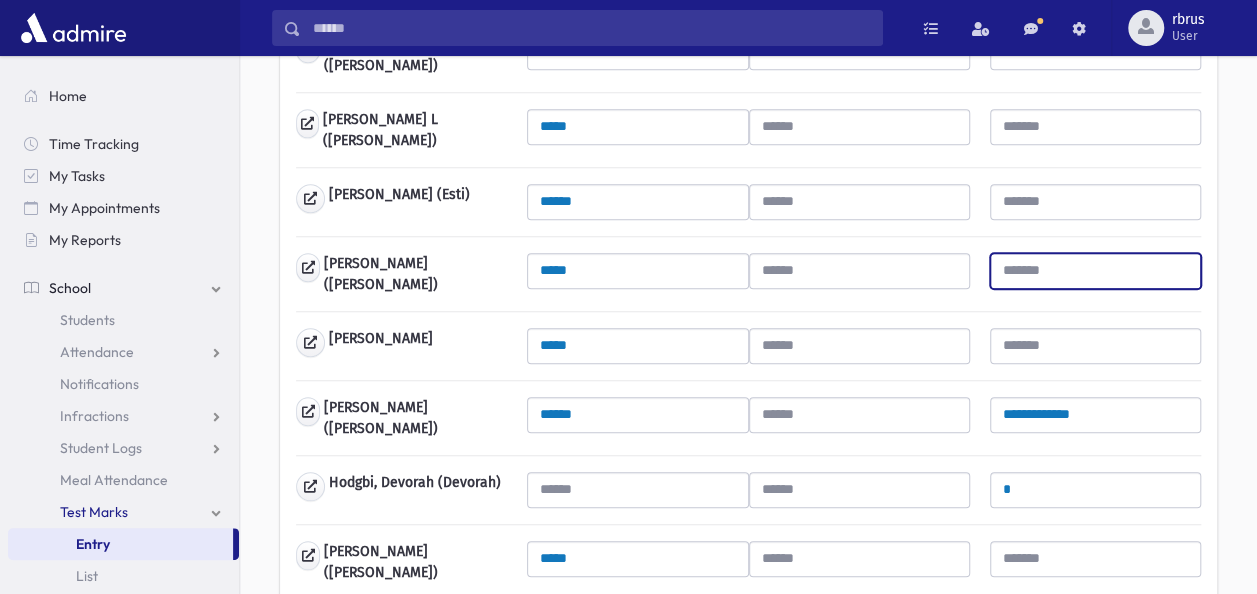 type 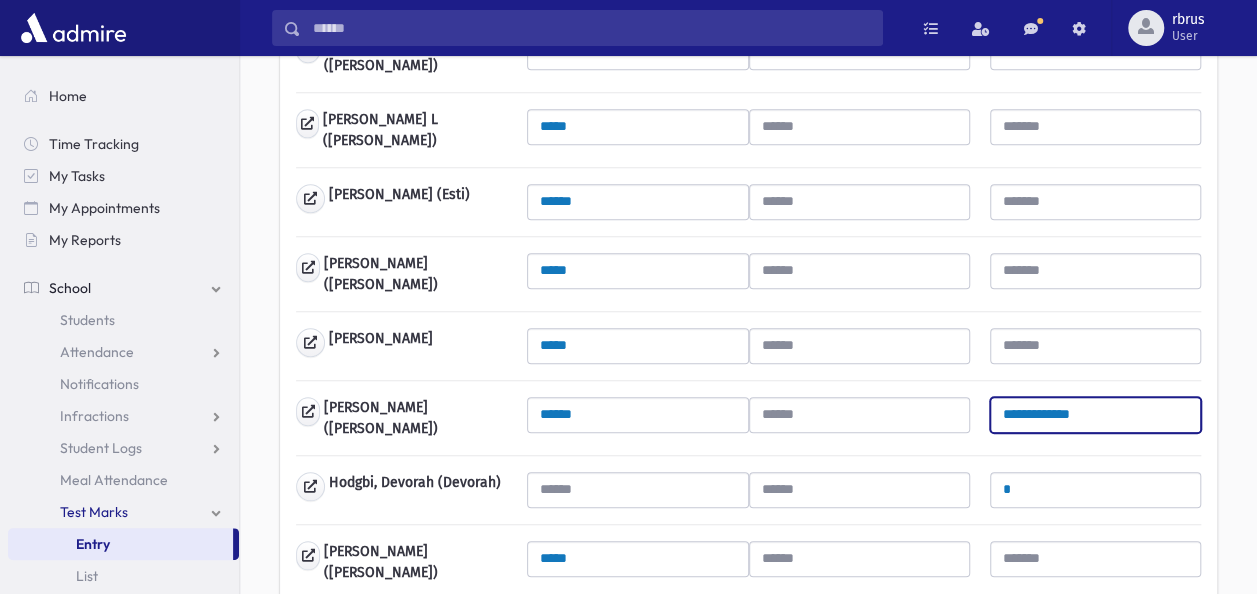 drag, startPoint x: 1124, startPoint y: 394, endPoint x: 988, endPoint y: 396, distance: 136.01471 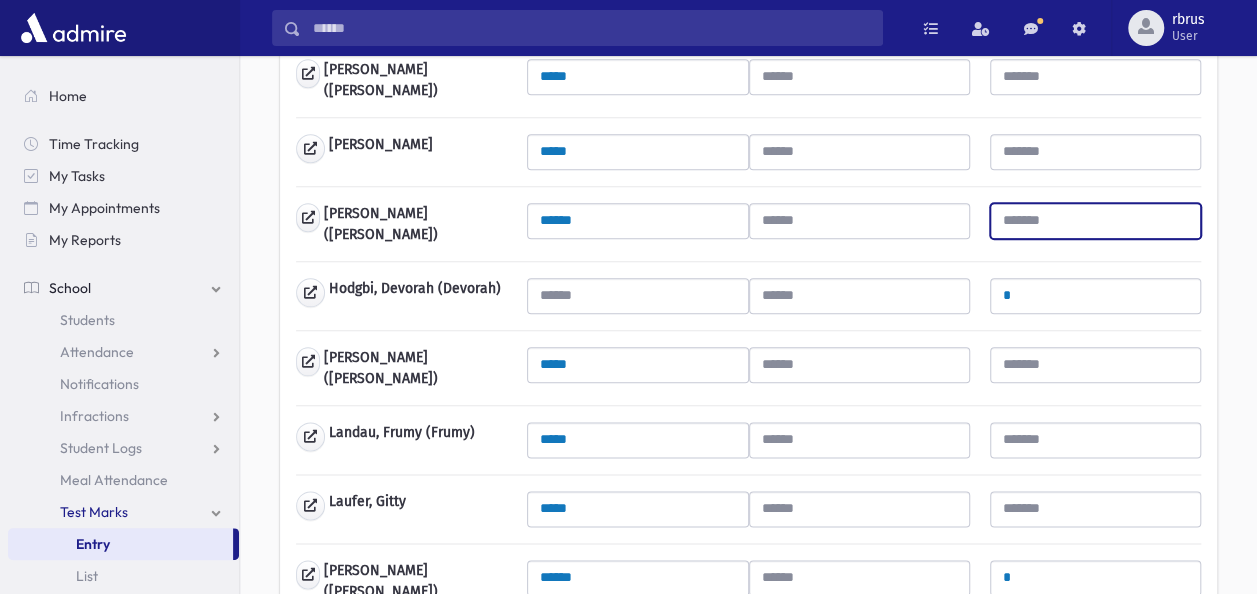 scroll, scrollTop: 1000, scrollLeft: 0, axis: vertical 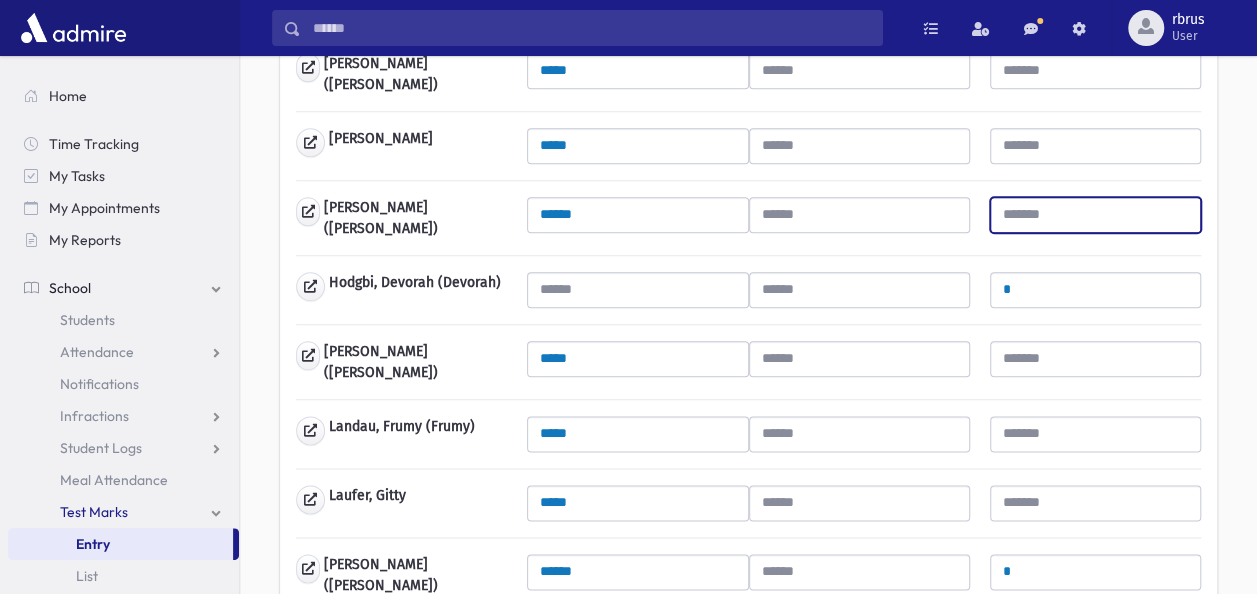 type 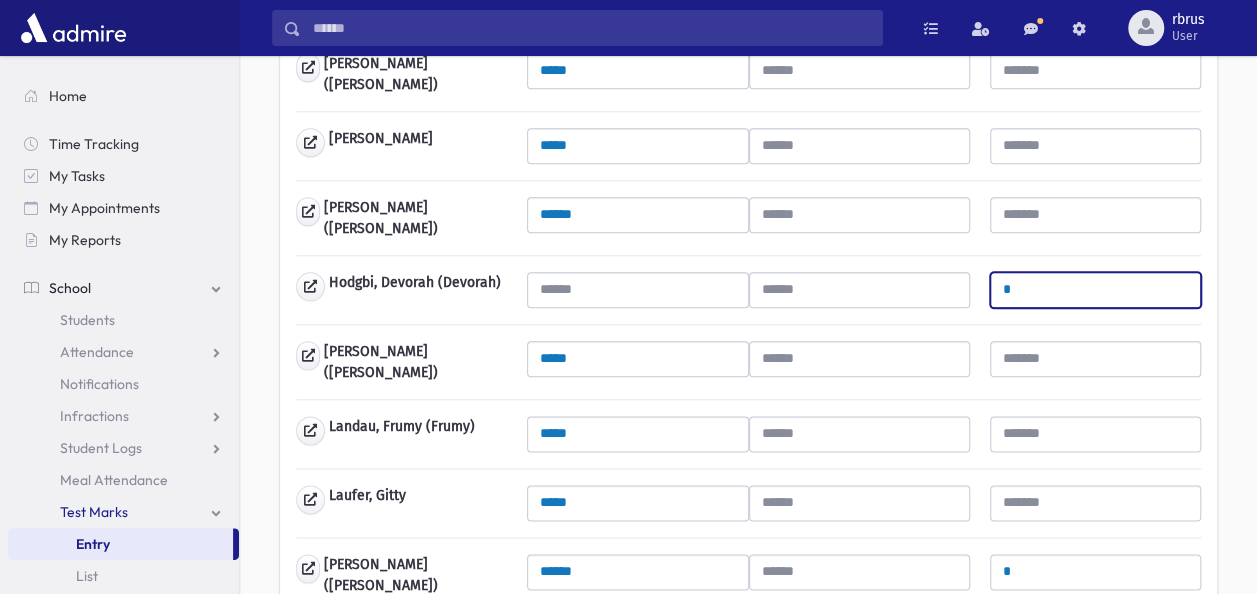 click on "*" at bounding box center (1095, 290) 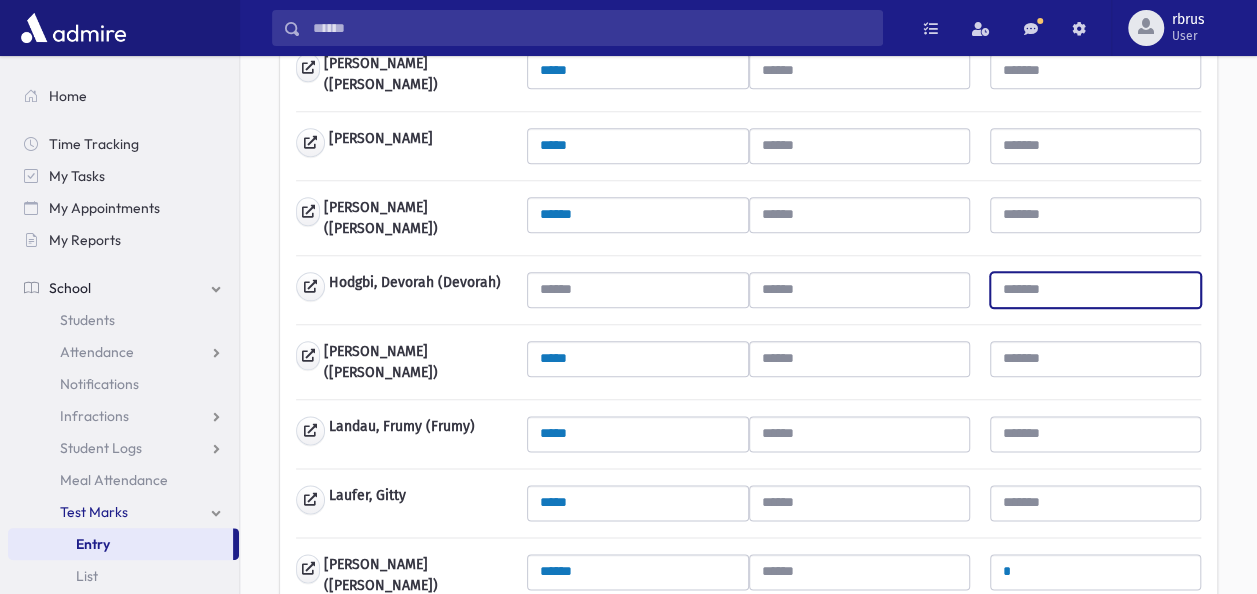 paste on "*********" 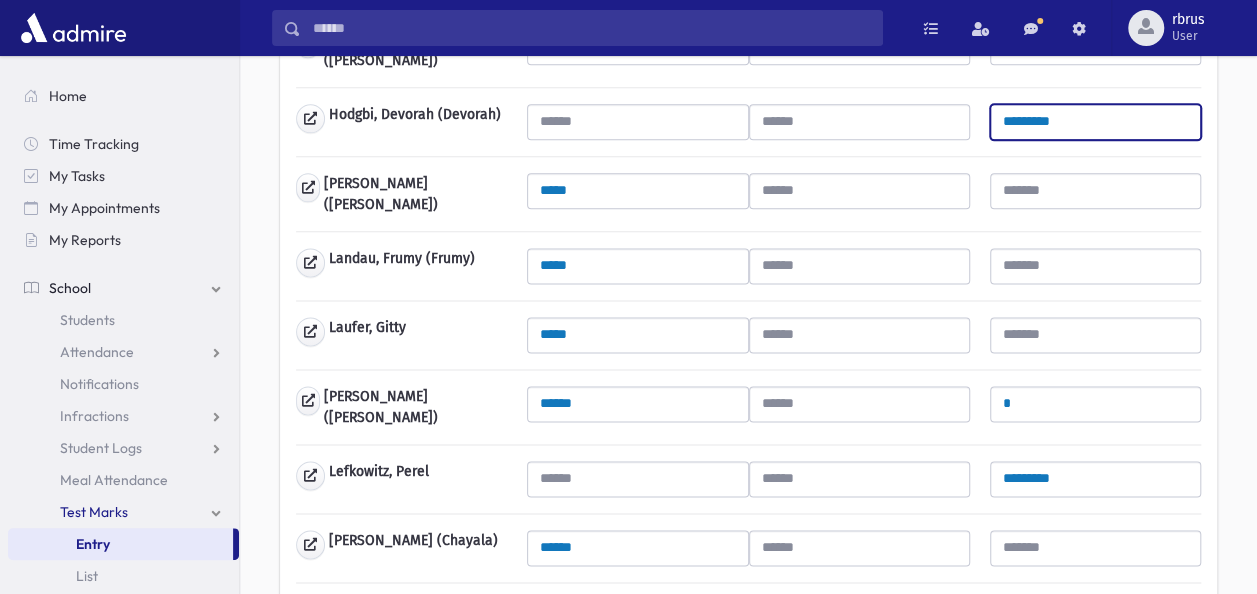 scroll, scrollTop: 1200, scrollLeft: 0, axis: vertical 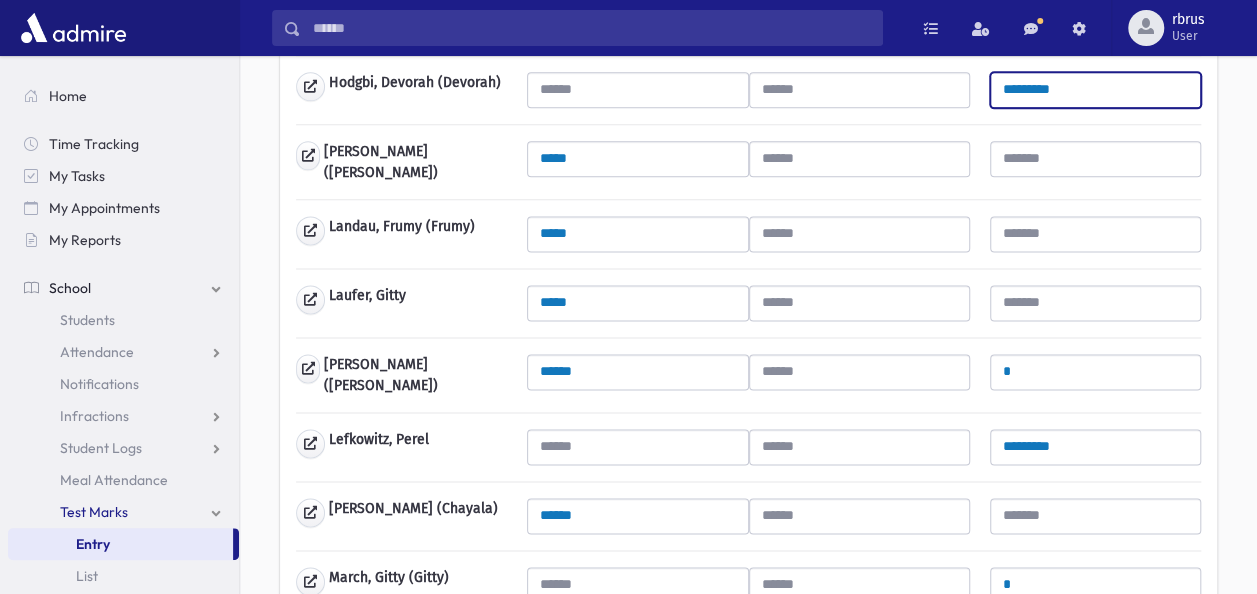 type on "*********" 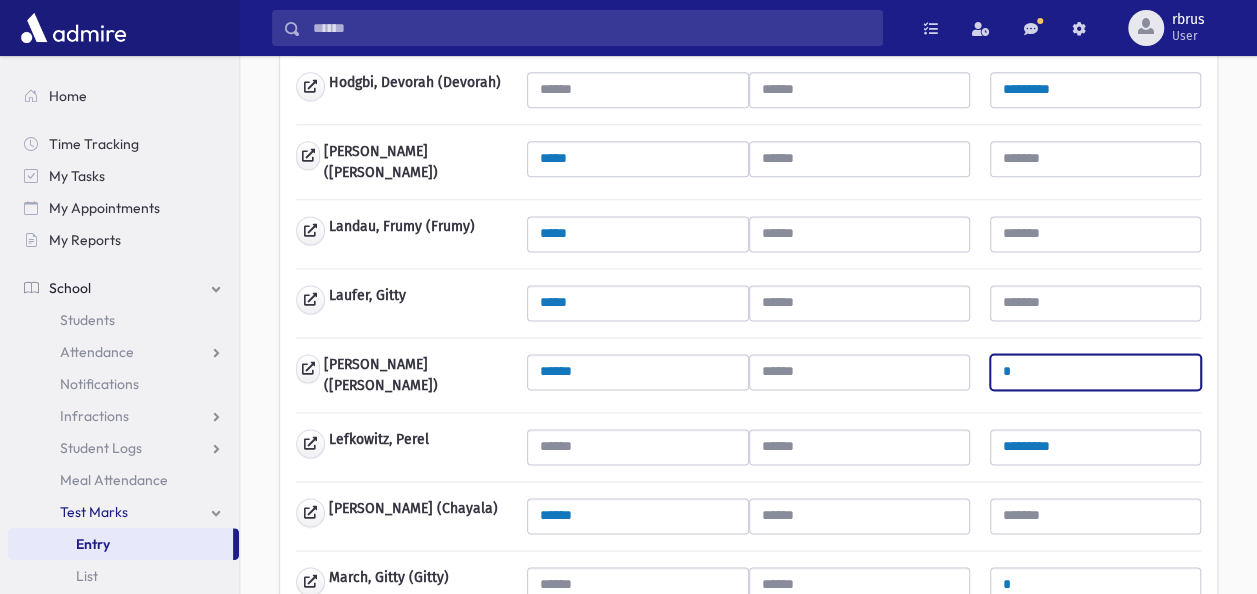 click on "*" at bounding box center (1095, 372) 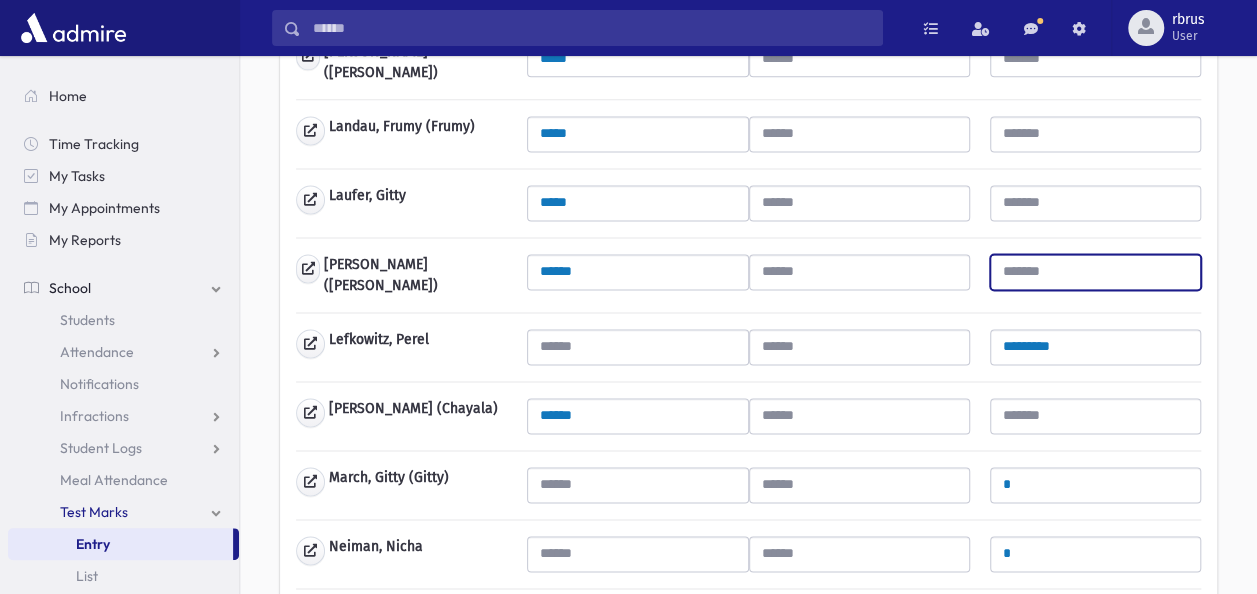 scroll, scrollTop: 1400, scrollLeft: 0, axis: vertical 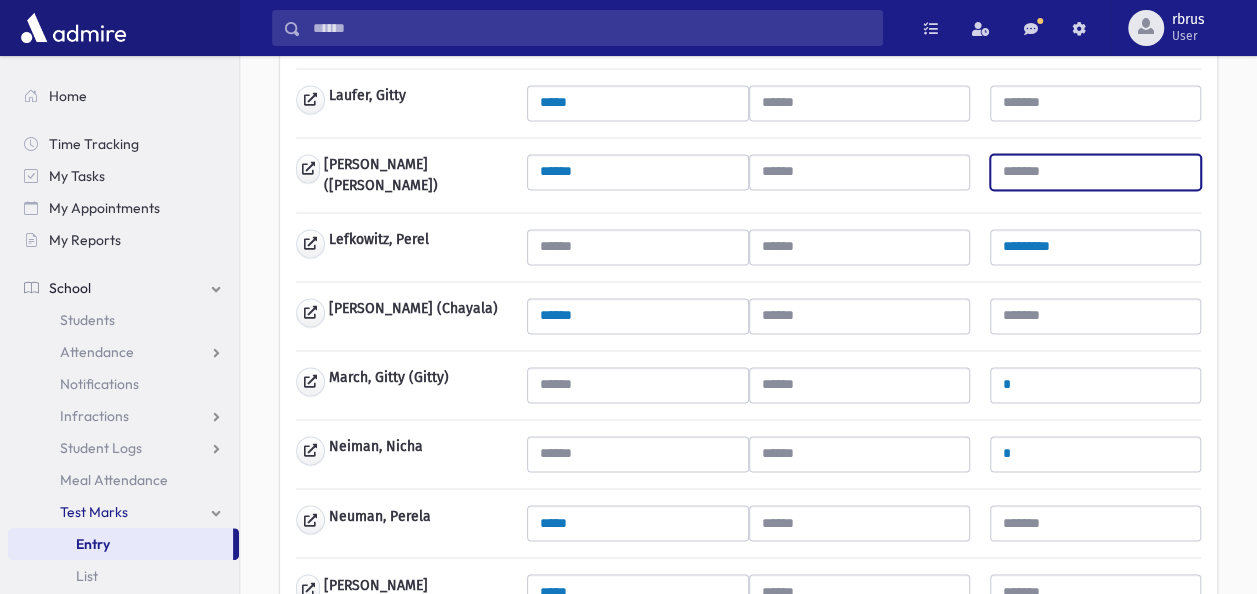 type 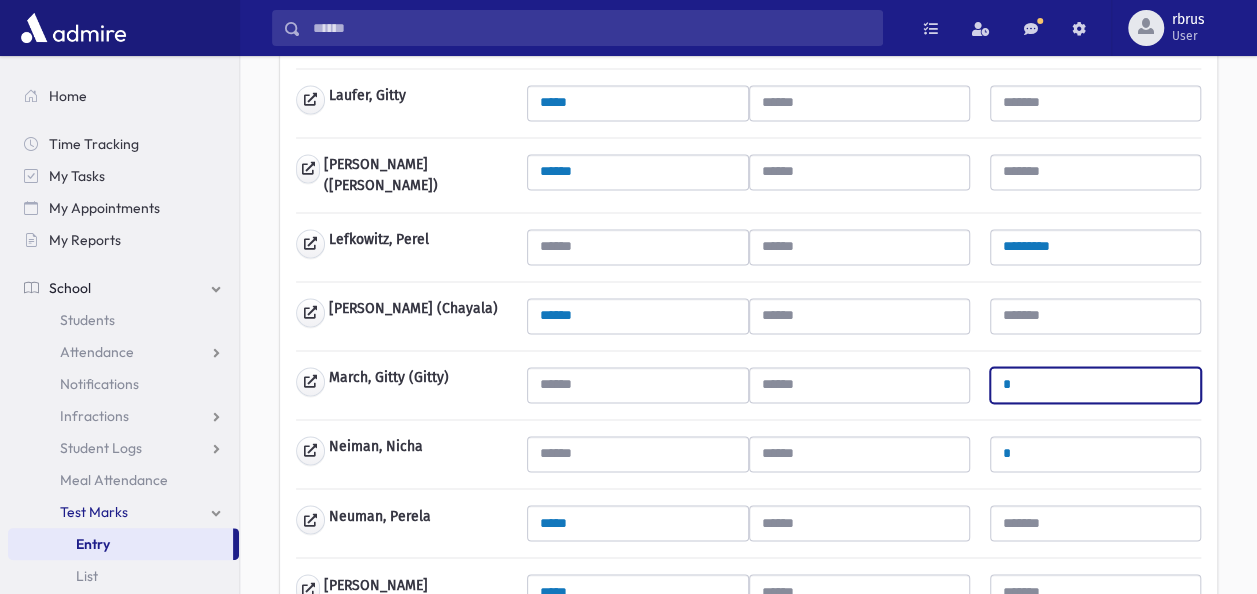 click on "*" at bounding box center (1095, 385) 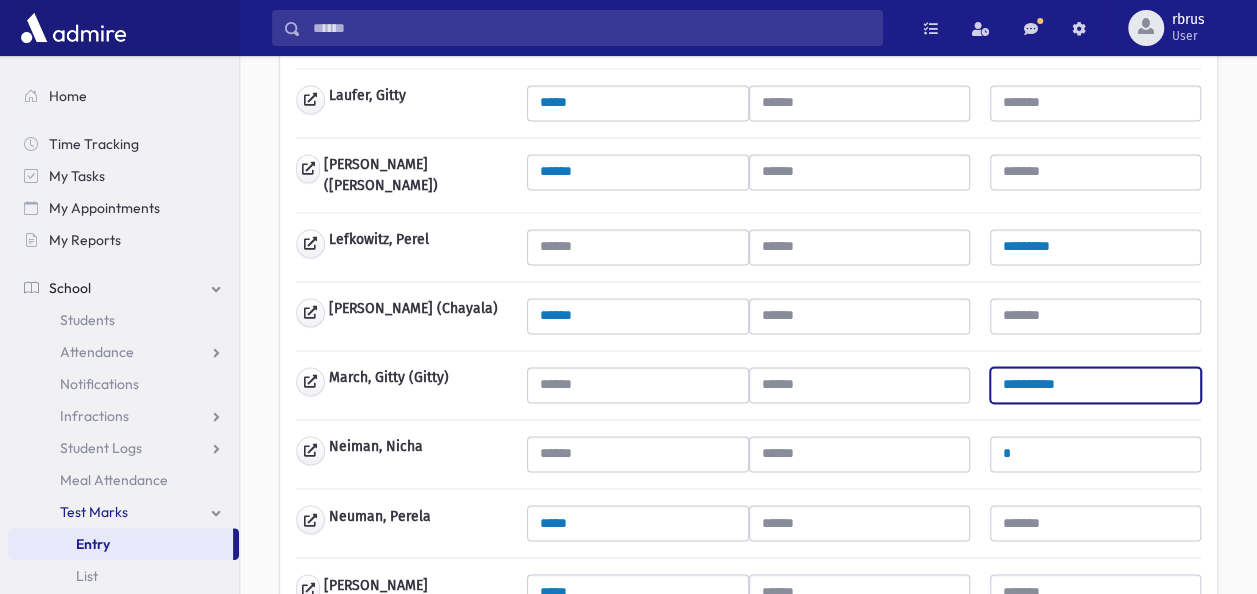type on "**********" 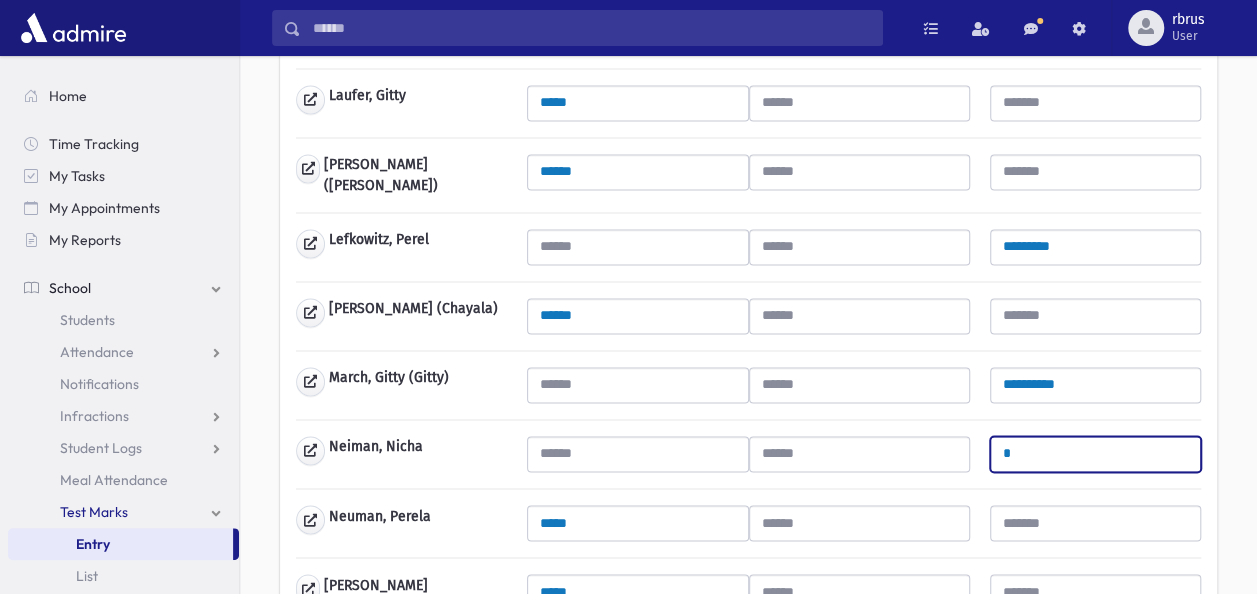click on "*" at bounding box center [1095, 454] 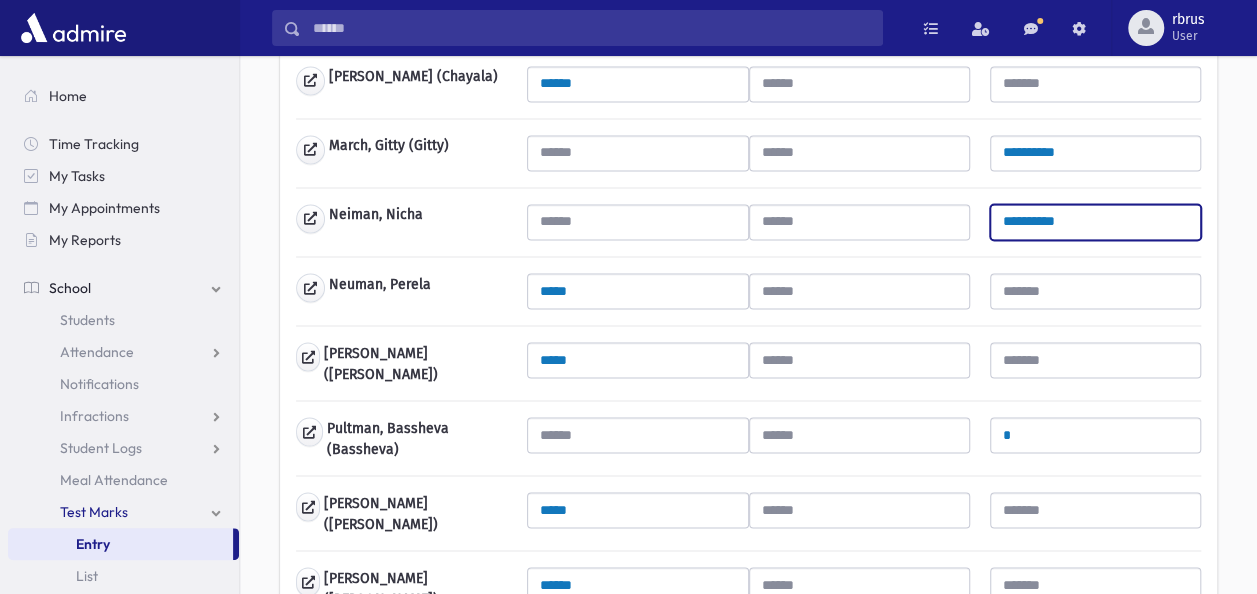 scroll, scrollTop: 1700, scrollLeft: 0, axis: vertical 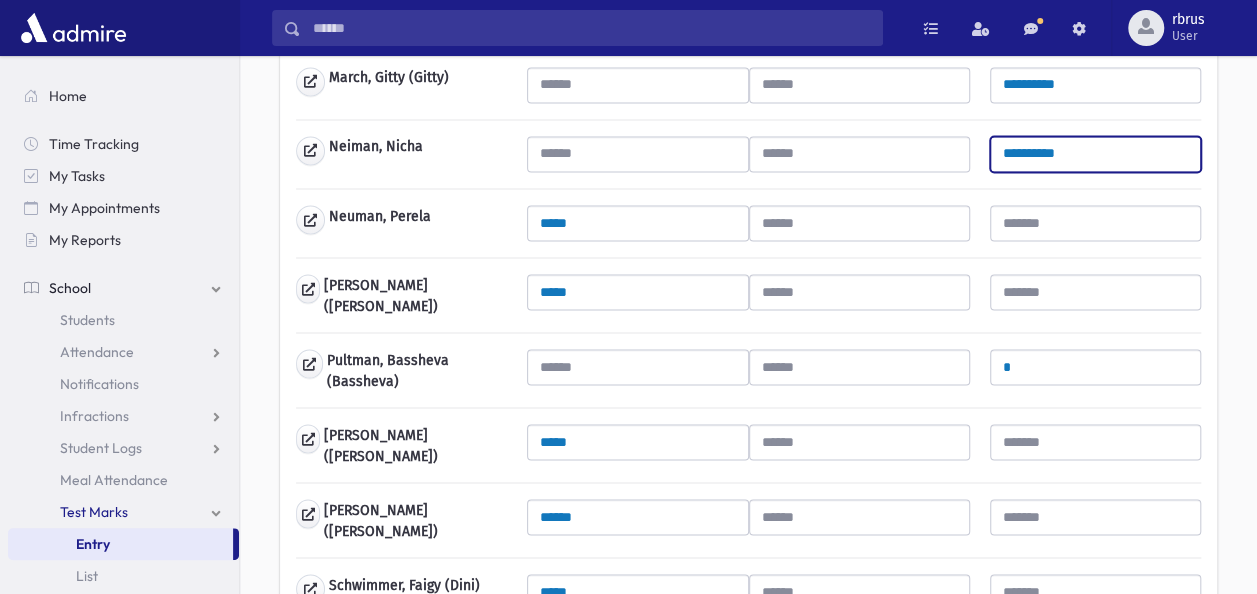 type on "**********" 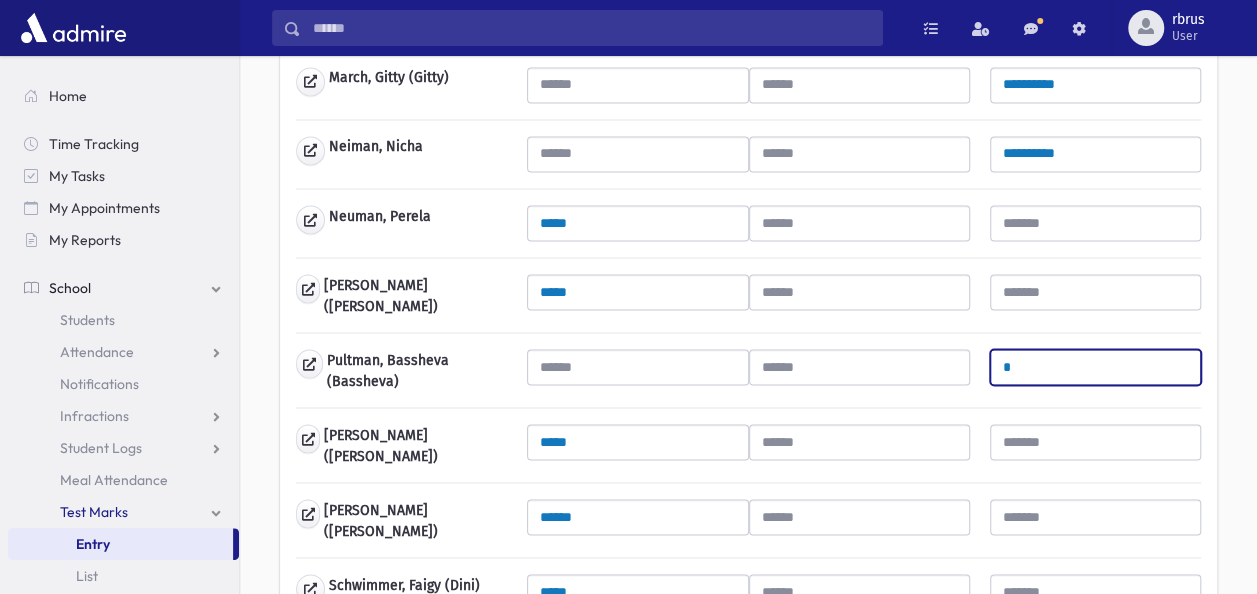 click on "*" at bounding box center (1095, 367) 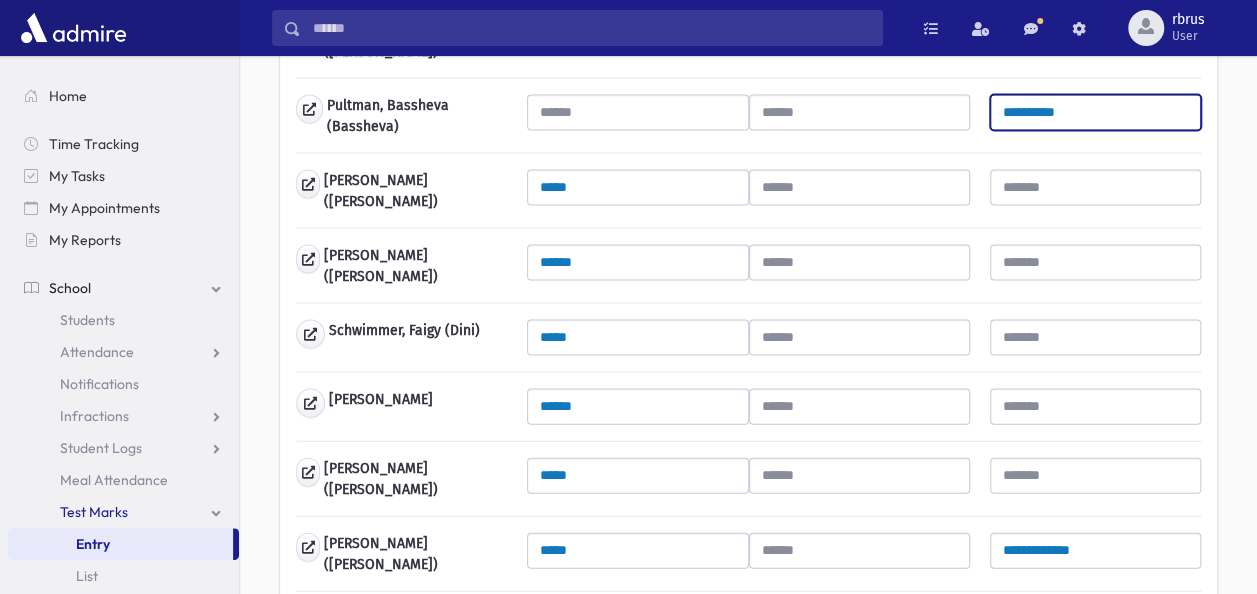 scroll, scrollTop: 2000, scrollLeft: 0, axis: vertical 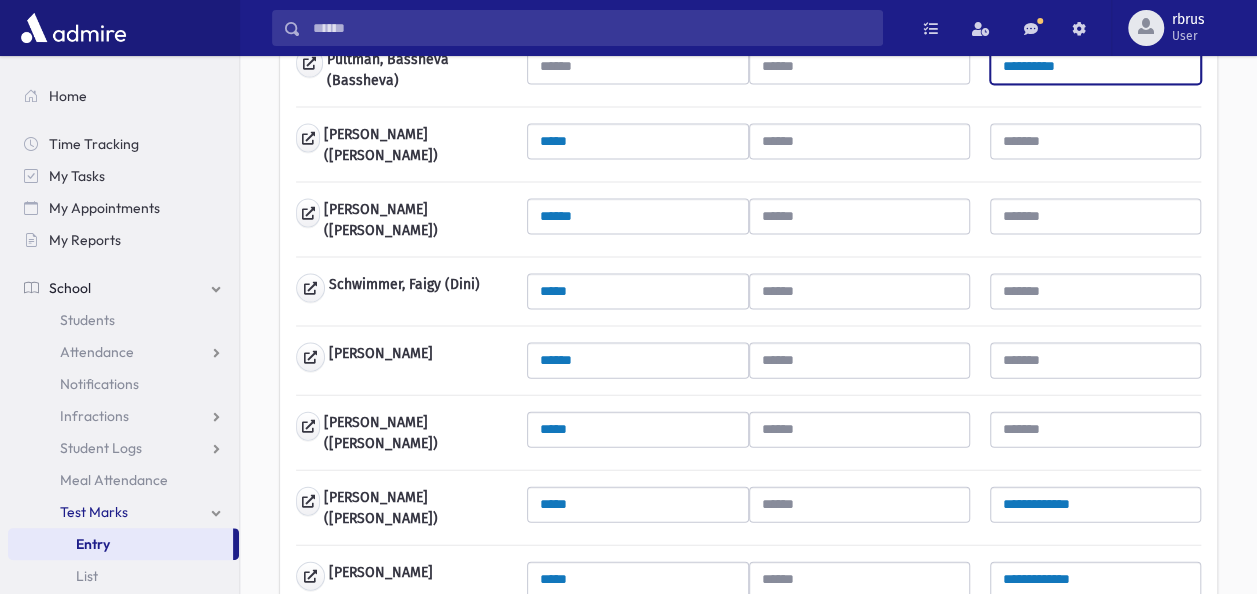type on "**********" 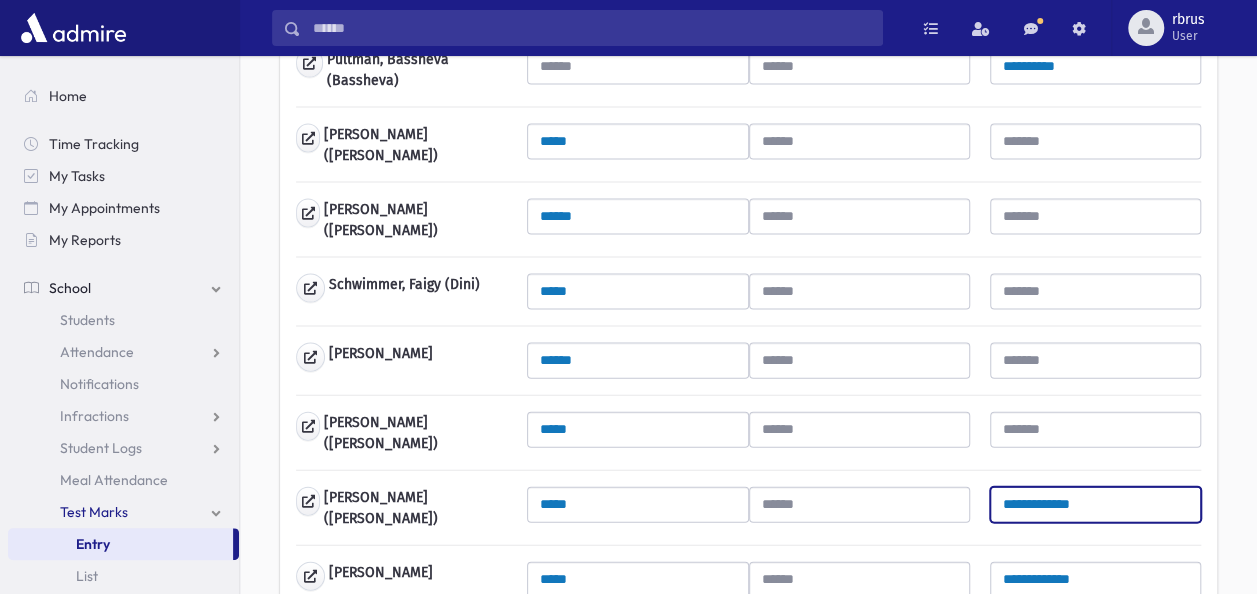 drag, startPoint x: 1044, startPoint y: 443, endPoint x: 963, endPoint y: 438, distance: 81.154175 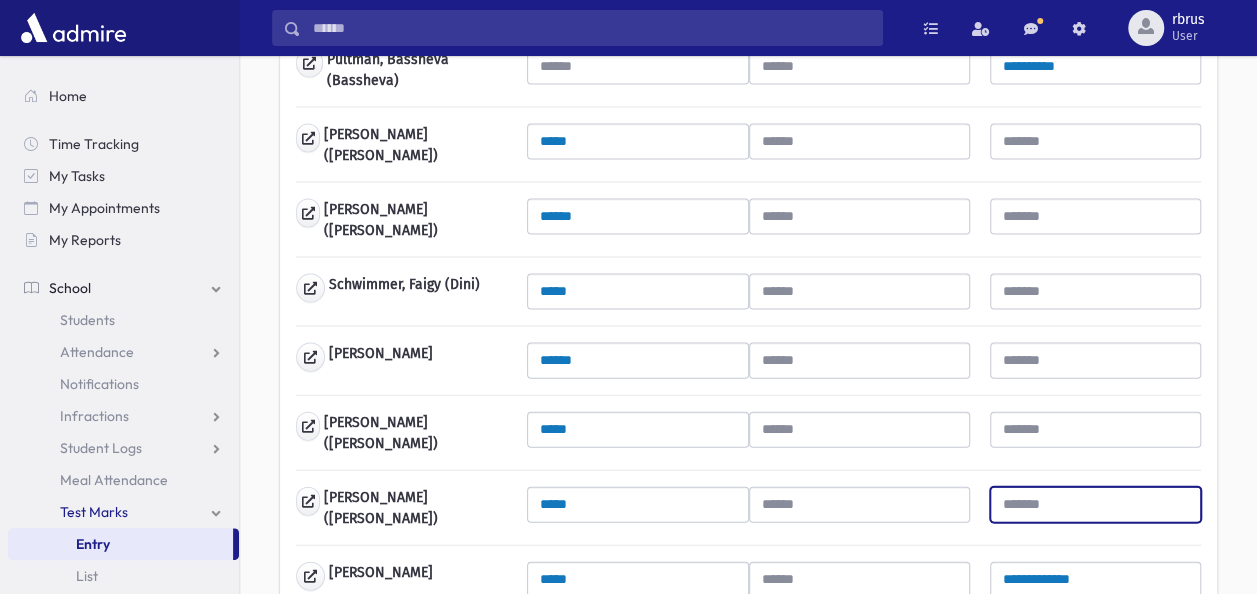 type 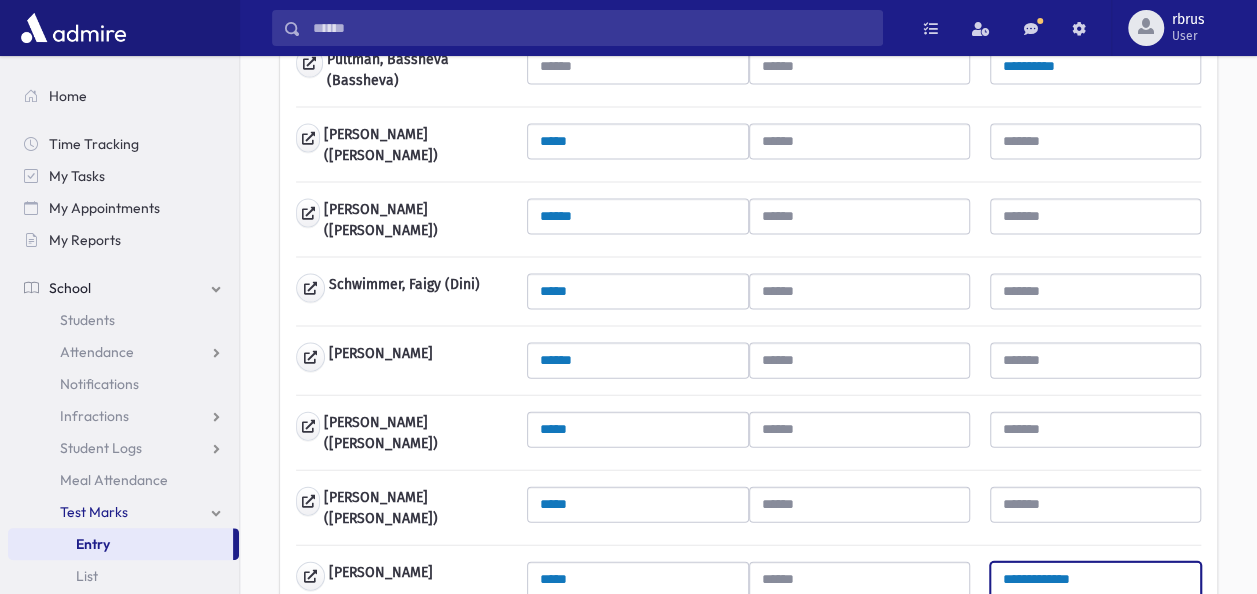 drag, startPoint x: 1100, startPoint y: 520, endPoint x: 968, endPoint y: 496, distance: 134.16408 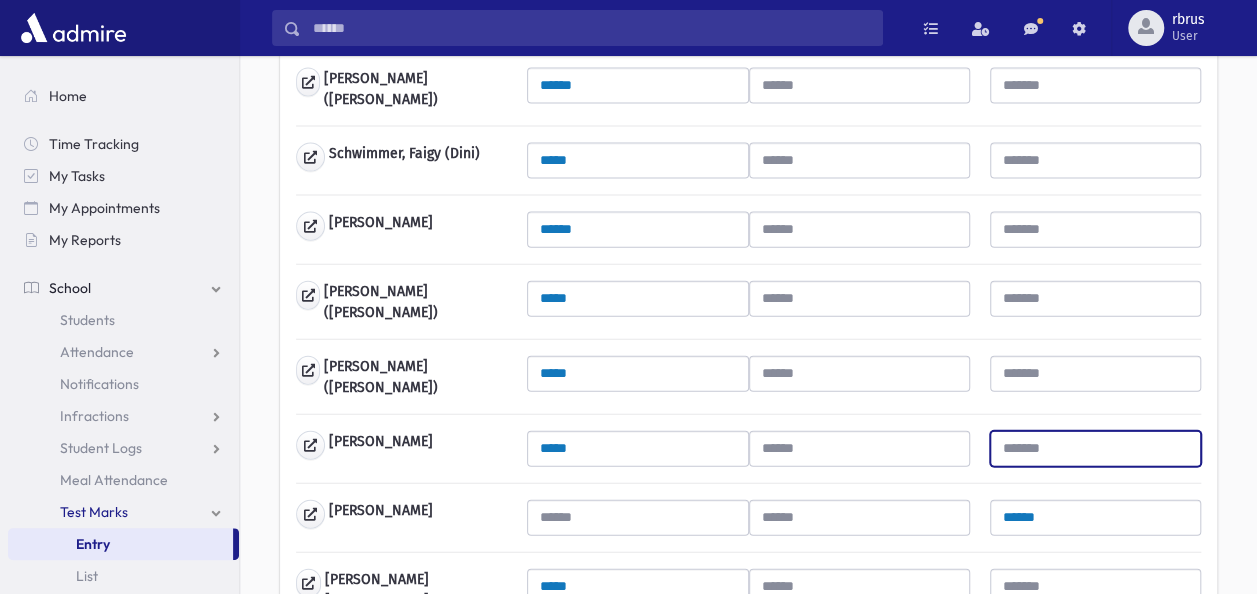scroll, scrollTop: 2256, scrollLeft: 0, axis: vertical 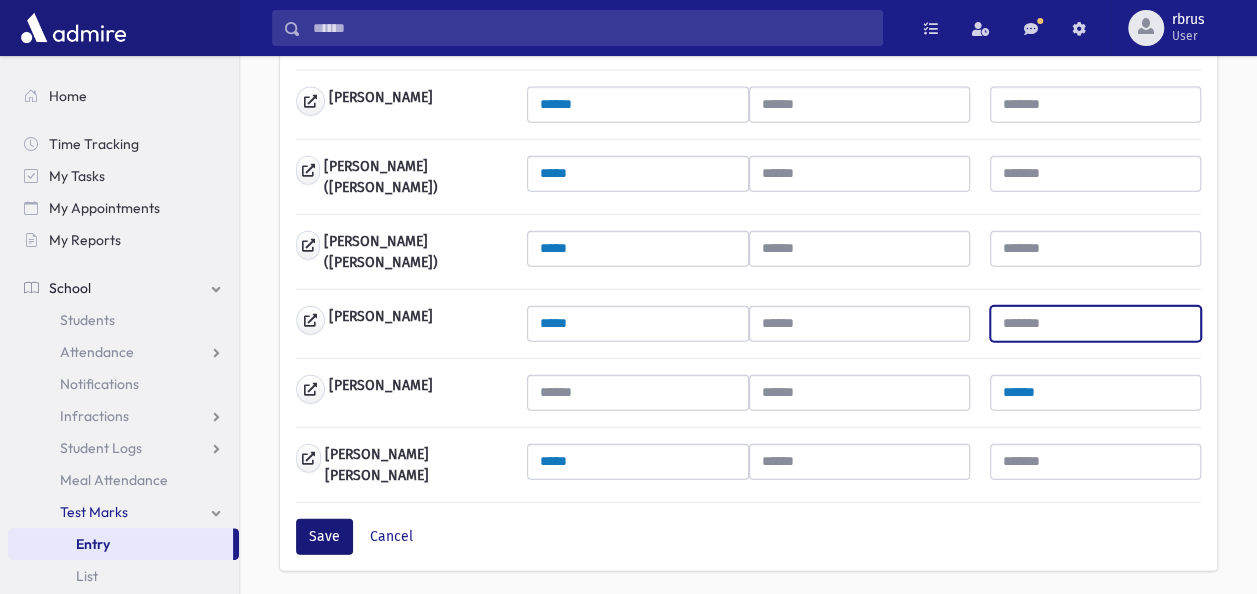 type 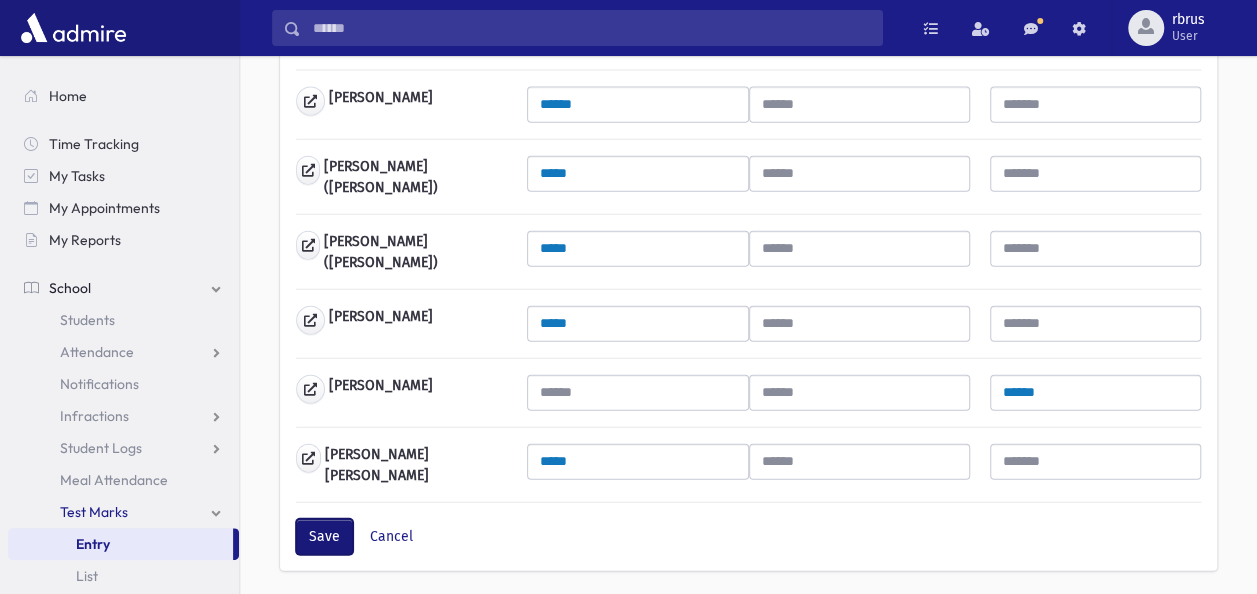 click on "Save" at bounding box center [324, 537] 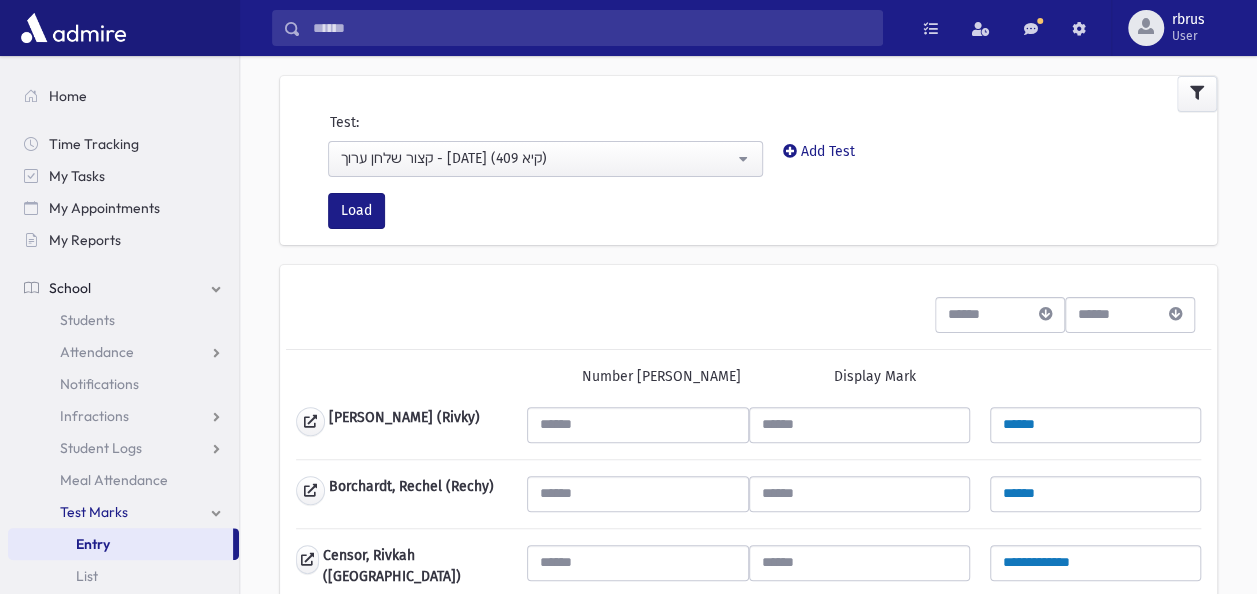 scroll, scrollTop: 0, scrollLeft: 0, axis: both 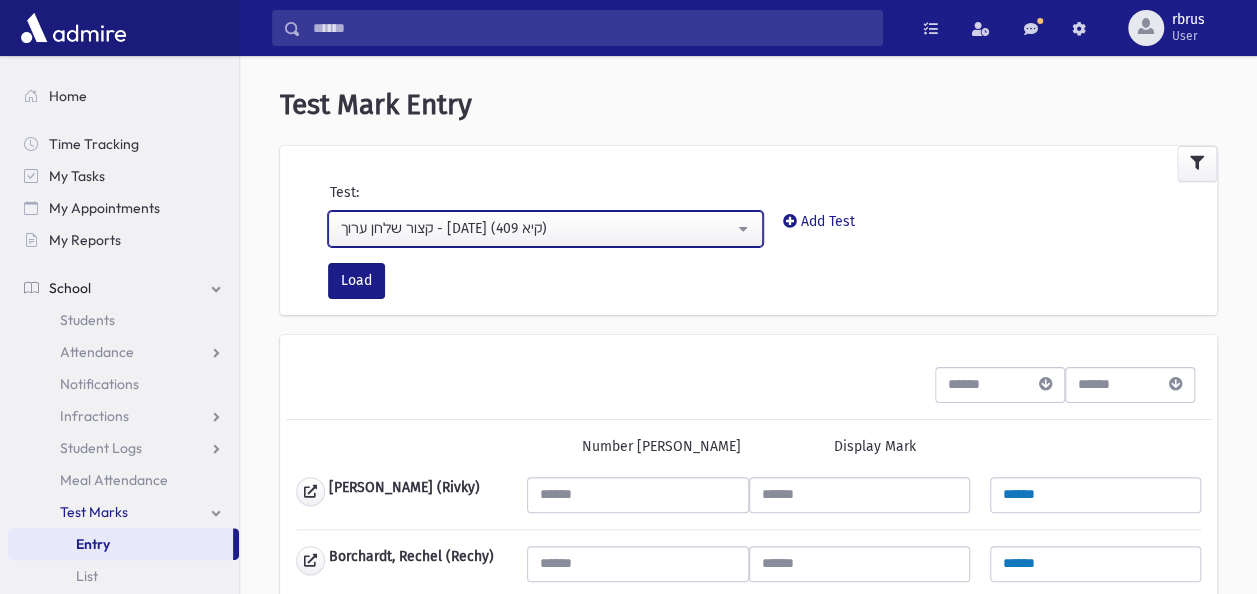 click on "קצור שלחן ערוך - [DATE] (409 קיא)" at bounding box center [537, 228] 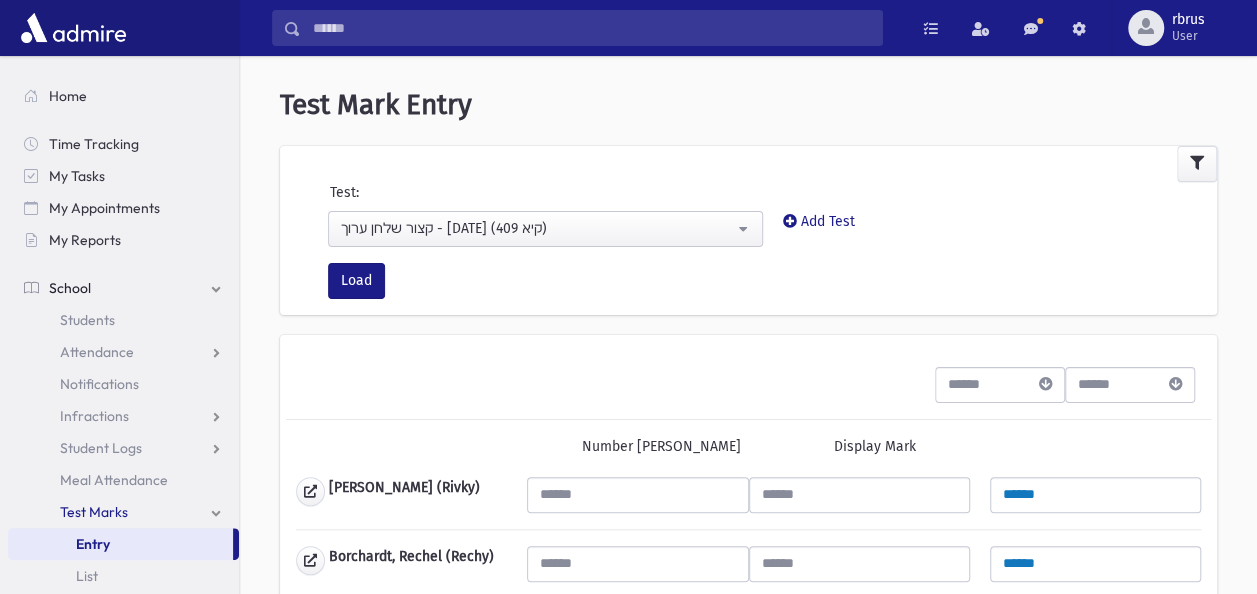 scroll, scrollTop: 370, scrollLeft: 0, axis: vertical 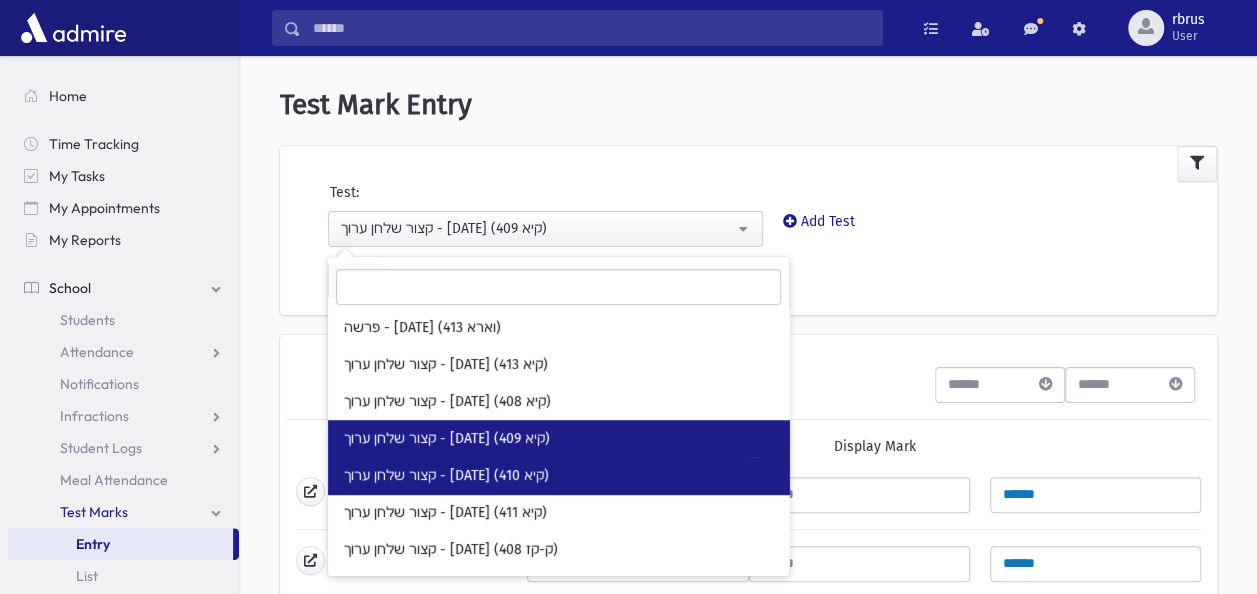 click on "קצור שלחן ערוך - [DATE] (410 קיא)" at bounding box center (446, 476) 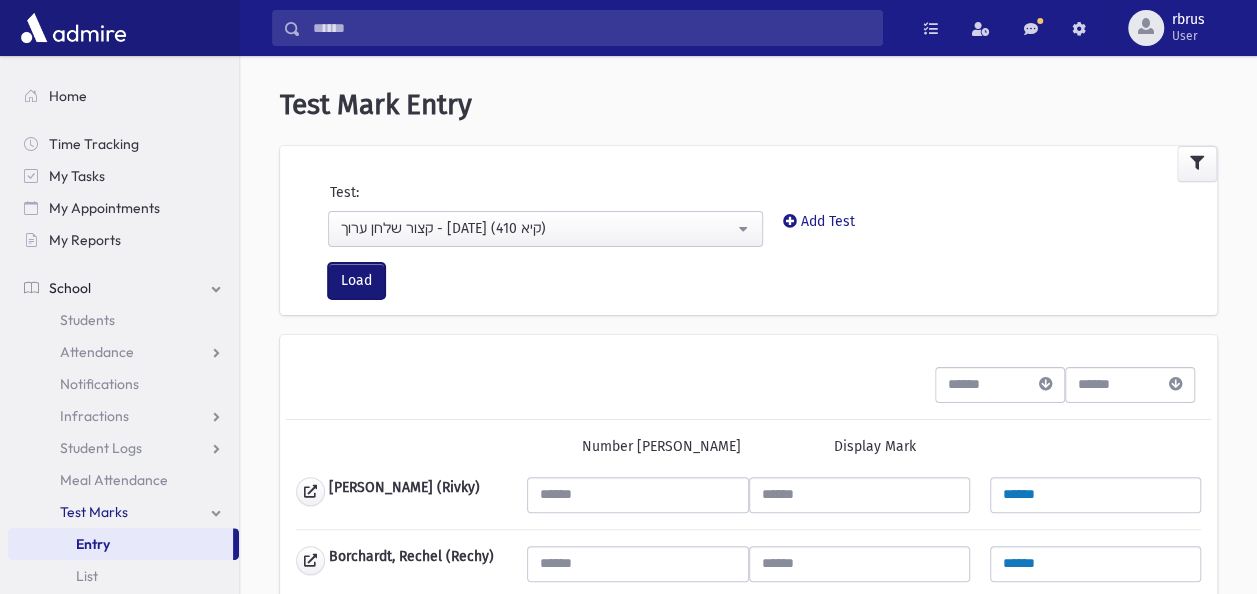 click on "Load" at bounding box center (356, 281) 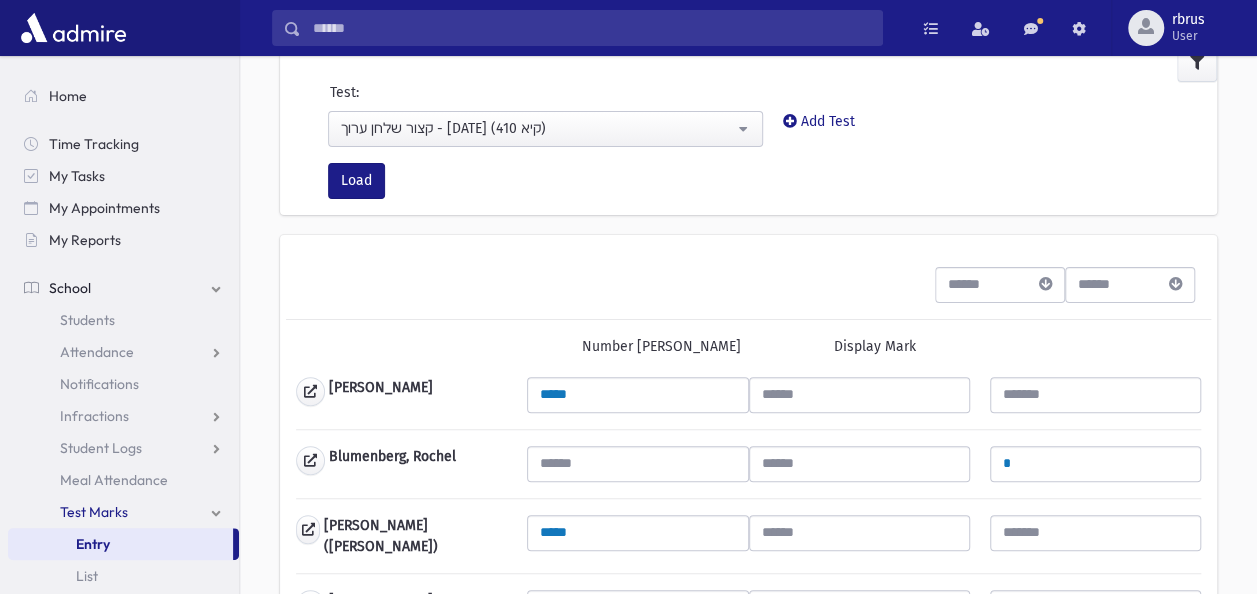 scroll, scrollTop: 300, scrollLeft: 0, axis: vertical 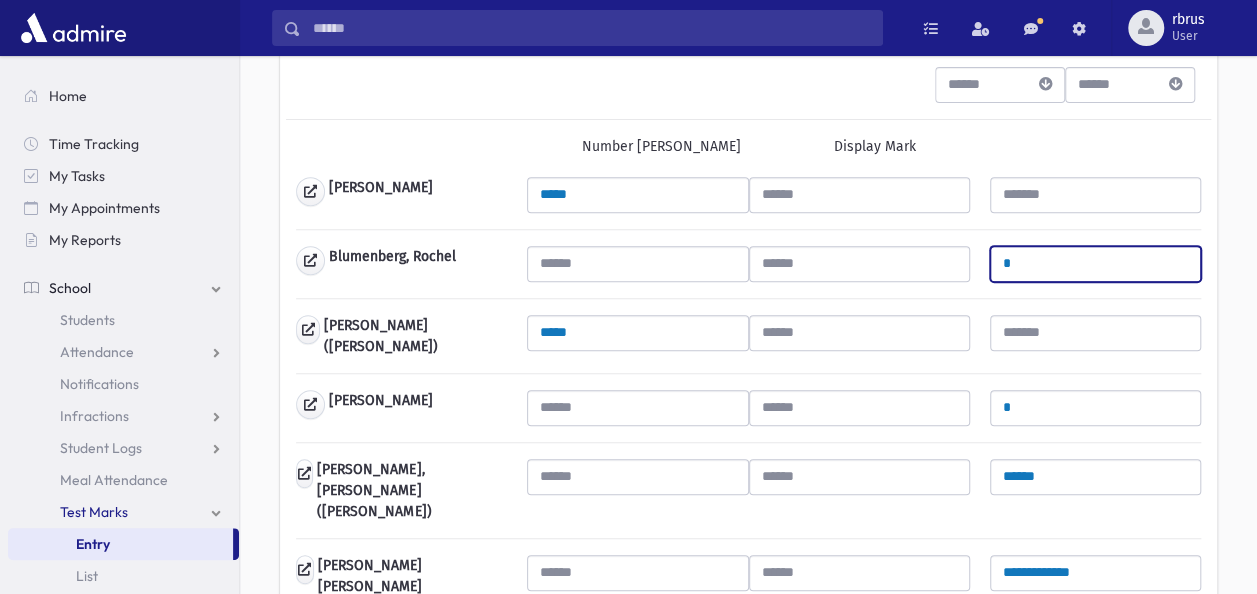 click on "*" at bounding box center [1095, 264] 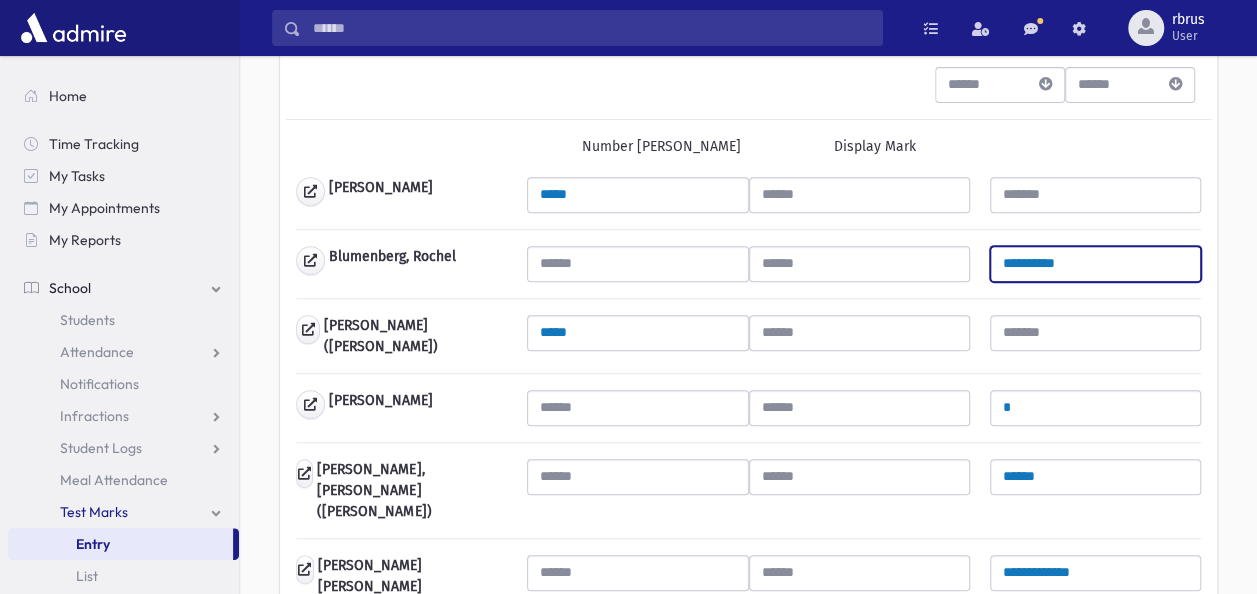 type on "**********" 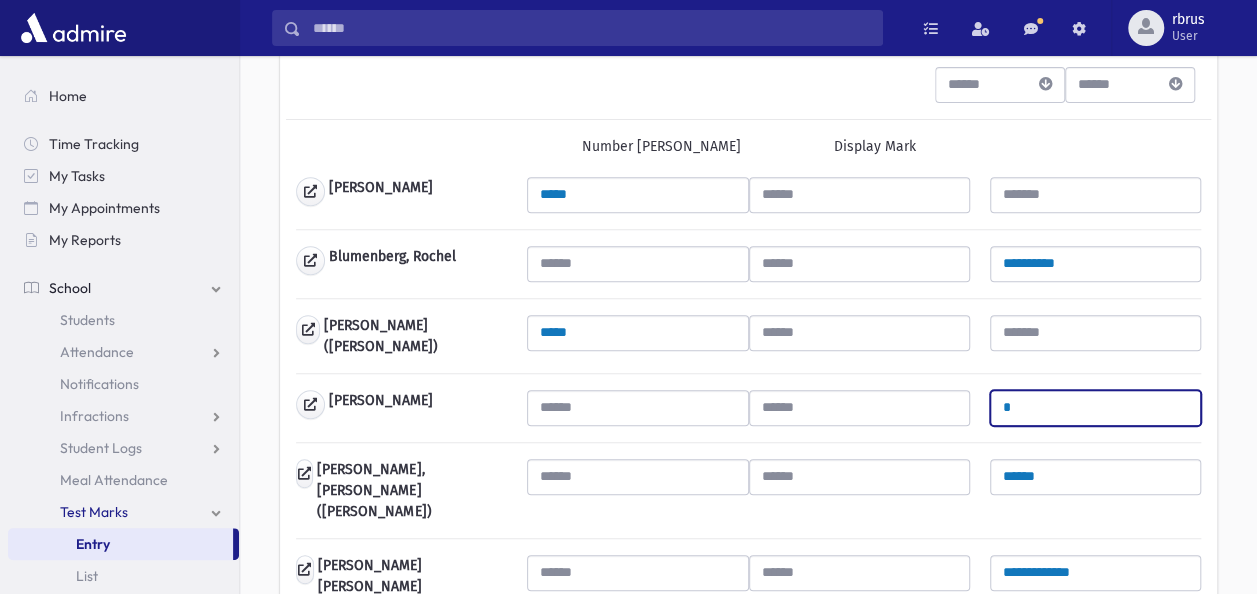 click on "*" at bounding box center (1095, 408) 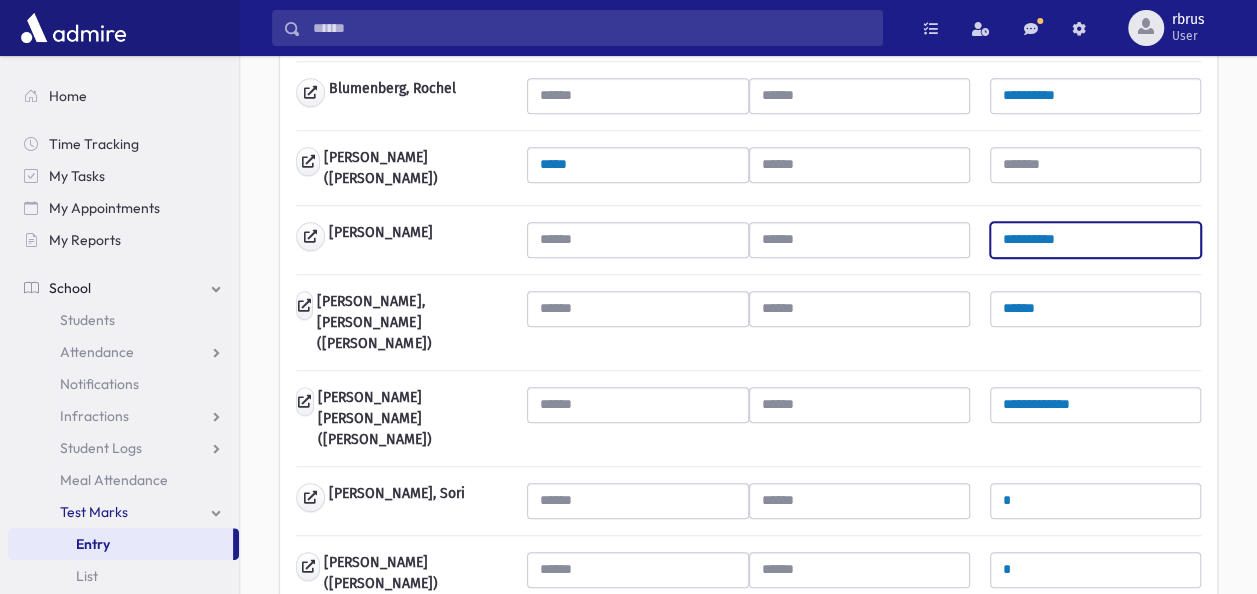 scroll, scrollTop: 500, scrollLeft: 0, axis: vertical 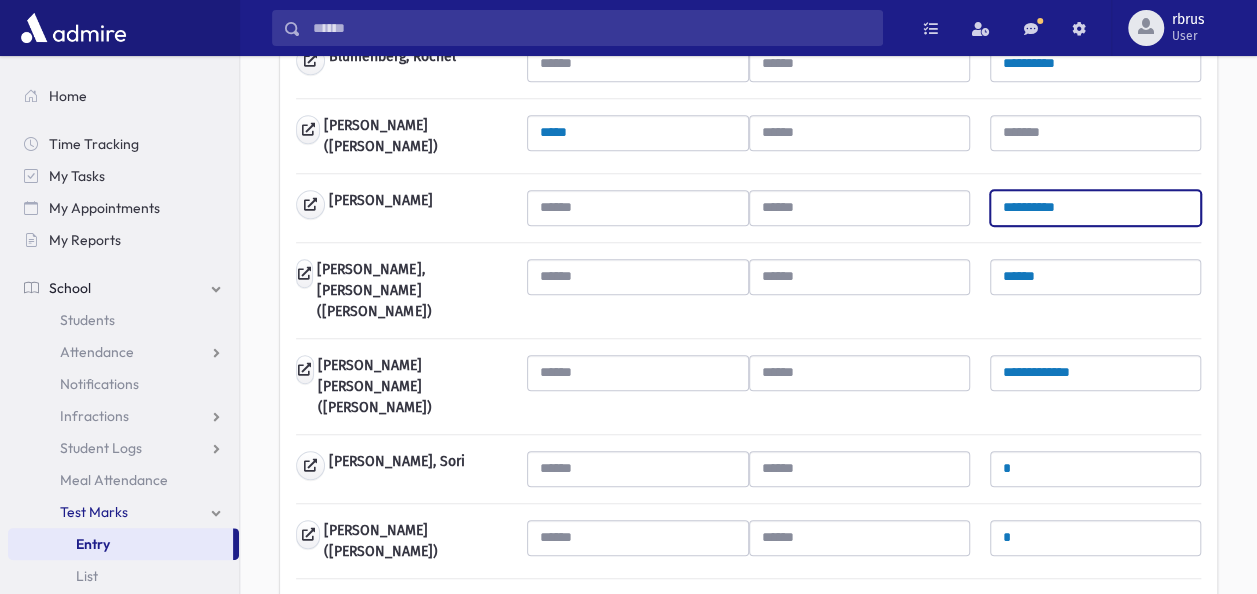 type on "**********" 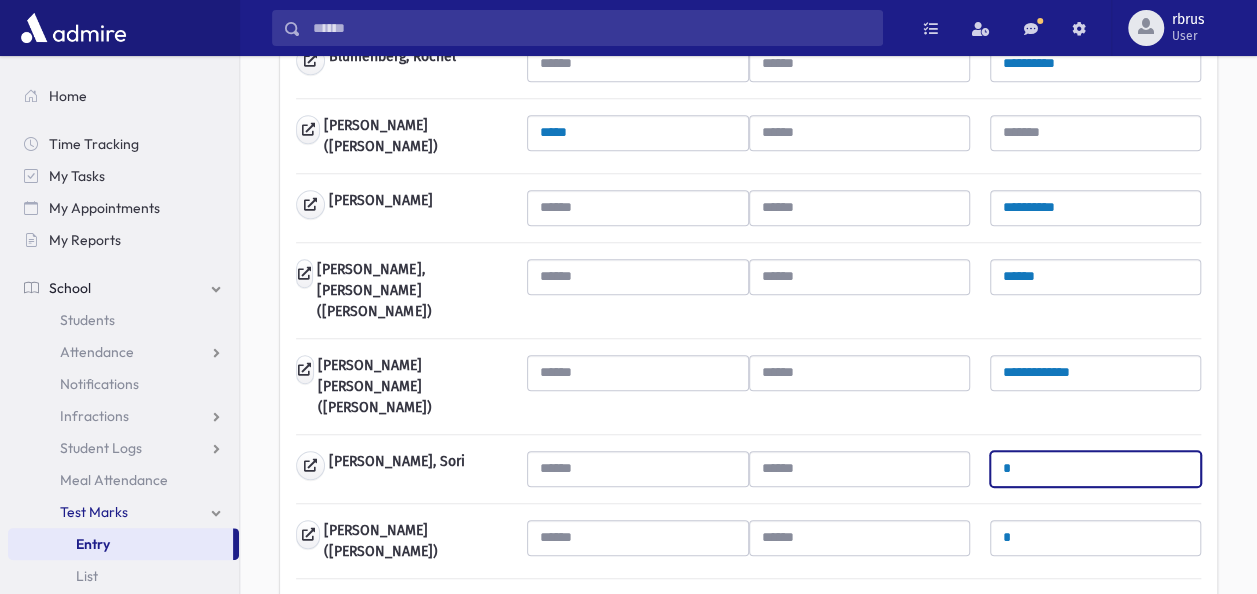 click on "*" at bounding box center (1095, 469) 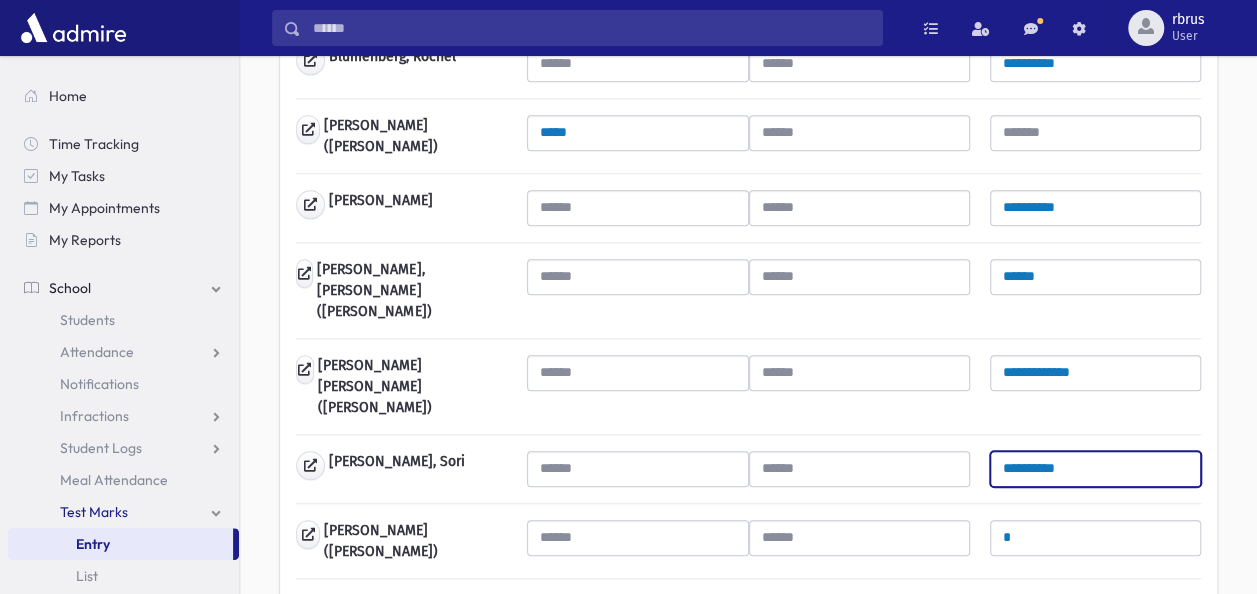 type on "**********" 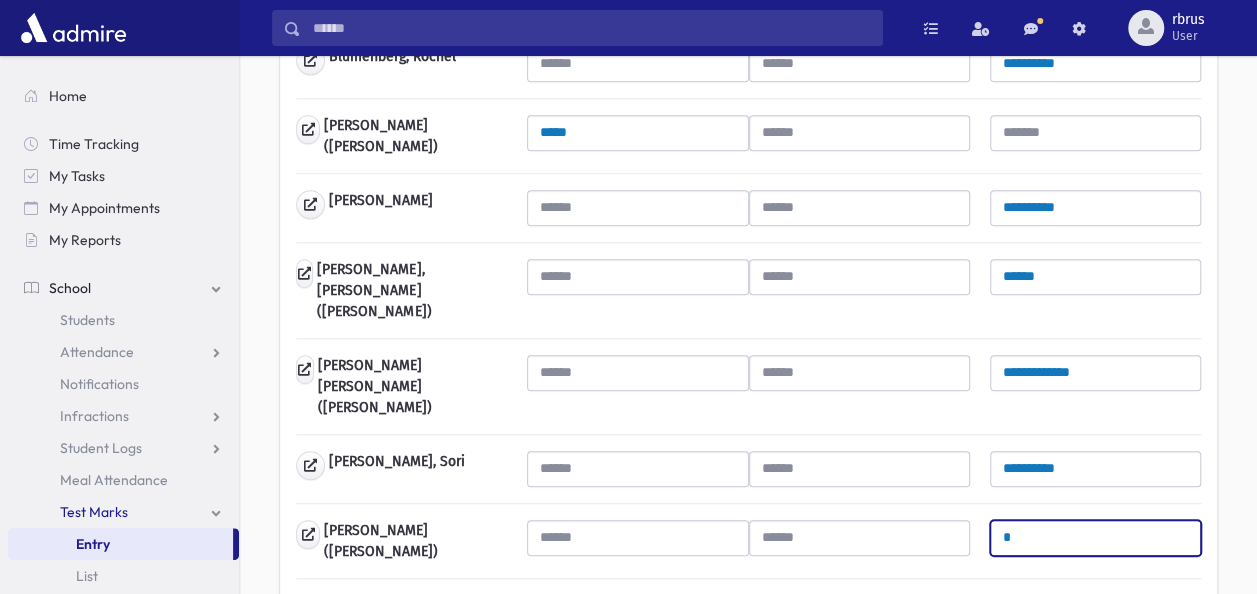 click on "*" at bounding box center (1095, 538) 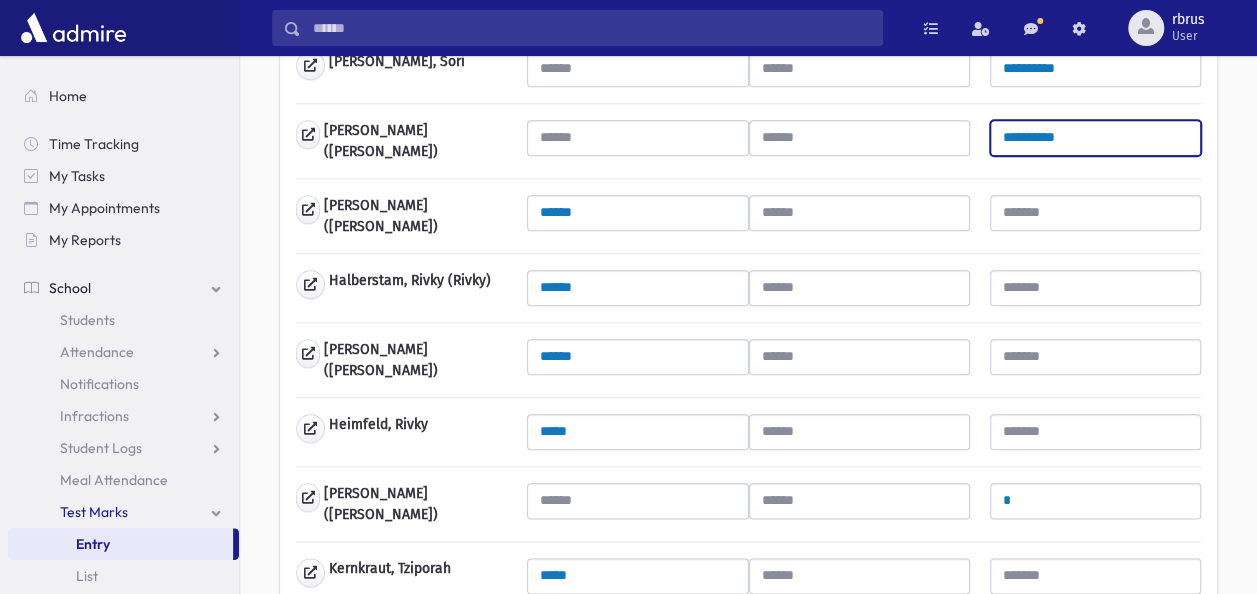 scroll, scrollTop: 1000, scrollLeft: 0, axis: vertical 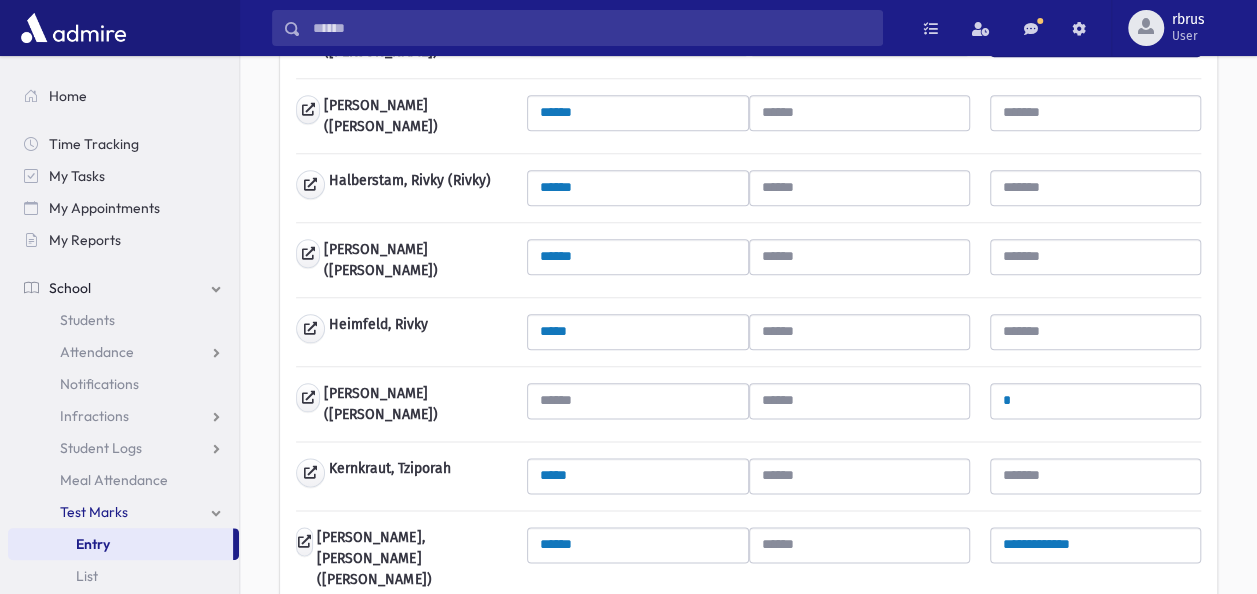 type on "**********" 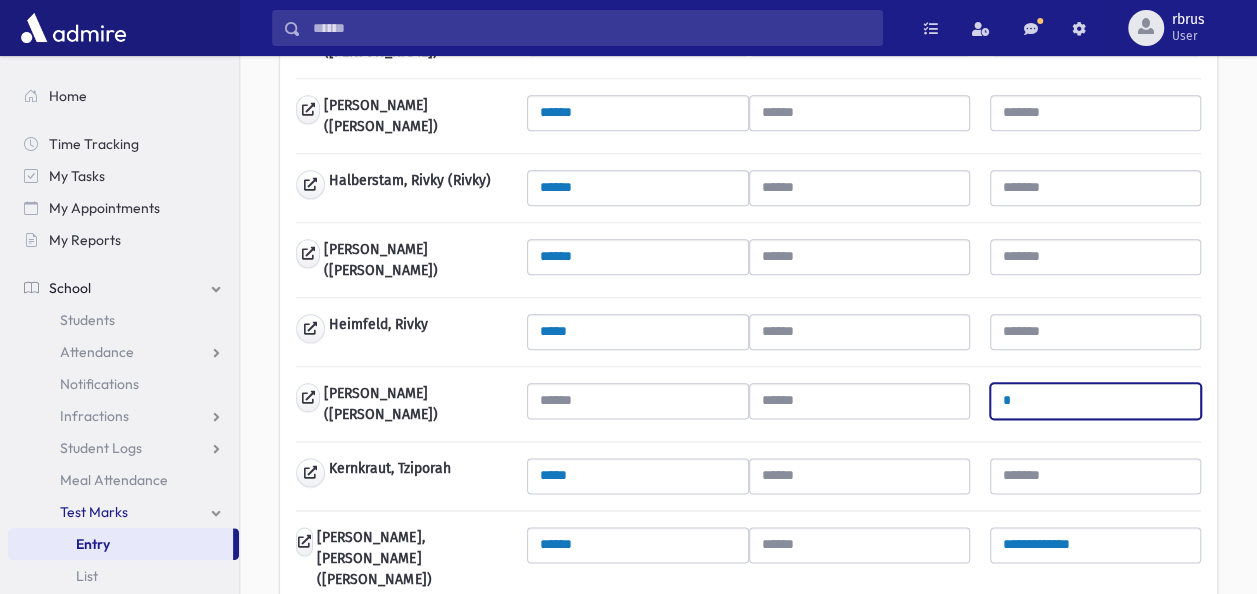 click on "*" at bounding box center (1095, 401) 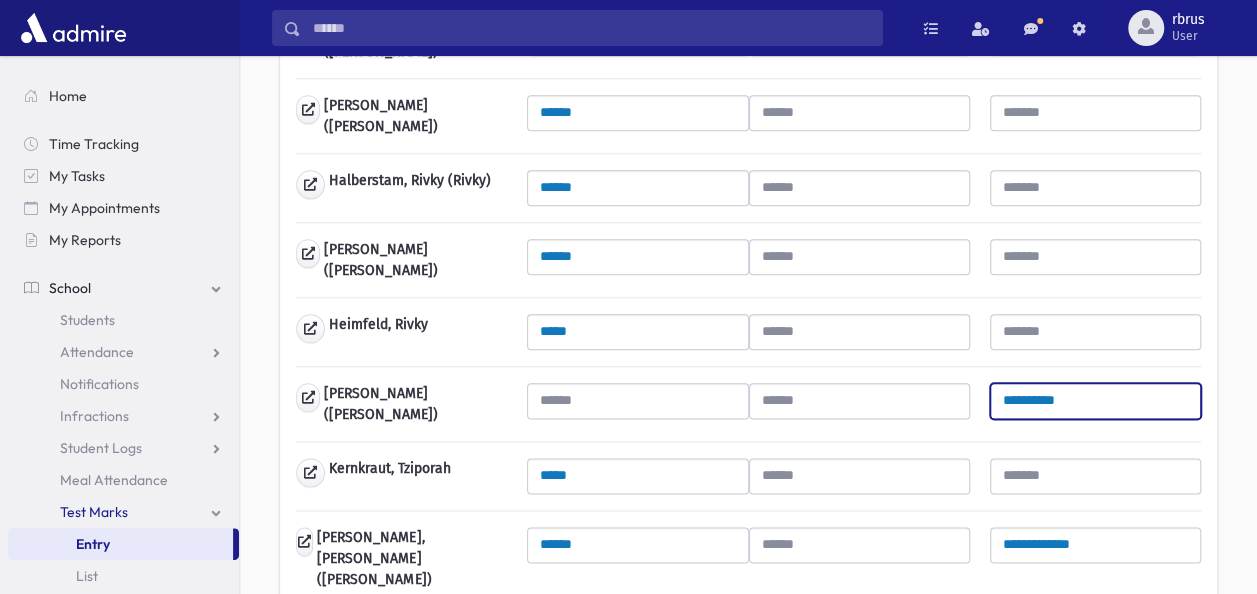 scroll, scrollTop: 1100, scrollLeft: 0, axis: vertical 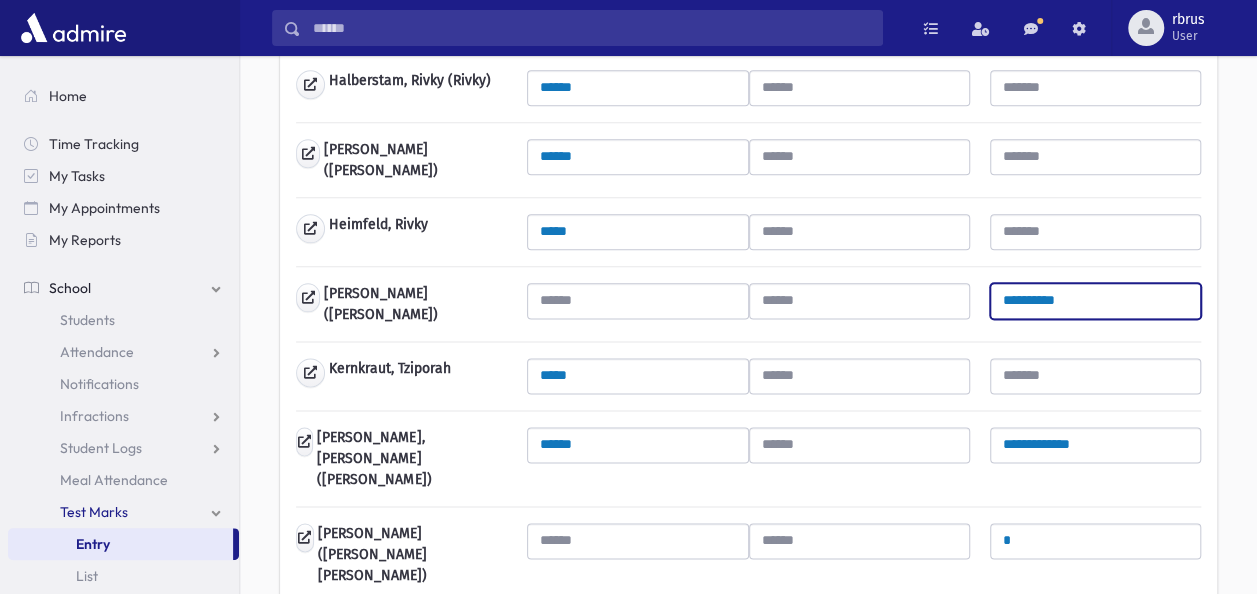 type on "**********" 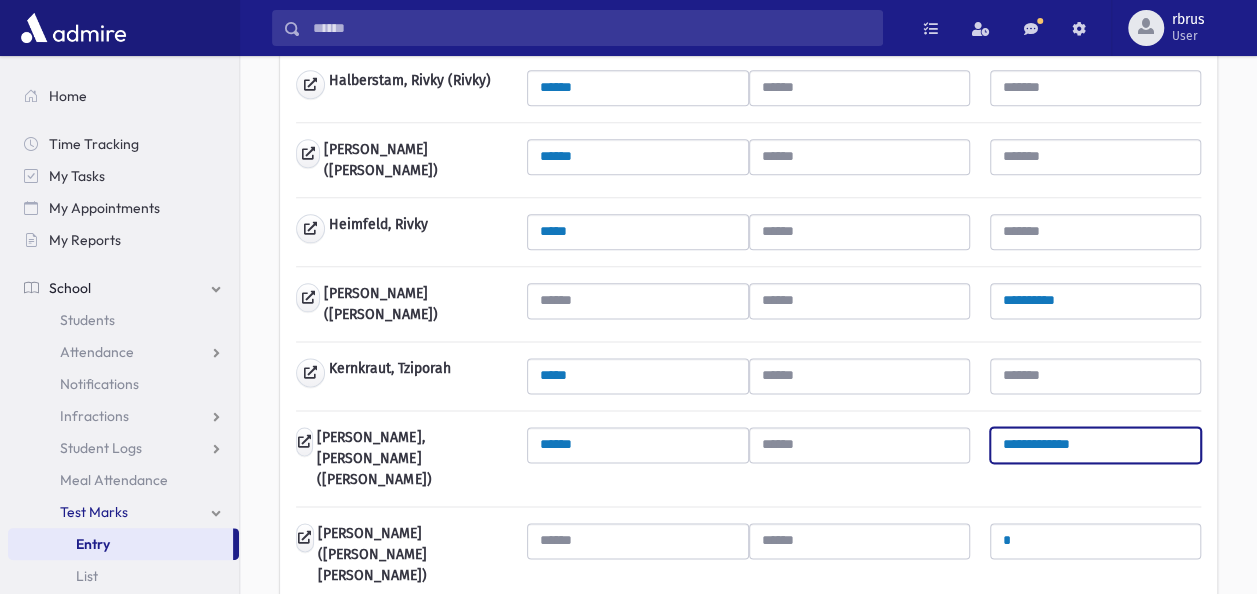 drag, startPoint x: 1101, startPoint y: 378, endPoint x: 1000, endPoint y: 354, distance: 103.81233 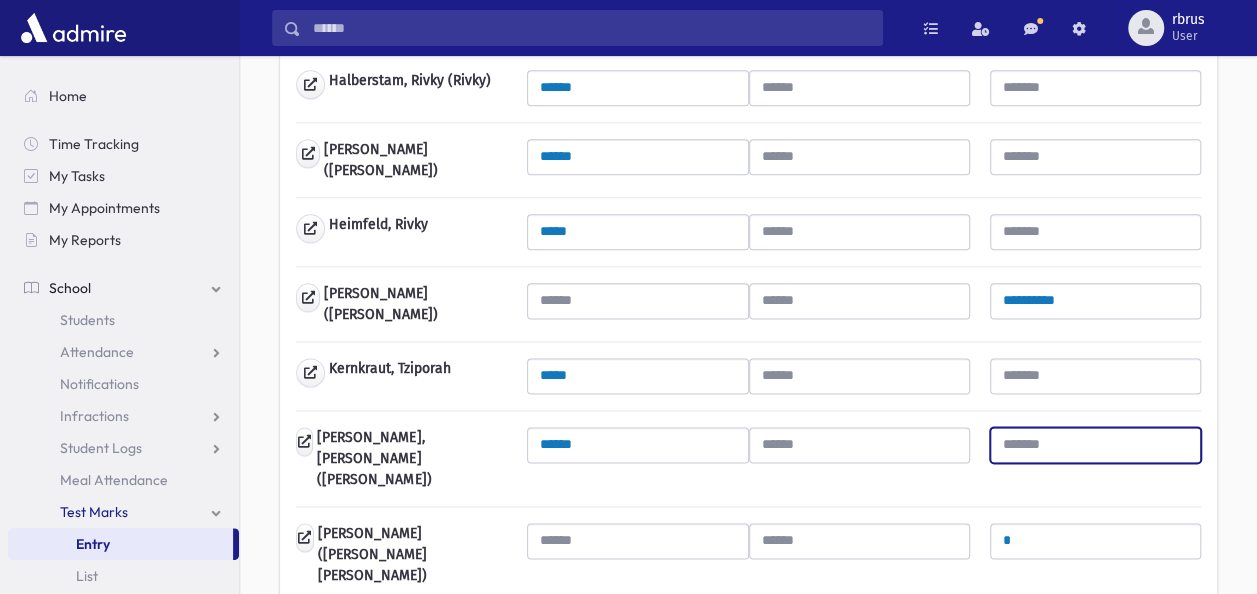type 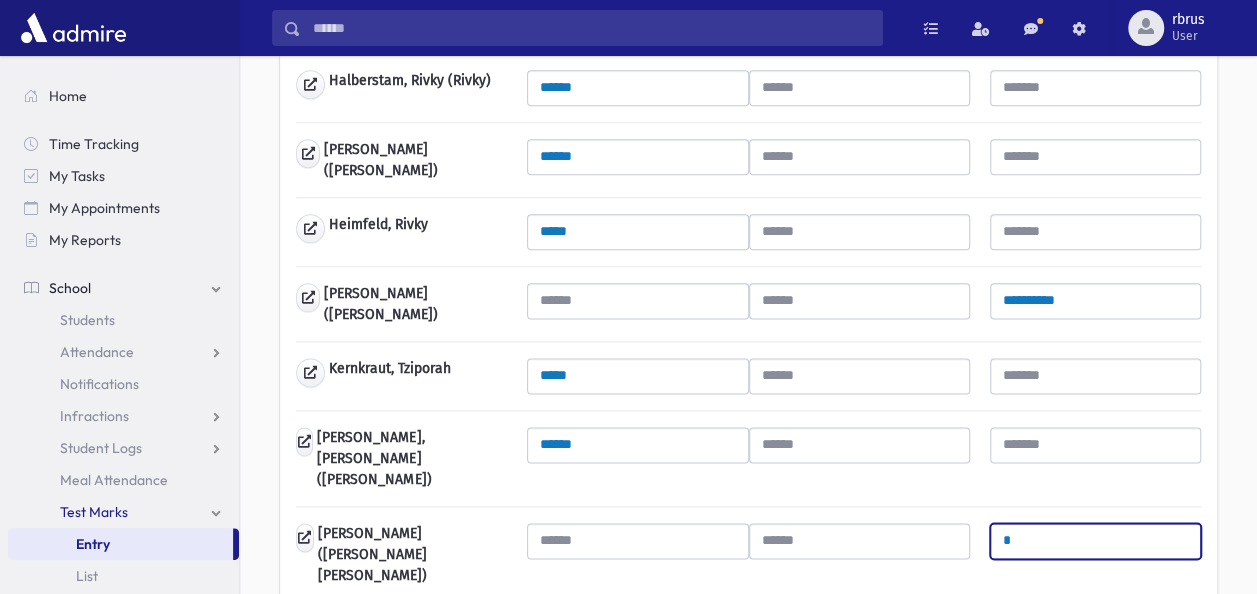 click on "*" at bounding box center (1095, 541) 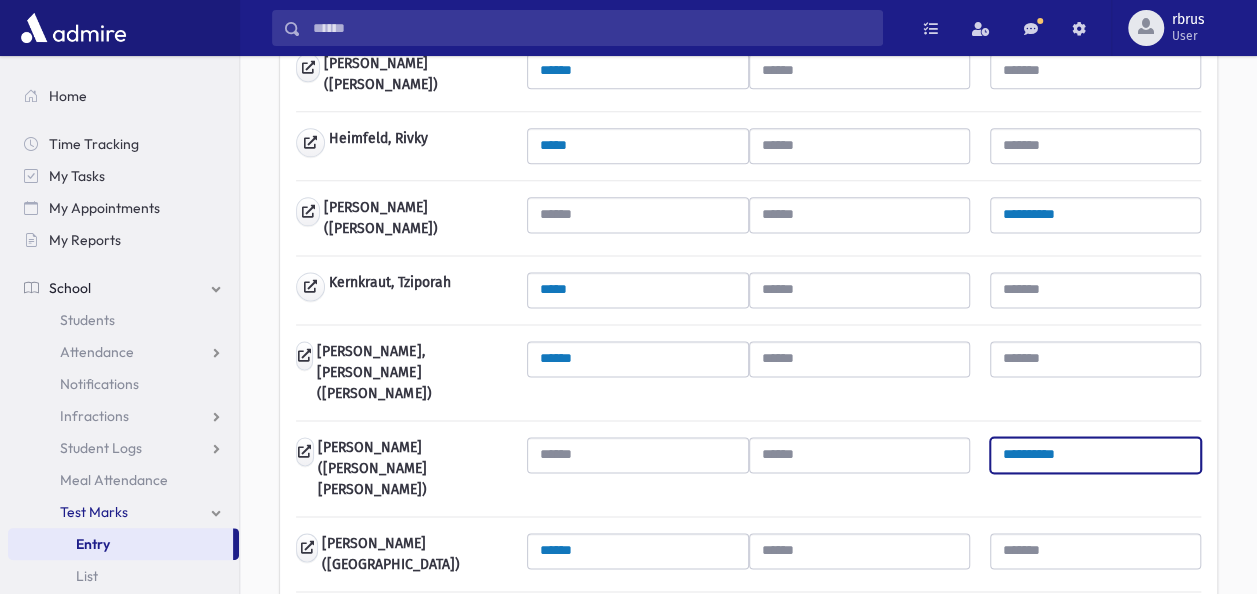 scroll, scrollTop: 1300, scrollLeft: 0, axis: vertical 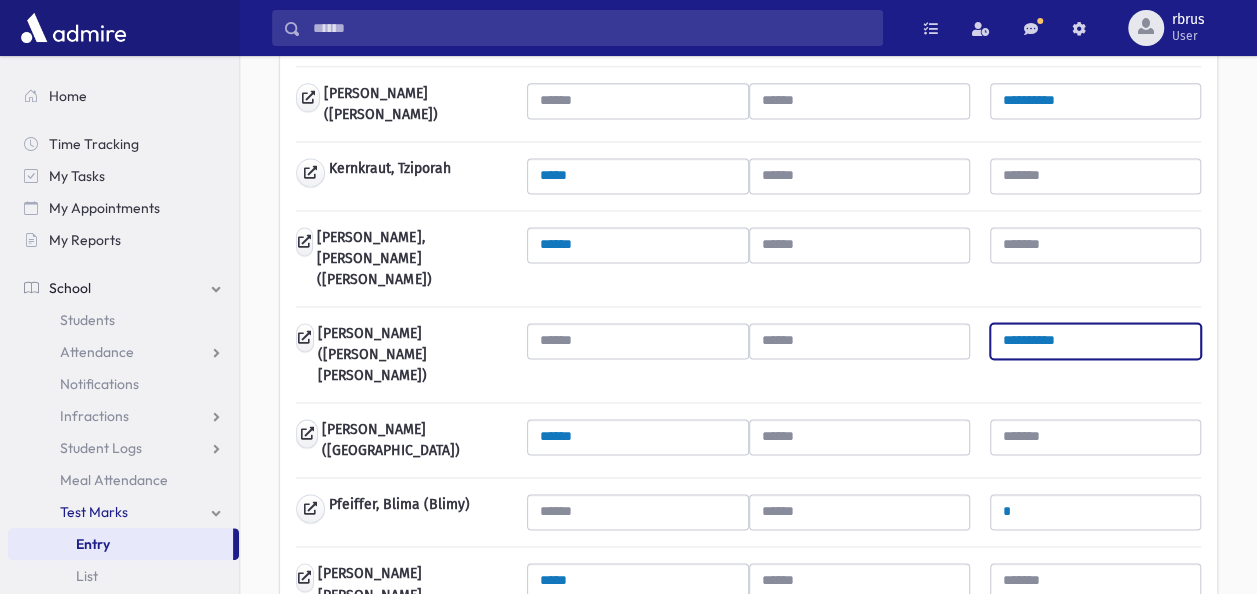 type on "**********" 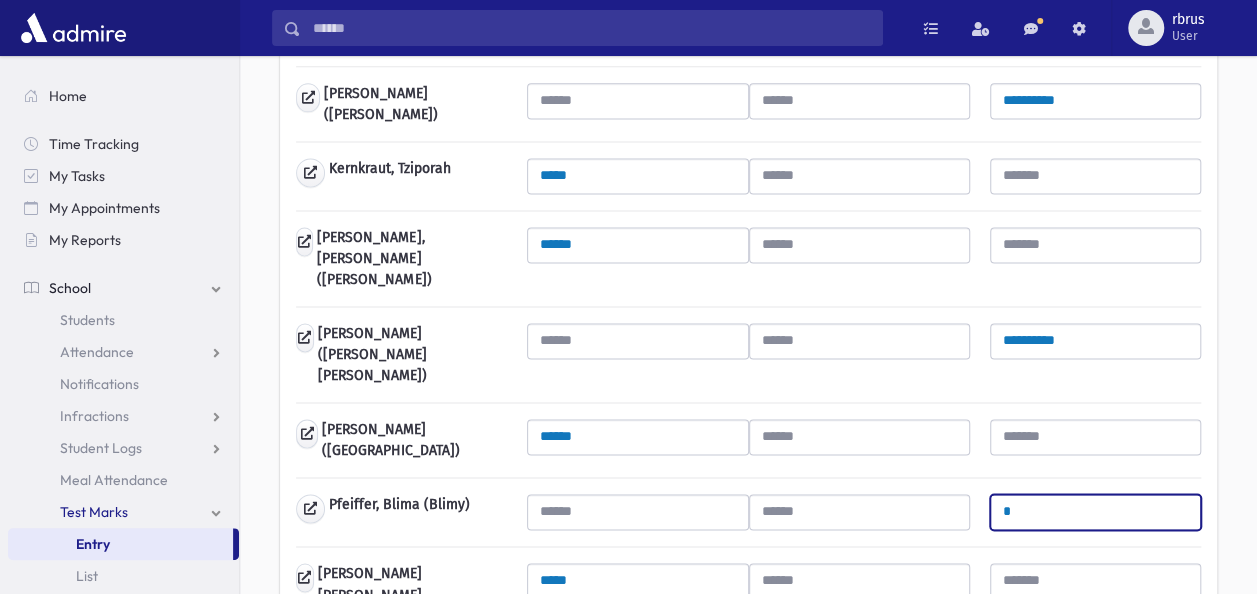 click on "*" at bounding box center (1095, 512) 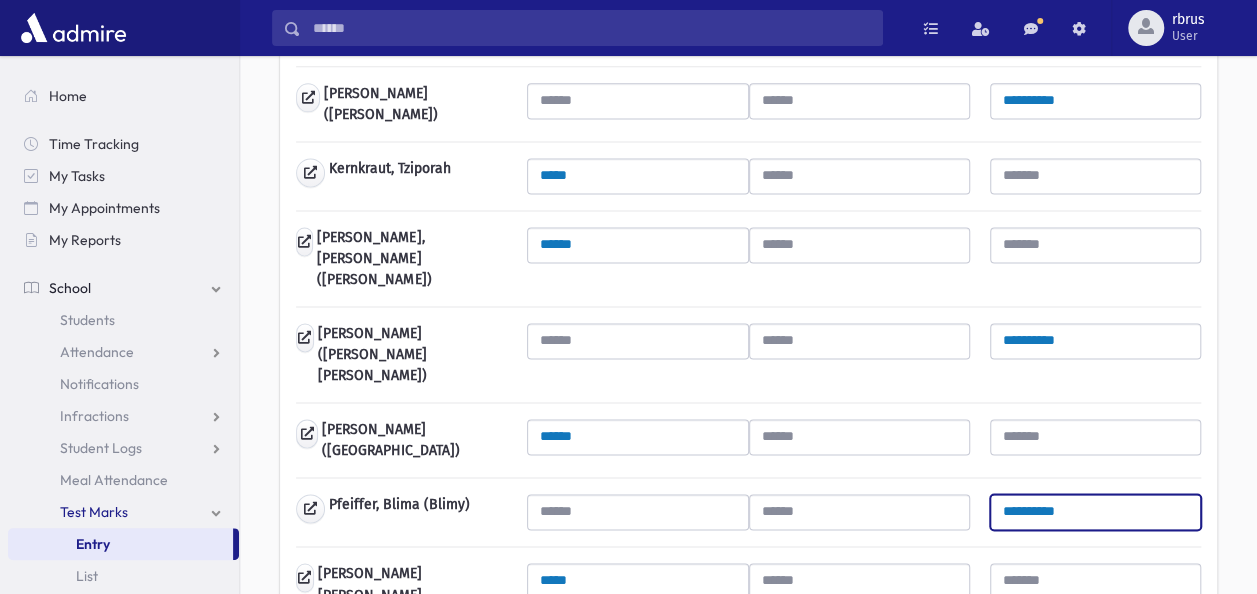 scroll, scrollTop: 1400, scrollLeft: 0, axis: vertical 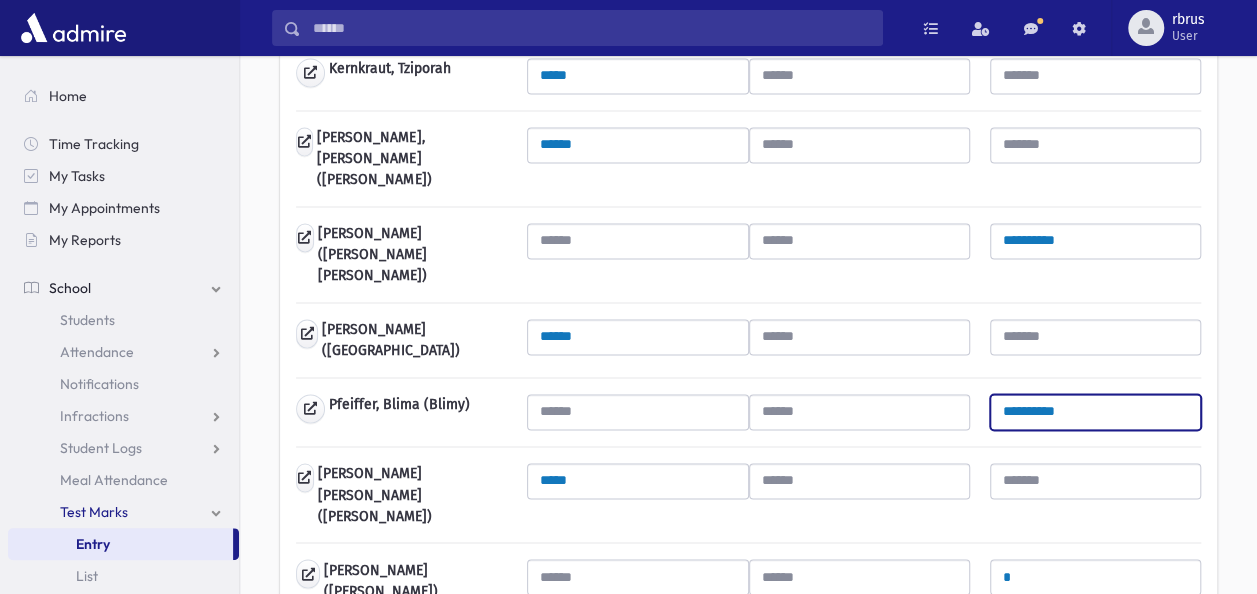 type on "**********" 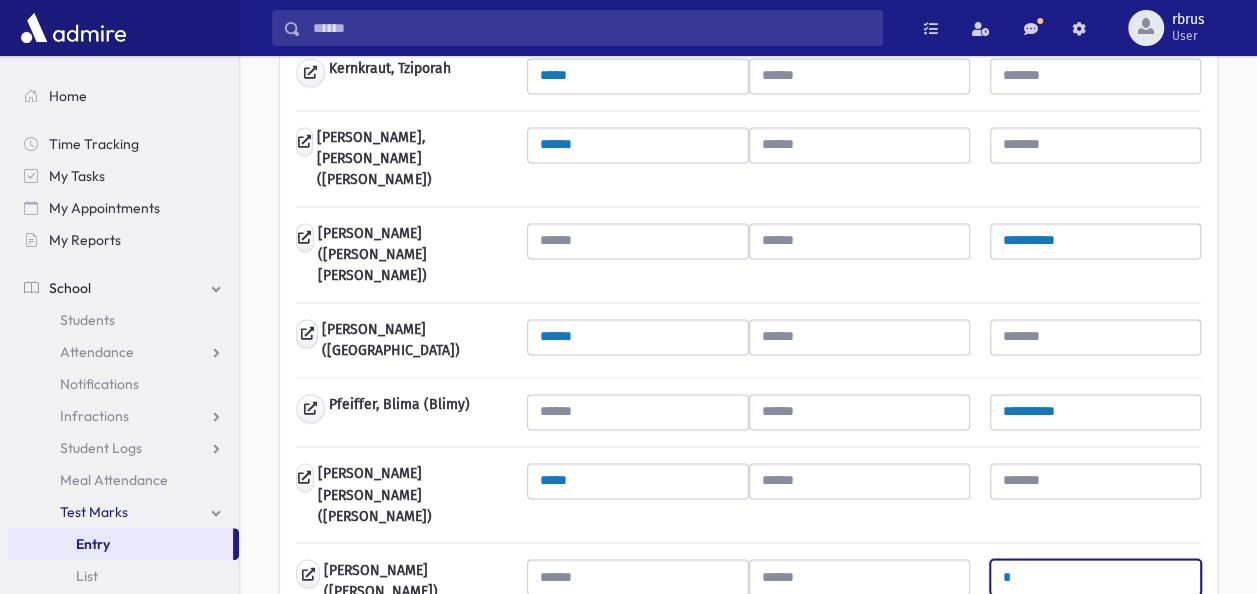 click on "*" at bounding box center (1095, 577) 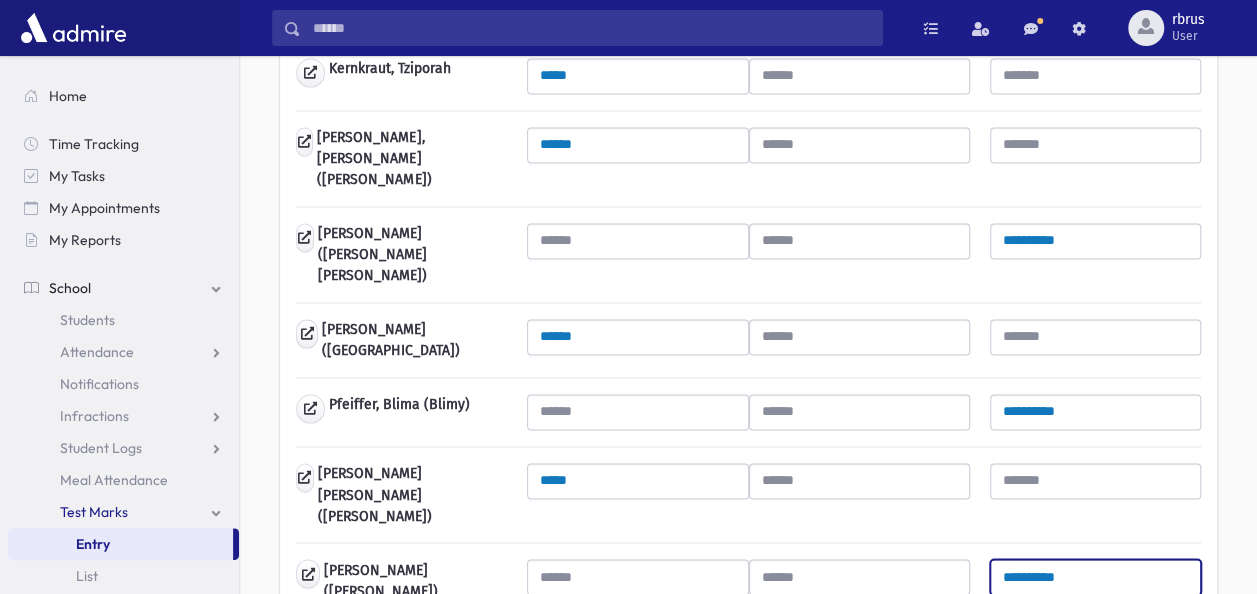 type on "**********" 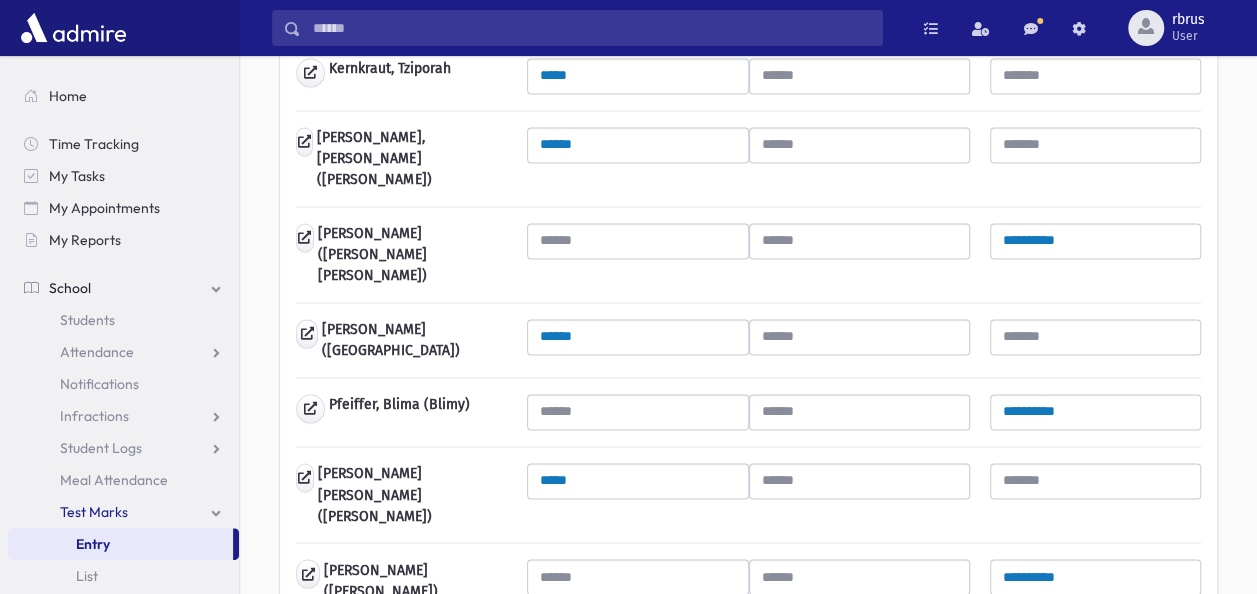 click on "*" at bounding box center [1095, 652] 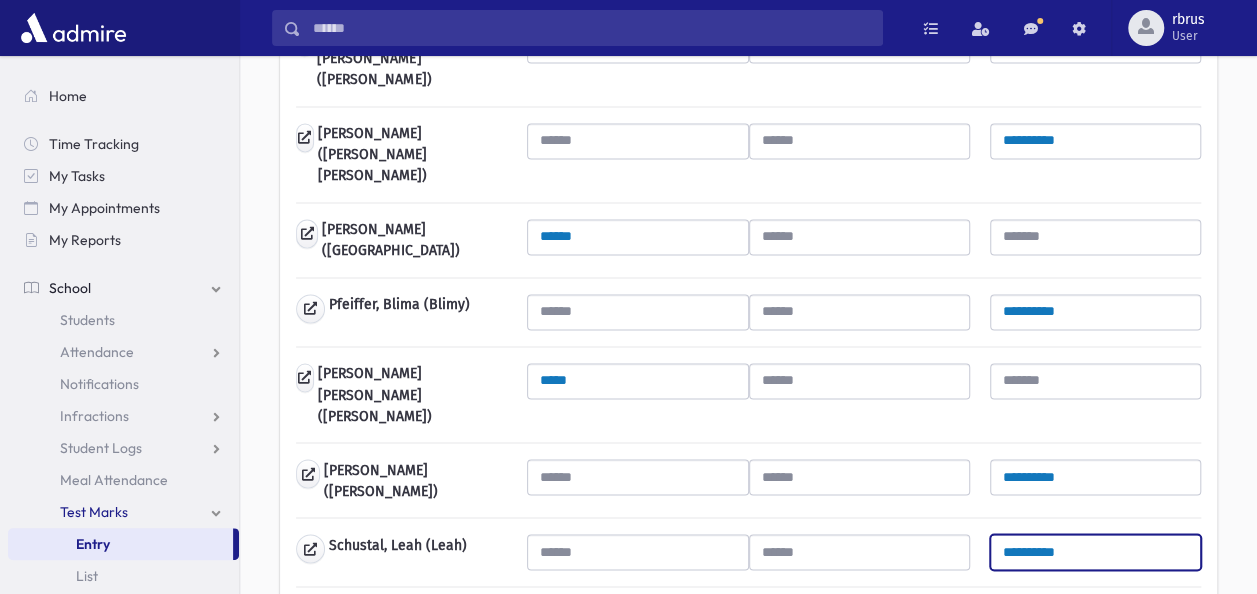 type on "**********" 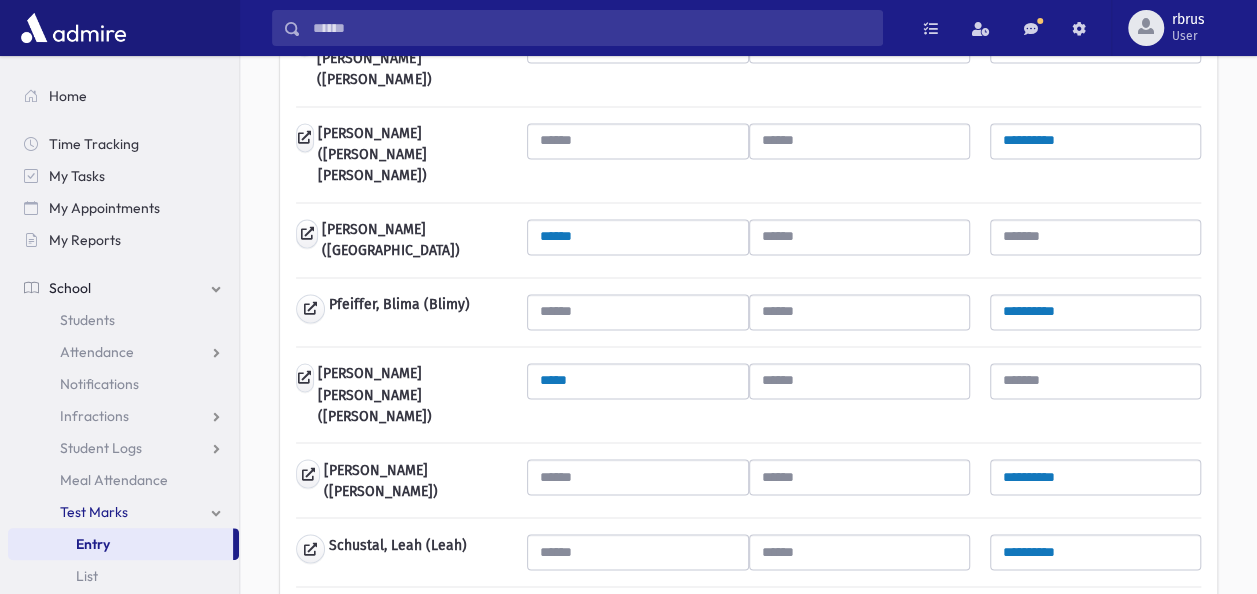 click on "*" at bounding box center (1095, 621) 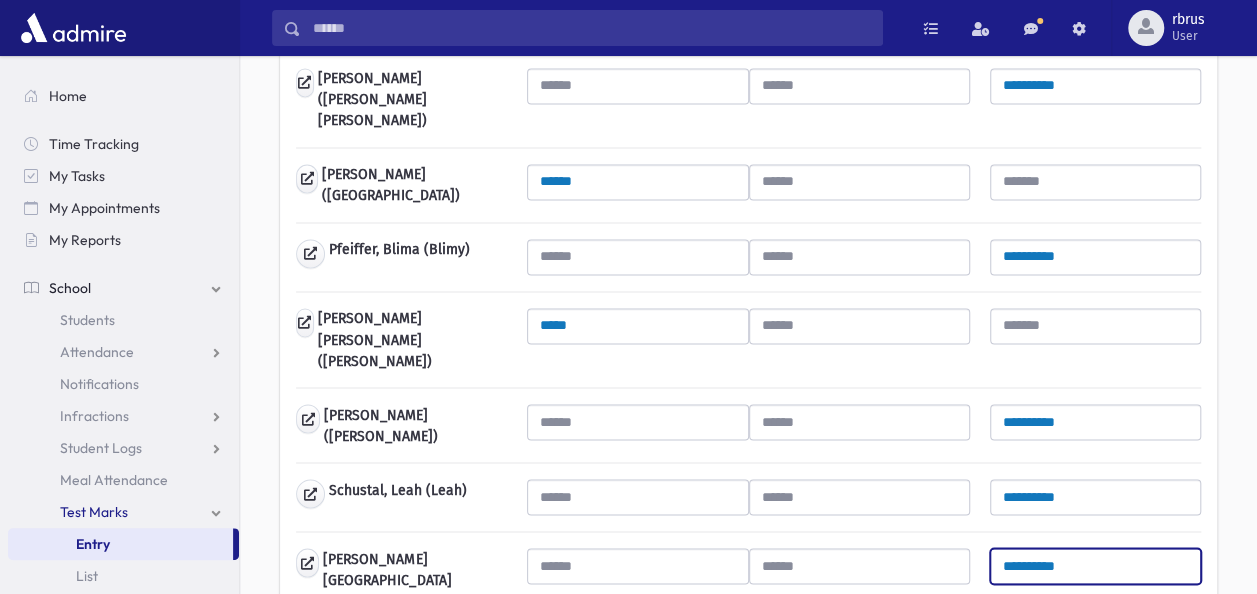scroll, scrollTop: 1600, scrollLeft: 0, axis: vertical 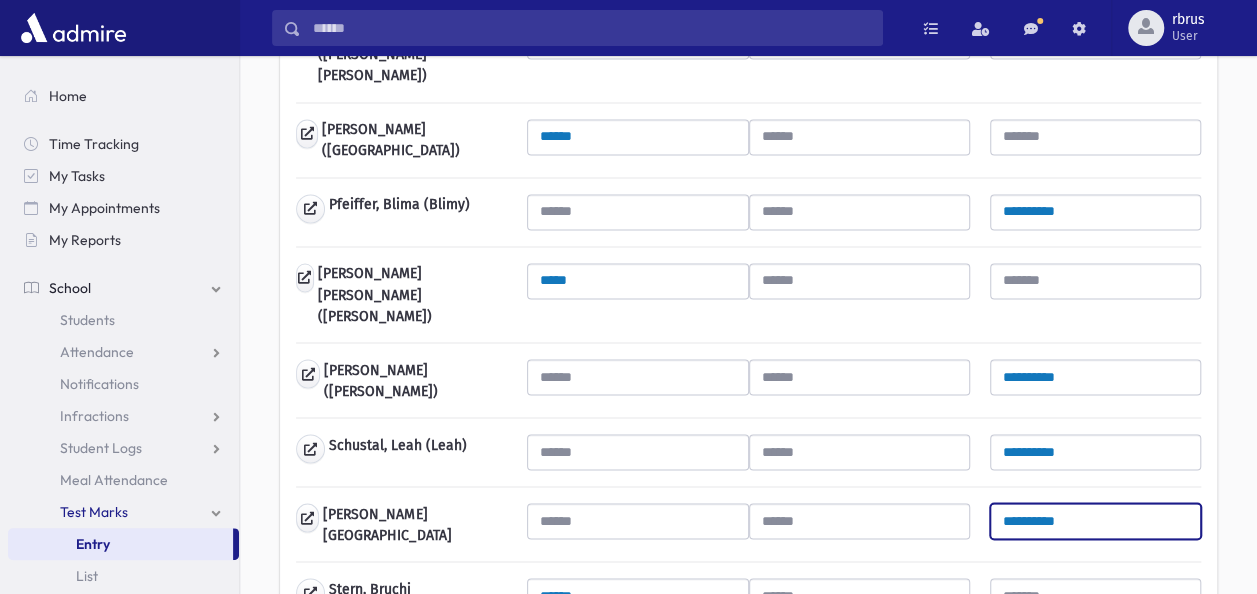 type on "**********" 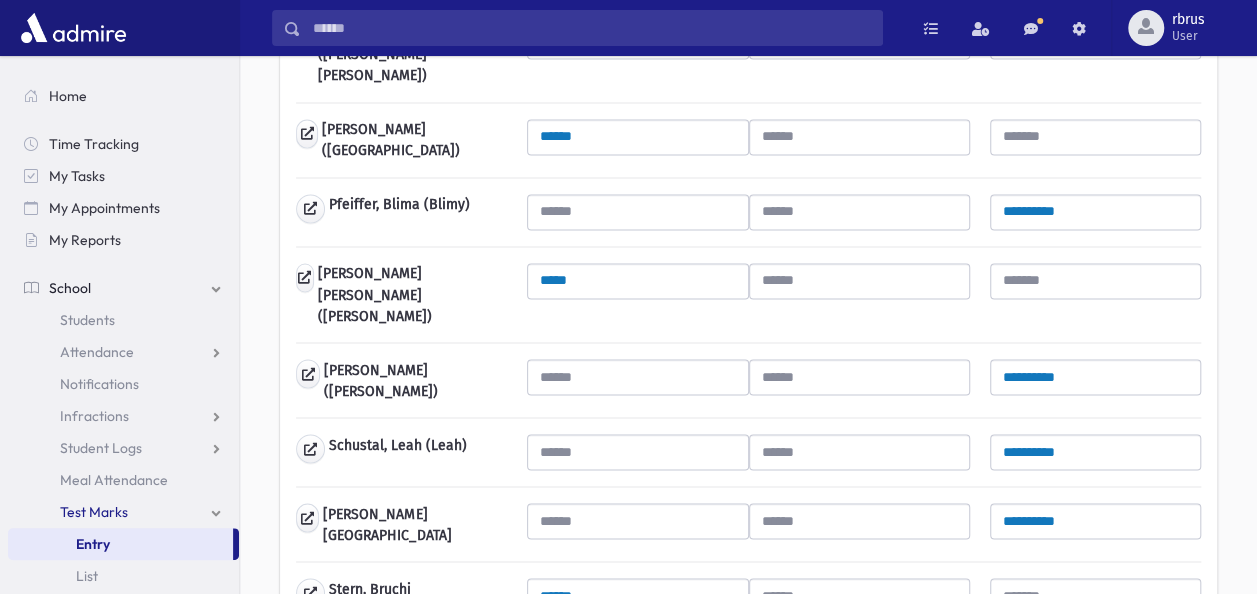 click on "**********" at bounding box center (1095, 665) 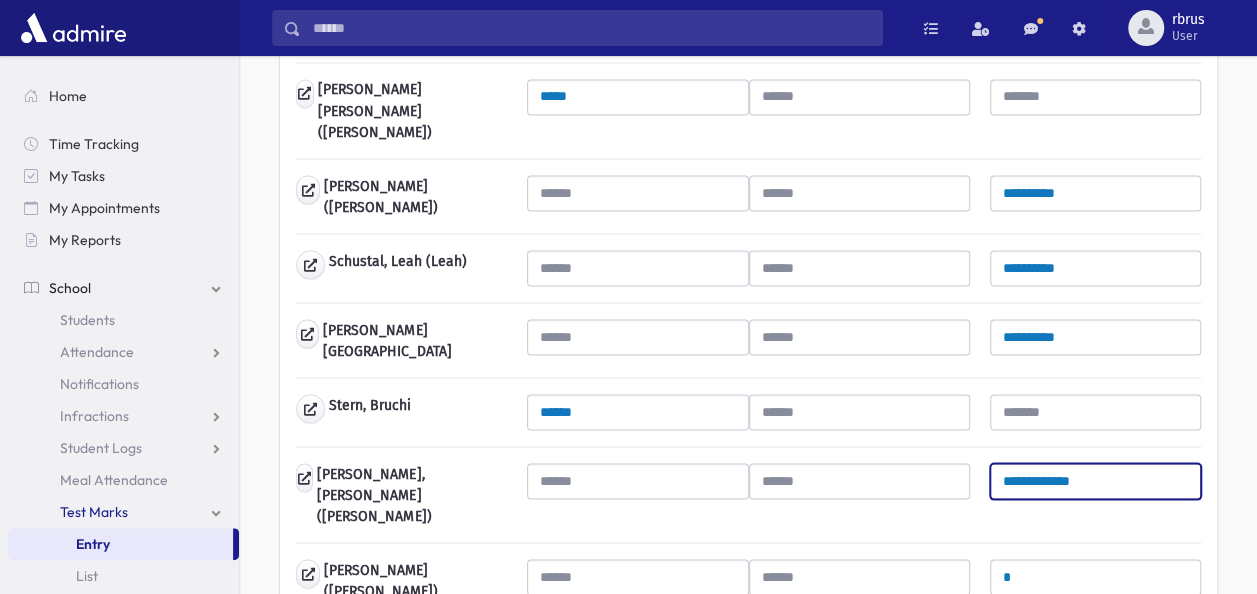 scroll, scrollTop: 2000, scrollLeft: 0, axis: vertical 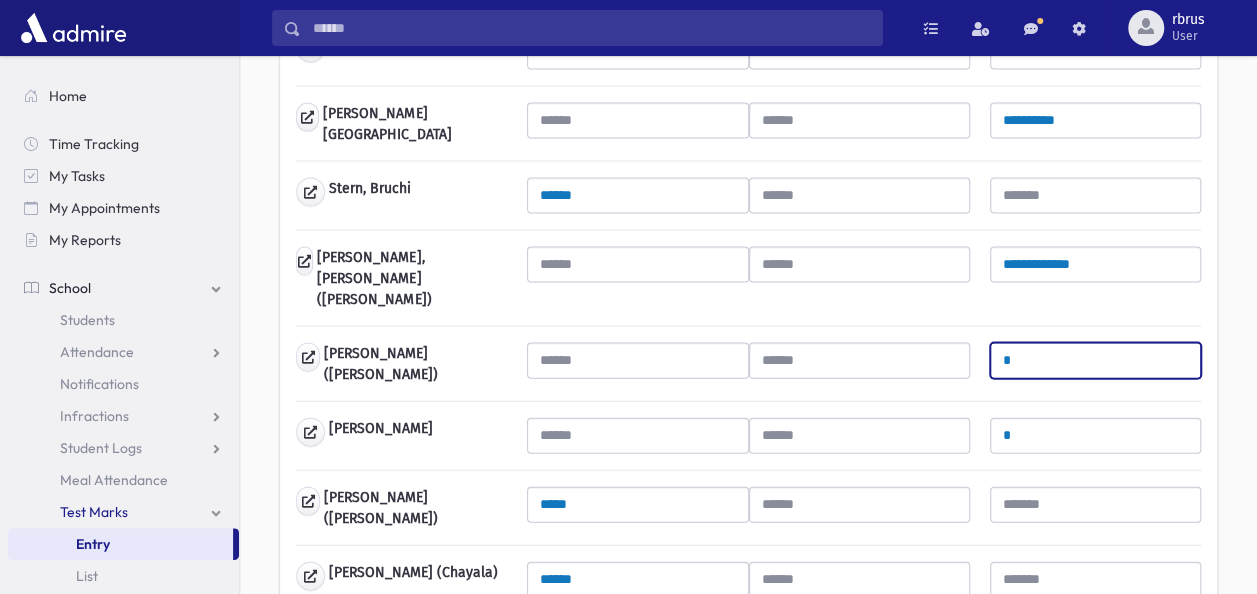 click on "*" at bounding box center [1095, 361] 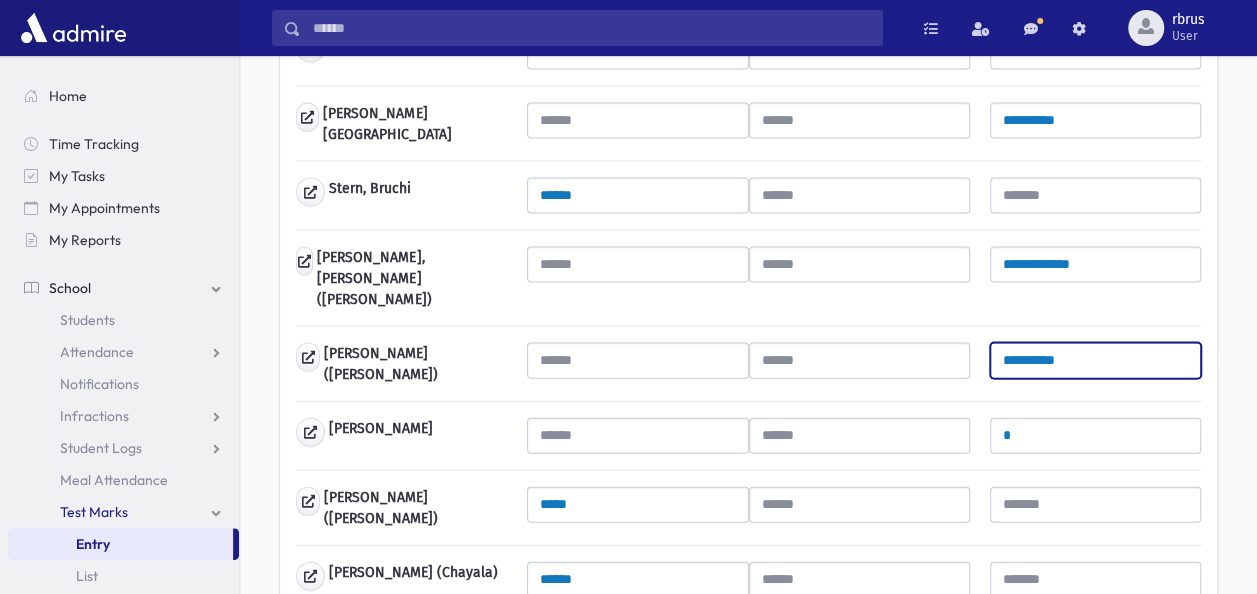 type on "**********" 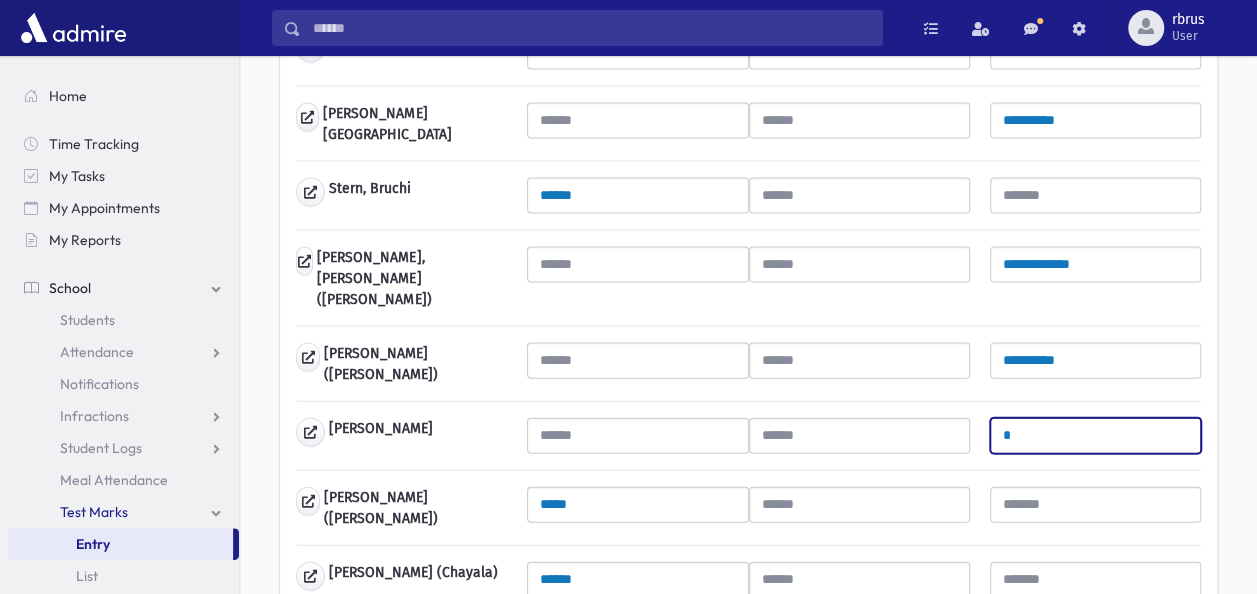 click on "*" at bounding box center [1095, 436] 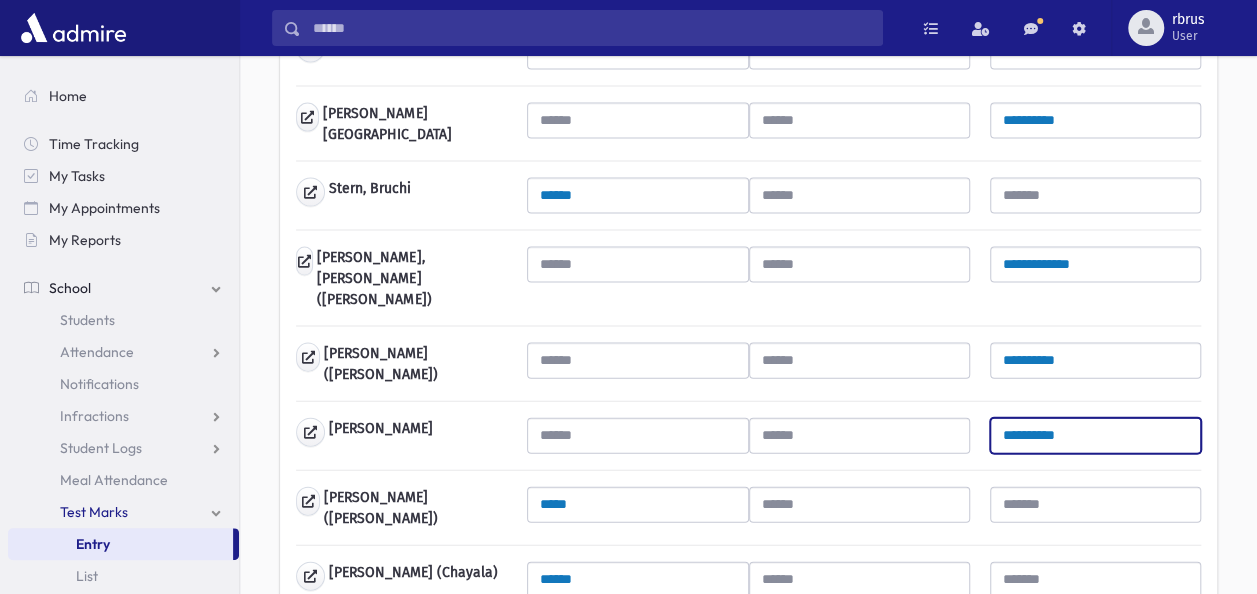 type on "**********" 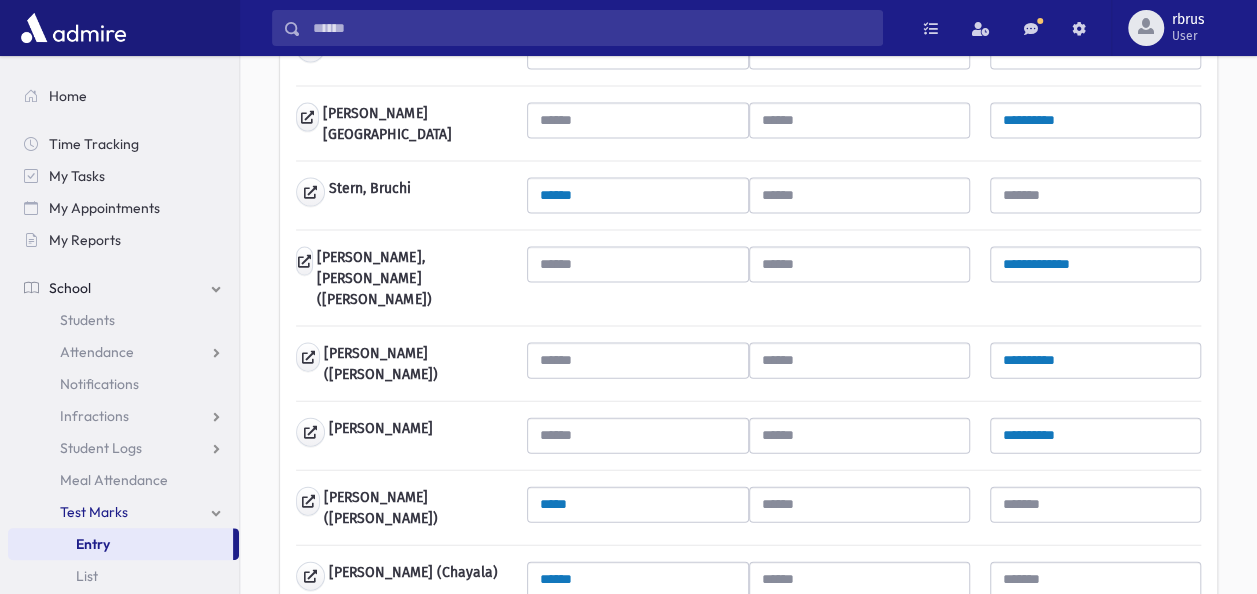 click on "Save" at bounding box center [324, 724] 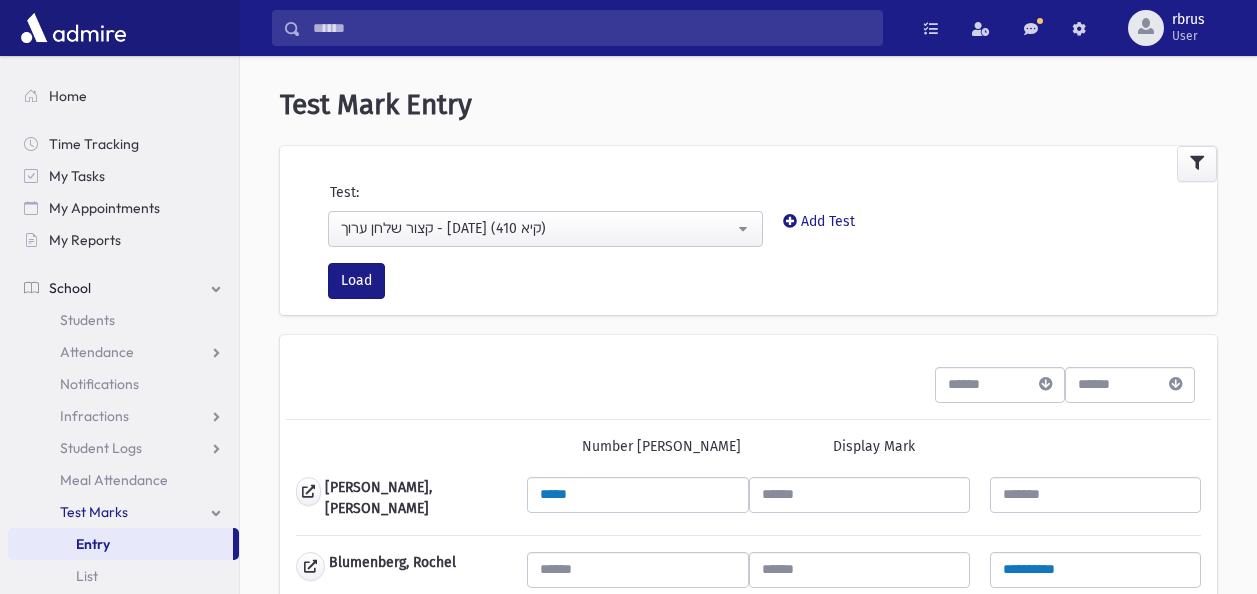 scroll, scrollTop: 0, scrollLeft: 0, axis: both 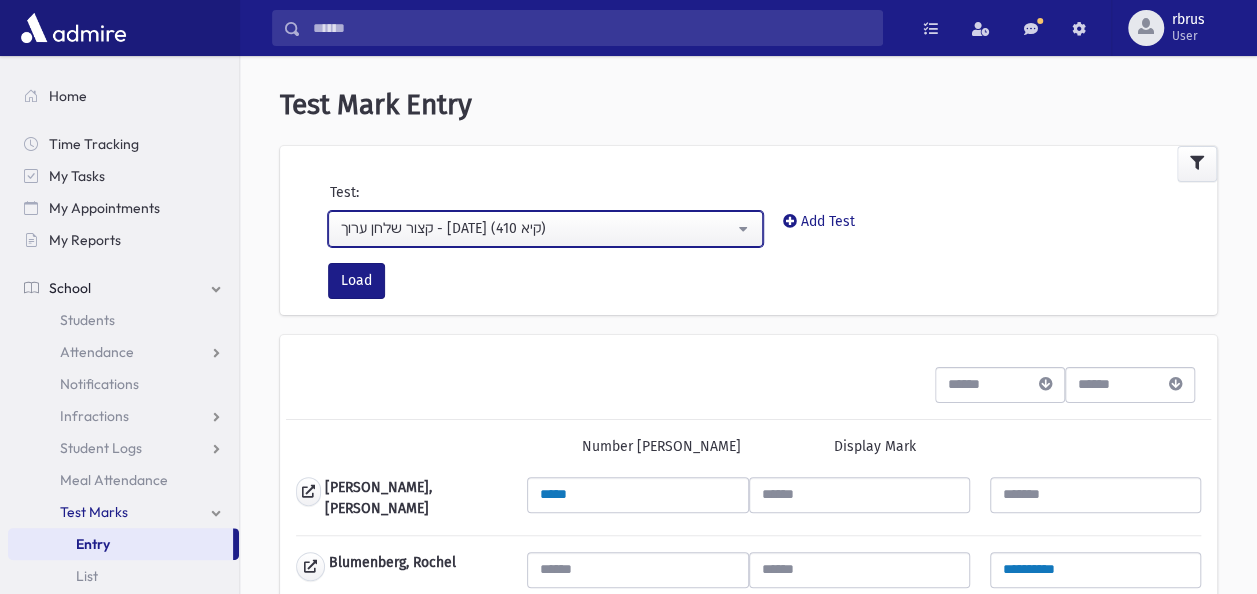 click on "קצור שלחן ערוך - [DATE] (410 קיא)" at bounding box center [537, 228] 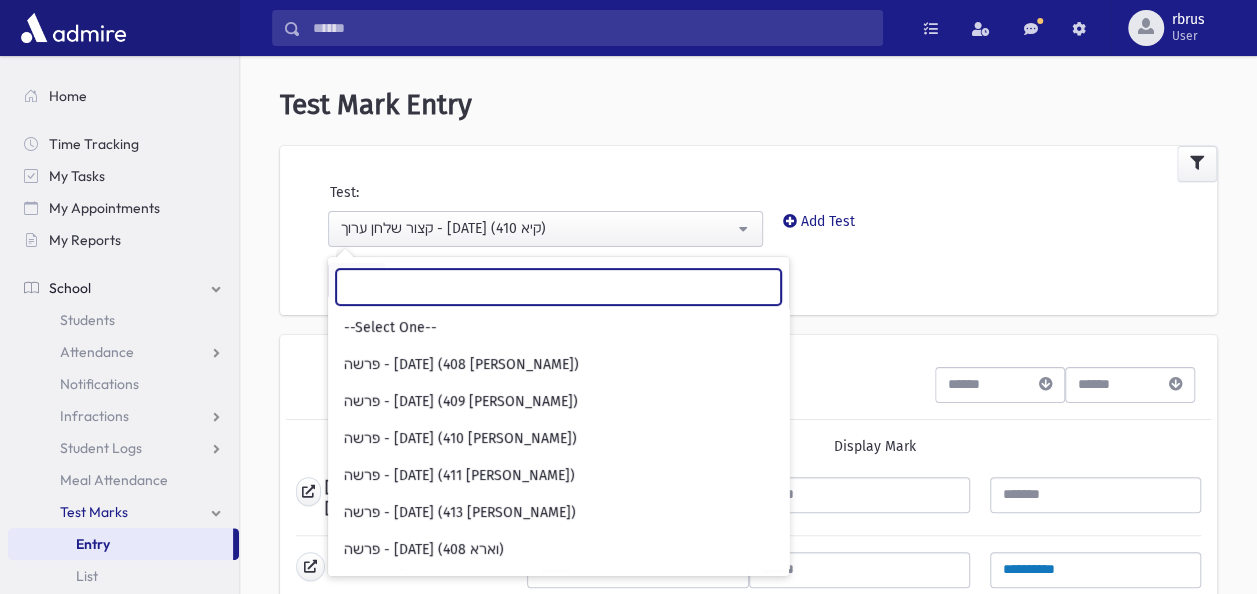 scroll, scrollTop: 406, scrollLeft: 0, axis: vertical 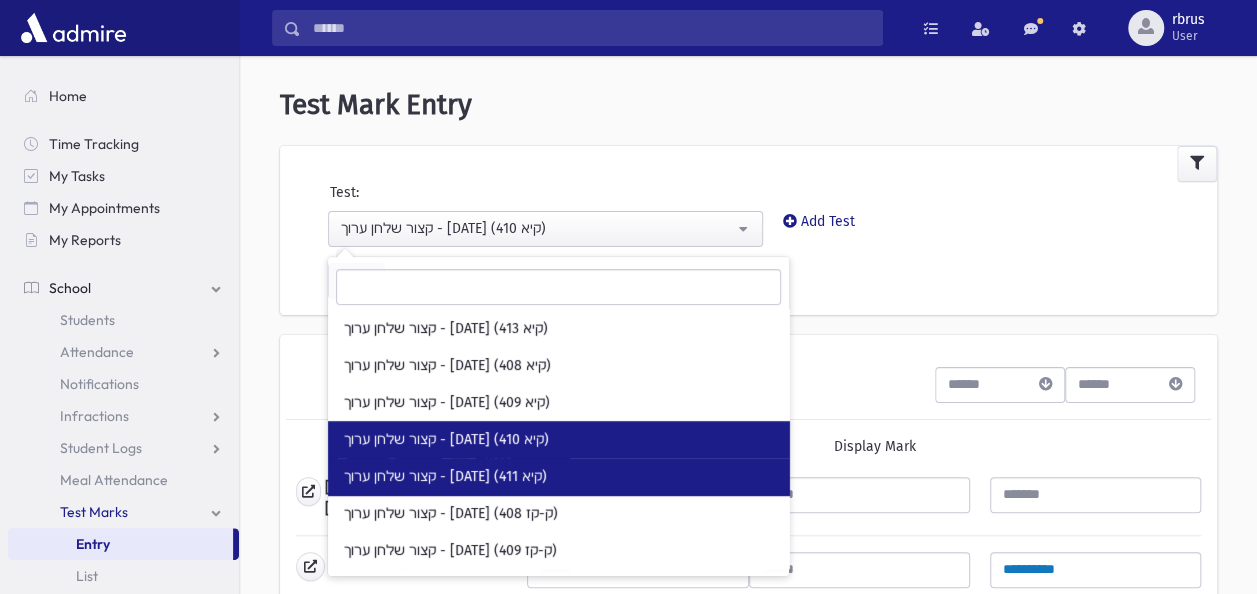click on "קצור שלחן ערוך - [DATE] (411 קיא)" at bounding box center [445, 477] 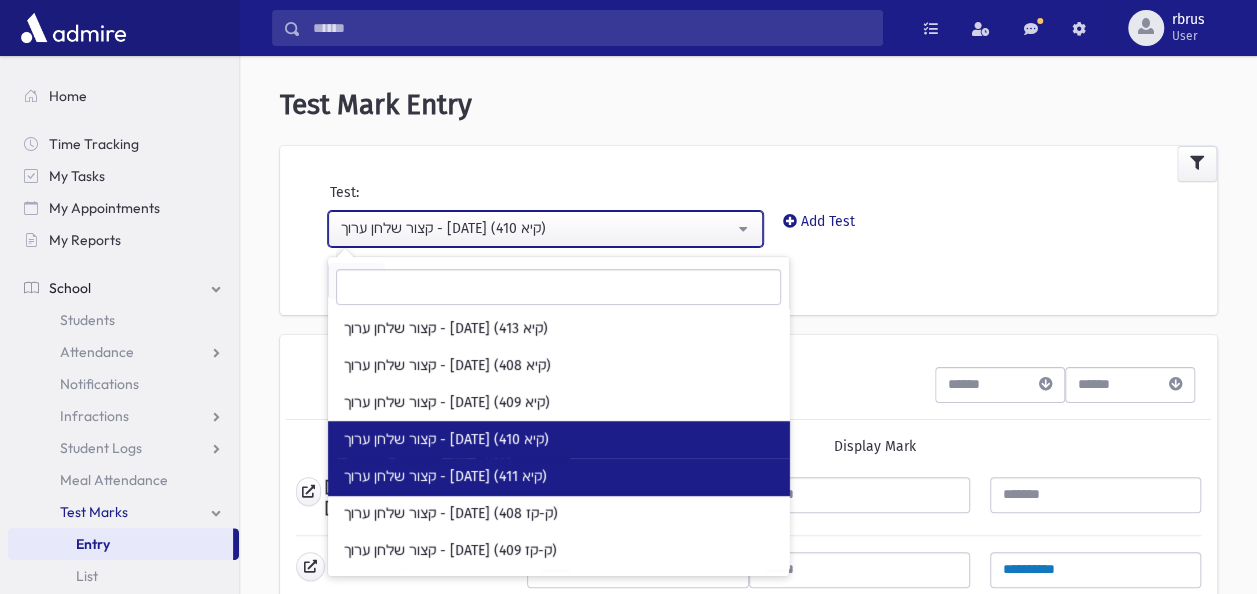 select on "***" 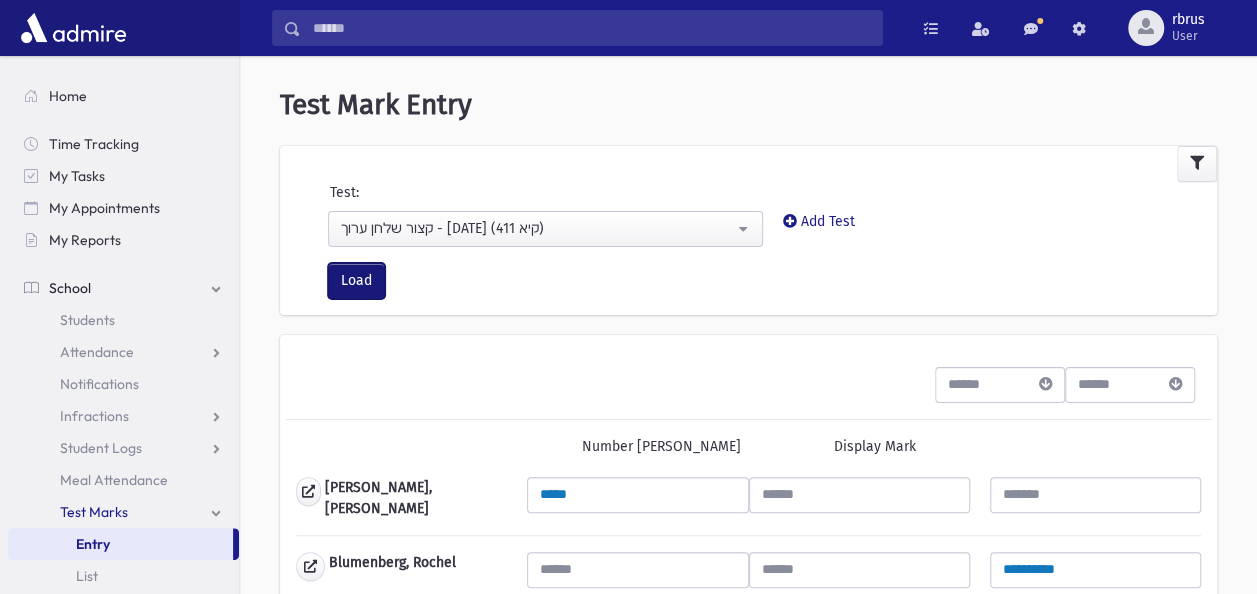 click on "Load" at bounding box center [356, 281] 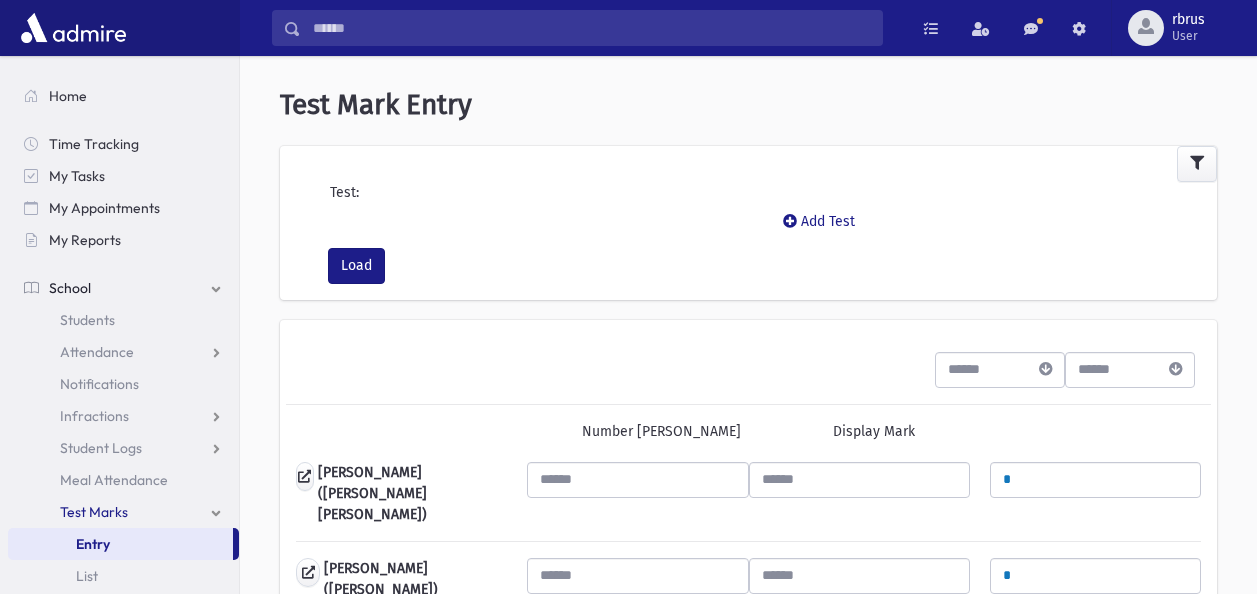 scroll, scrollTop: 200, scrollLeft: 0, axis: vertical 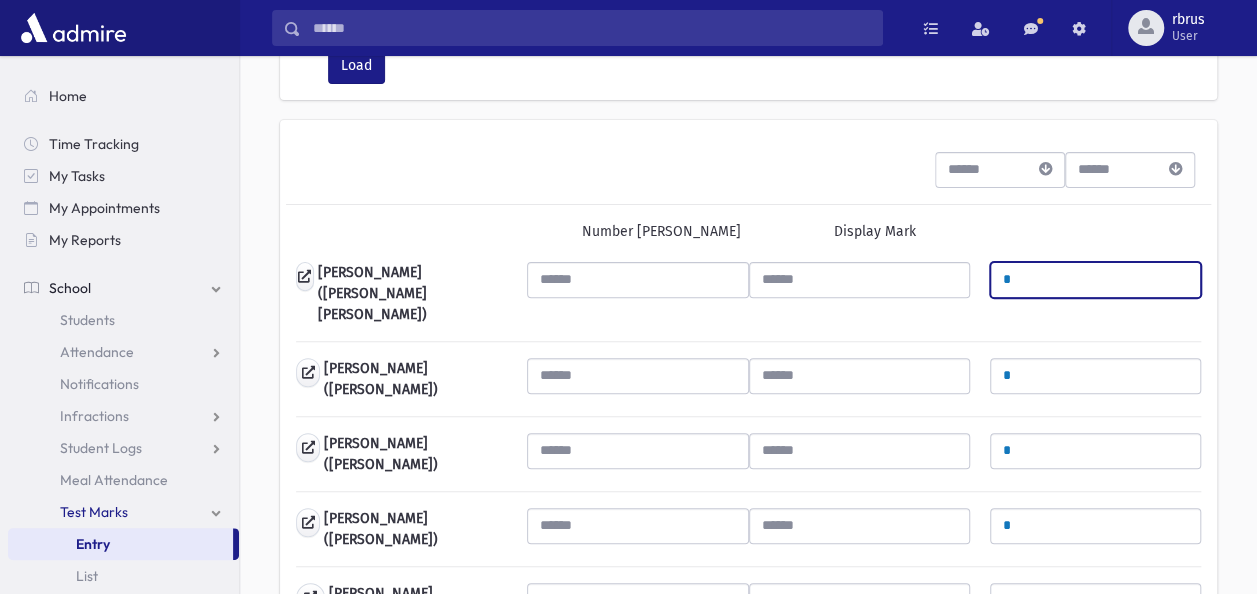 click on "*" at bounding box center [1095, 280] 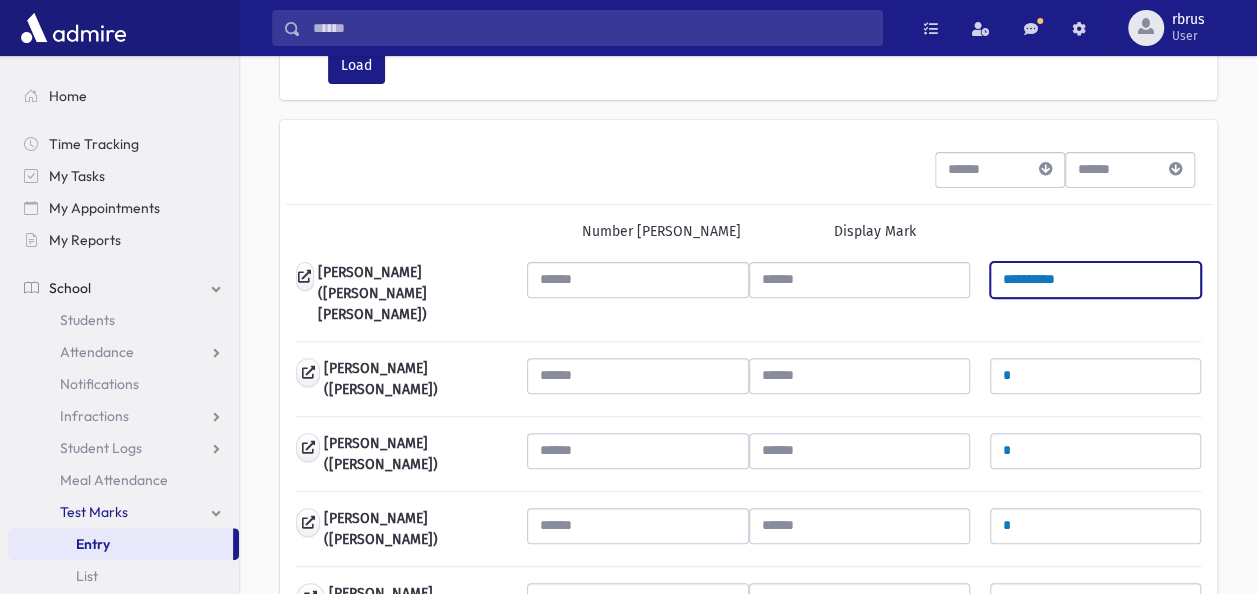 type on "**********" 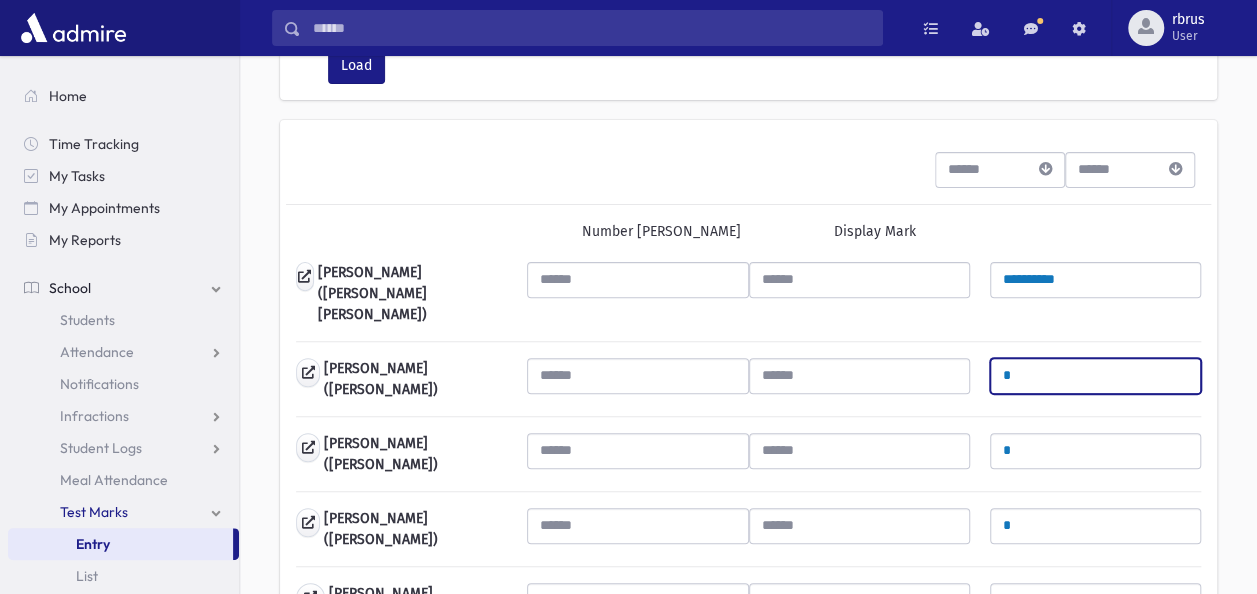 click on "*" at bounding box center (1095, 376) 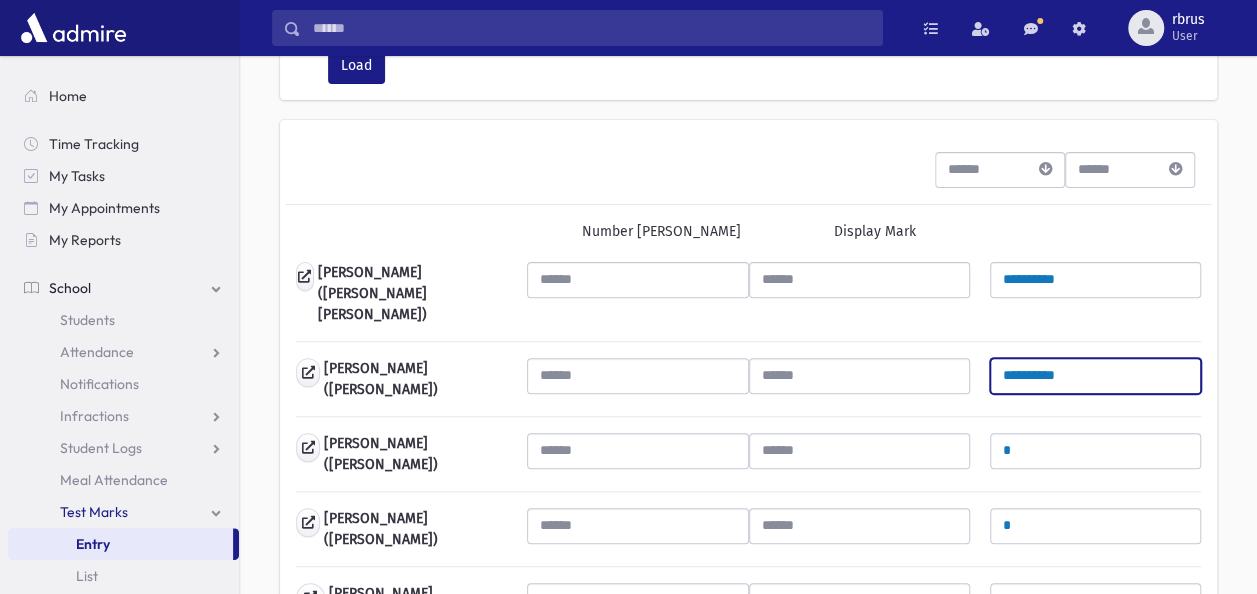 type on "**********" 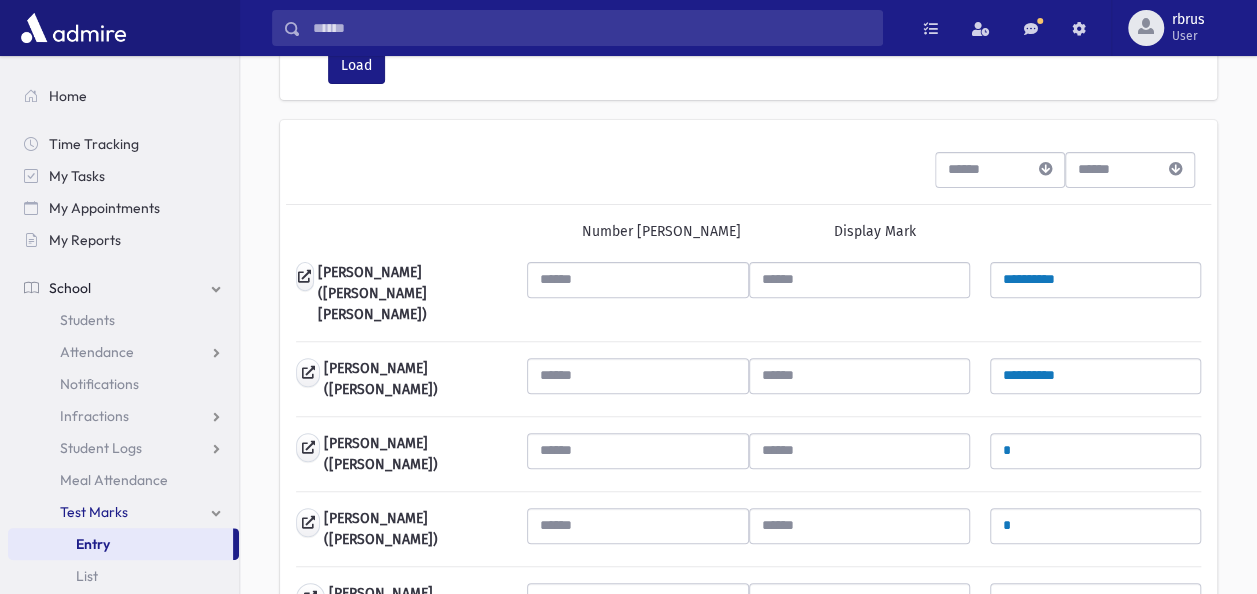 click on "**********" at bounding box center (748, 1275) 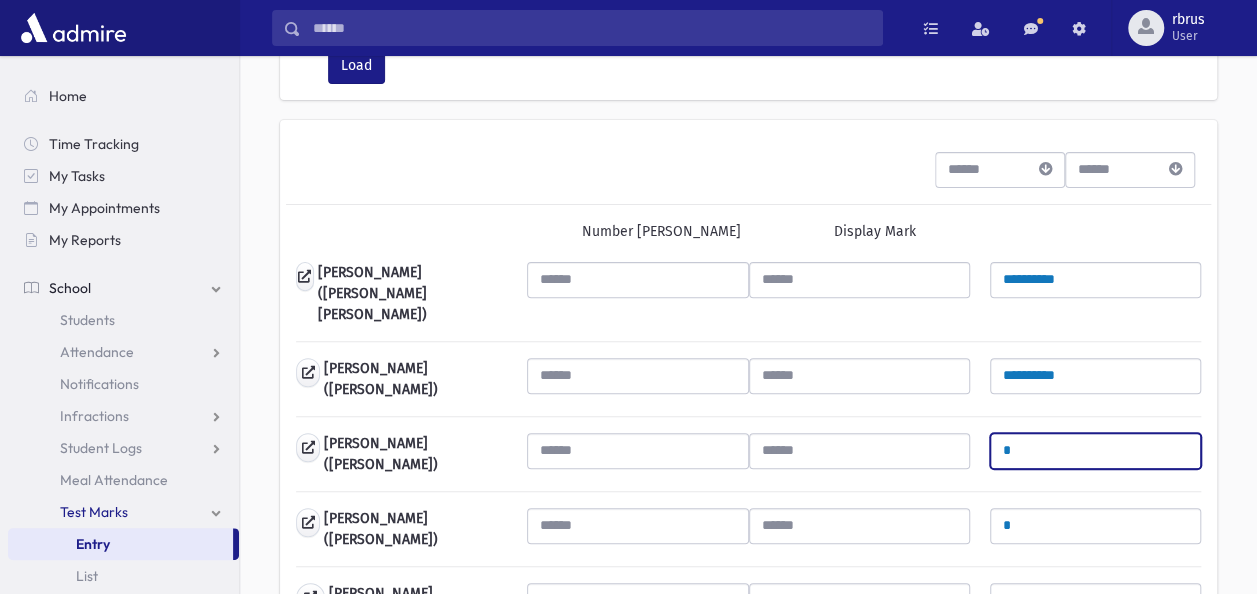 click on "*" at bounding box center [1095, 451] 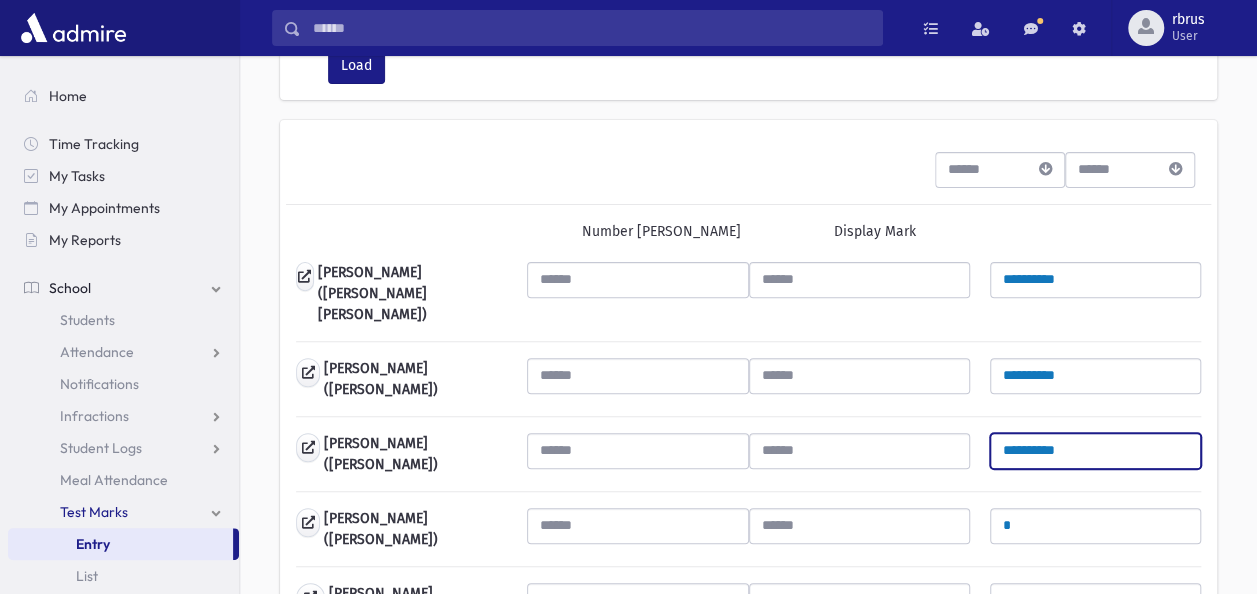 type on "**********" 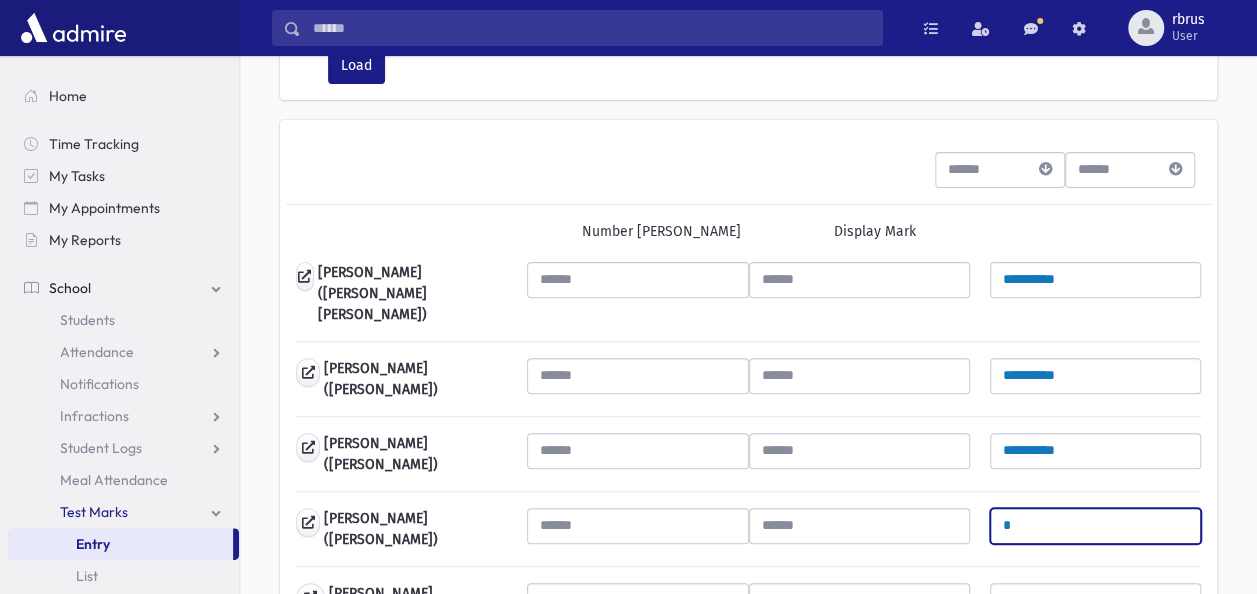 click on "*" at bounding box center [1095, 526] 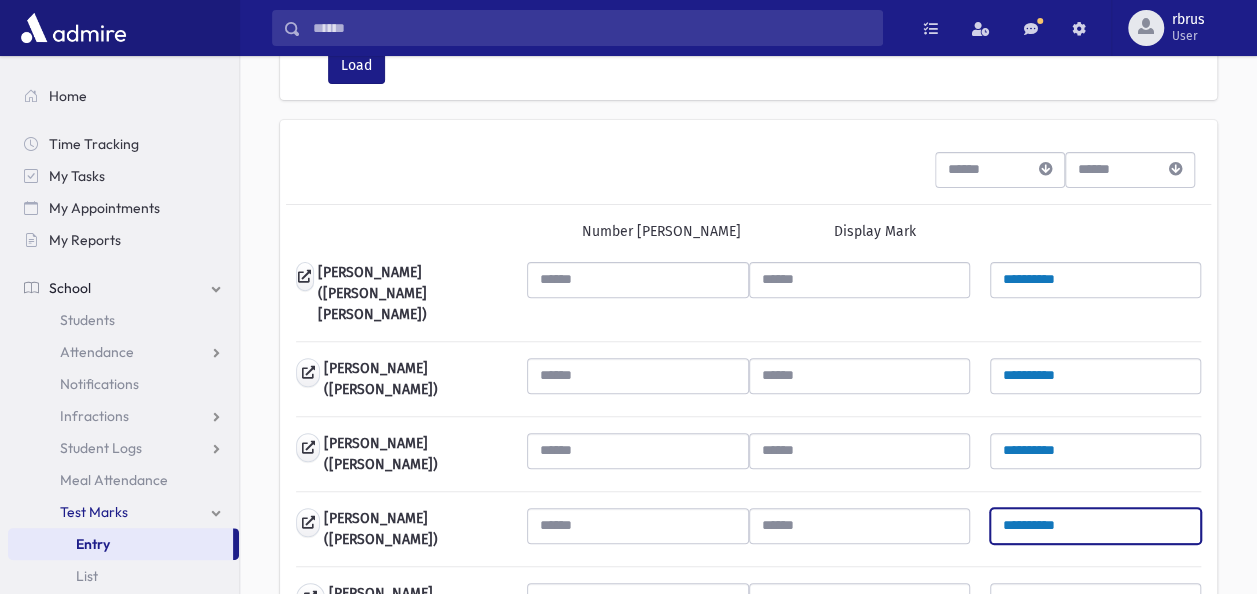 type on "**********" 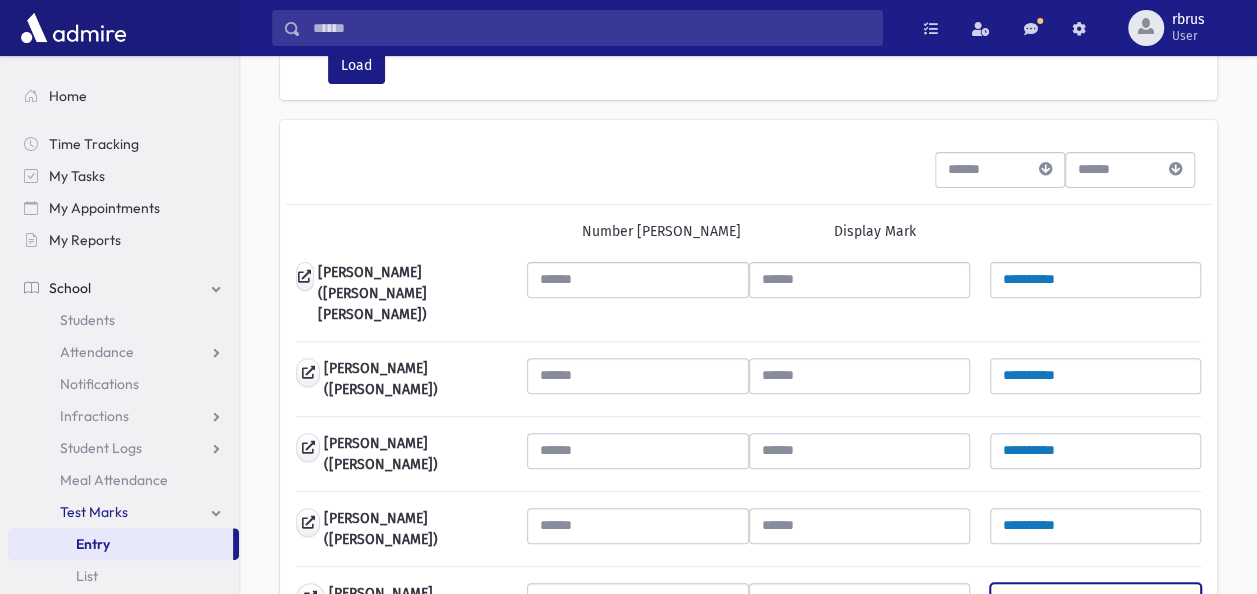 click on "*" at bounding box center (1095, 601) 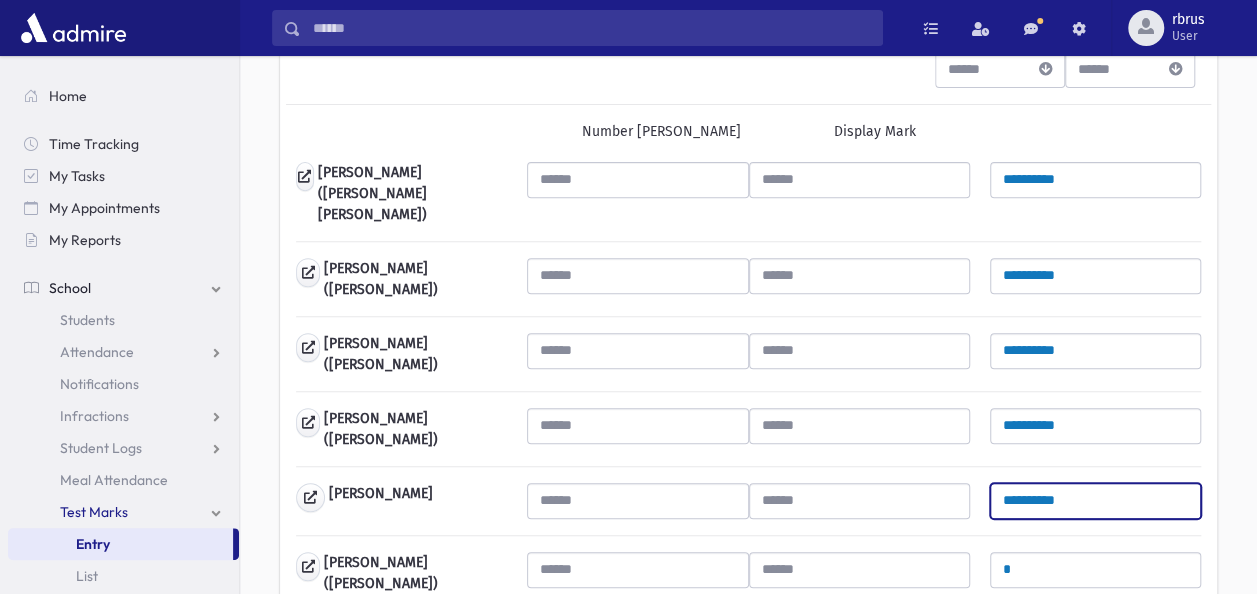 scroll, scrollTop: 400, scrollLeft: 0, axis: vertical 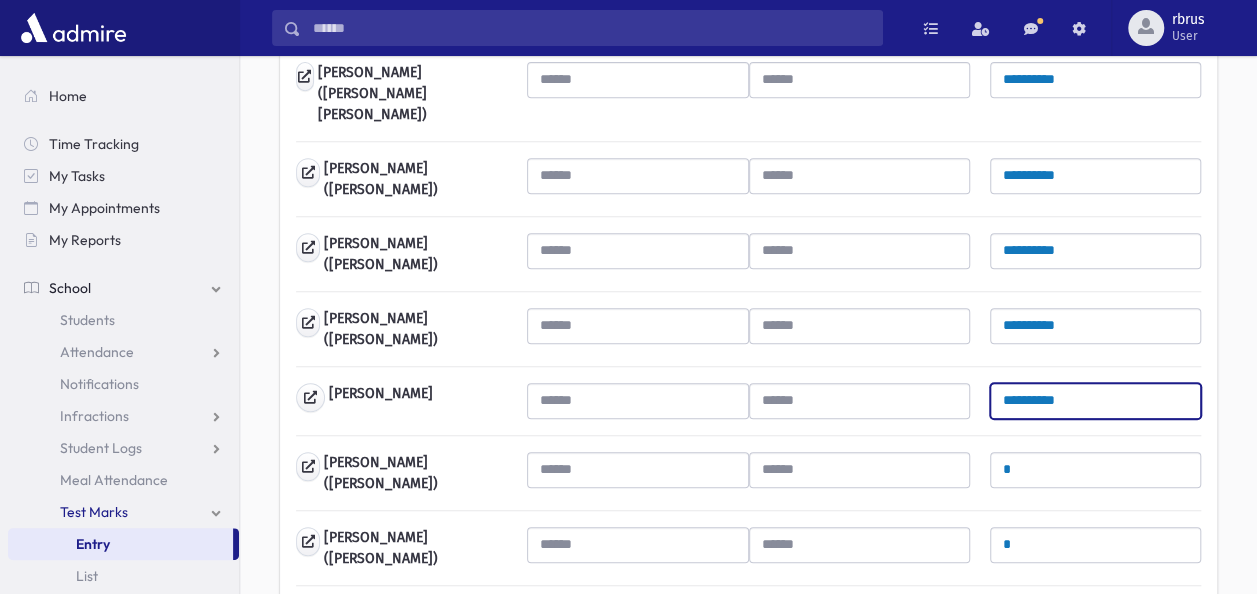 type on "**********" 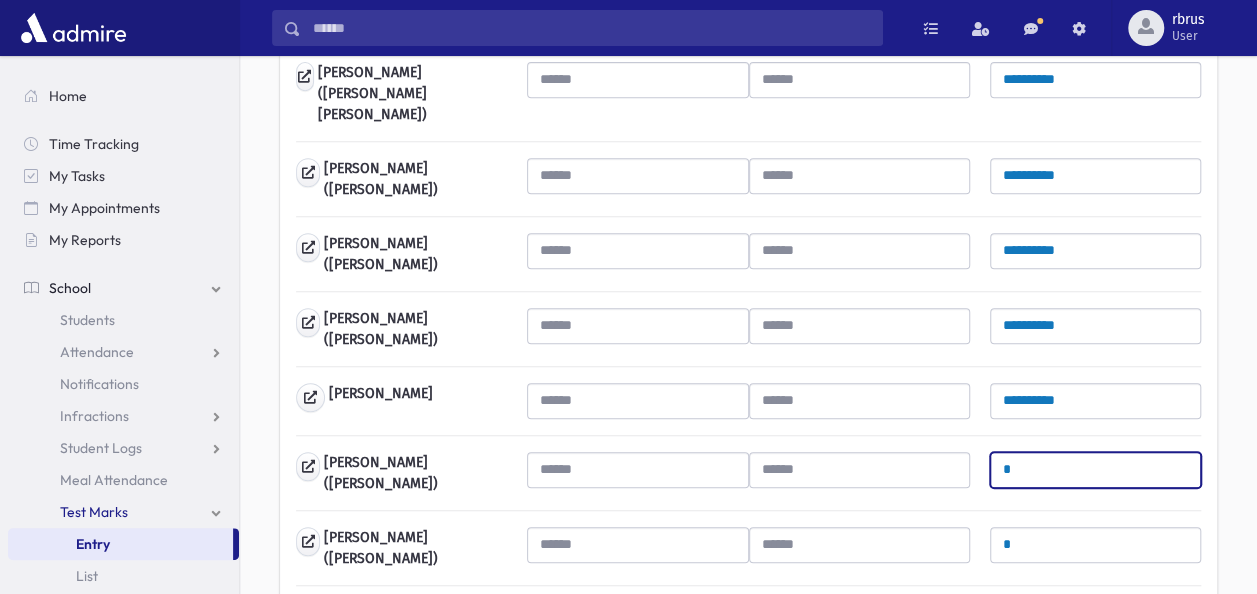 click on "*" at bounding box center [1095, 470] 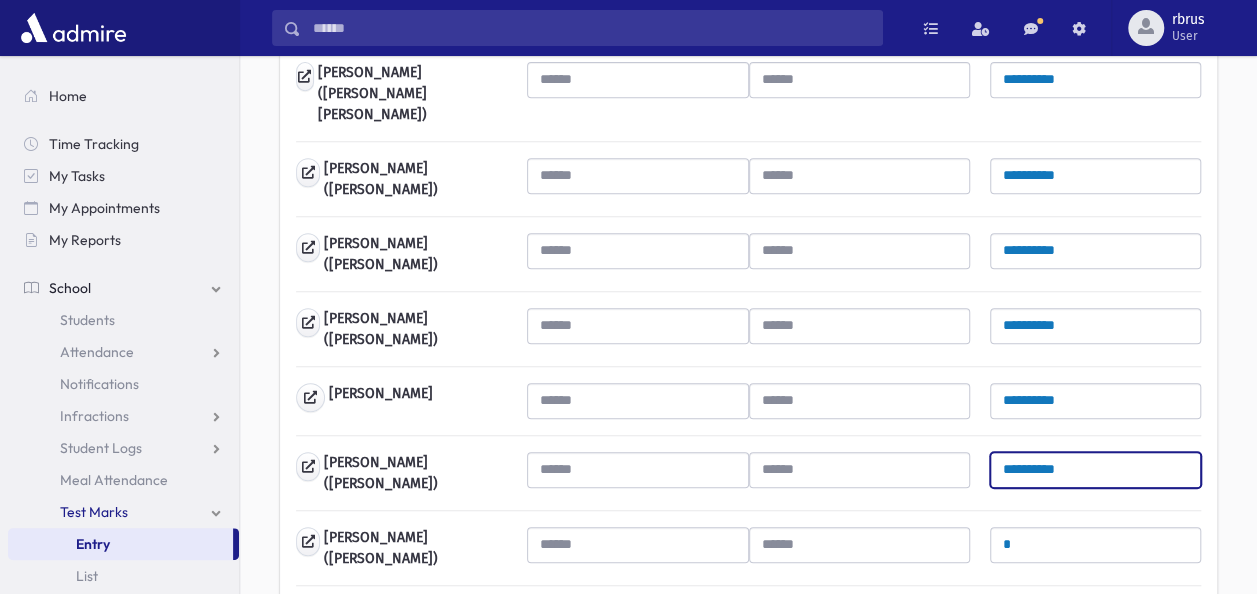 type on "**********" 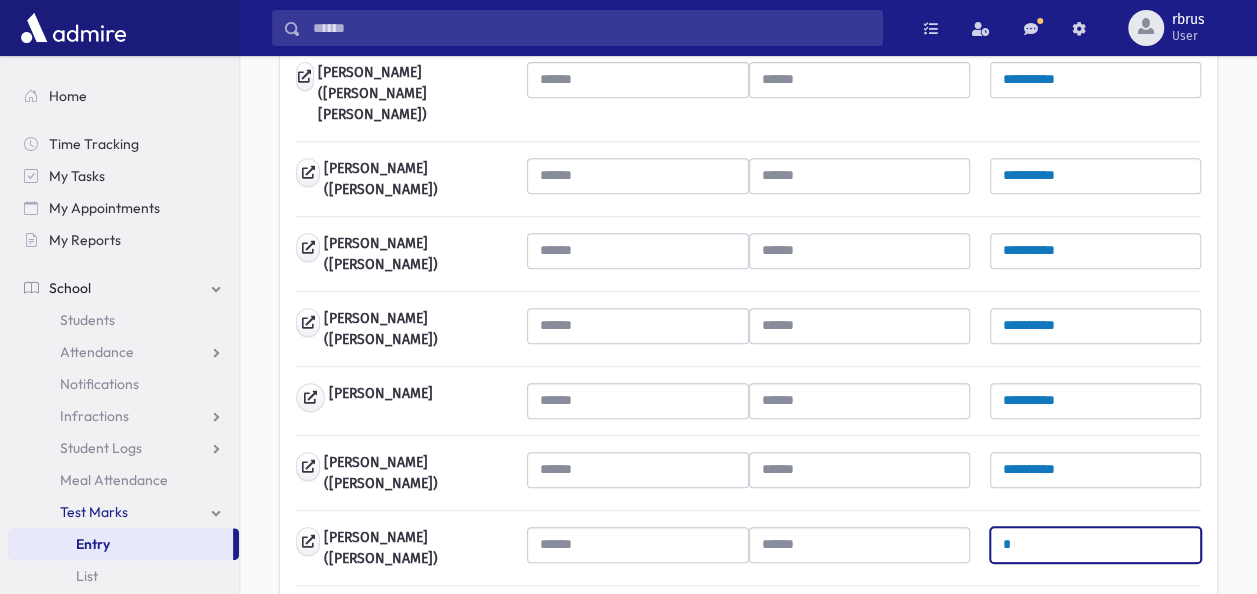 click on "*" at bounding box center (1095, 545) 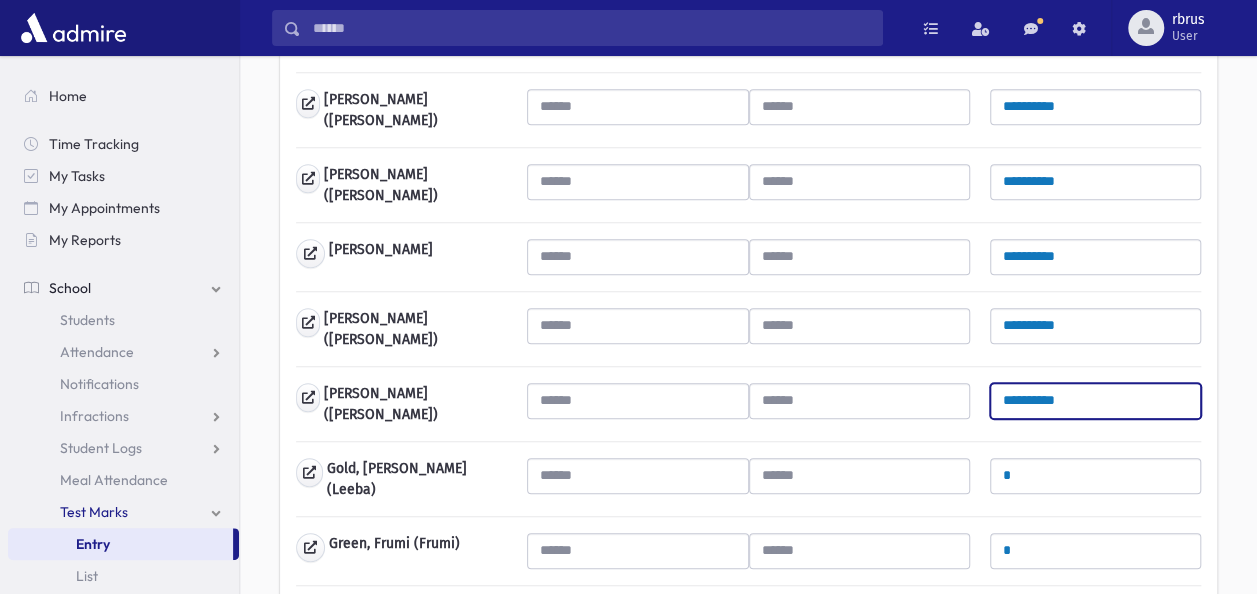 scroll, scrollTop: 600, scrollLeft: 0, axis: vertical 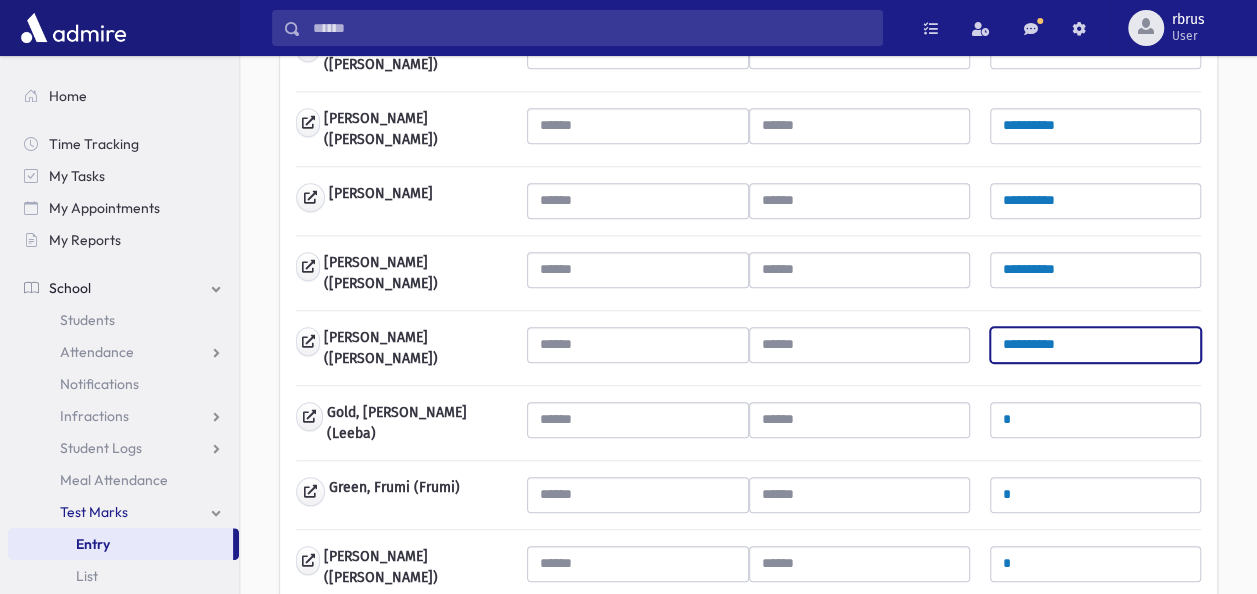type on "**********" 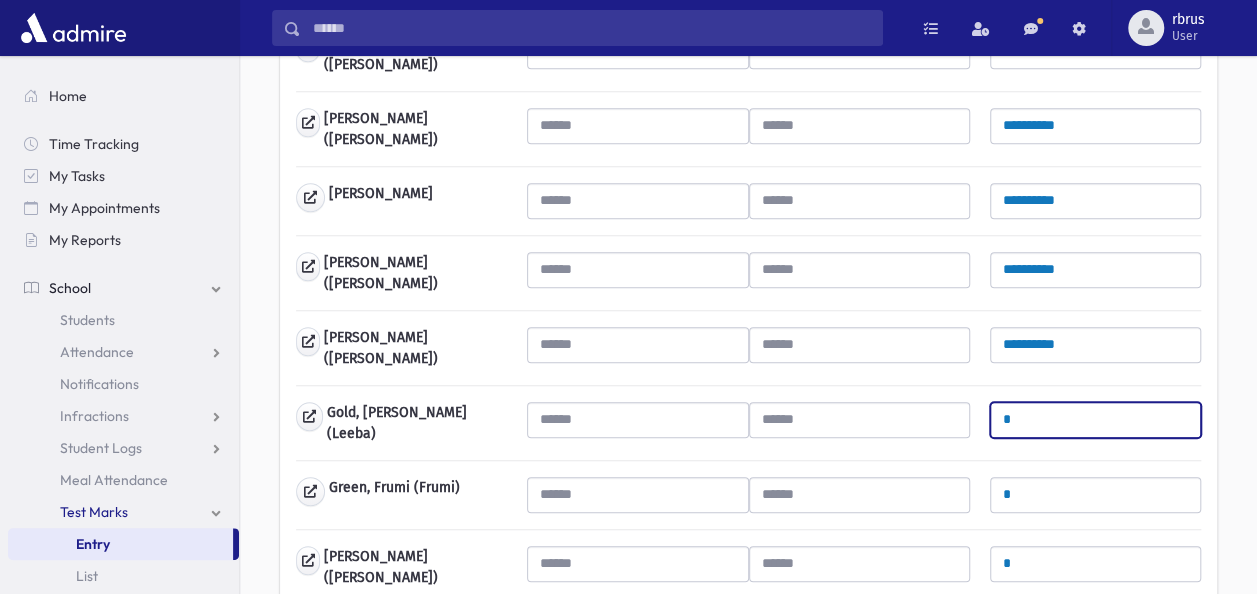 click on "*" at bounding box center [1095, 420] 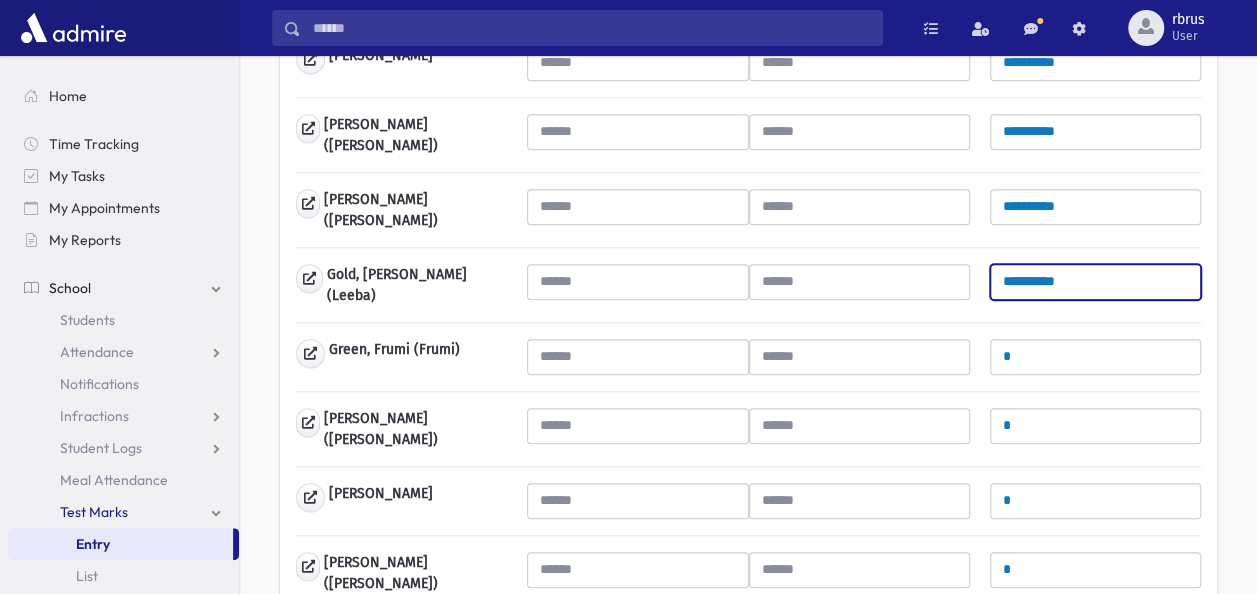 scroll, scrollTop: 719, scrollLeft: 0, axis: vertical 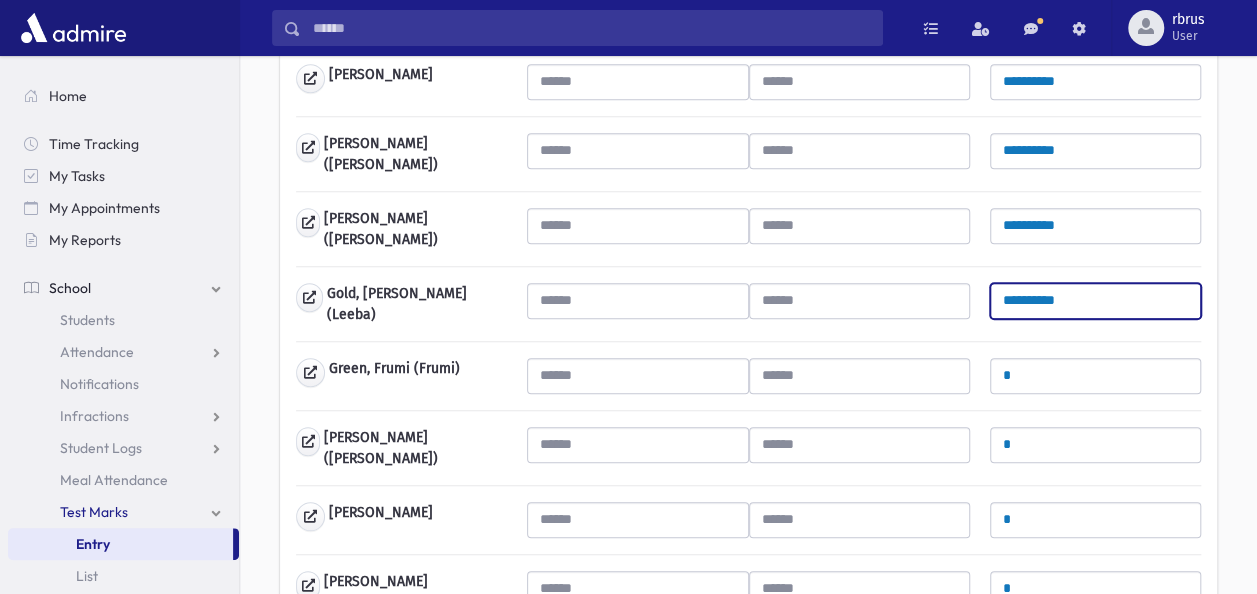 type on "**********" 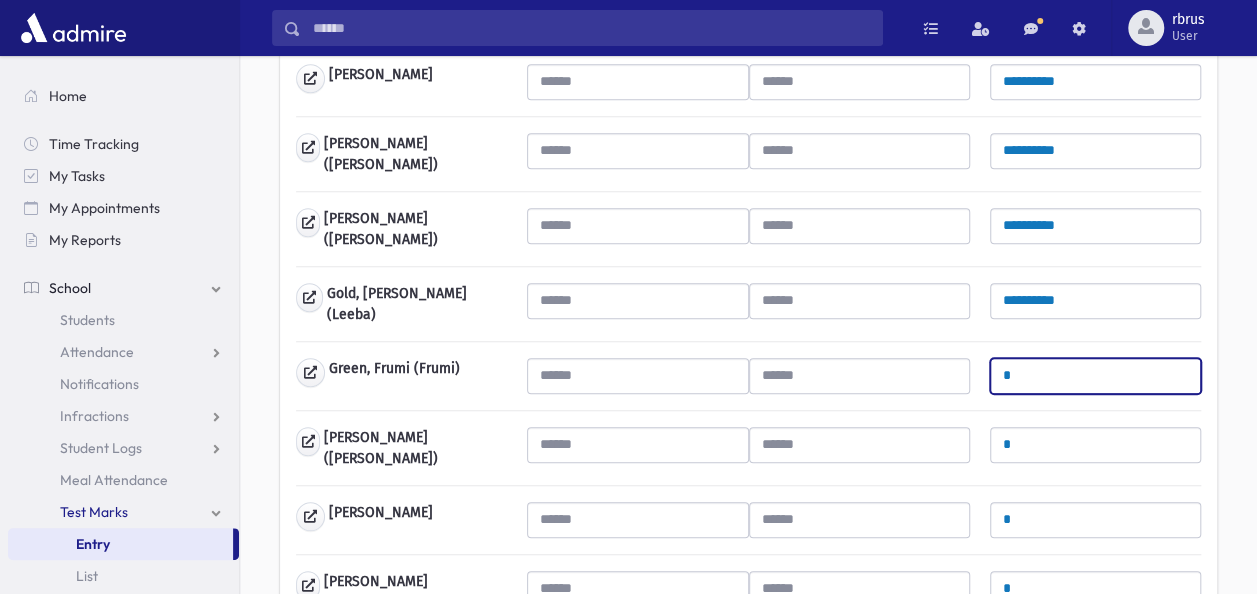 click on "*" at bounding box center [1095, 376] 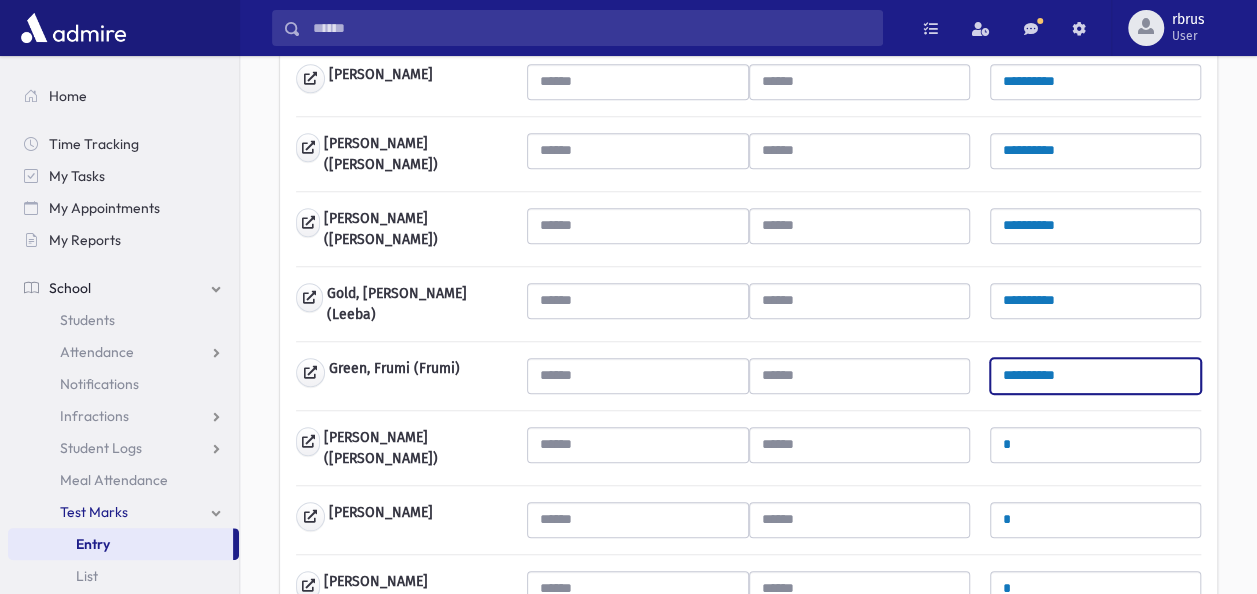 type on "**********" 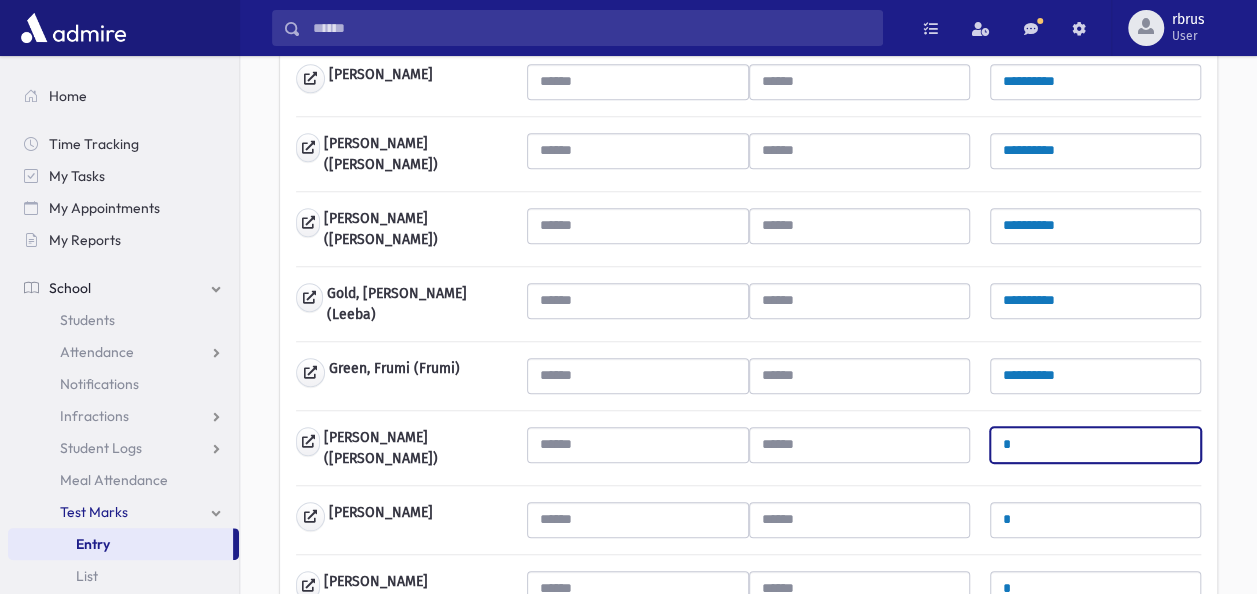 click on "*" at bounding box center (1095, 445) 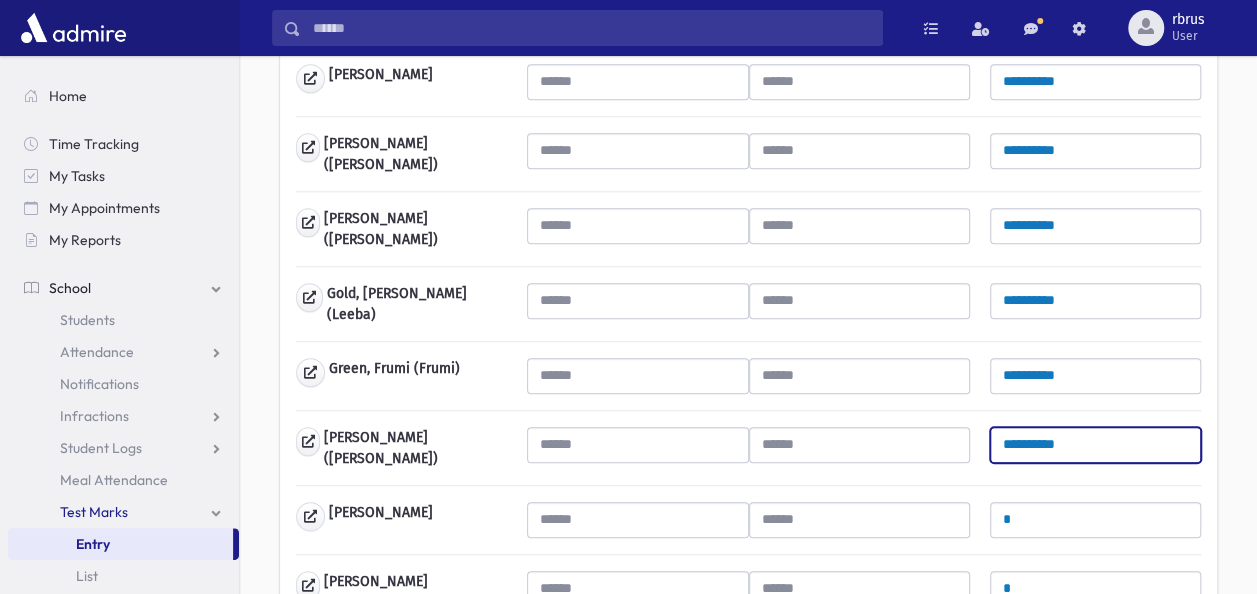 type on "**********" 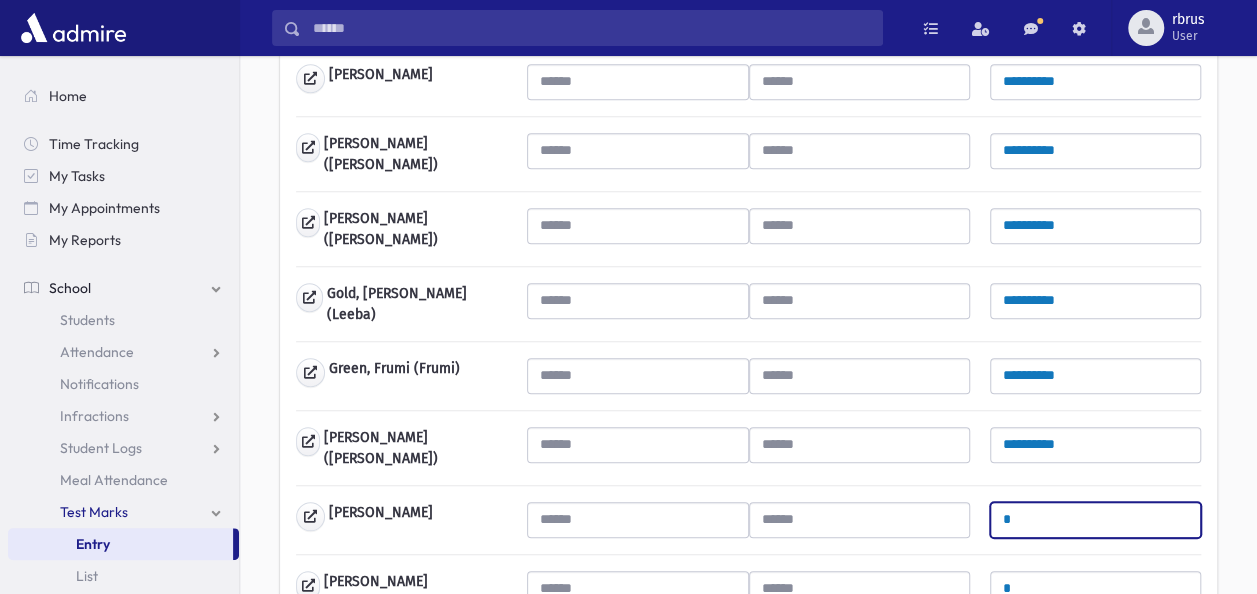 click on "*" at bounding box center [1095, 520] 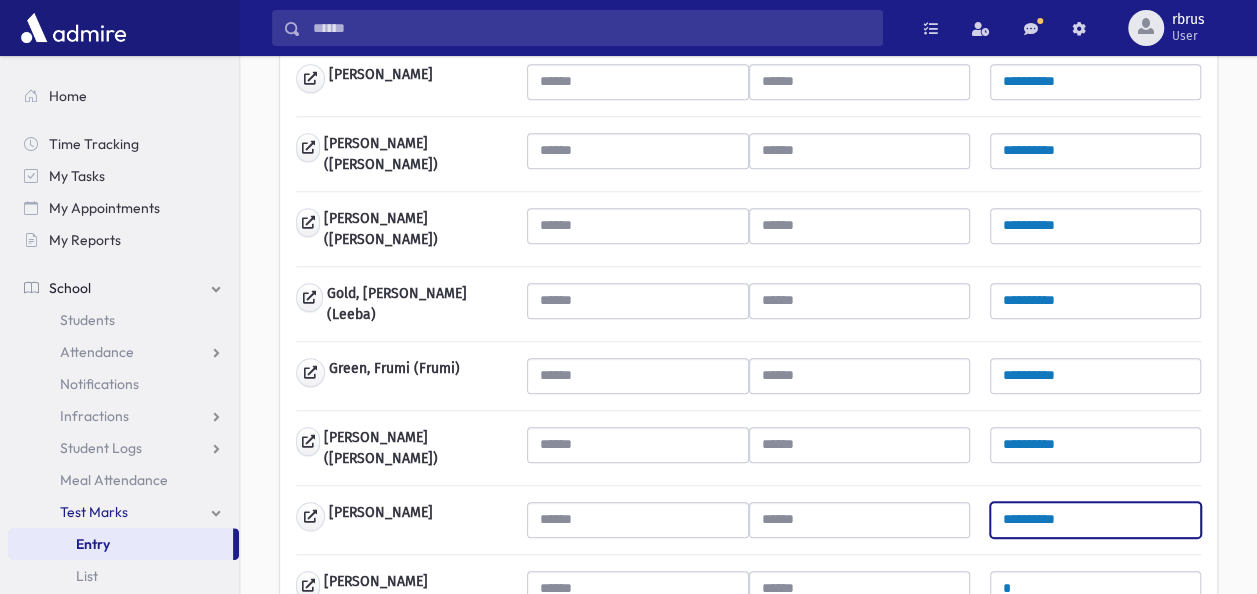 type on "**********" 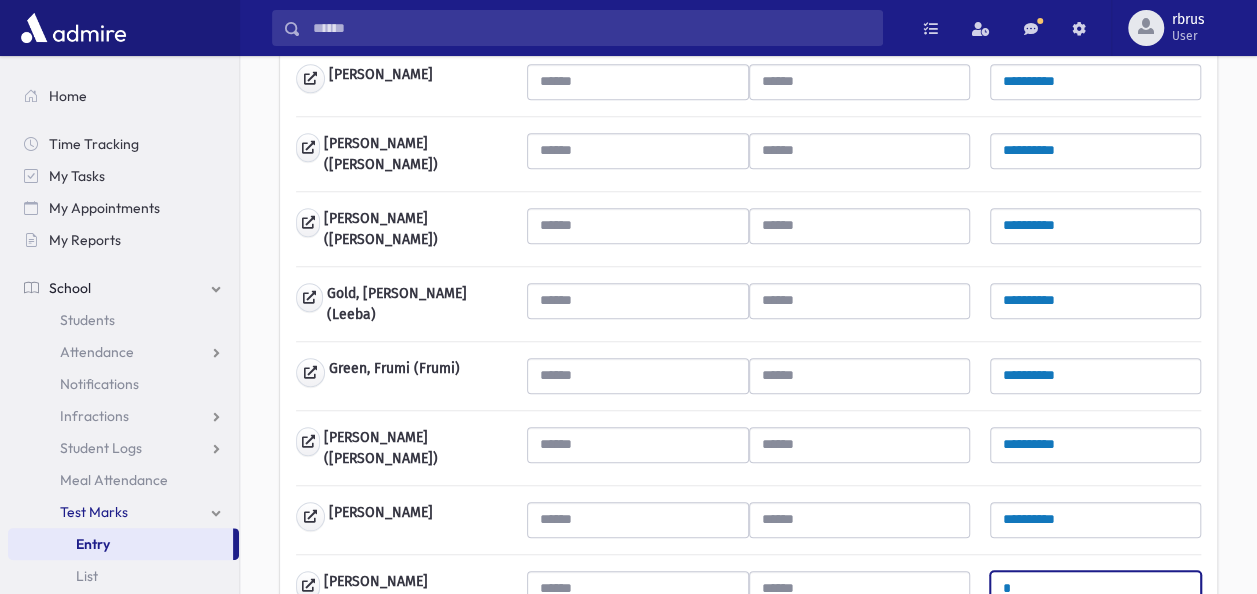 click on "*" at bounding box center [1095, 589] 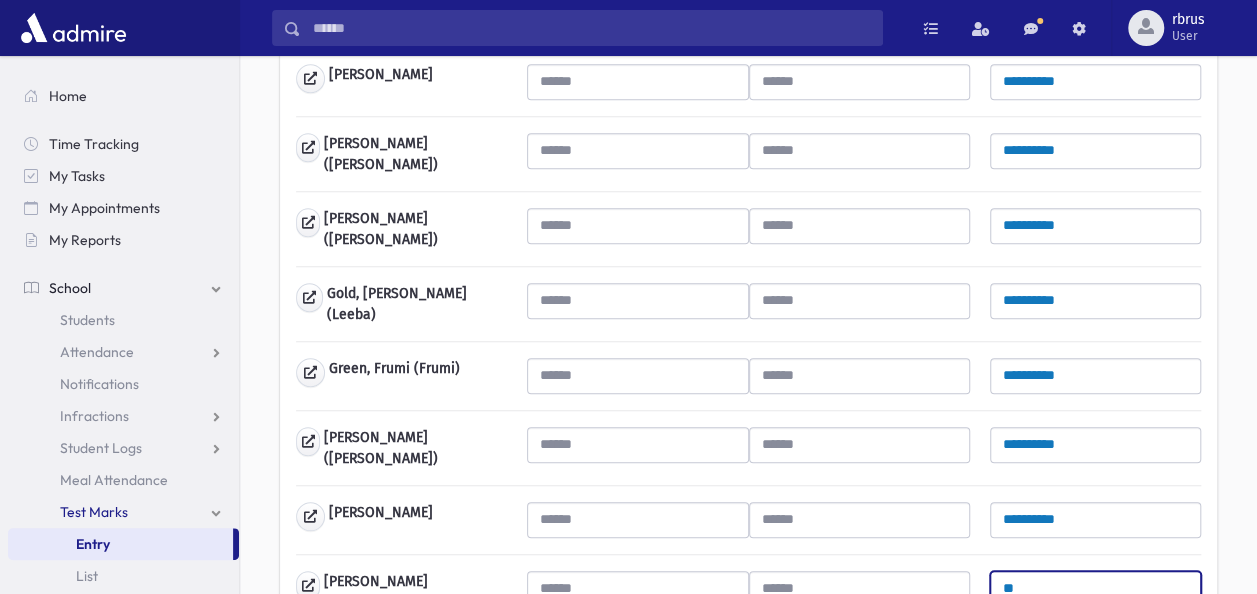 drag, startPoint x: 1028, startPoint y: 506, endPoint x: 1000, endPoint y: 505, distance: 28.01785 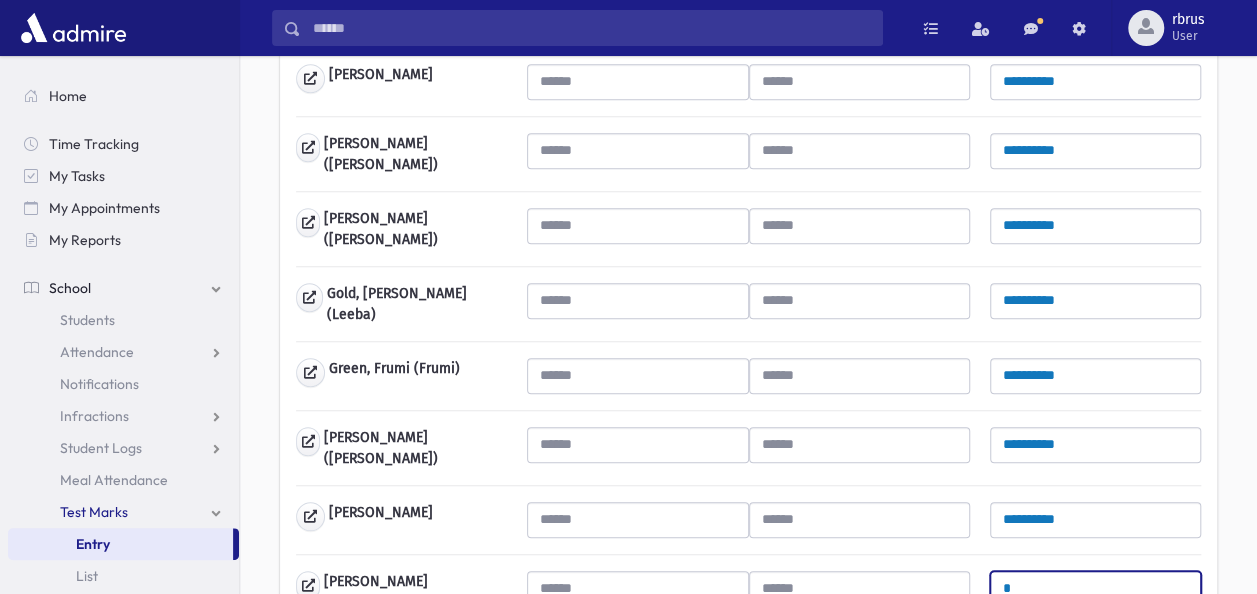 paste on "*********" 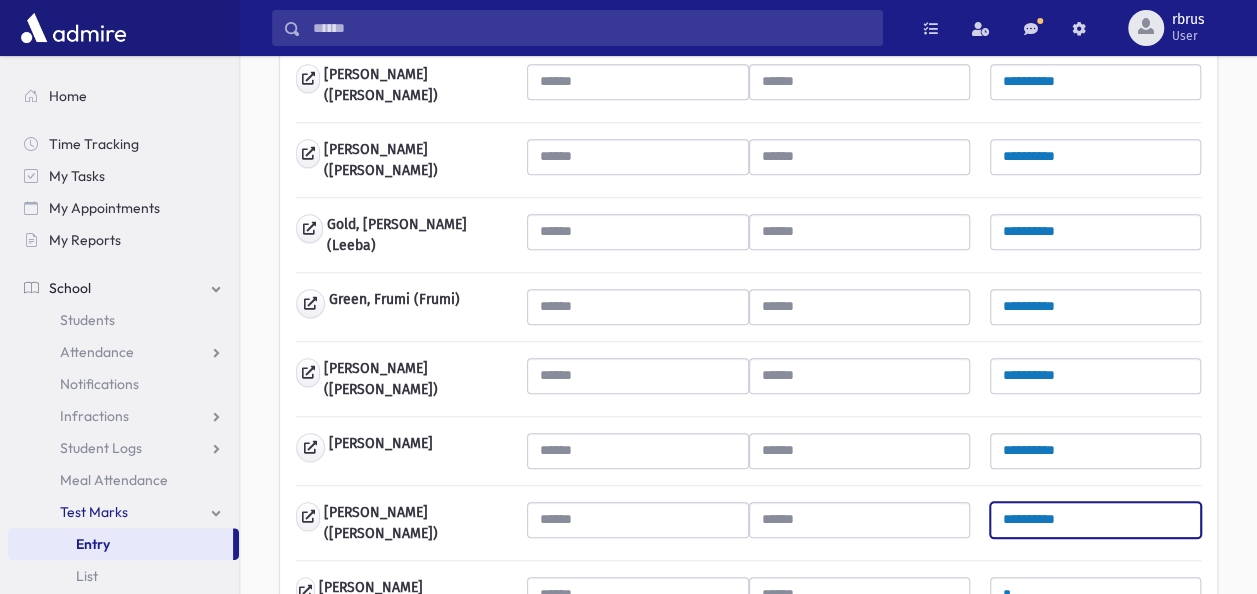 scroll, scrollTop: 819, scrollLeft: 0, axis: vertical 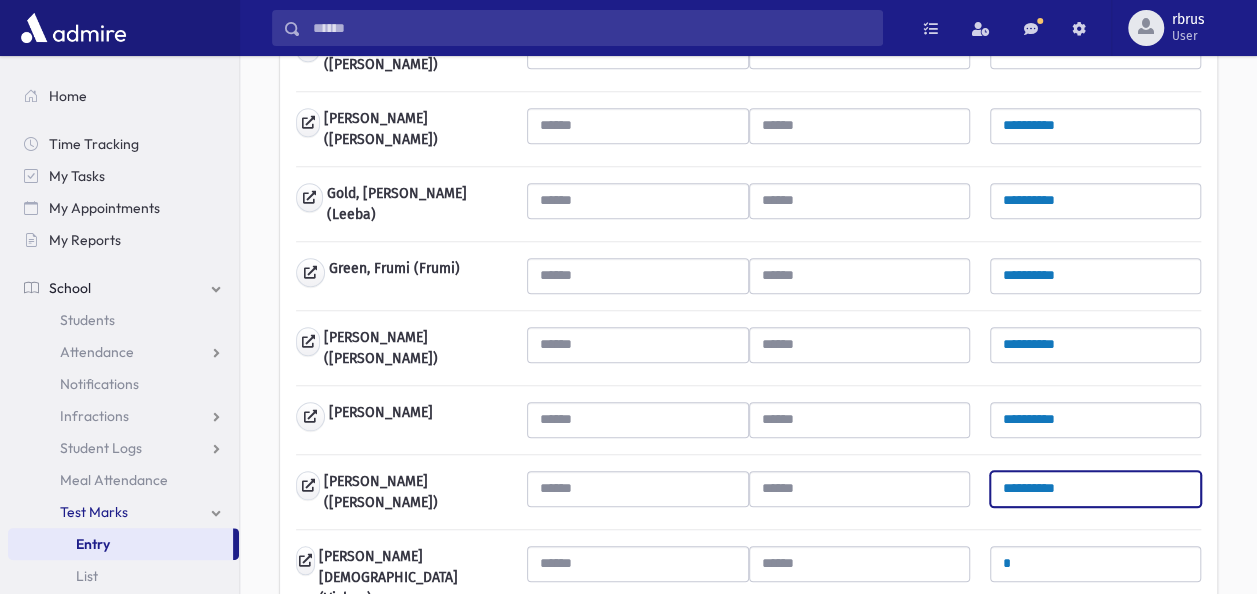 type on "**********" 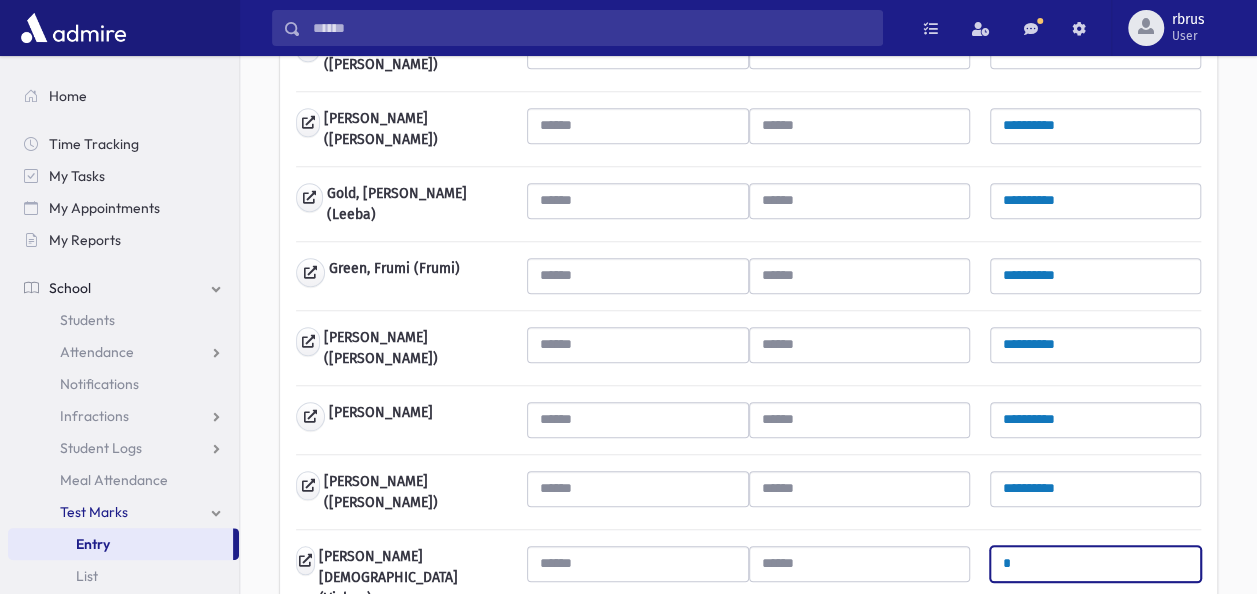 click on "*" at bounding box center (1095, 564) 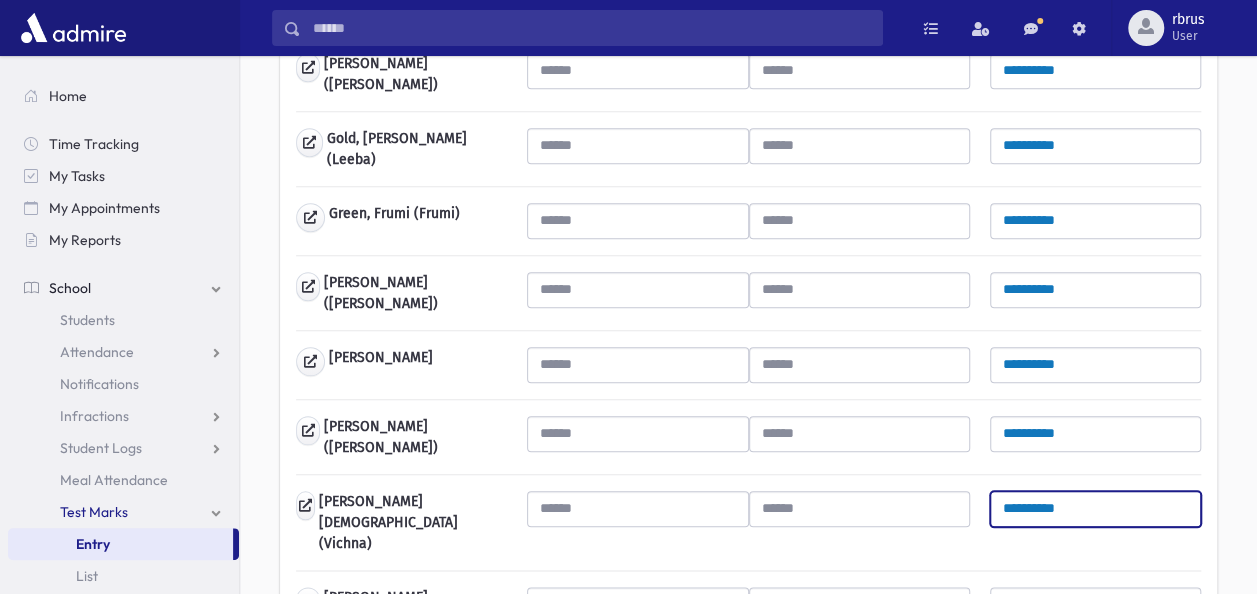 scroll, scrollTop: 919, scrollLeft: 0, axis: vertical 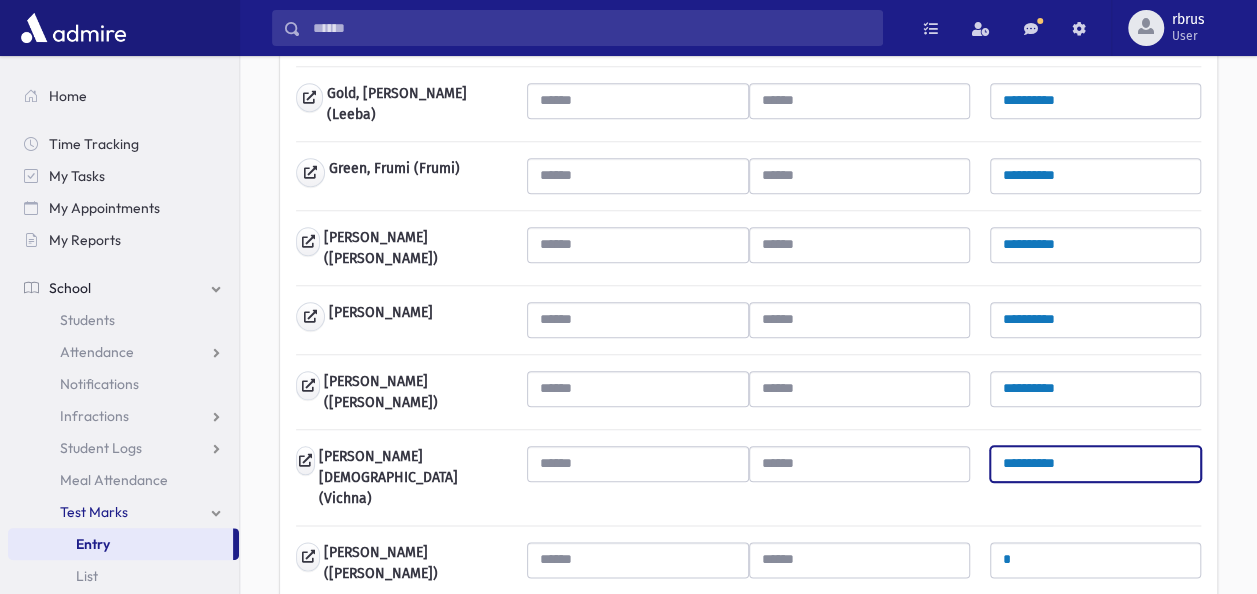 type on "**********" 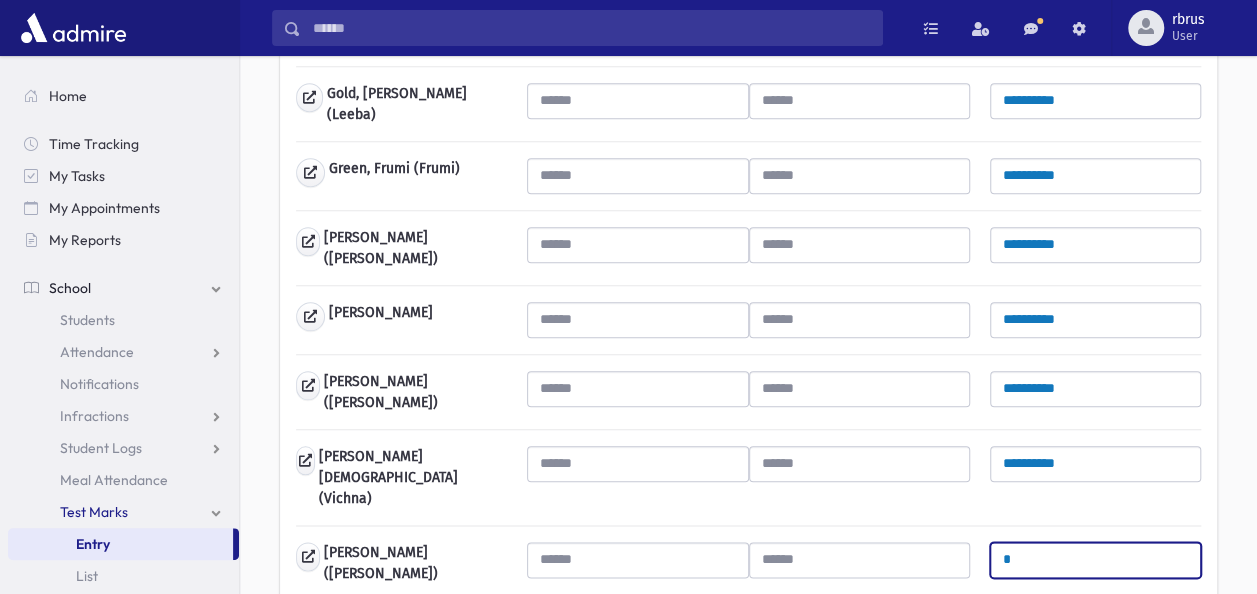 click on "*" at bounding box center [1095, 560] 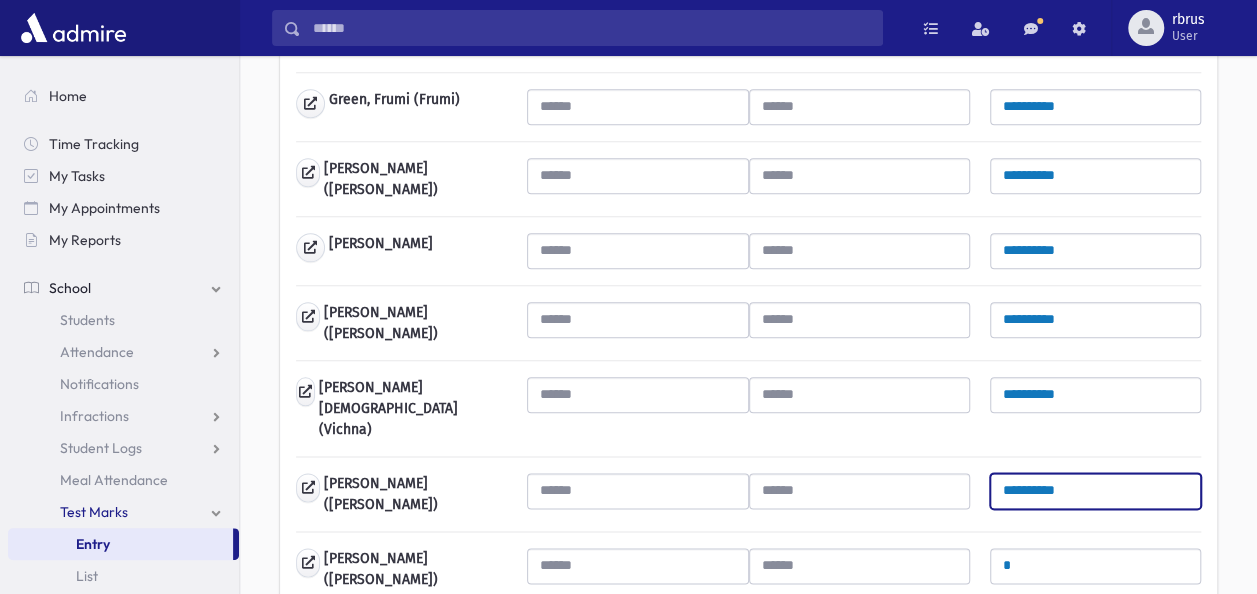 scroll, scrollTop: 1019, scrollLeft: 0, axis: vertical 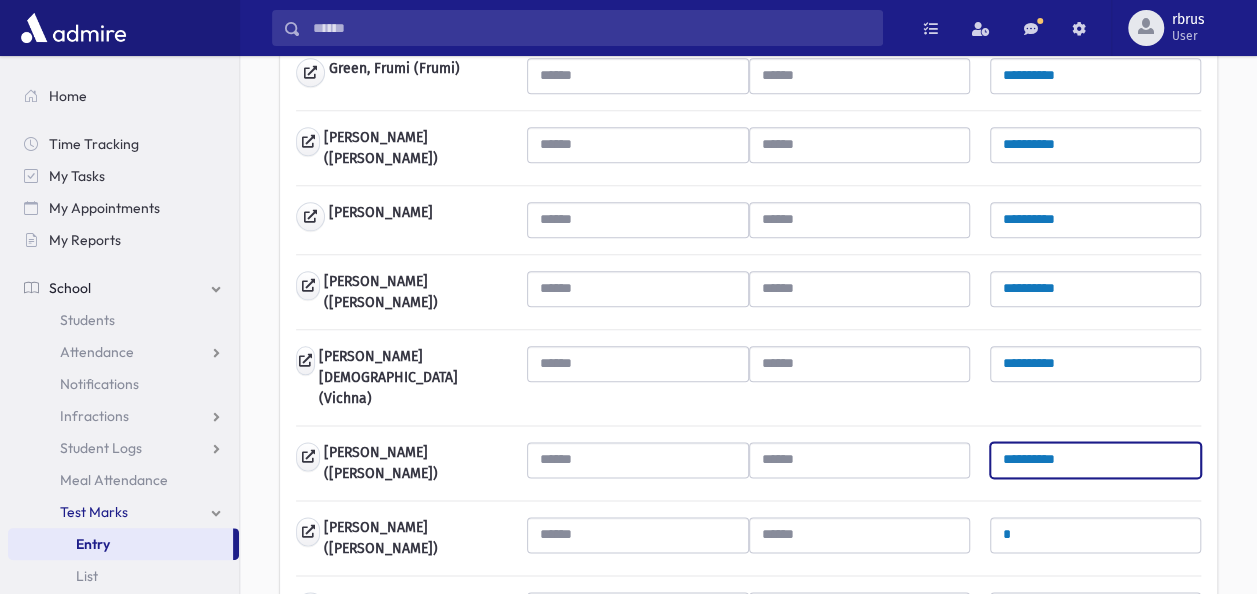 type on "**********" 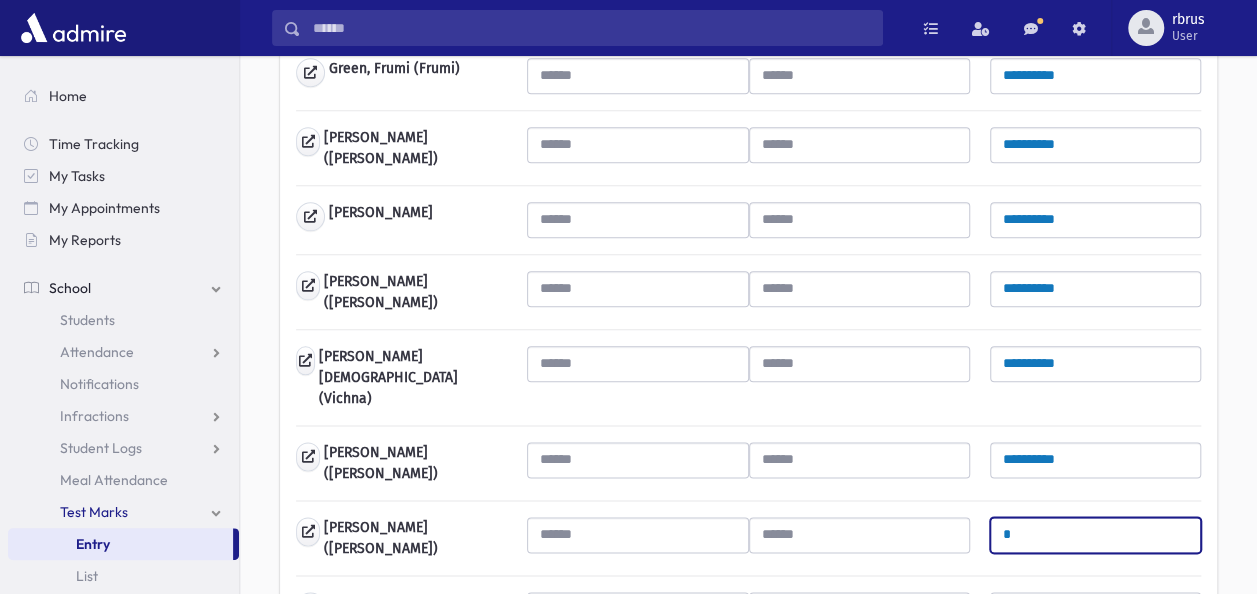 click on "*" at bounding box center (1095, 535) 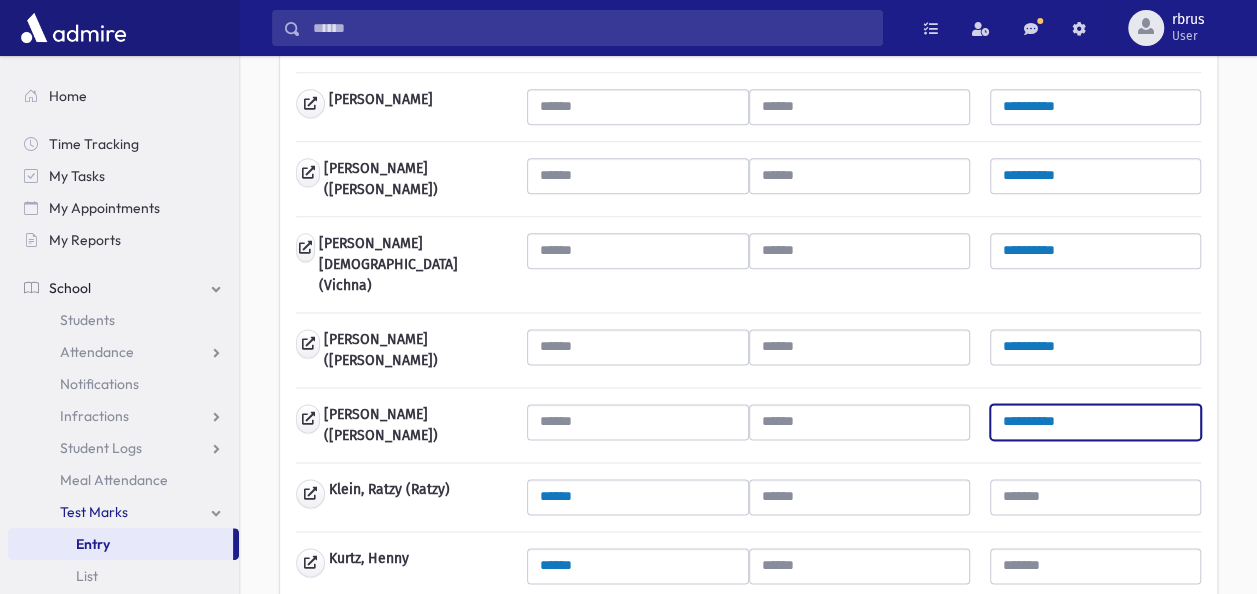scroll, scrollTop: 1319, scrollLeft: 0, axis: vertical 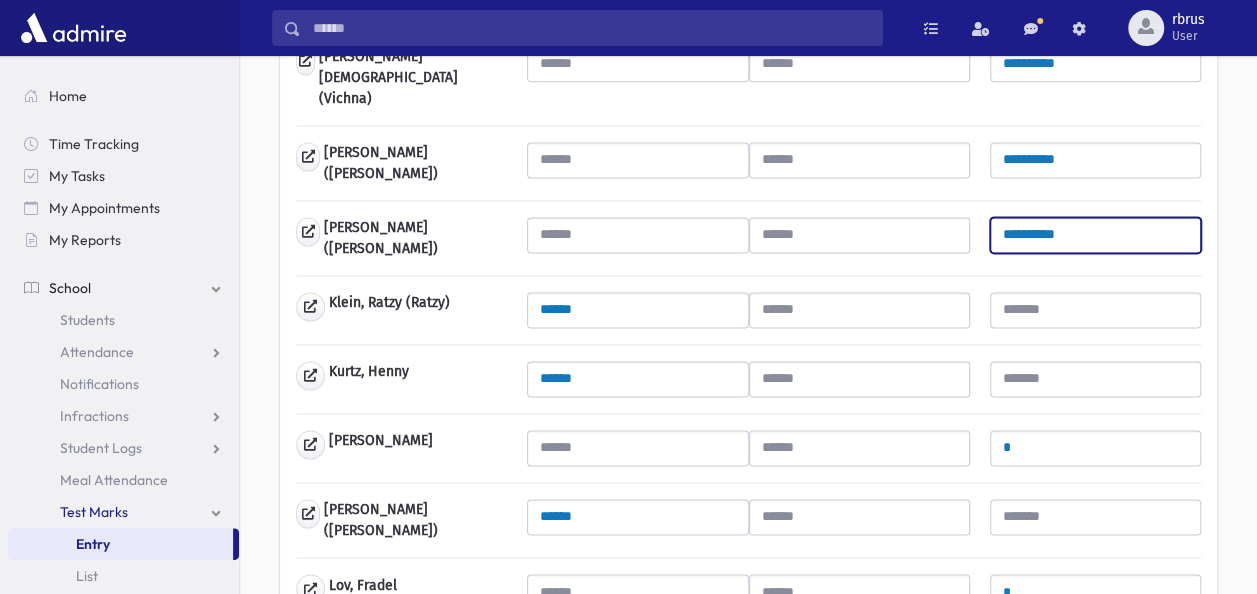 type on "**********" 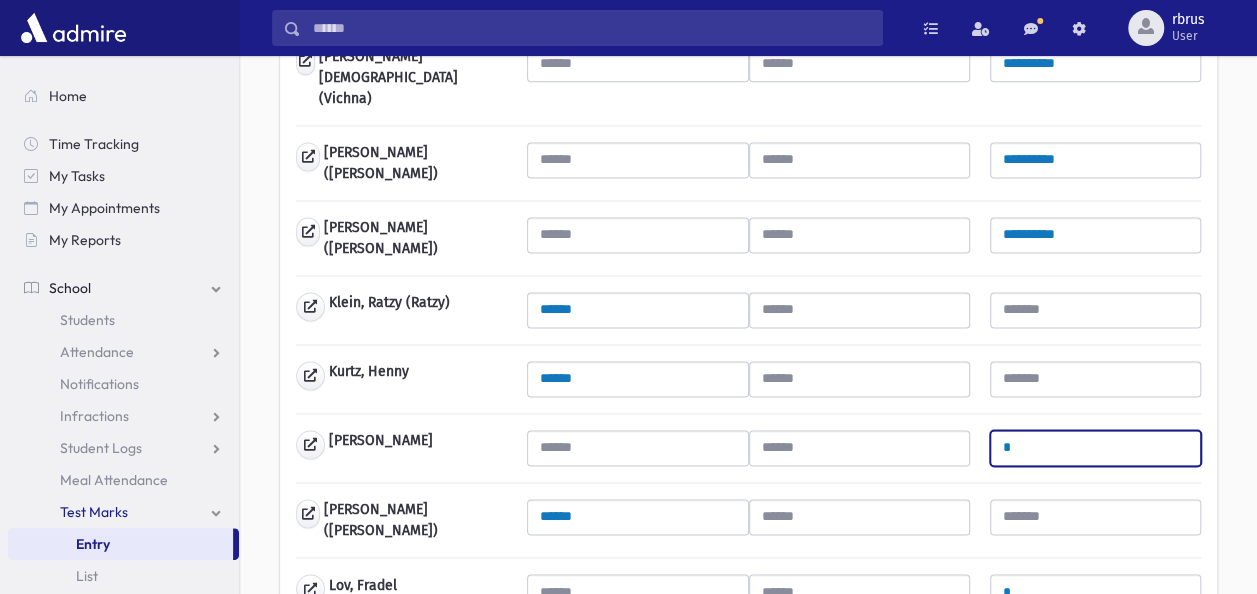 click on "*" at bounding box center (1095, 448) 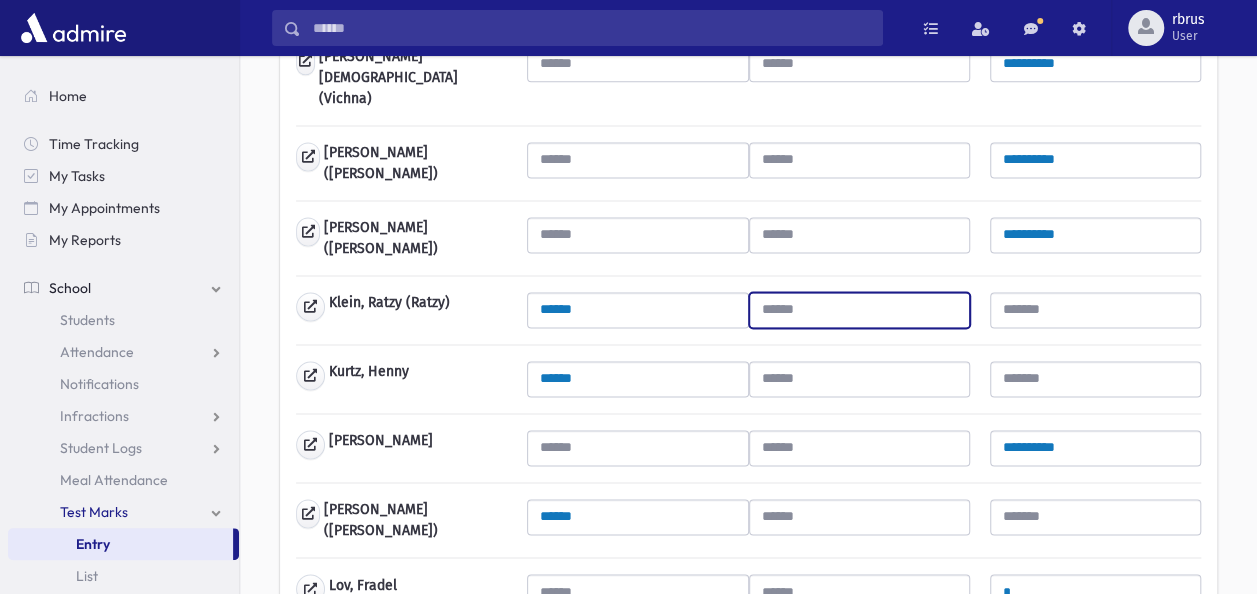 type on "**********" 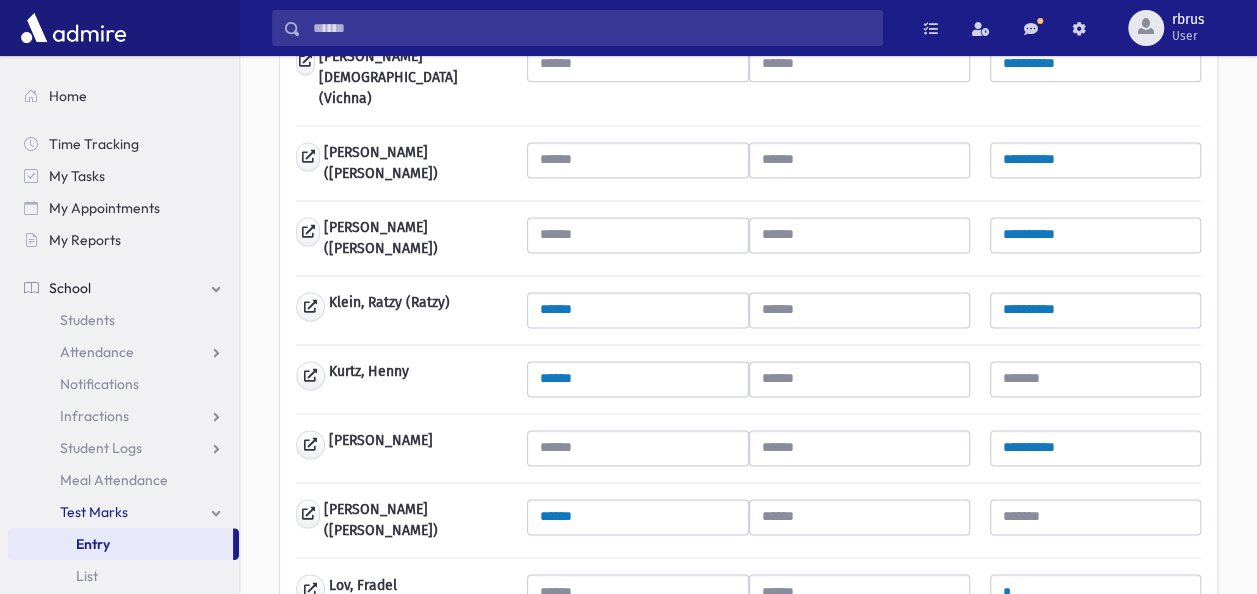 type on "**********" 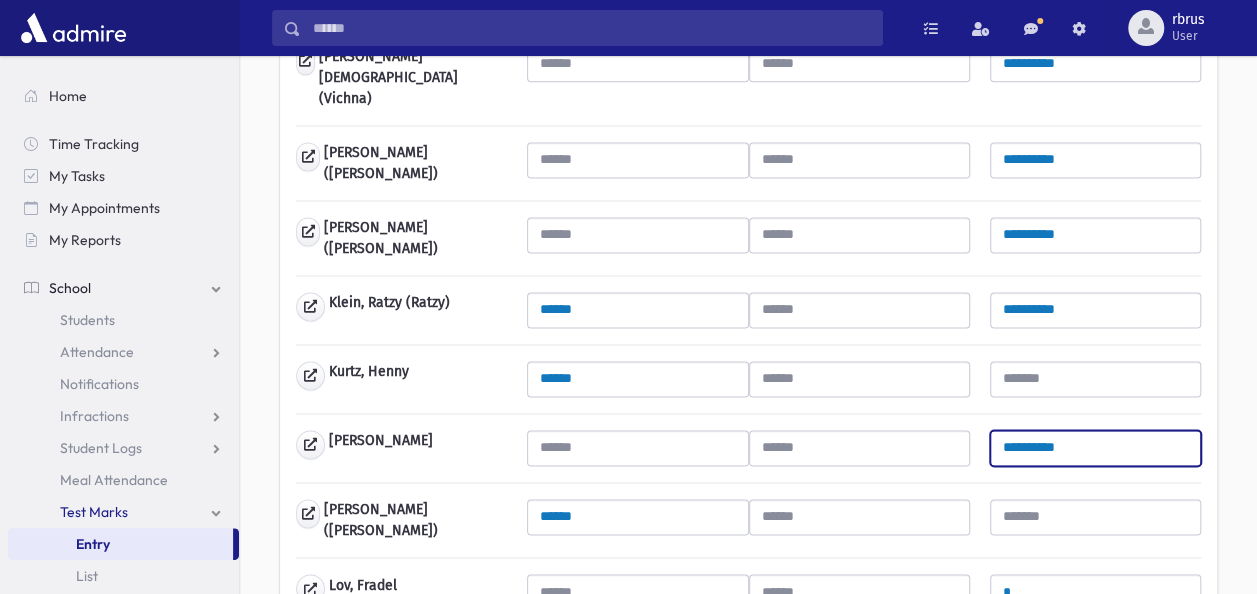 type on "**********" 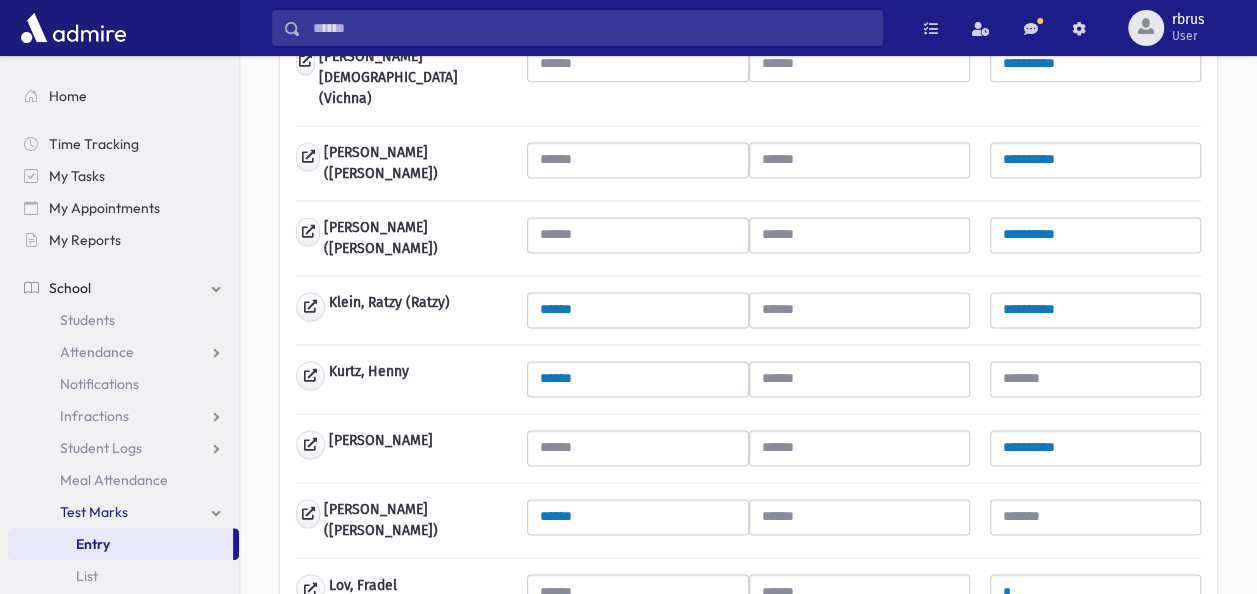 click on "**********" at bounding box center [748, 156] 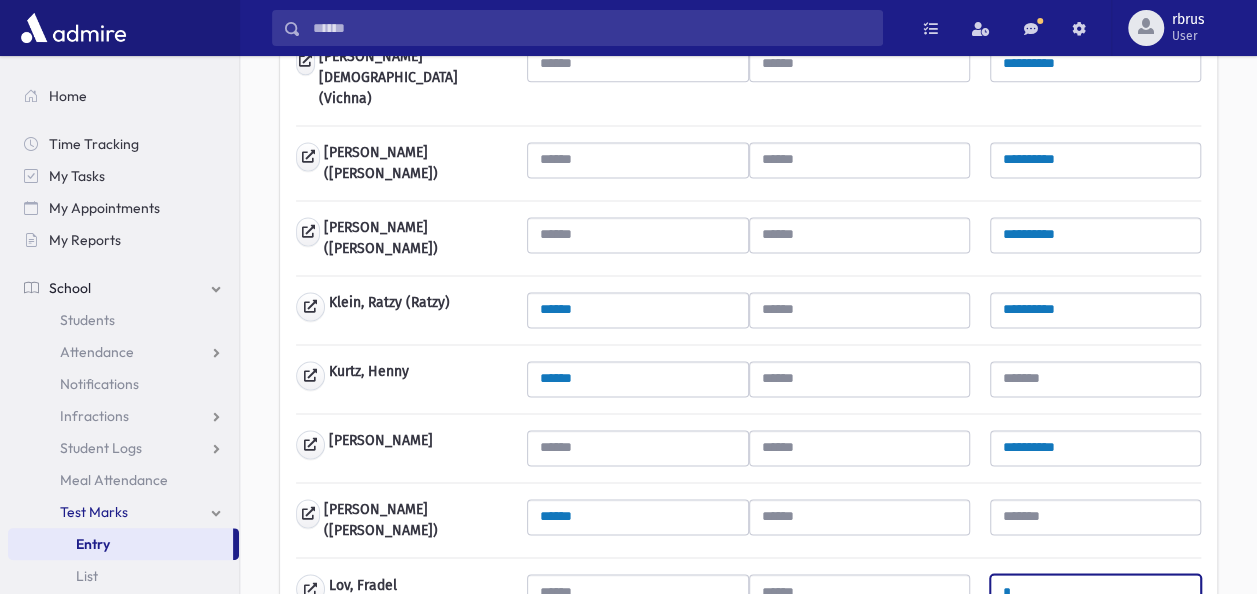 click on "*" at bounding box center [1095, 592] 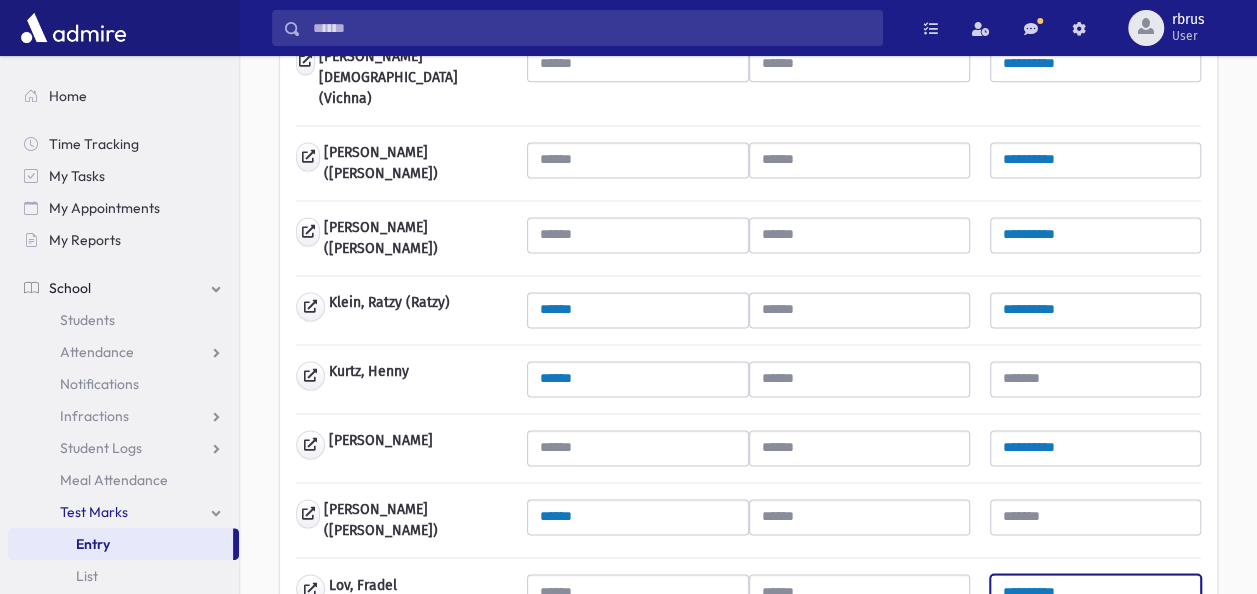 type on "**********" 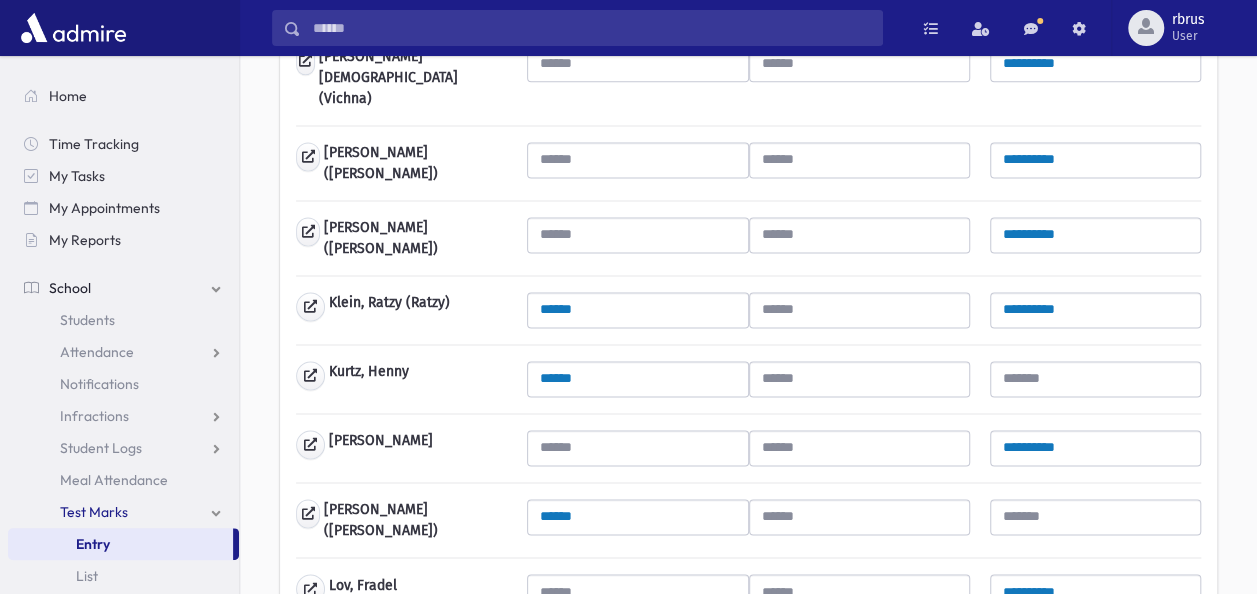 drag, startPoint x: 1098, startPoint y: 535, endPoint x: 1000, endPoint y: 552, distance: 99.46356 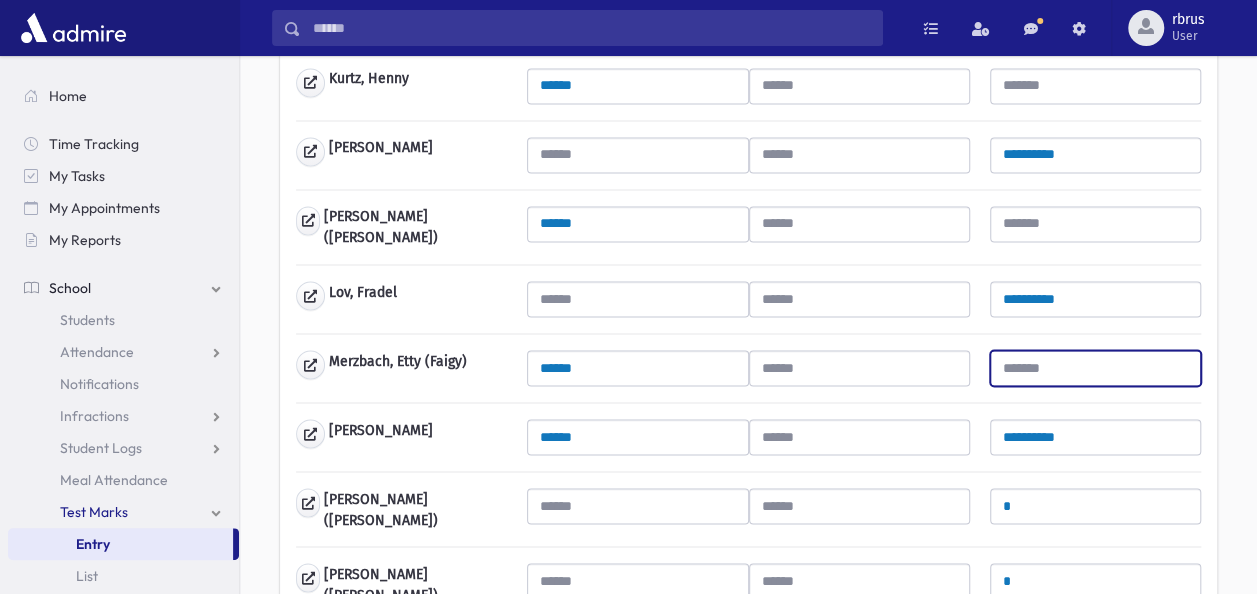 scroll, scrollTop: 1619, scrollLeft: 0, axis: vertical 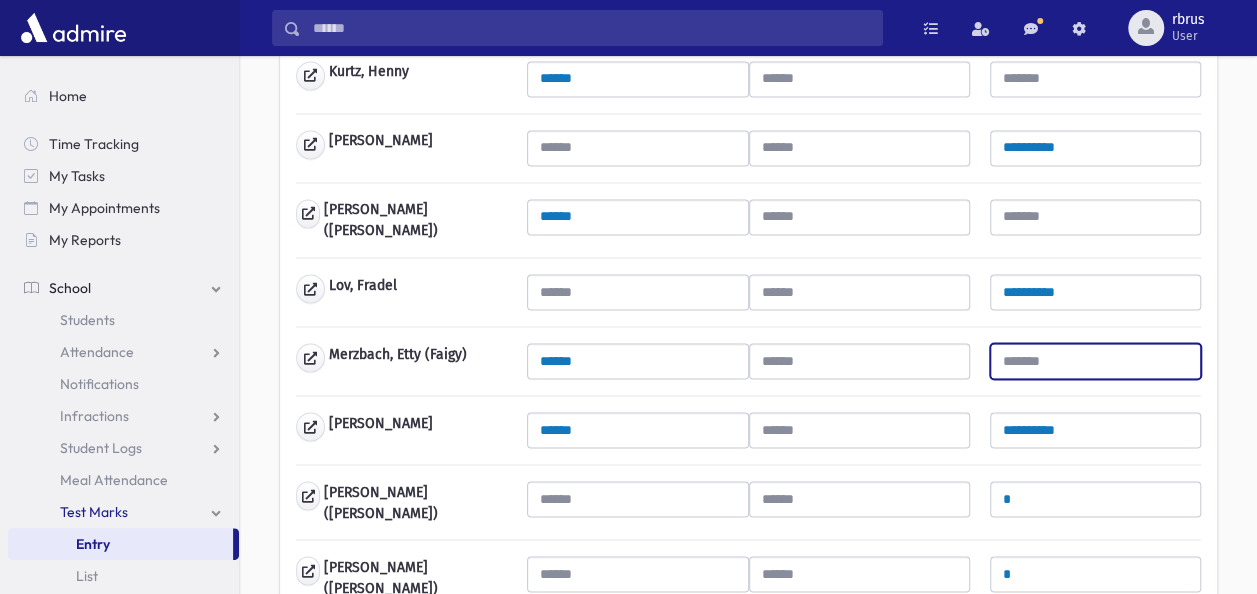type 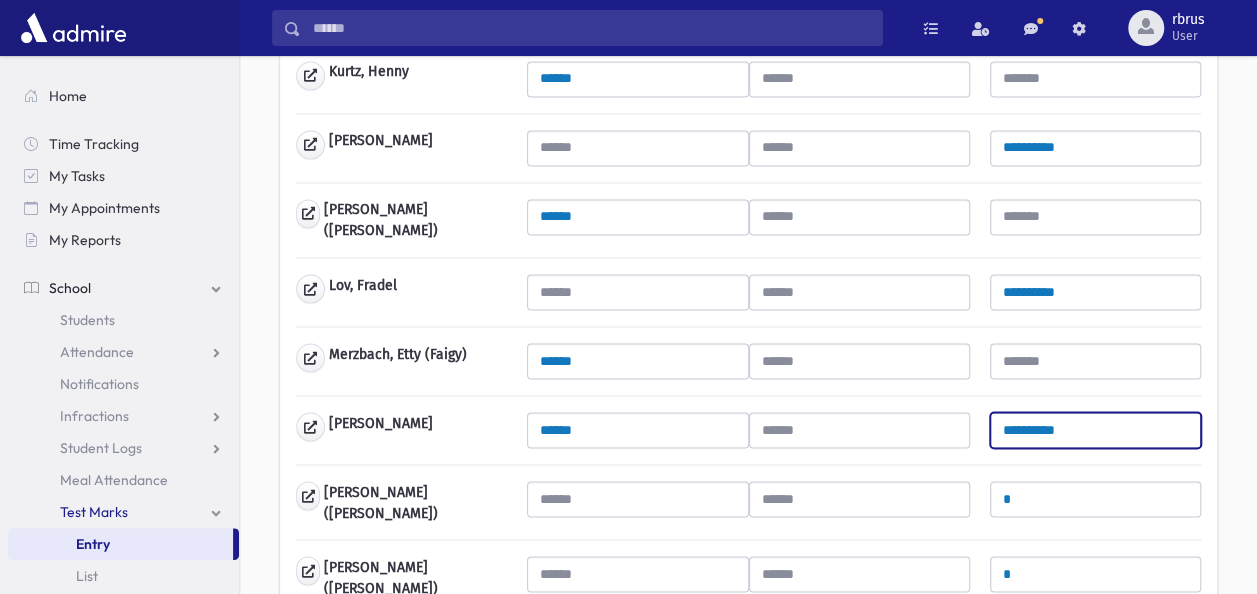 drag, startPoint x: 1104, startPoint y: 310, endPoint x: 997, endPoint y: 298, distance: 107.67079 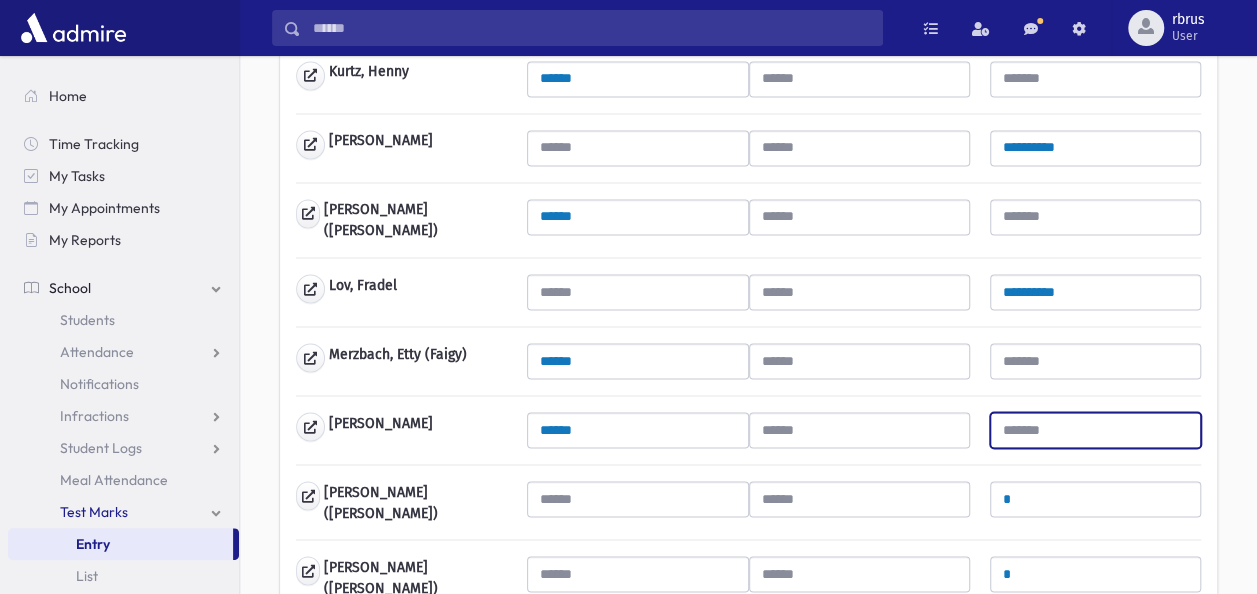 type 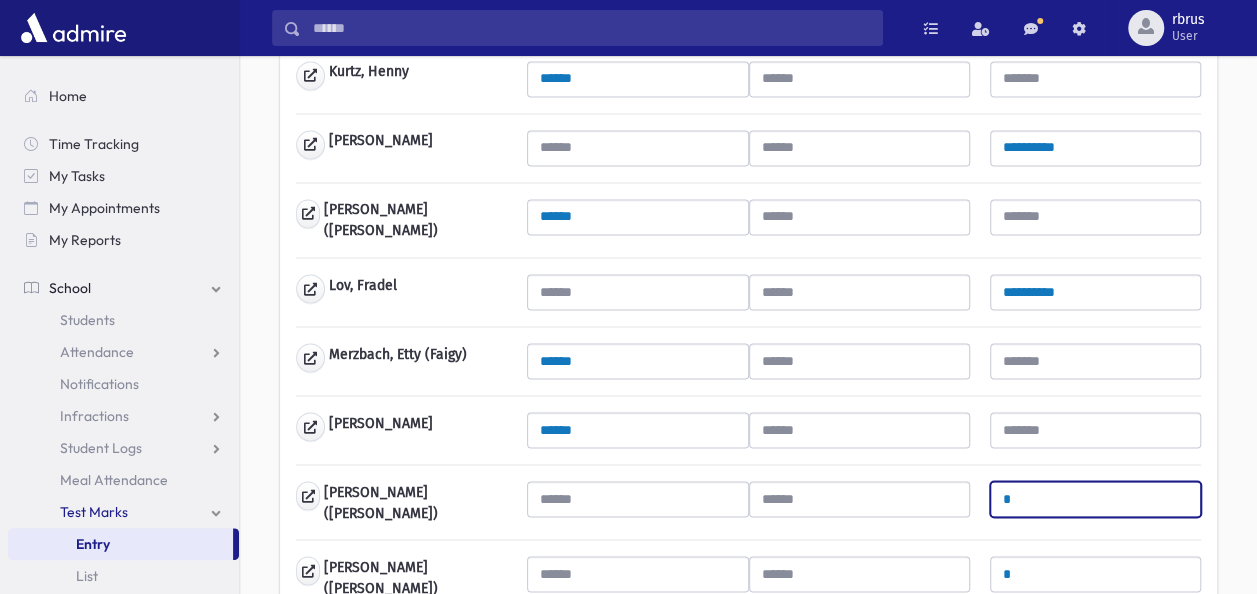 click on "*" at bounding box center [1095, 499] 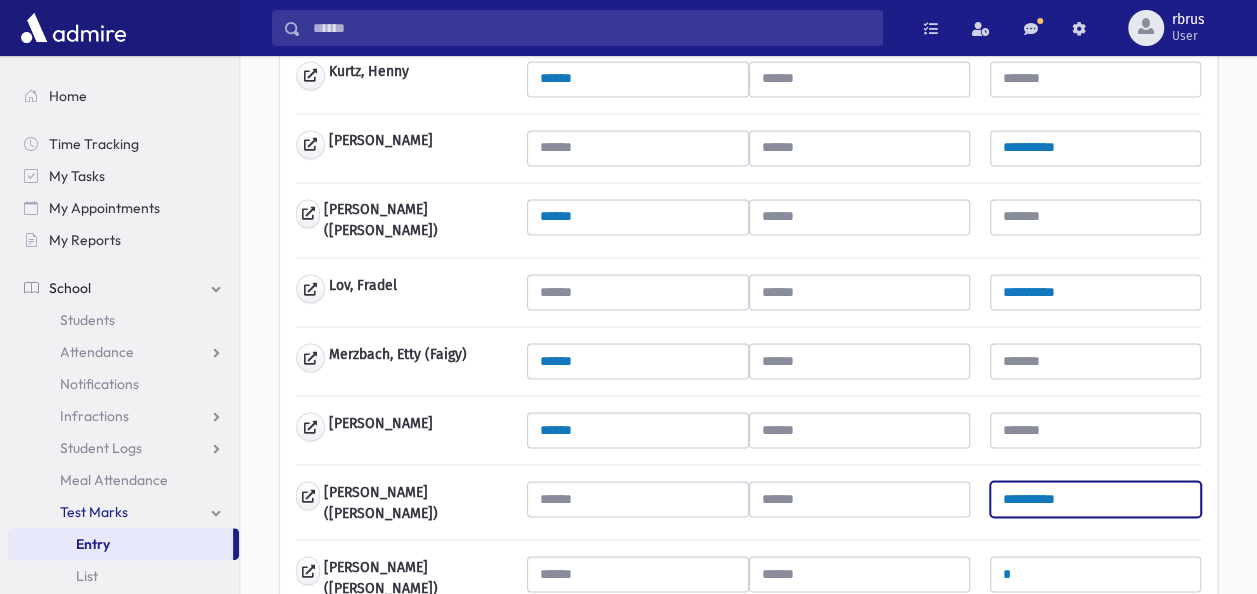 type on "**********" 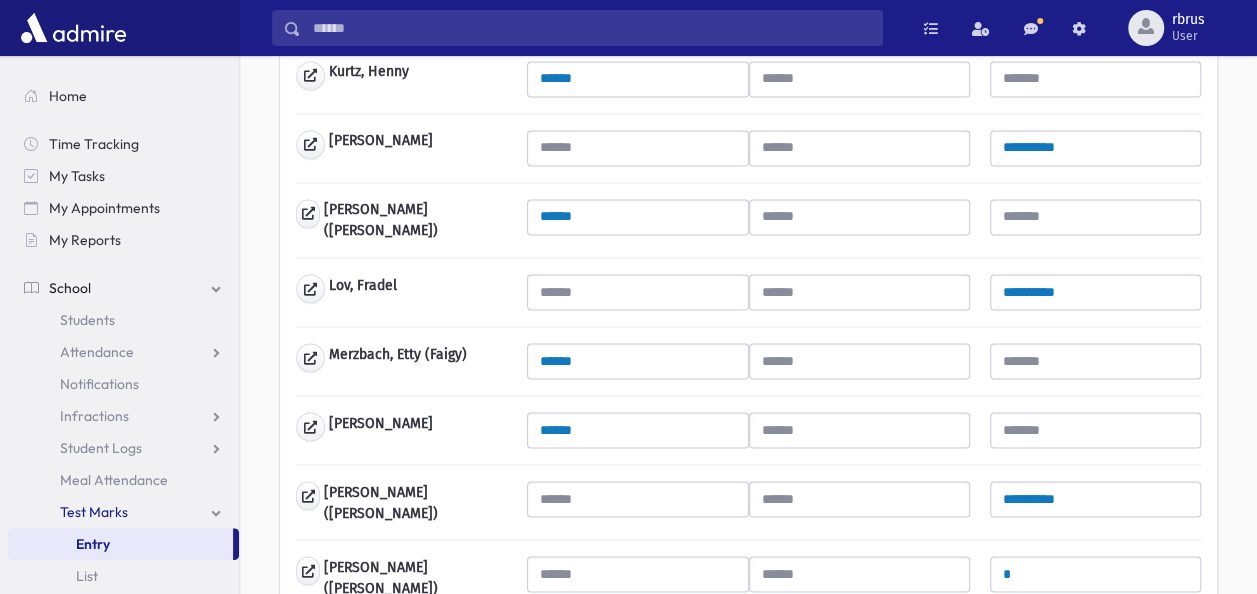 click on "**********" at bounding box center [748, -144] 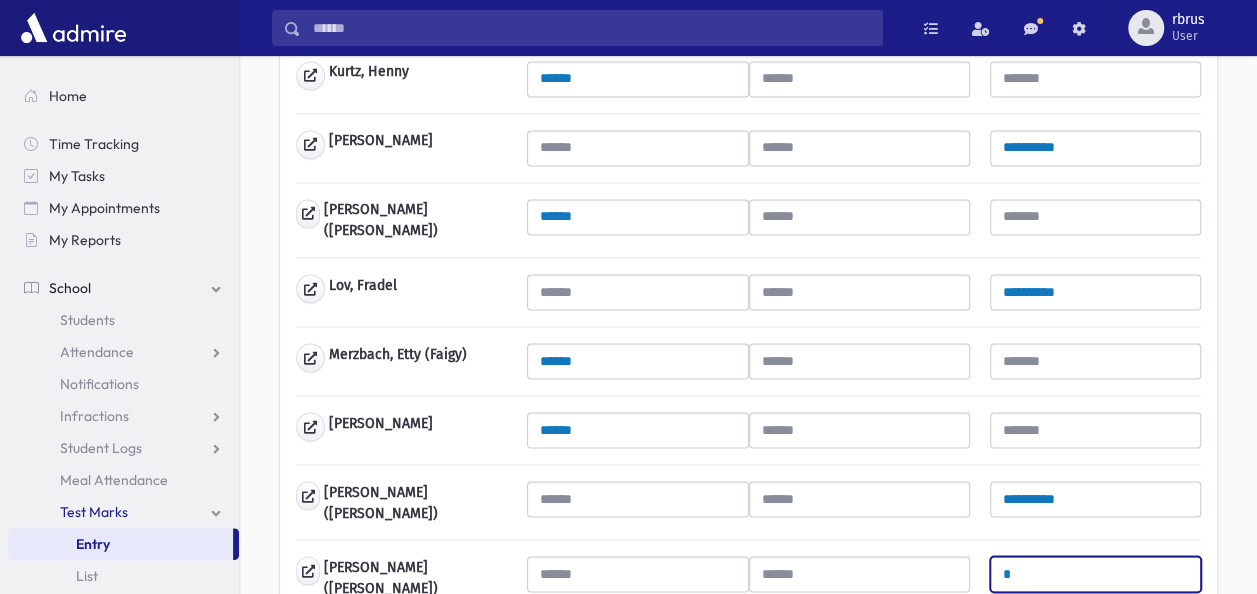 click on "*" at bounding box center [1095, 574] 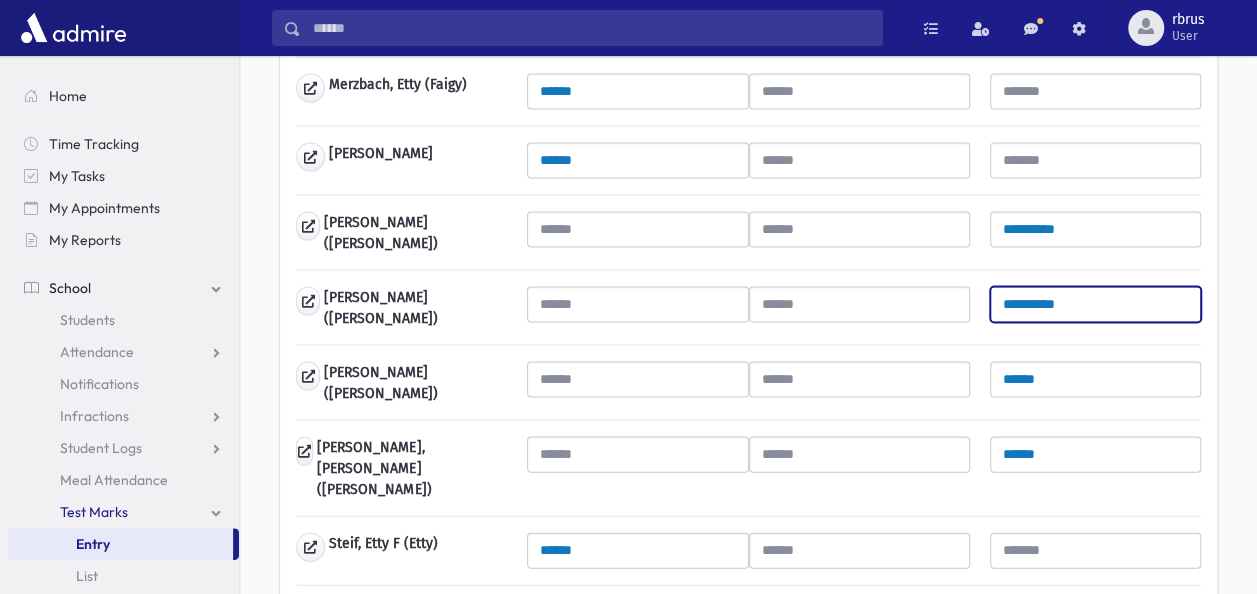 scroll, scrollTop: 1919, scrollLeft: 0, axis: vertical 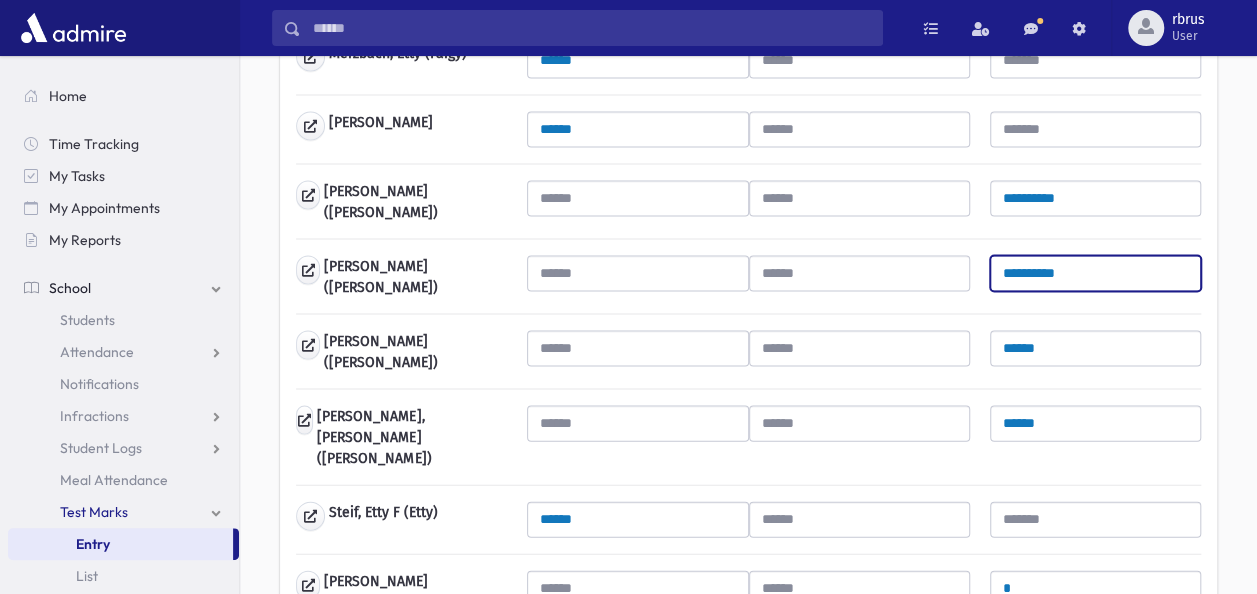 type on "**********" 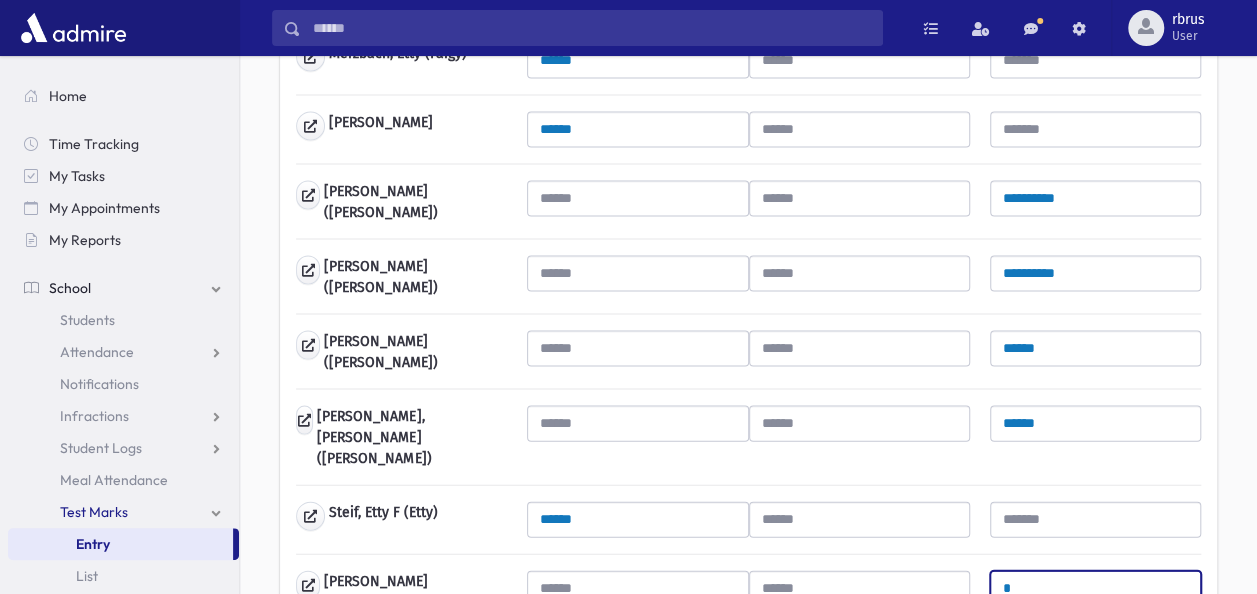 click on "*" at bounding box center [1095, 589] 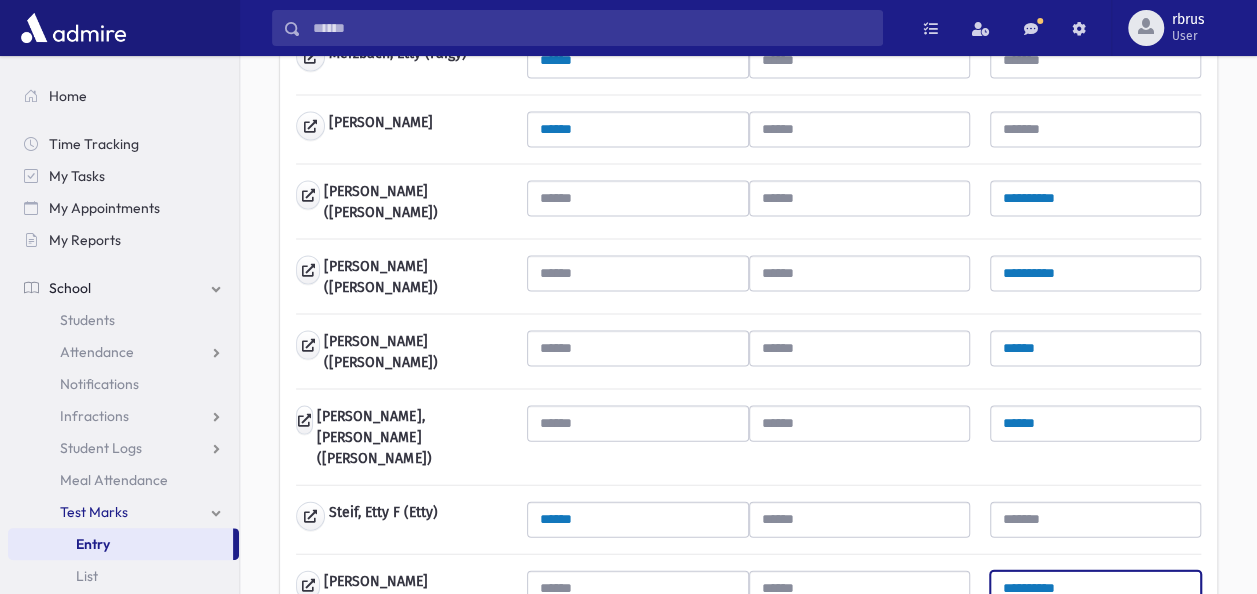 type on "**********" 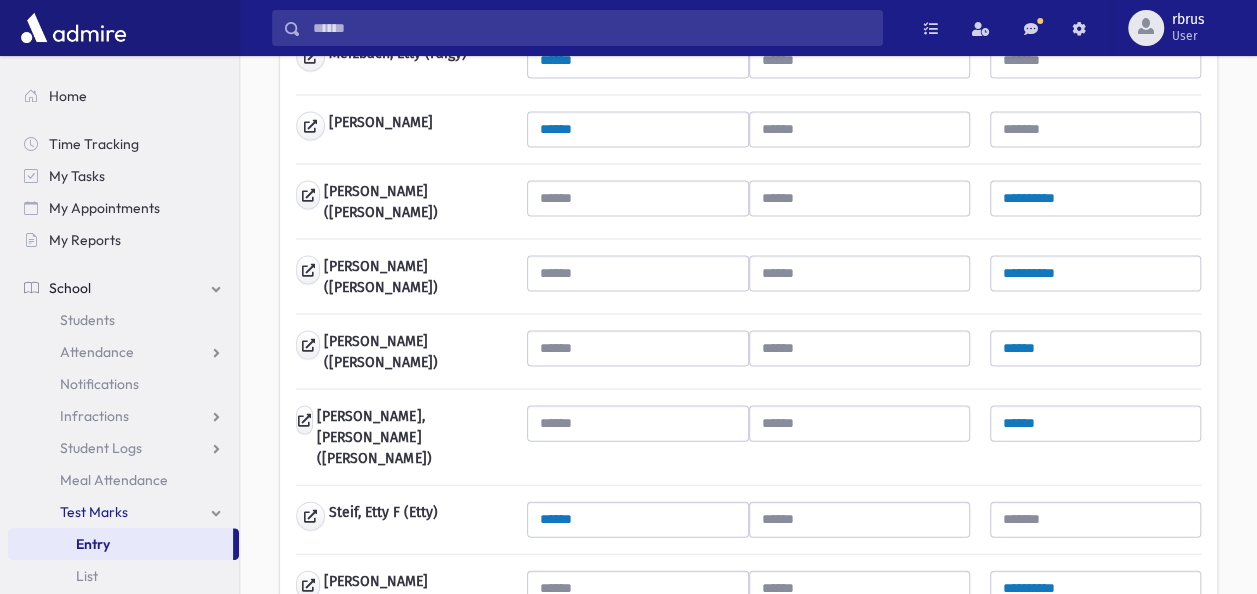 click on "*" at bounding box center [1095, 664] 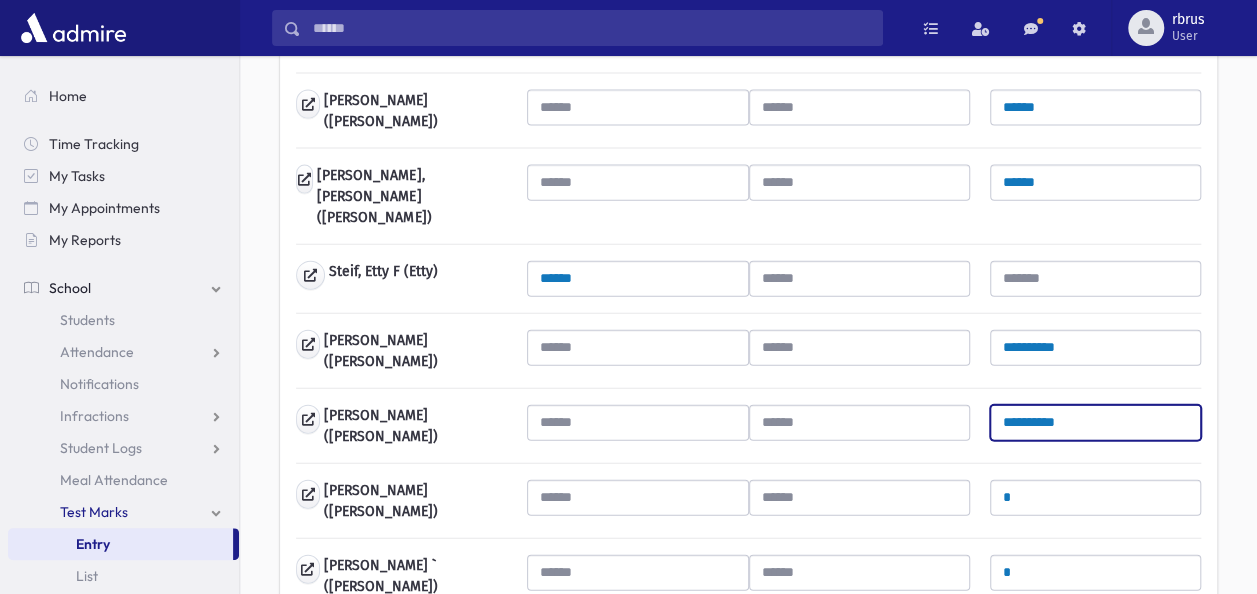 scroll, scrollTop: 2160, scrollLeft: 0, axis: vertical 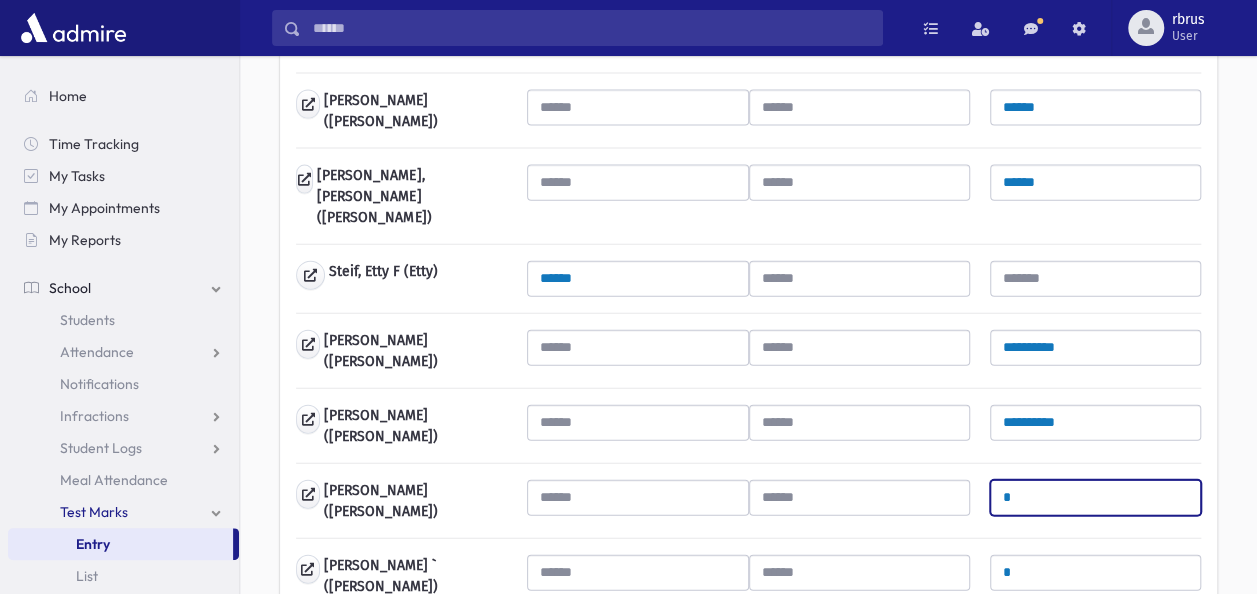 click on "*" at bounding box center [1095, 498] 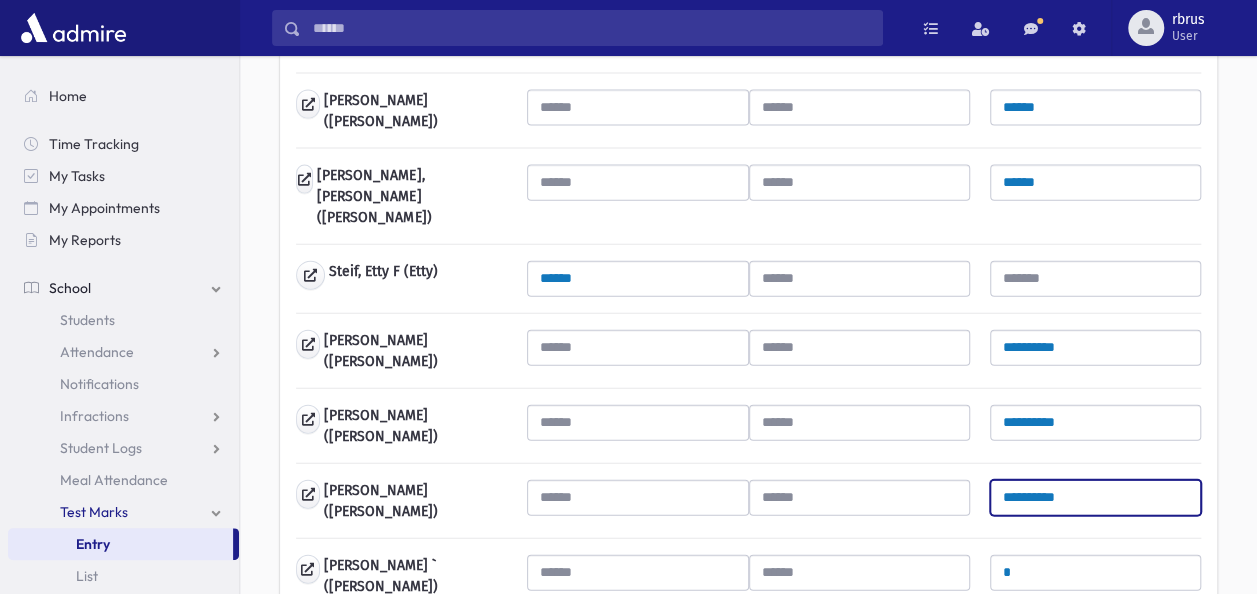 type on "**********" 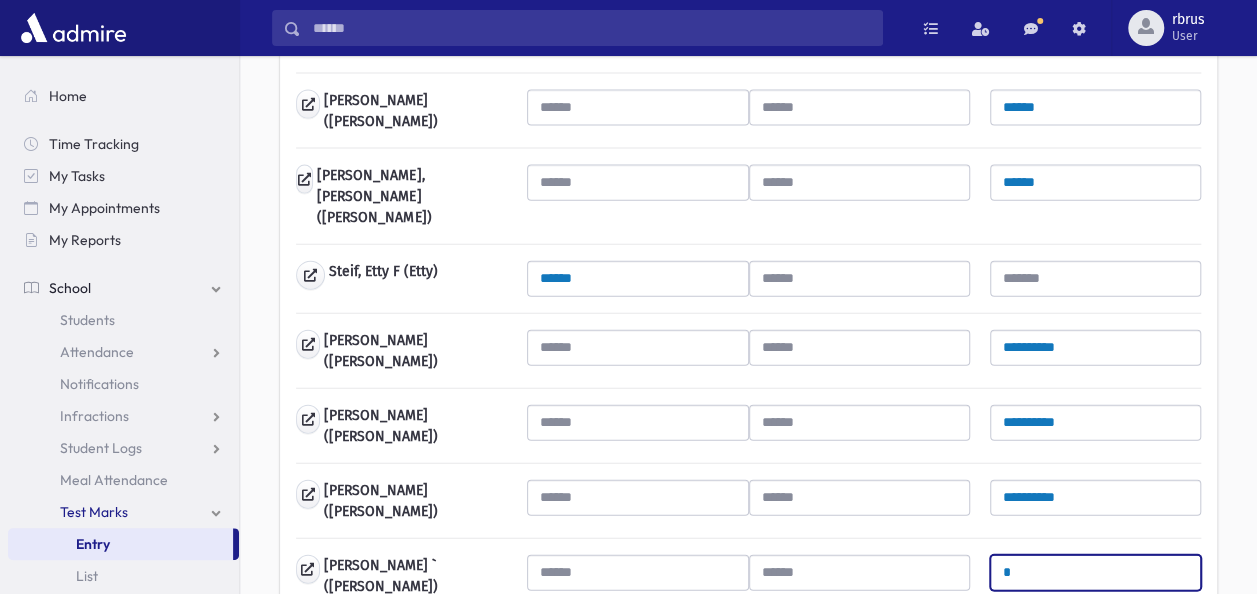 click on "*" at bounding box center (1095, 573) 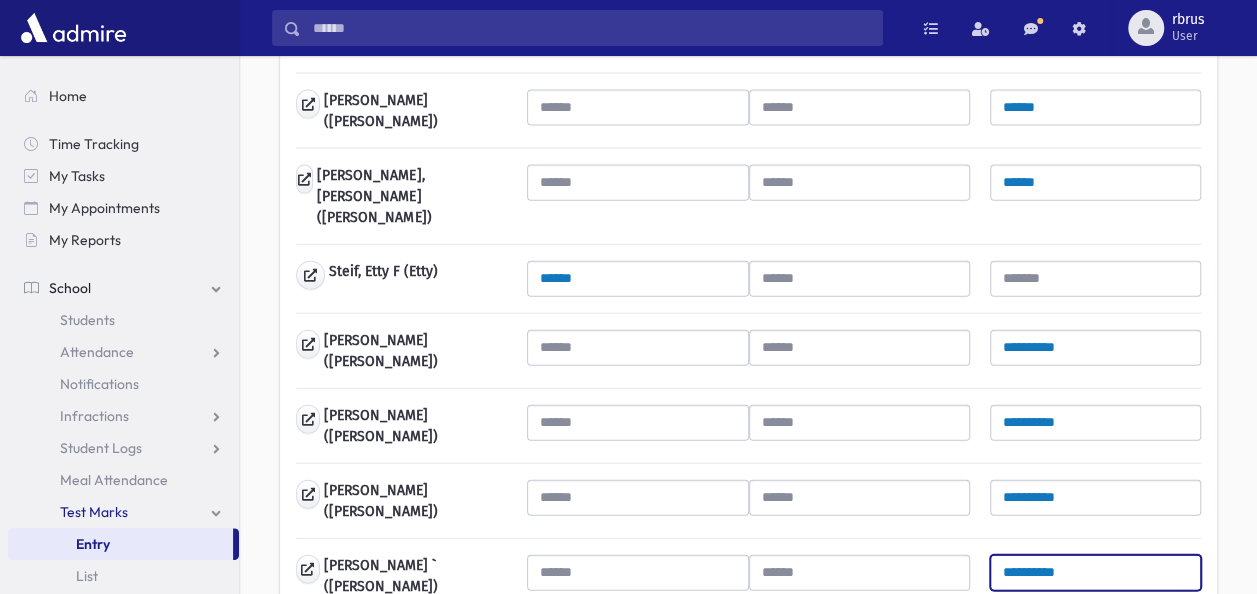 type on "**********" 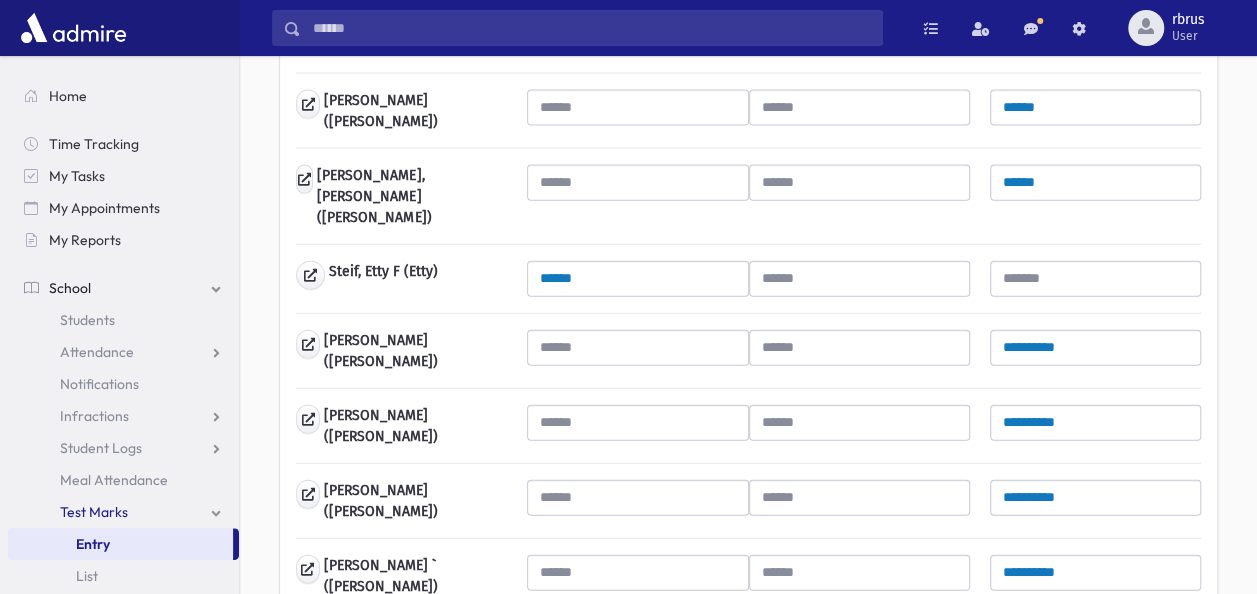 click on "Save" at bounding box center [324, 648] 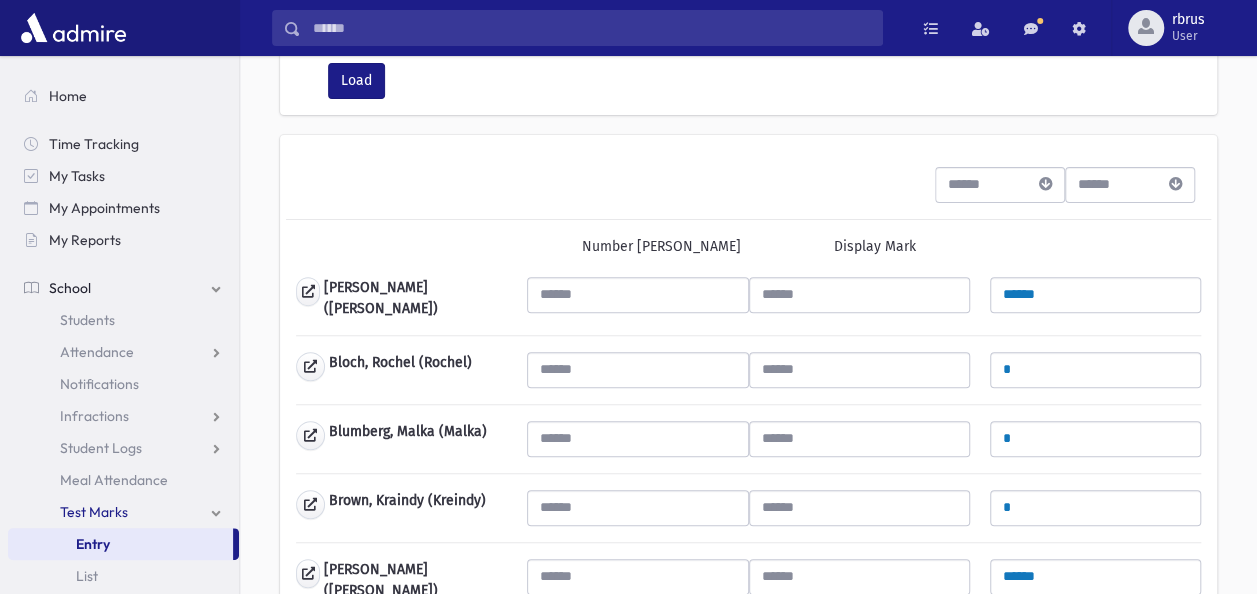 scroll, scrollTop: 300, scrollLeft: 0, axis: vertical 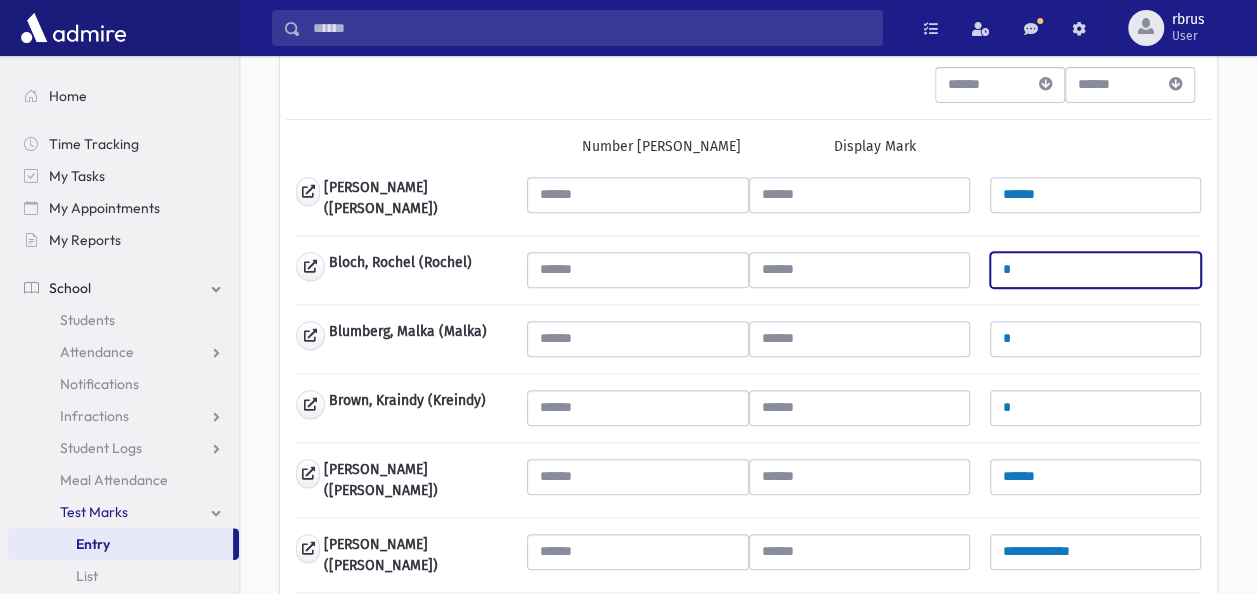 click on "*" at bounding box center (1095, 270) 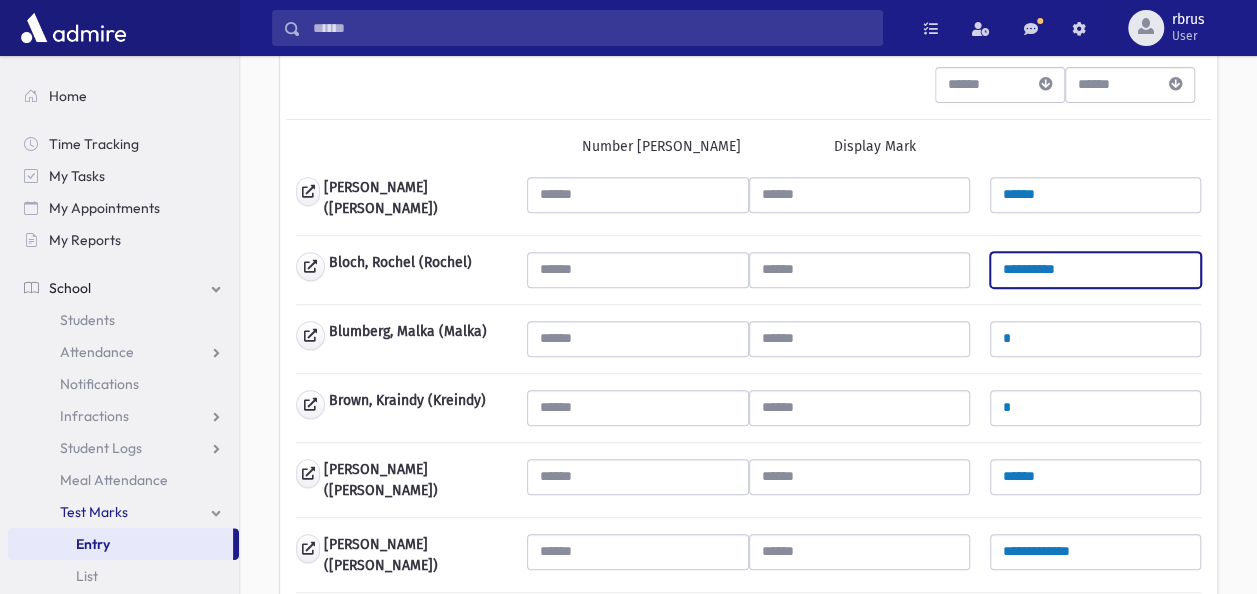 type on "**********" 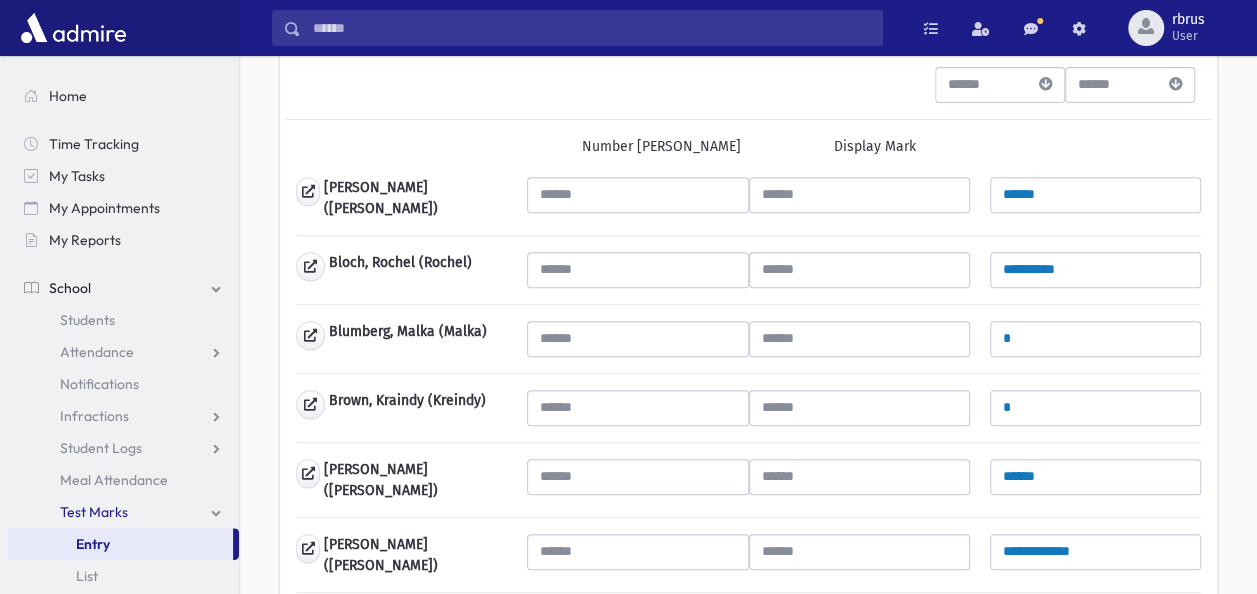 click on "**********" at bounding box center [748, 1415] 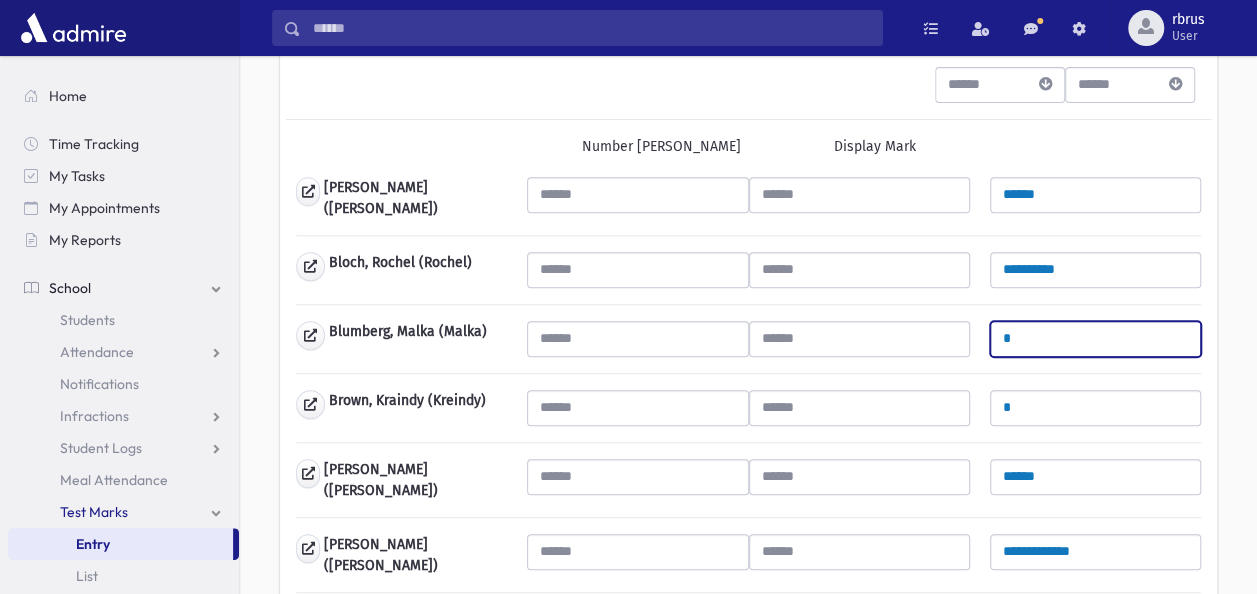 click on "*" at bounding box center (1095, 339) 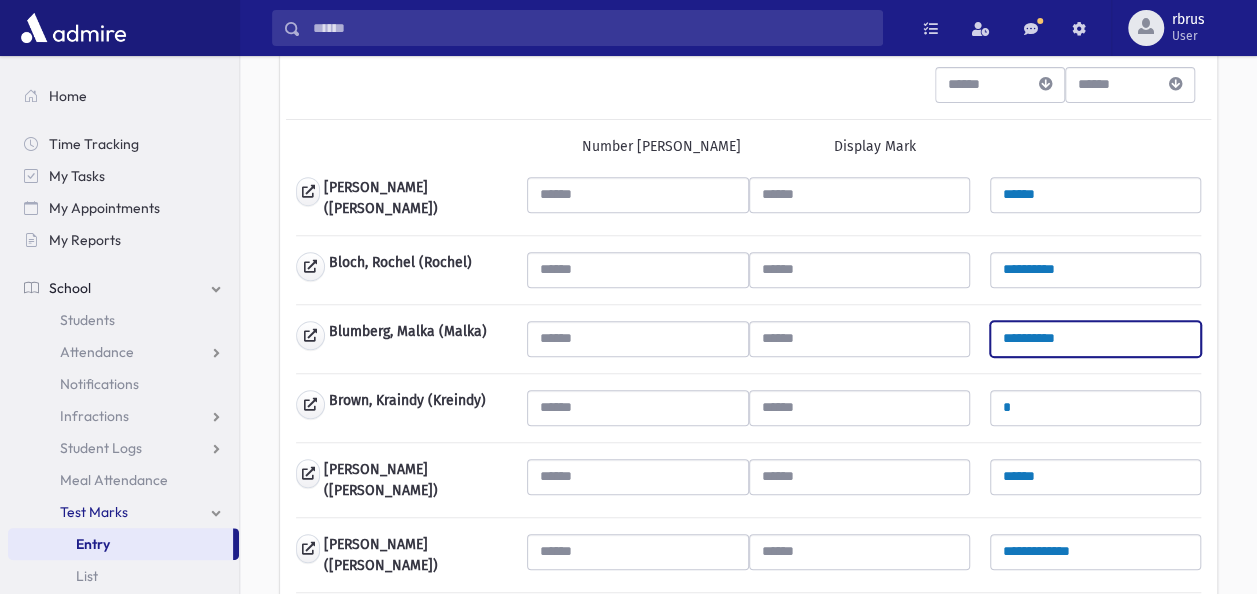 type on "**********" 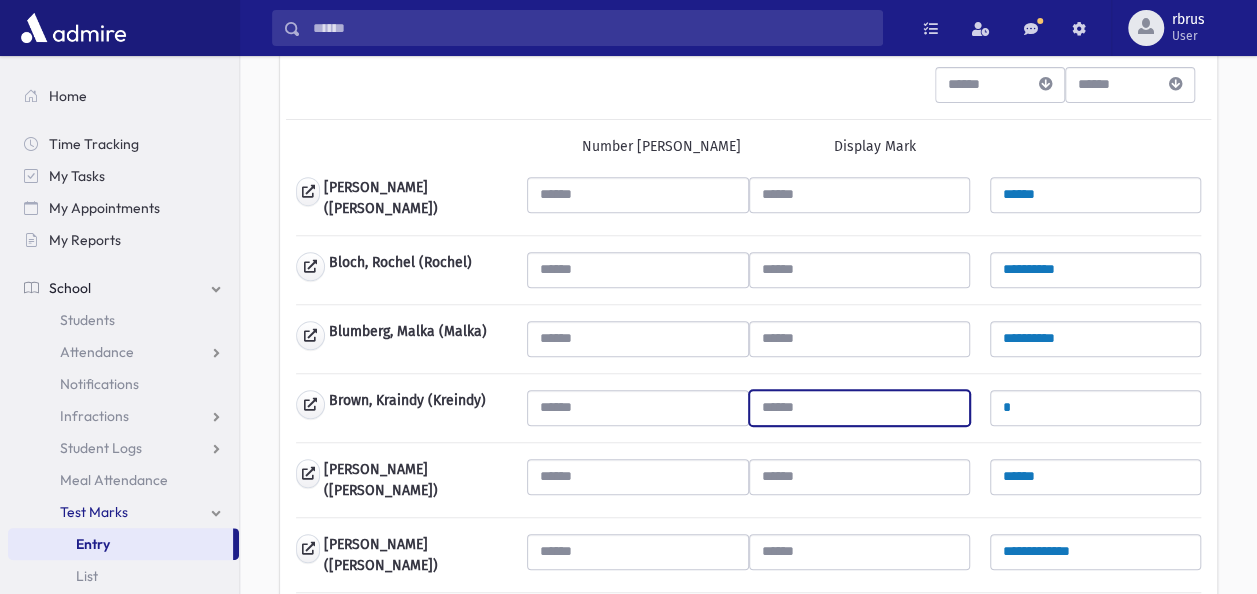 click at bounding box center [859, 408] 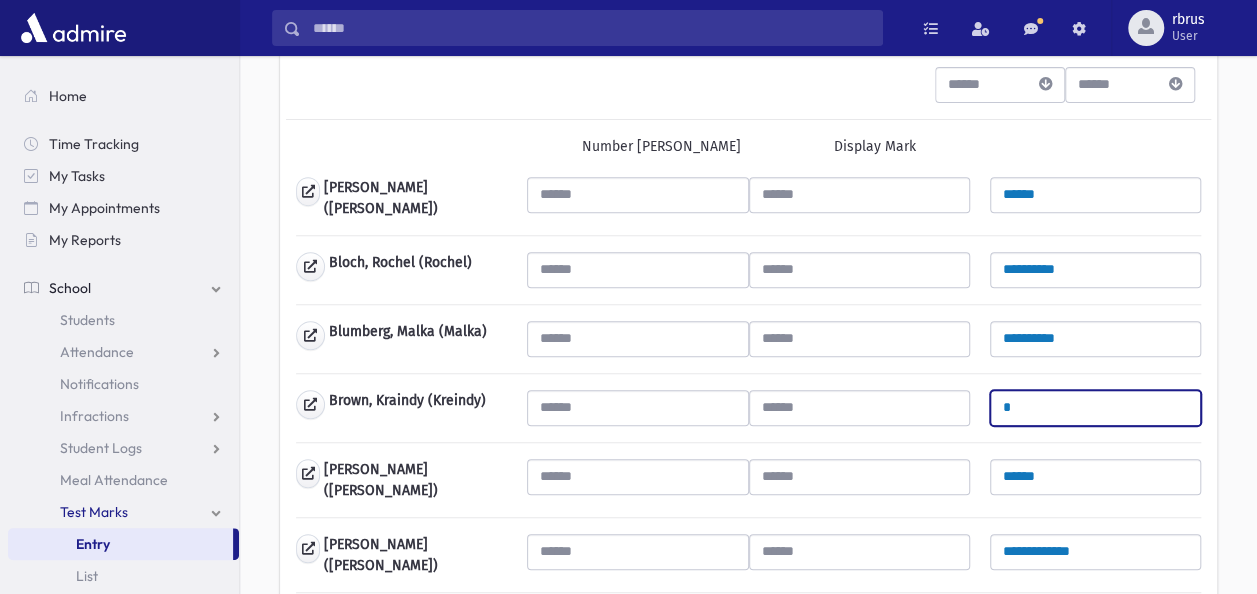 click on "*" at bounding box center (1095, 408) 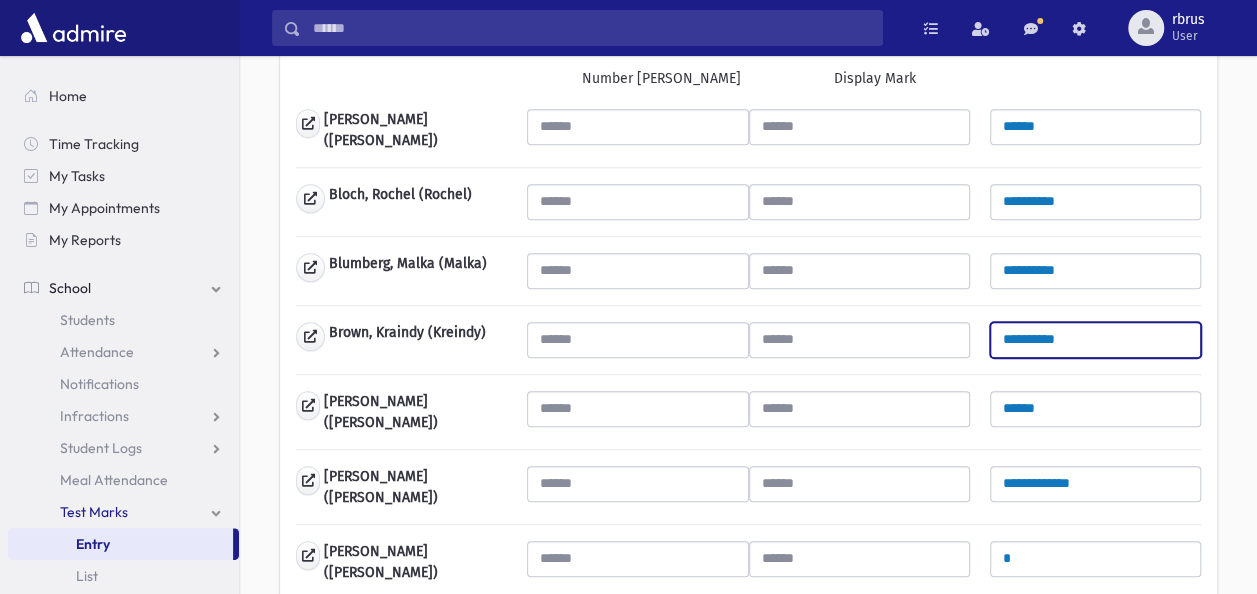 scroll, scrollTop: 400, scrollLeft: 0, axis: vertical 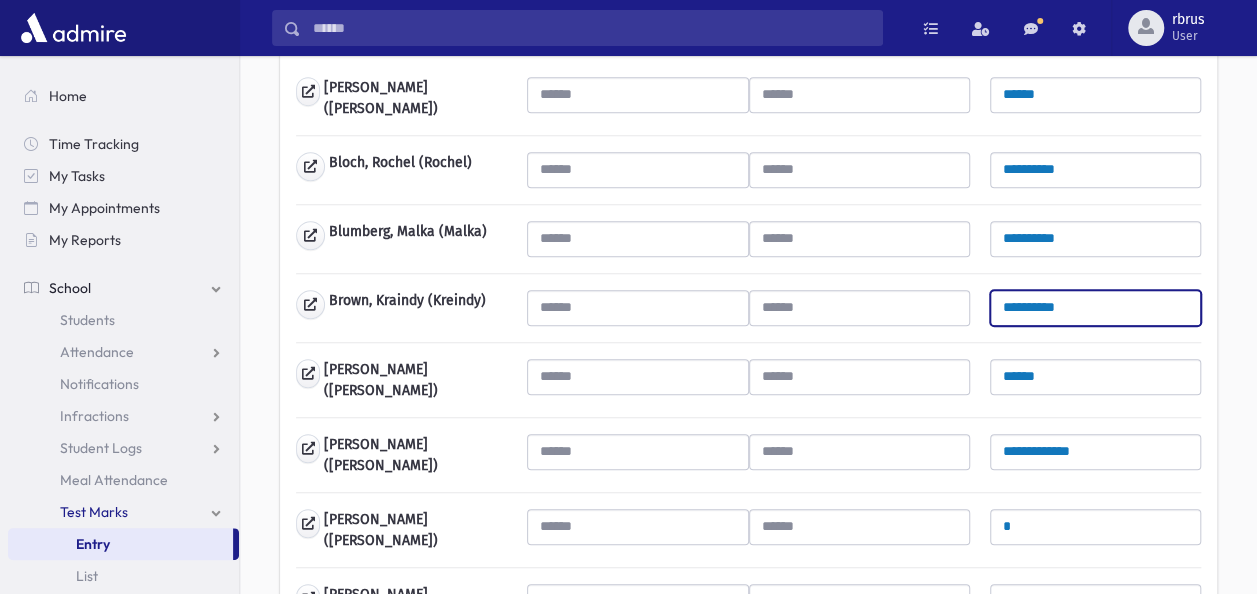 type on "**********" 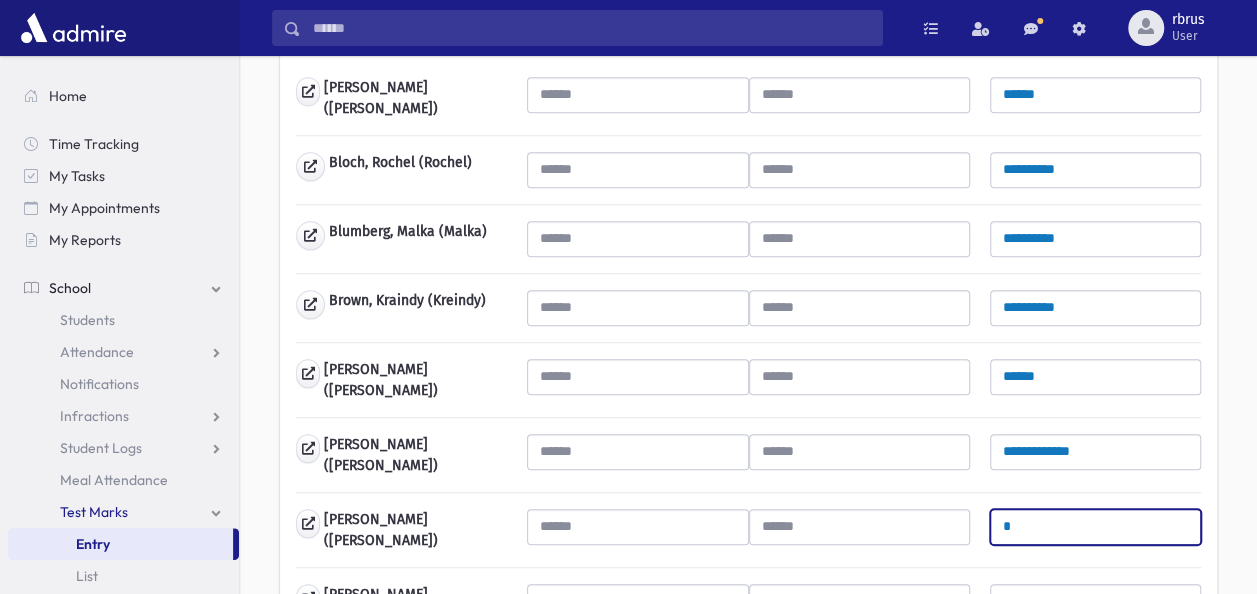 click on "*" at bounding box center [1095, 527] 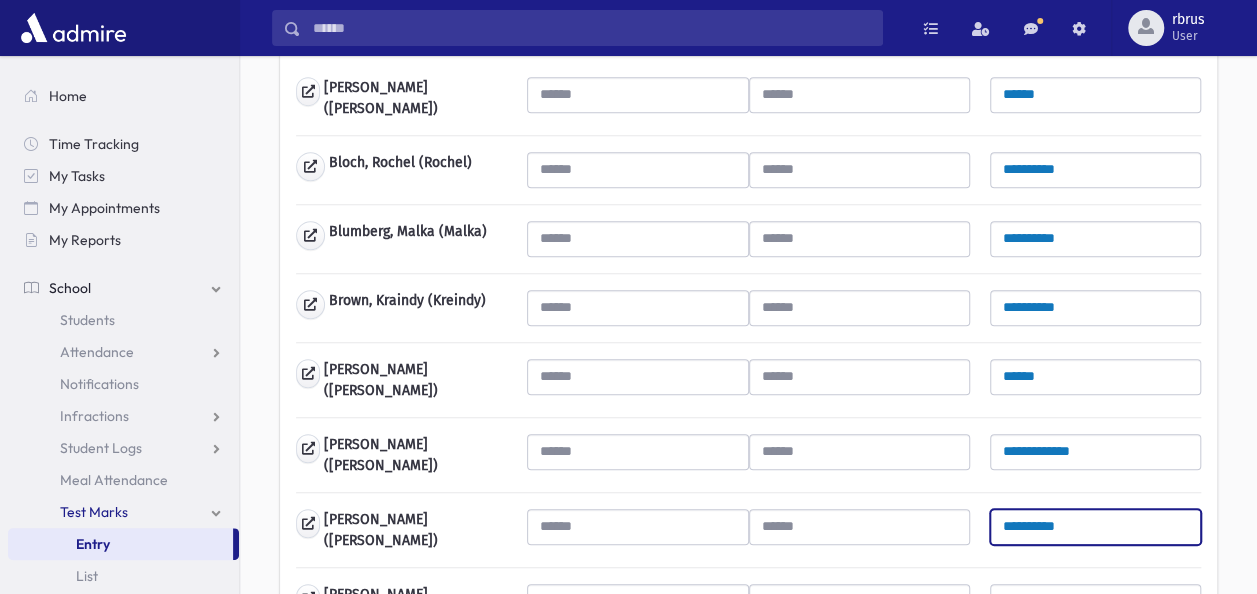 type on "**********" 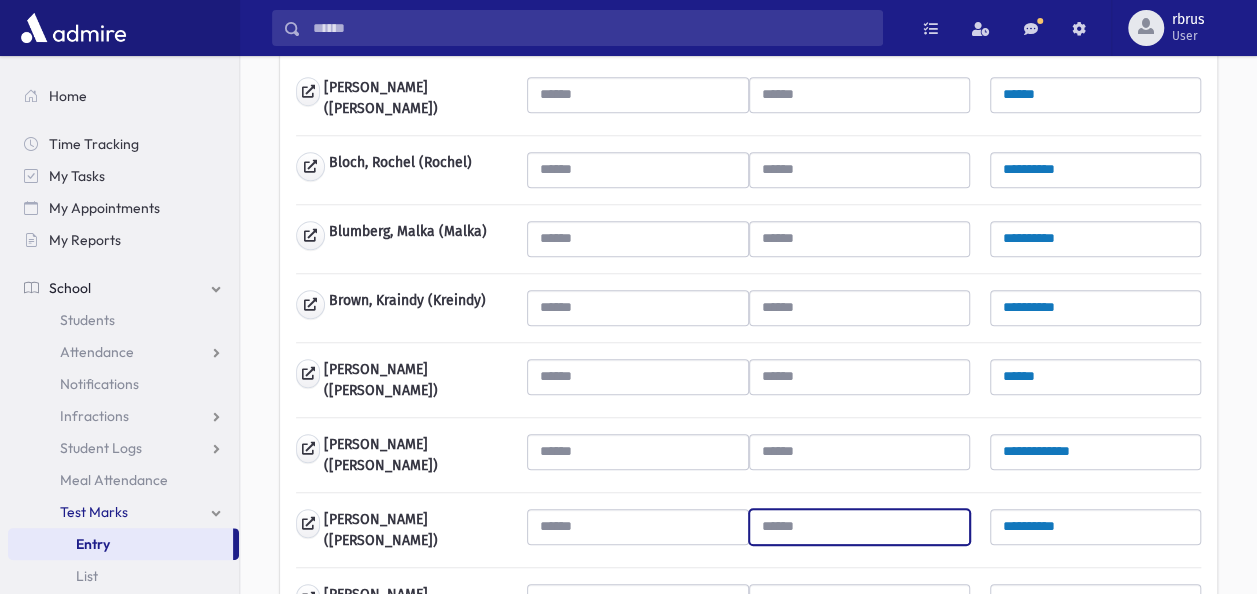 click at bounding box center (859, 527) 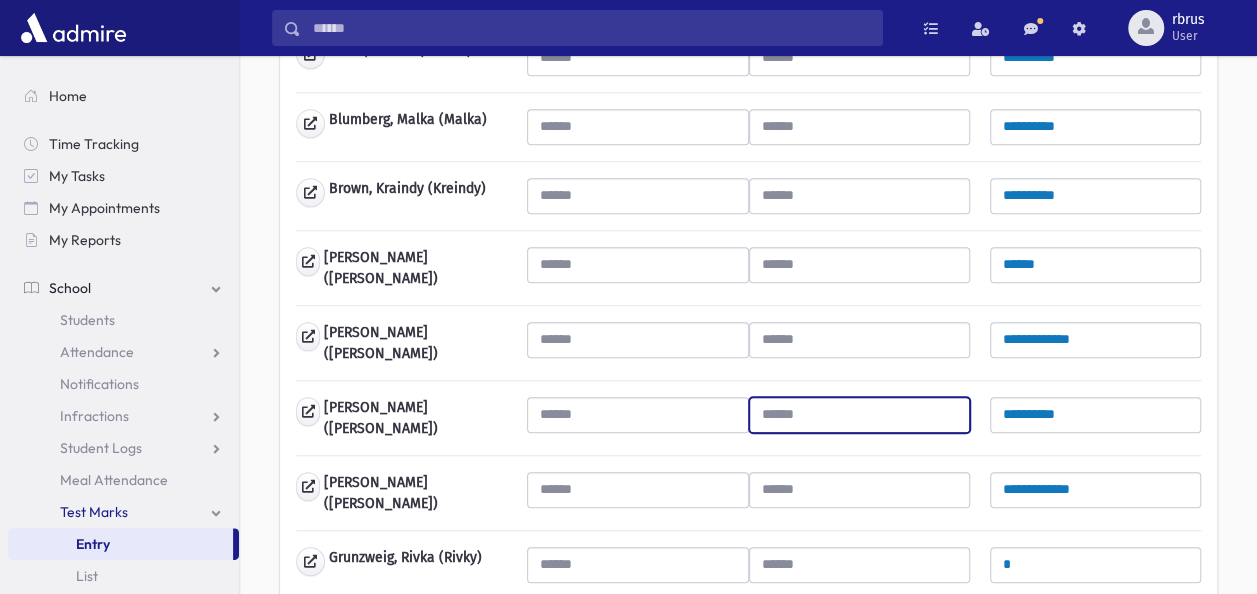scroll, scrollTop: 600, scrollLeft: 0, axis: vertical 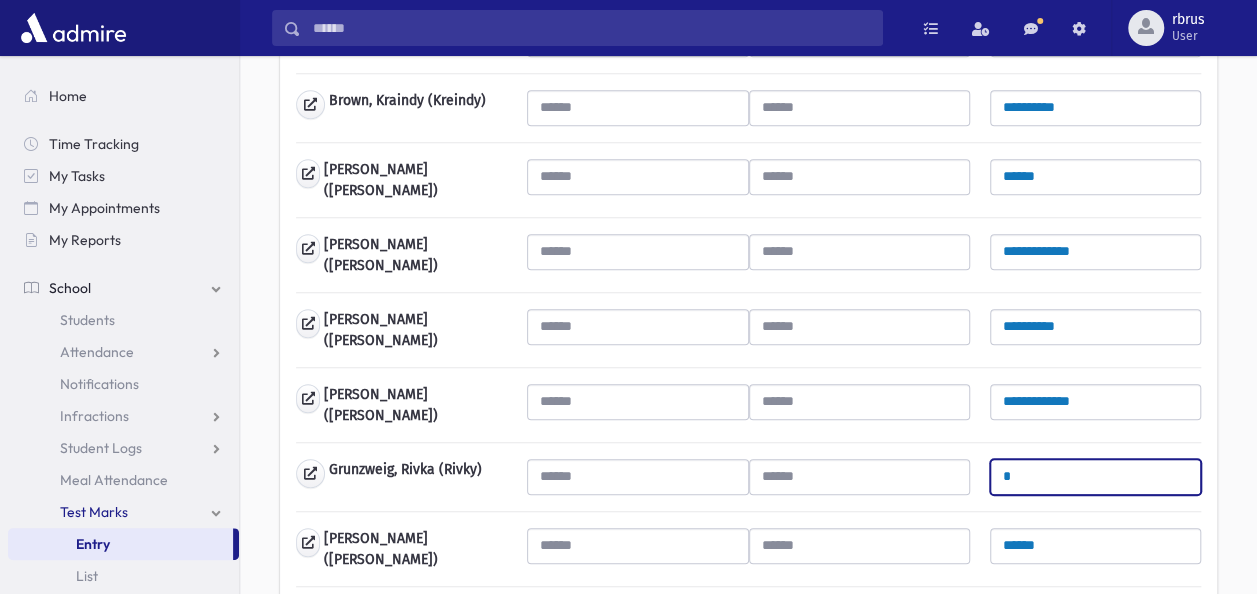 click on "*" at bounding box center (1095, 477) 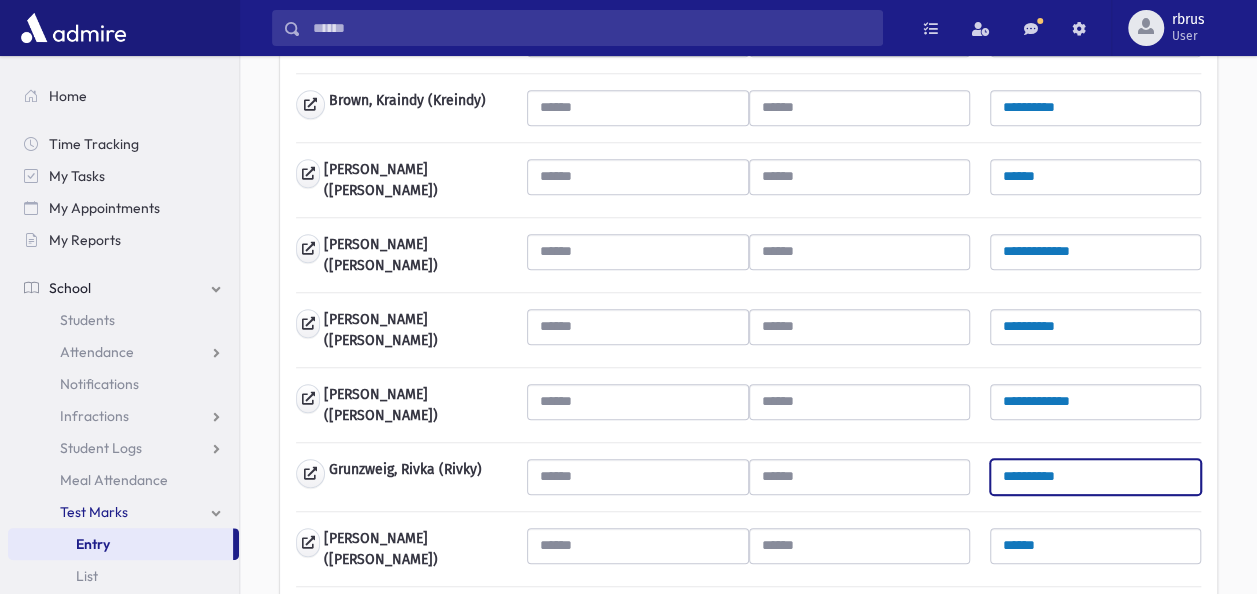type on "**********" 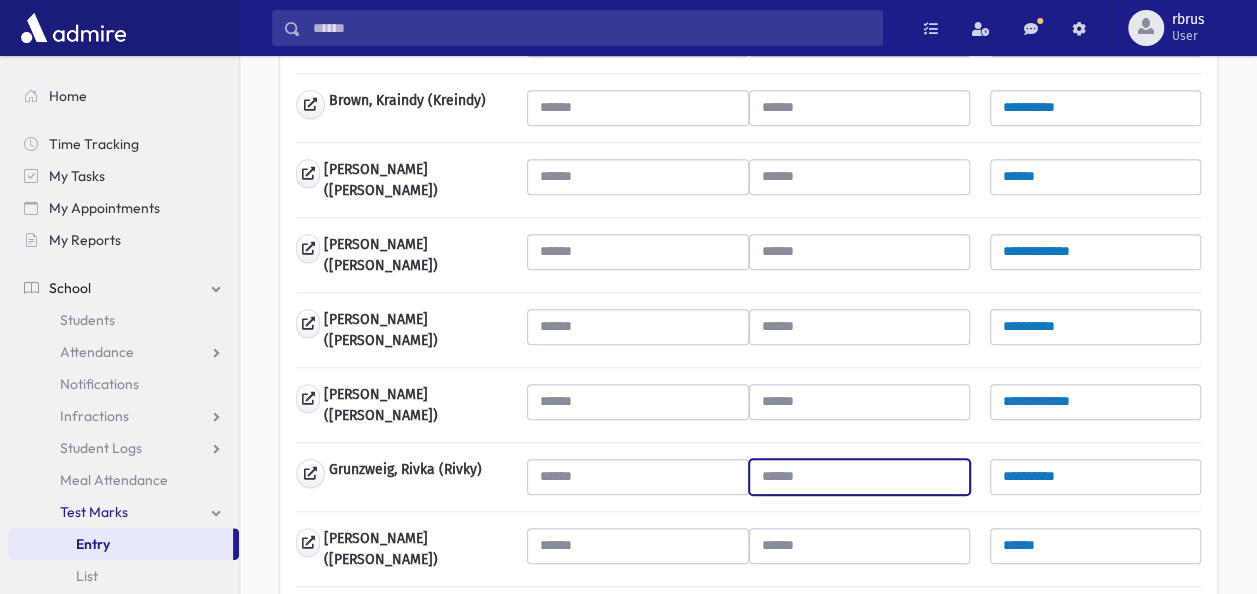 click at bounding box center [859, 477] 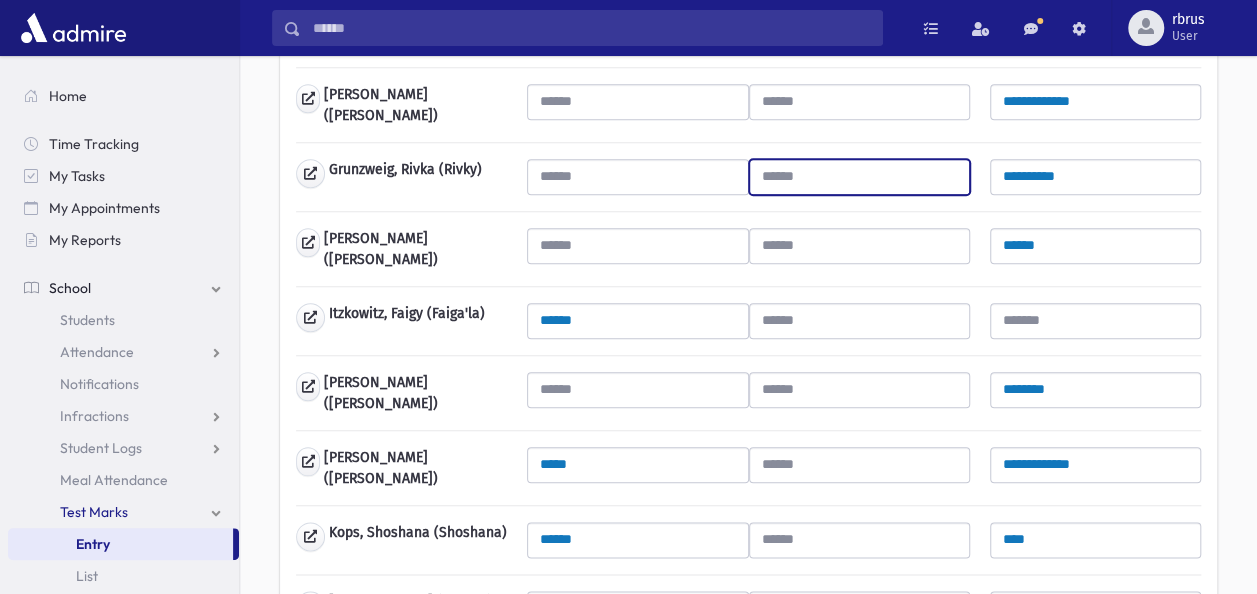 scroll, scrollTop: 1000, scrollLeft: 0, axis: vertical 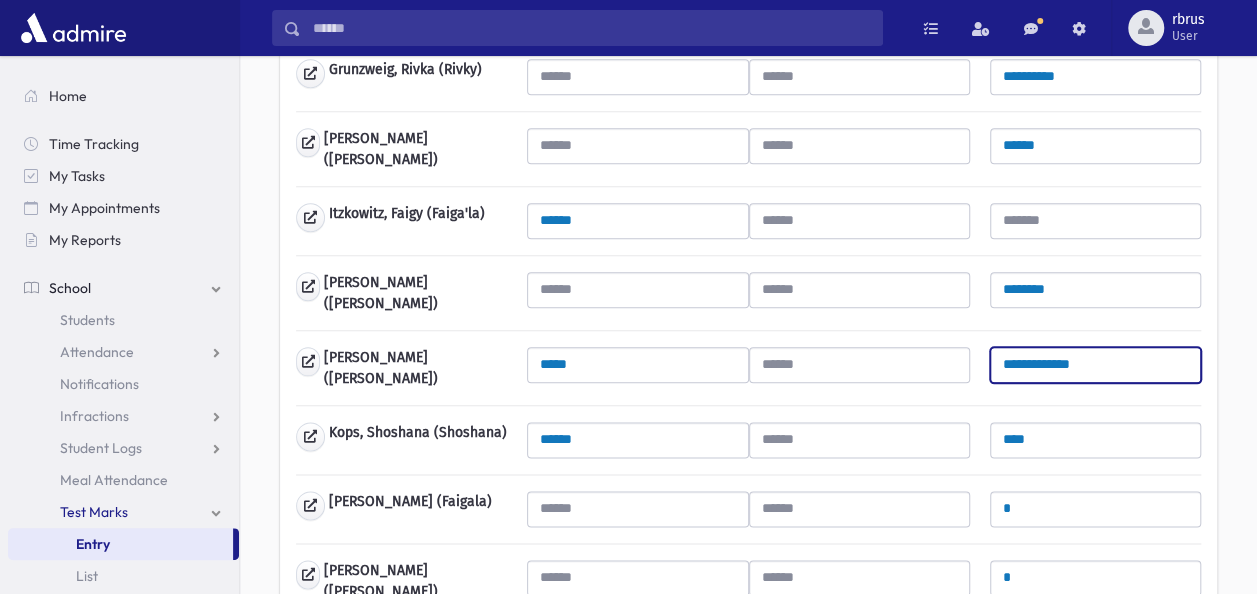 drag, startPoint x: 1096, startPoint y: 324, endPoint x: 990, endPoint y: 343, distance: 107.68937 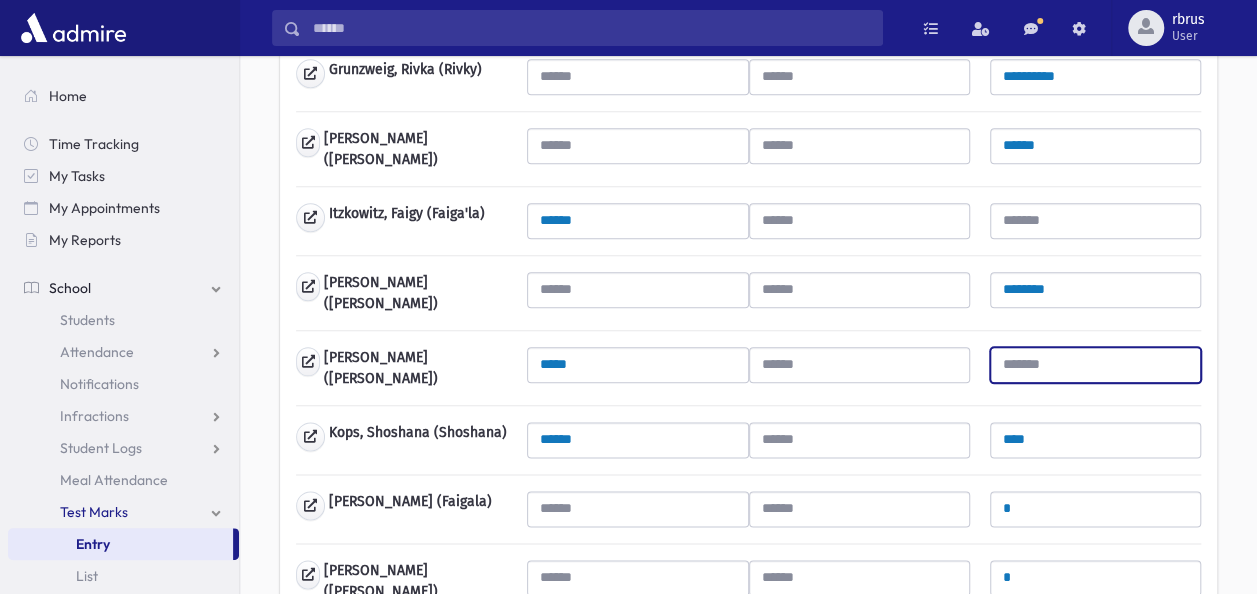 type 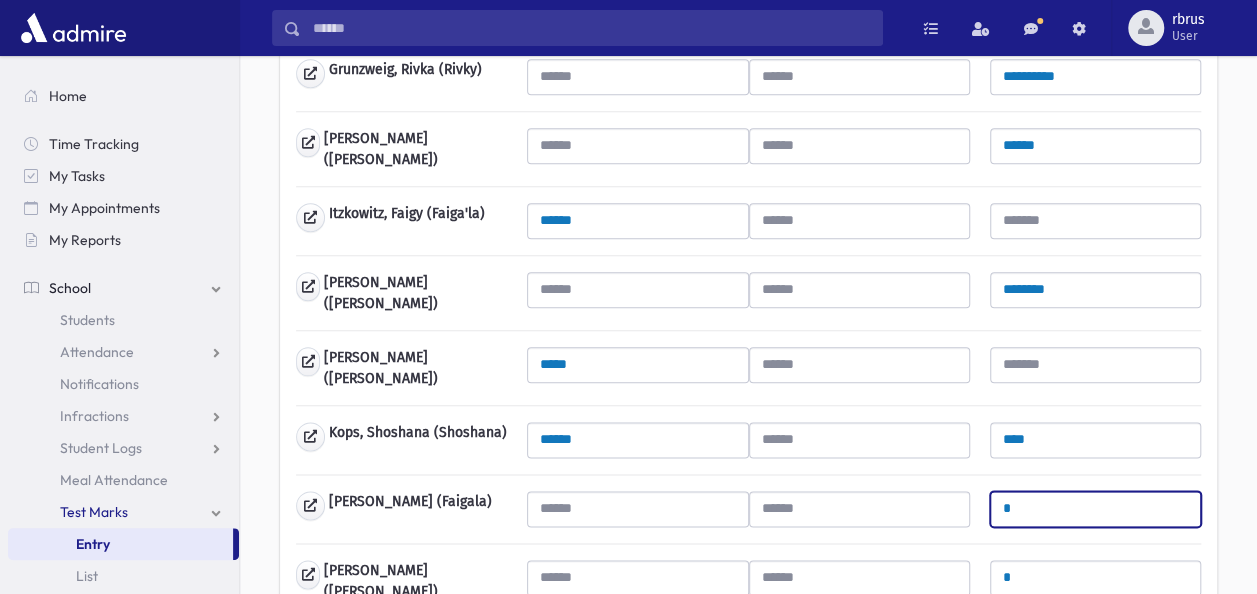 click on "*" at bounding box center [1095, 509] 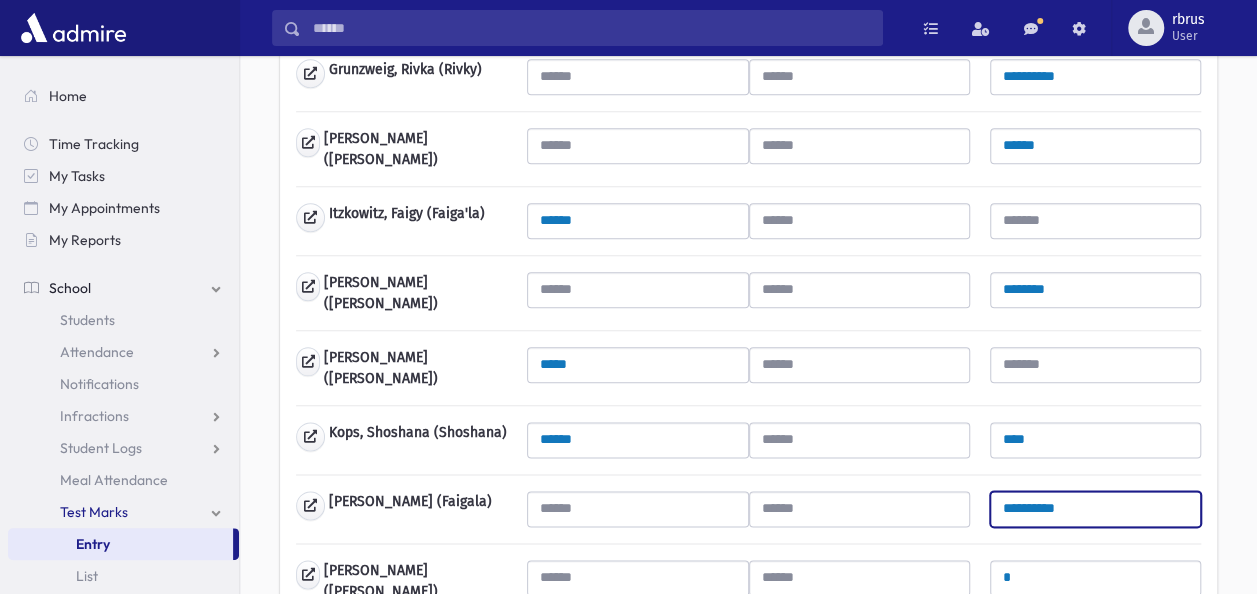 type on "**********" 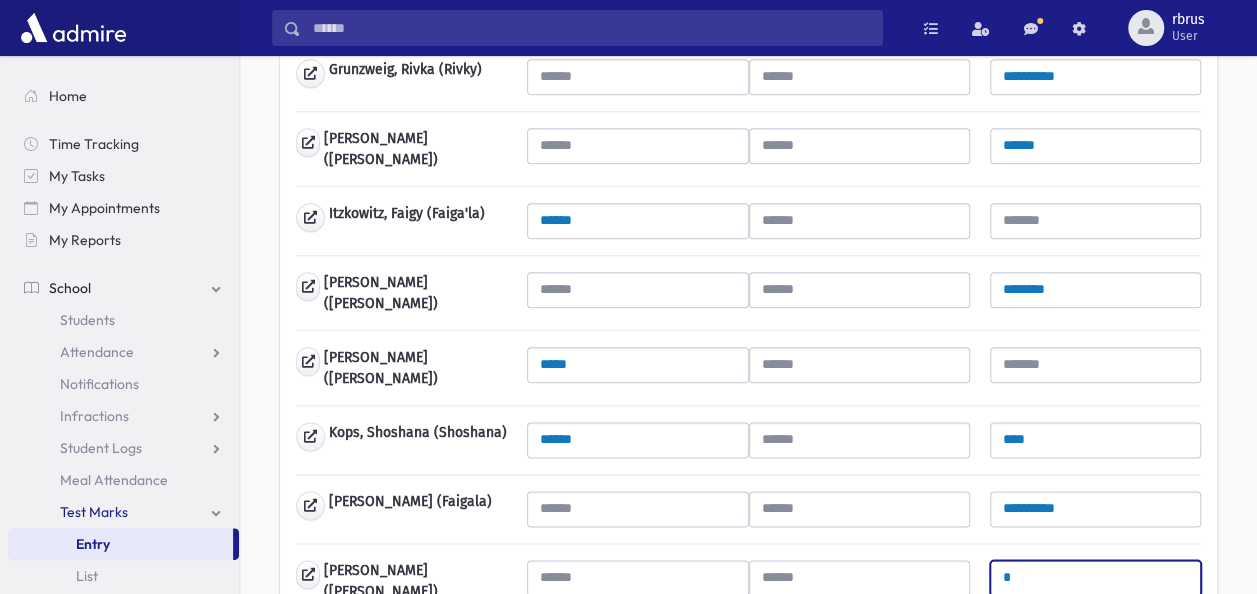 click on "*" at bounding box center [1095, 578] 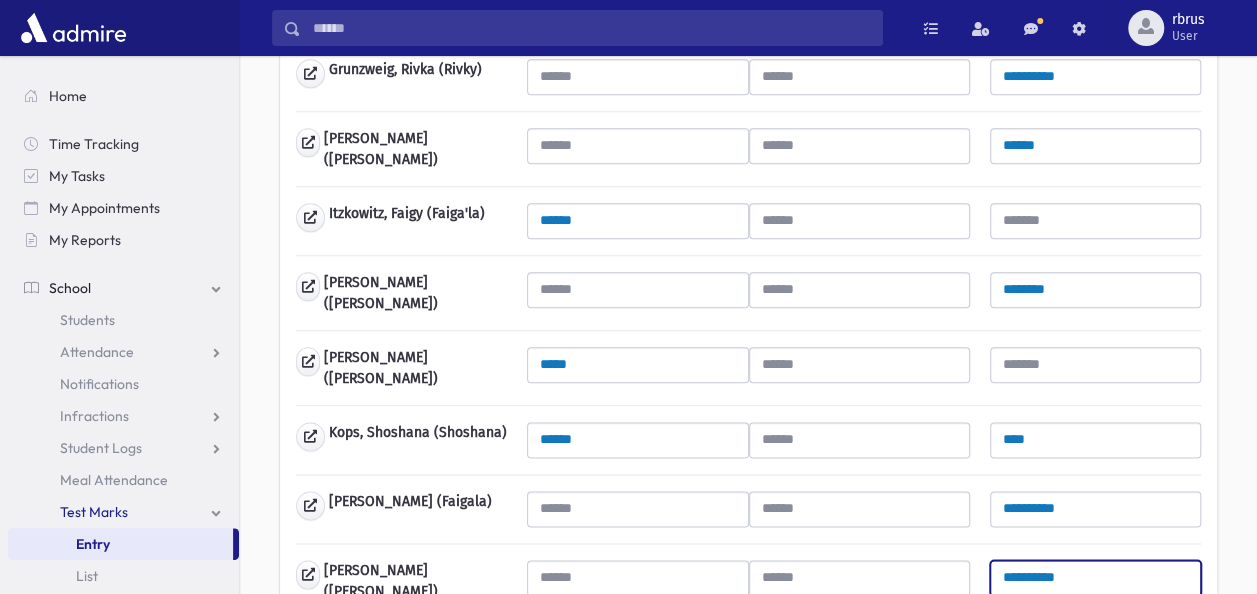 type on "**********" 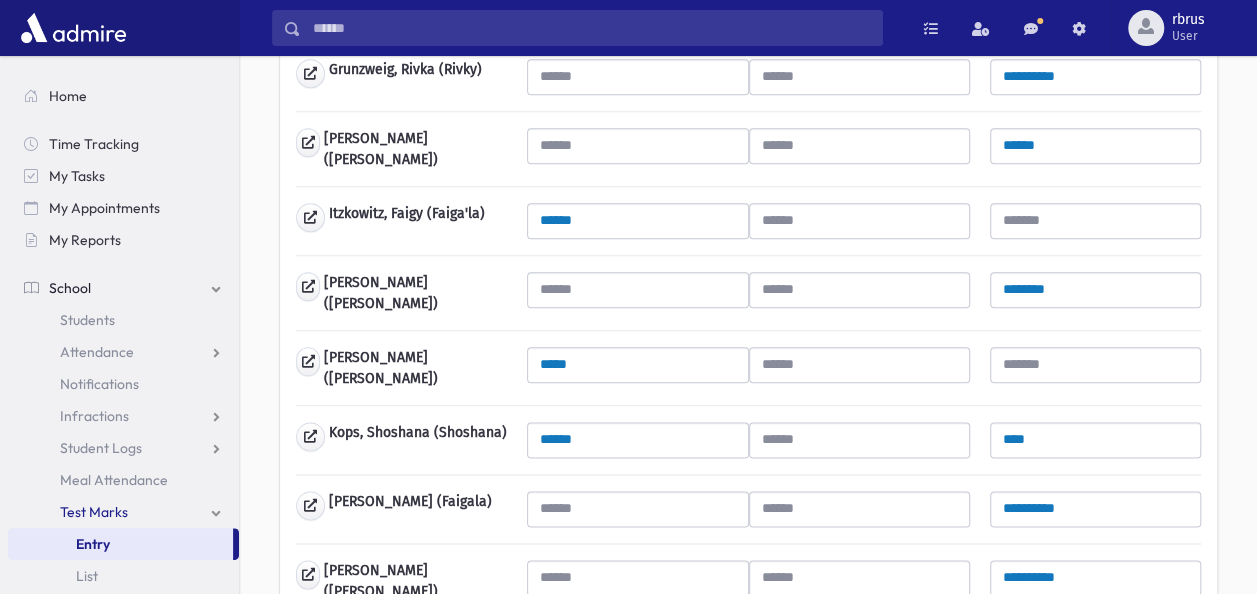 click on "**********" at bounding box center [748, 715] 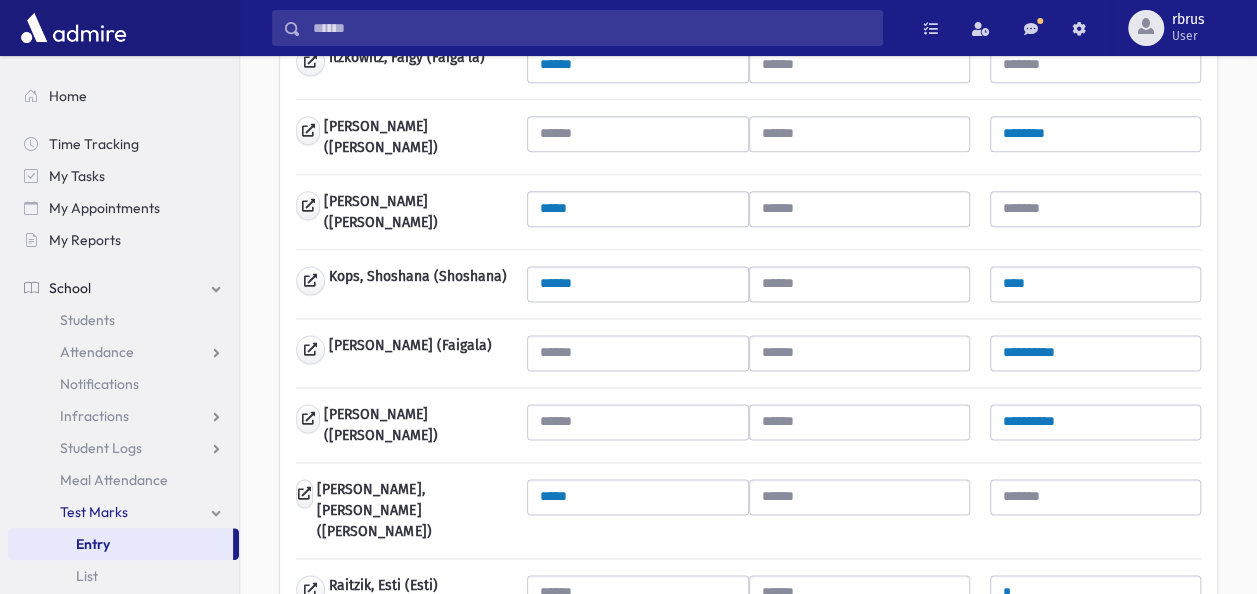 scroll, scrollTop: 1200, scrollLeft: 0, axis: vertical 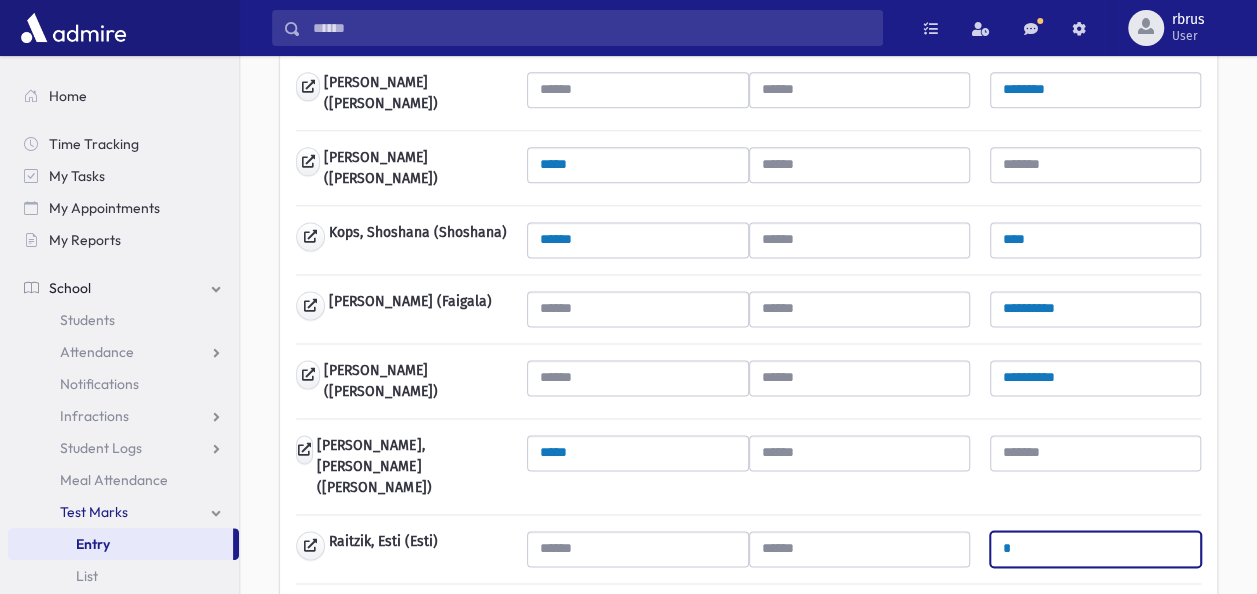 click on "*" at bounding box center (1095, 549) 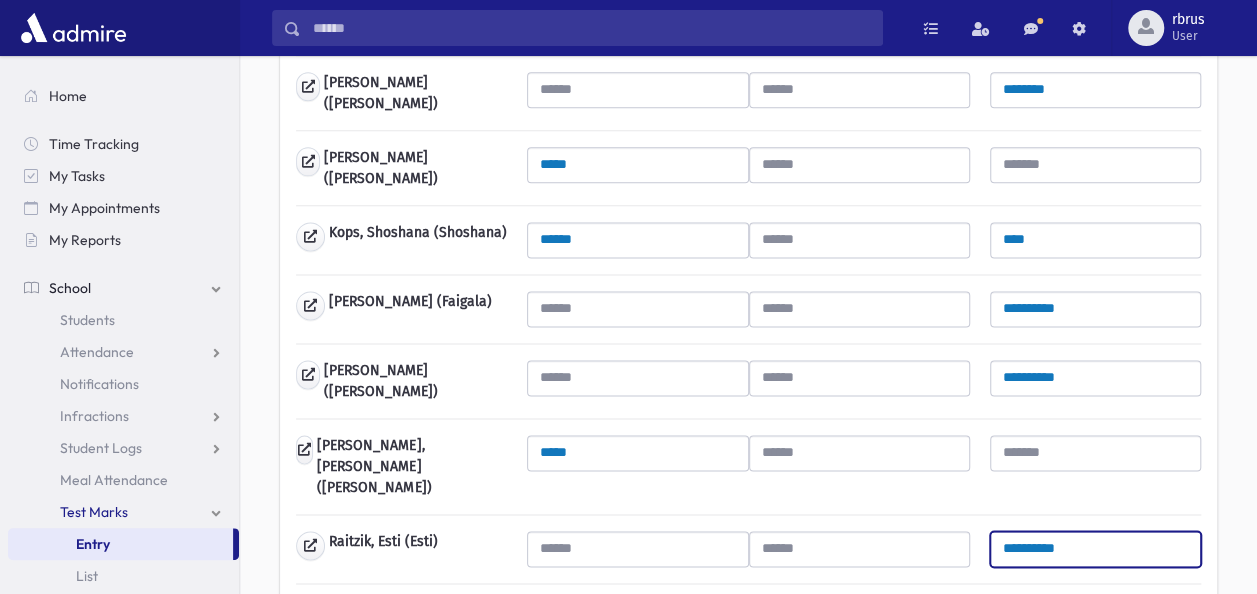 type on "**********" 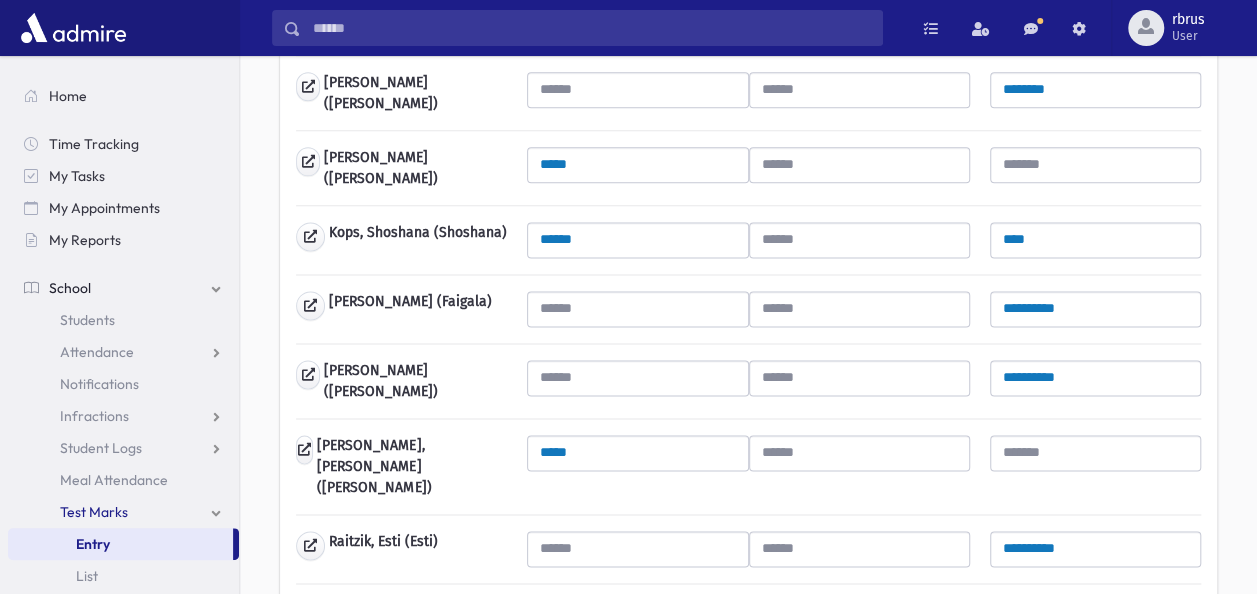 click on "**********" at bounding box center (748, 515) 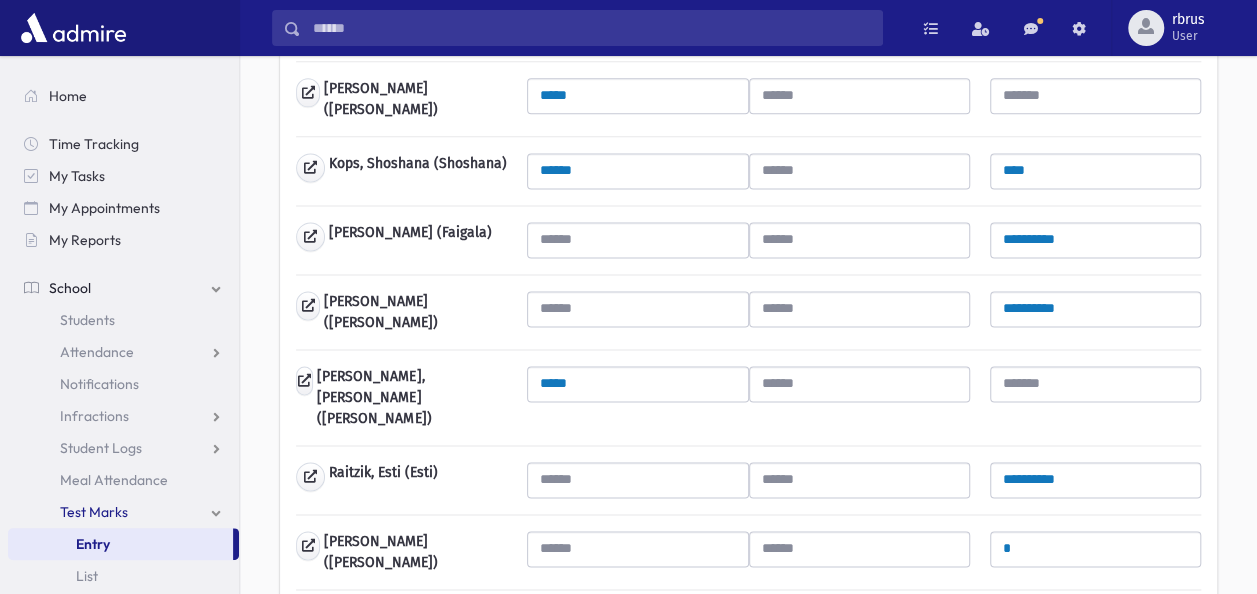 scroll, scrollTop: 1300, scrollLeft: 0, axis: vertical 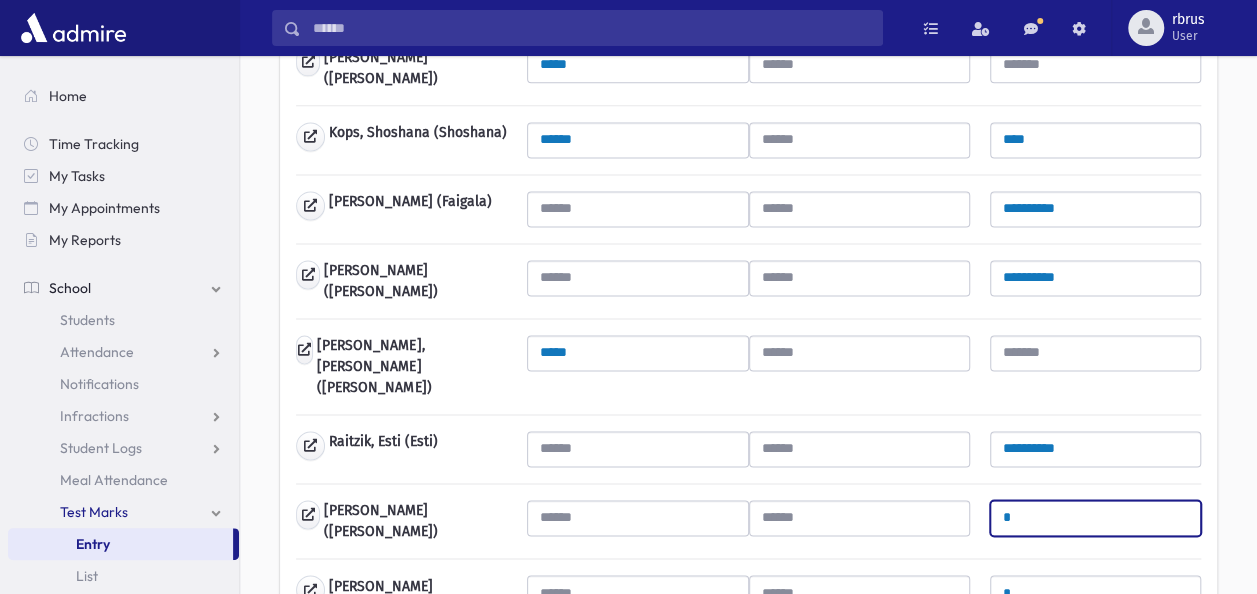 click on "*" at bounding box center [1095, 518] 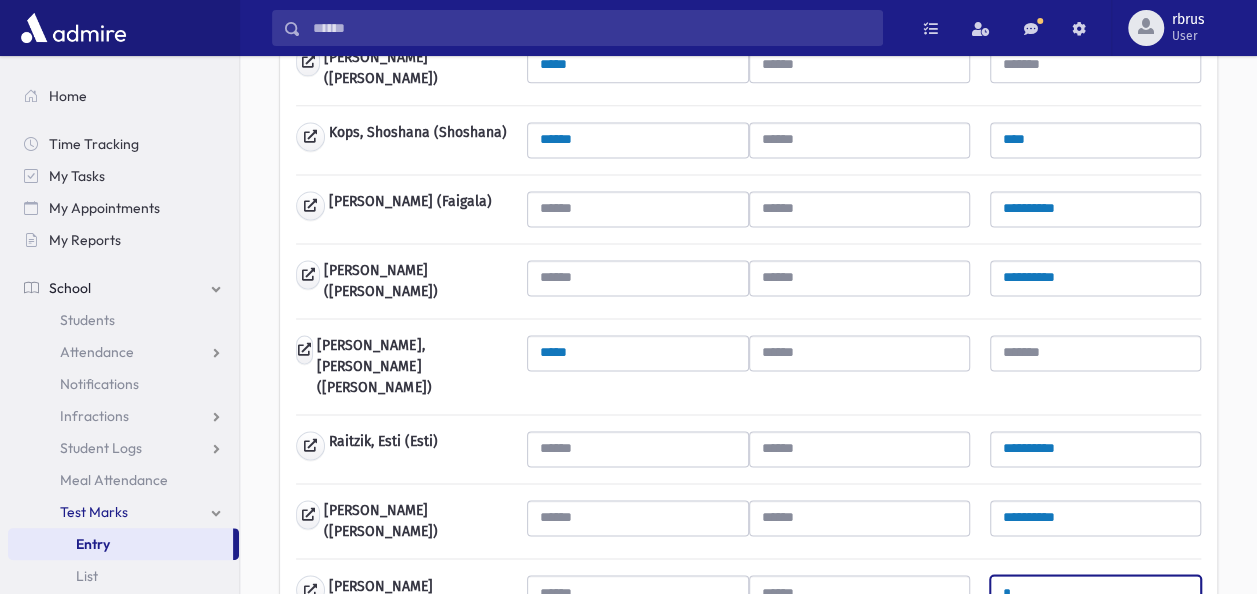 click on "*" at bounding box center [1095, 593] 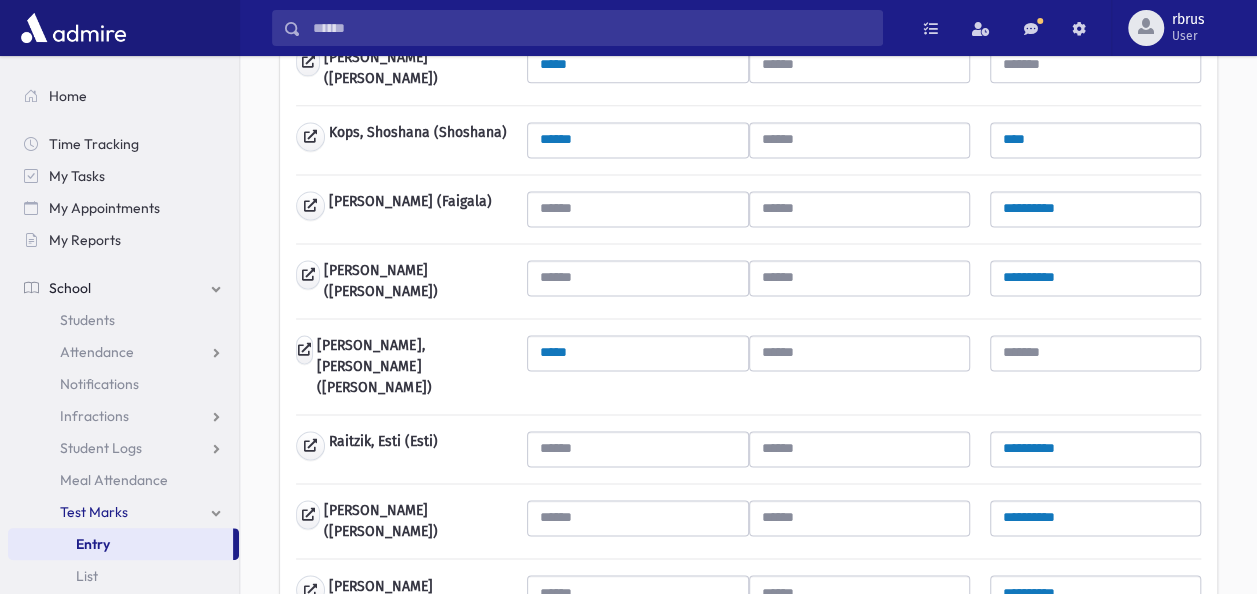type on "**********" 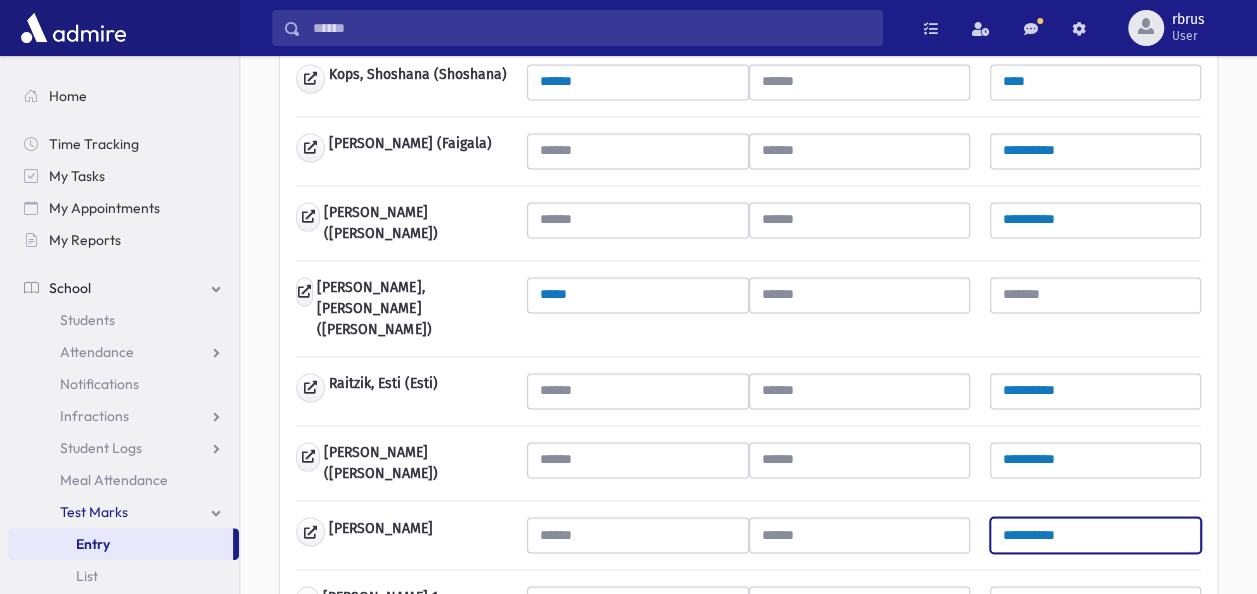 scroll, scrollTop: 1400, scrollLeft: 0, axis: vertical 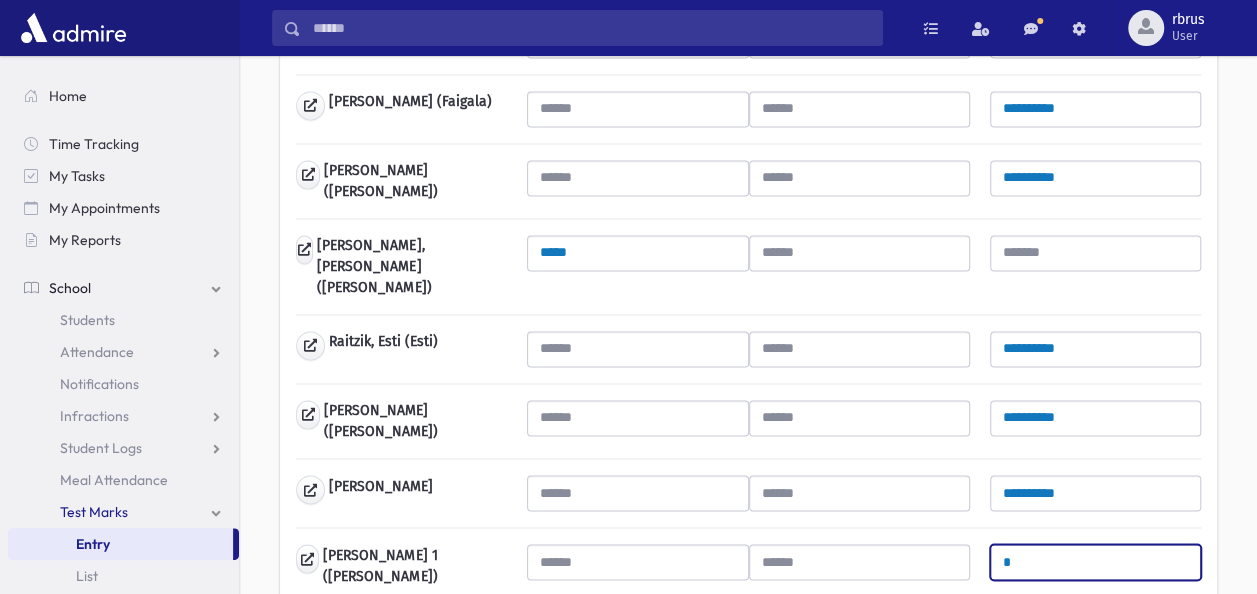 click on "*" at bounding box center [1095, 562] 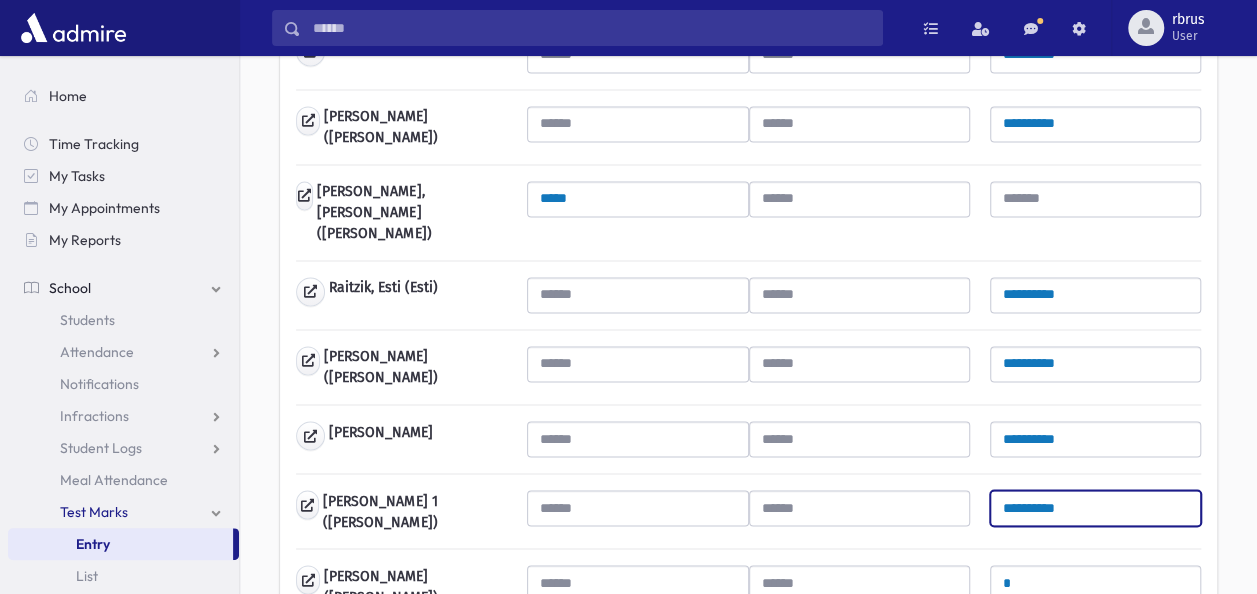 scroll, scrollTop: 1500, scrollLeft: 0, axis: vertical 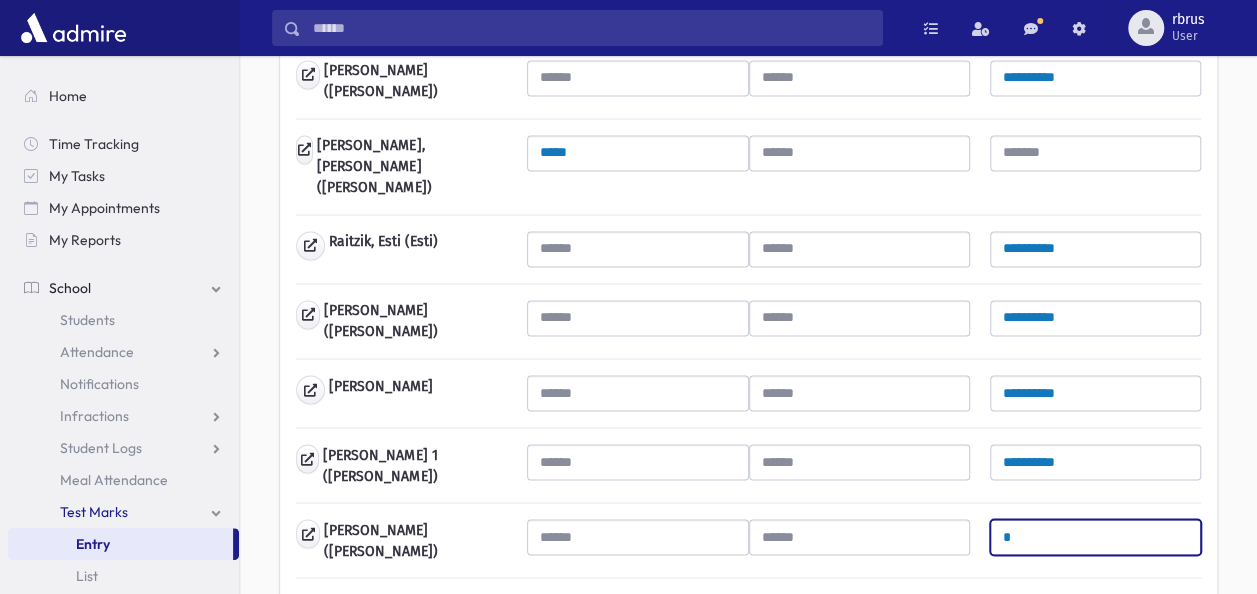 click on "*" at bounding box center (1095, 537) 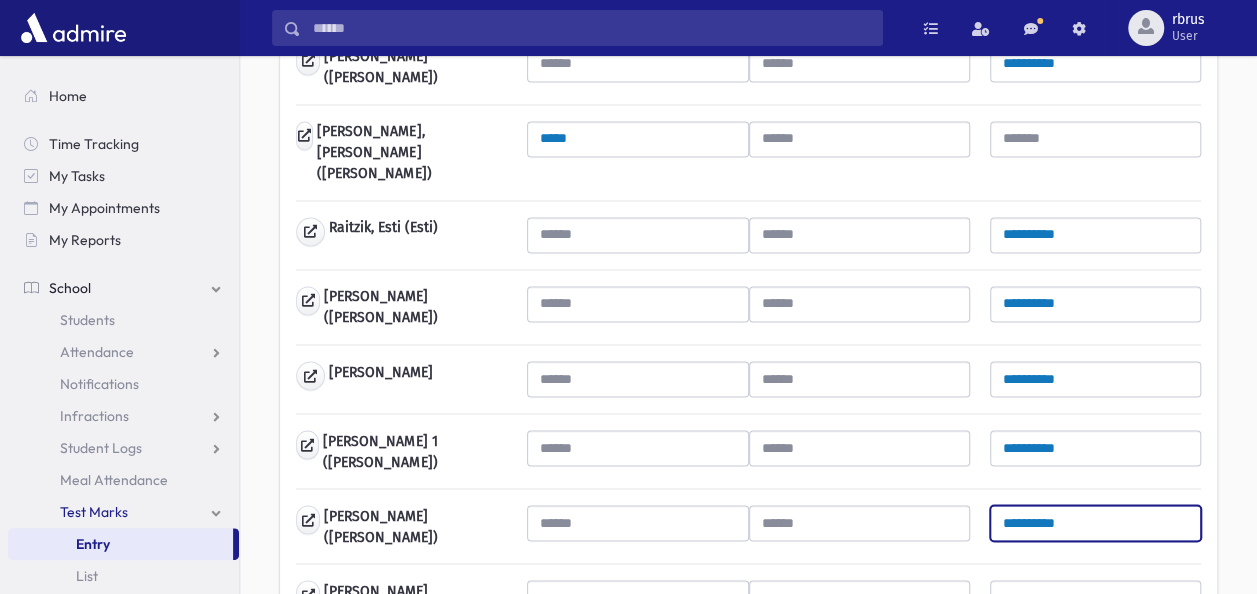 scroll, scrollTop: 1600, scrollLeft: 0, axis: vertical 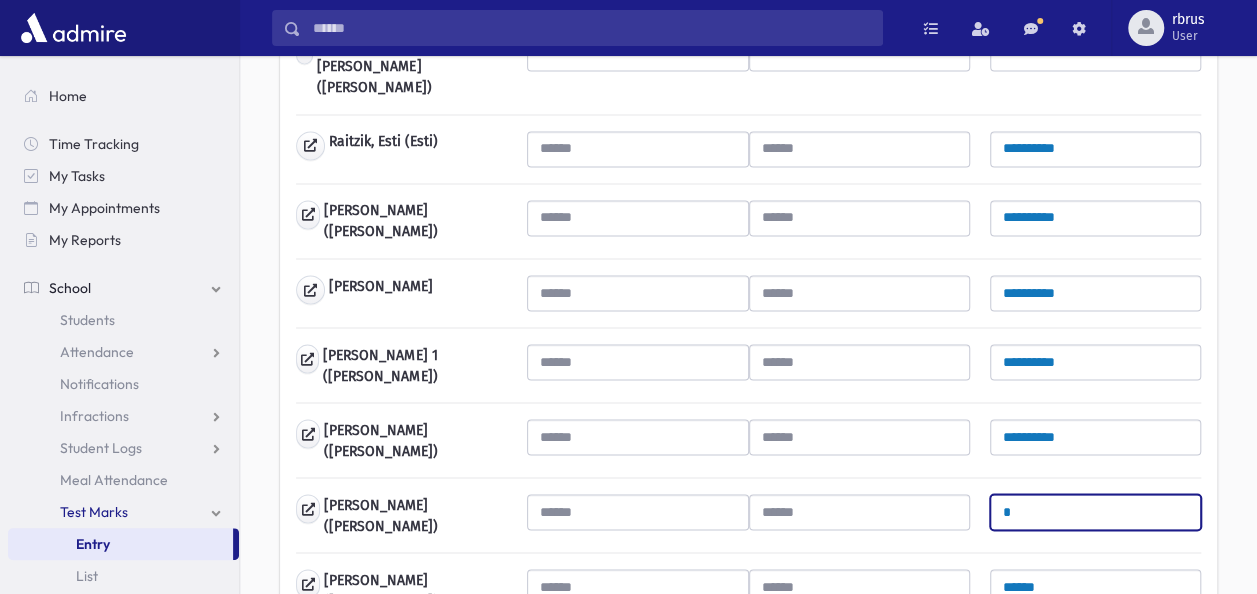 click on "*" at bounding box center [1095, 512] 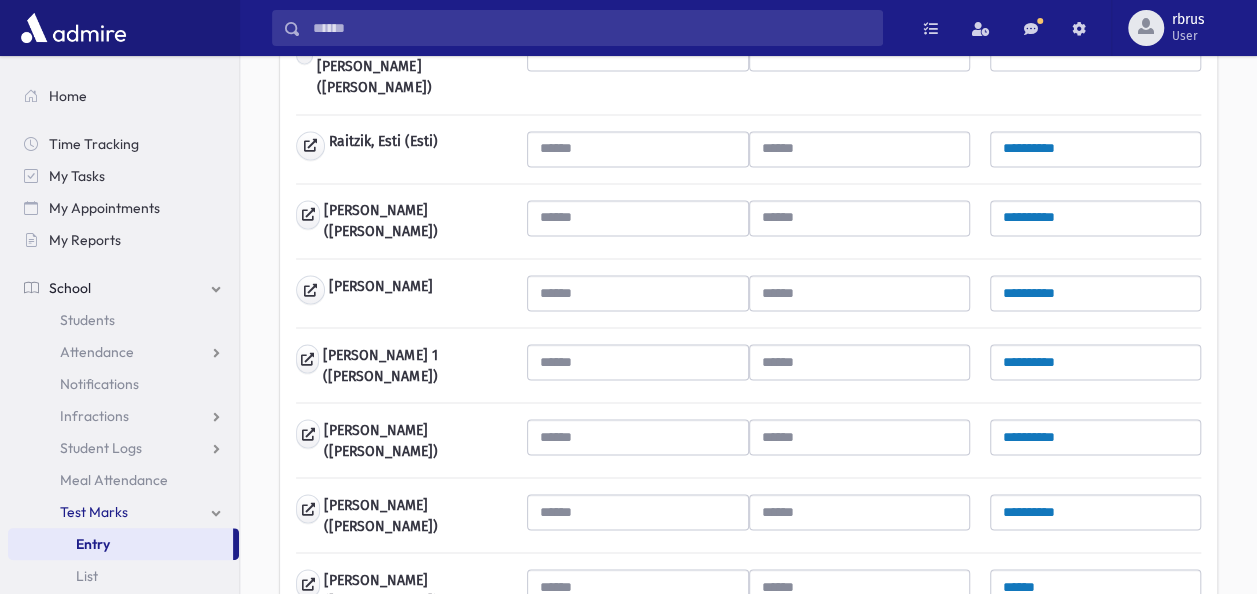 click on "**********" at bounding box center [748, 115] 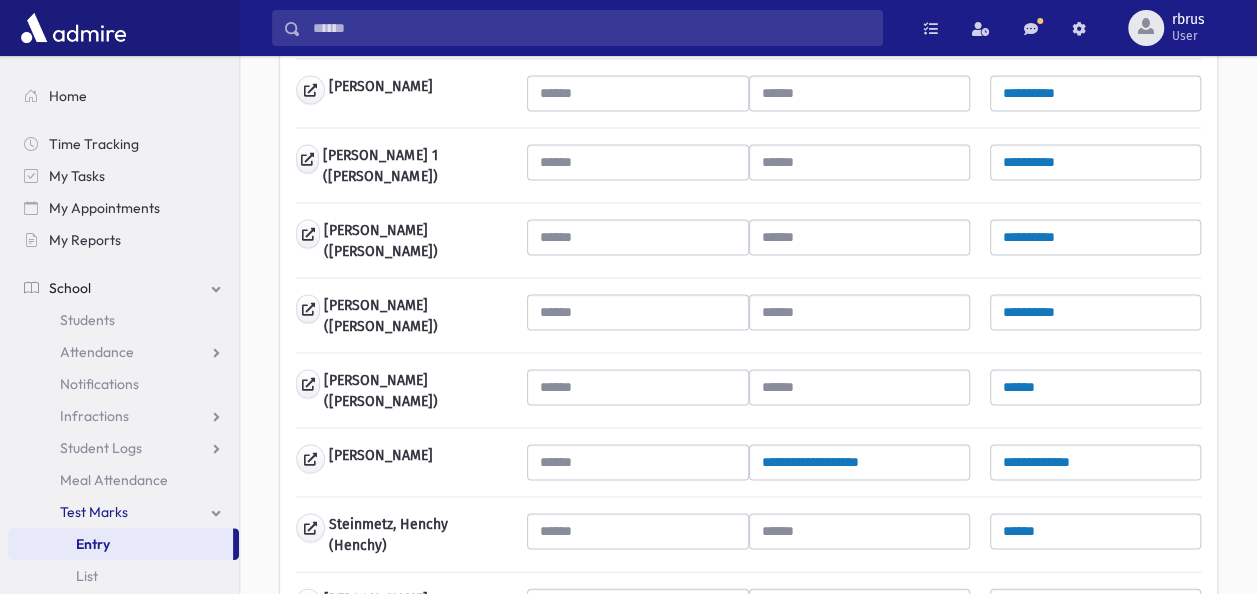 scroll, scrollTop: 1900, scrollLeft: 0, axis: vertical 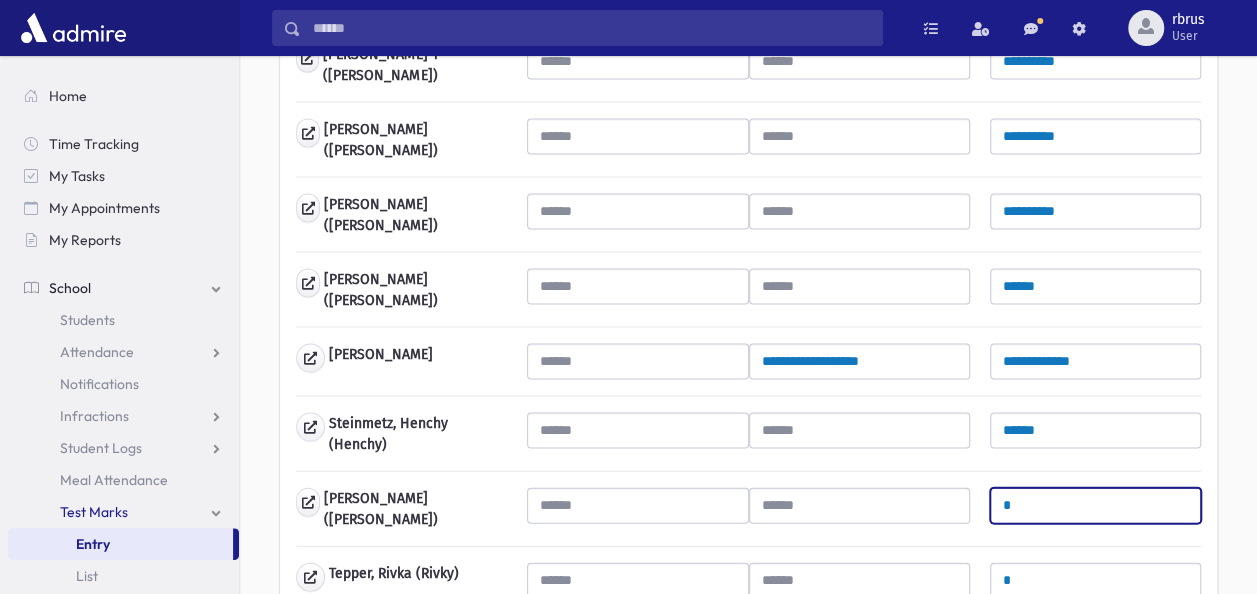 click on "*" at bounding box center [1095, 506] 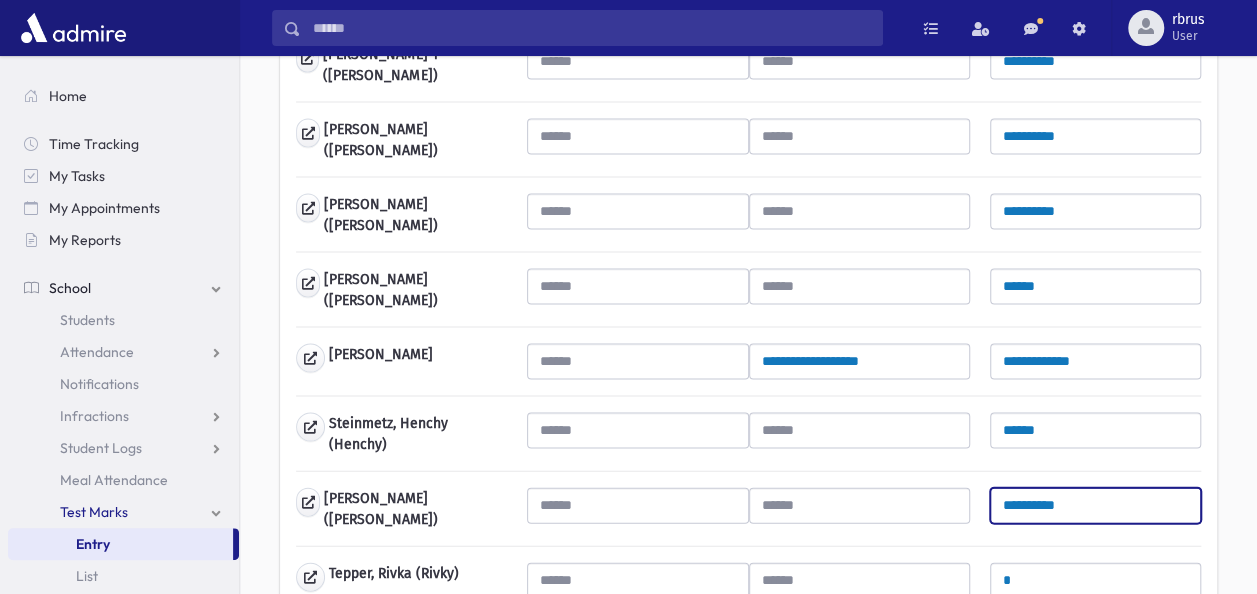 type on "**********" 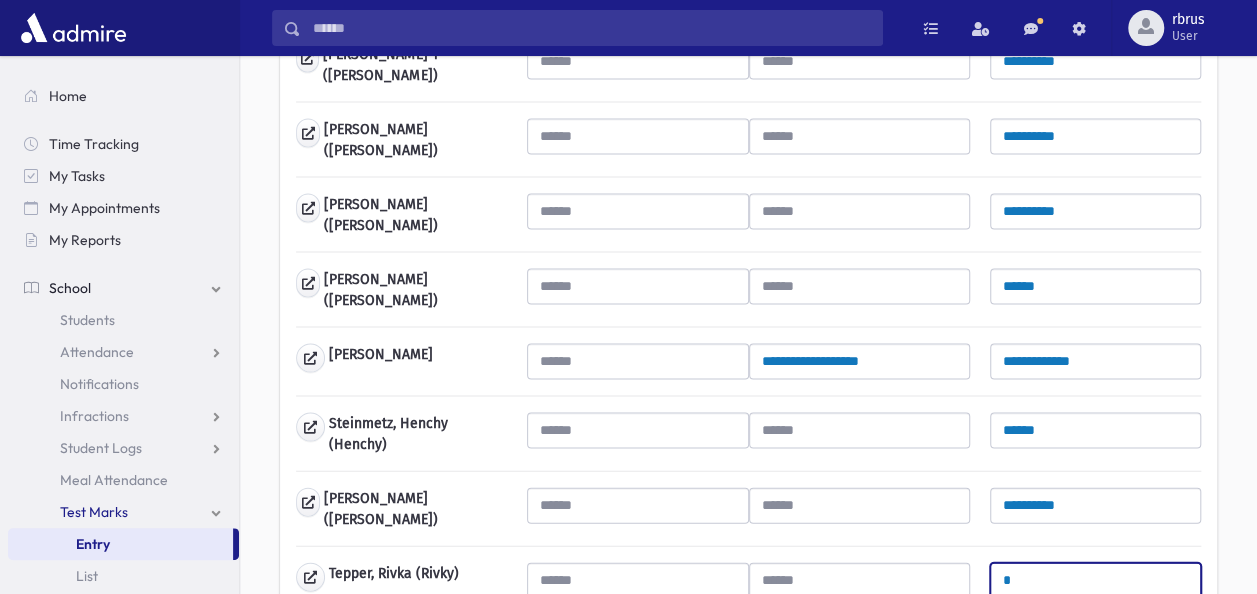 click on "*" at bounding box center [1095, 581] 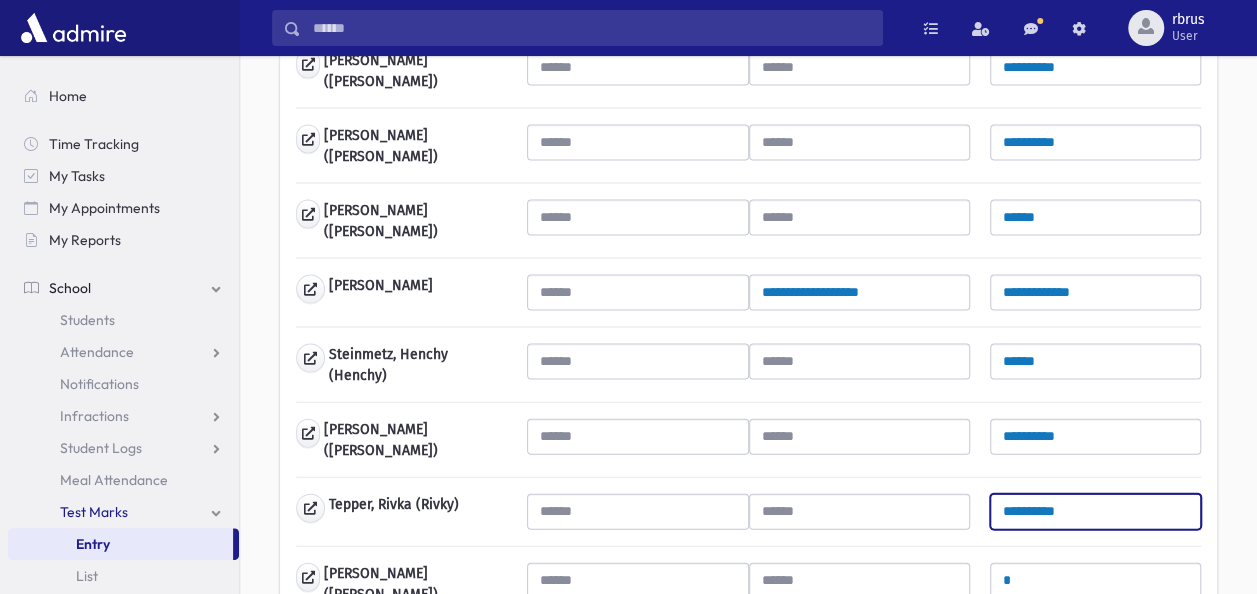 scroll, scrollTop: 2000, scrollLeft: 0, axis: vertical 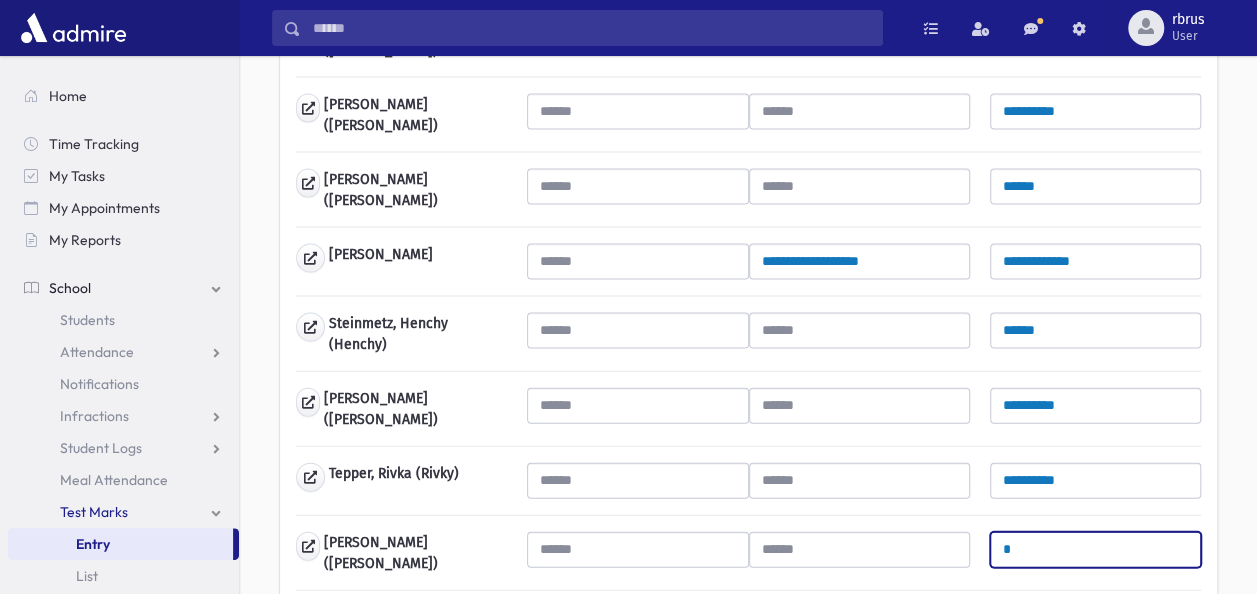 click on "*" at bounding box center (1095, 550) 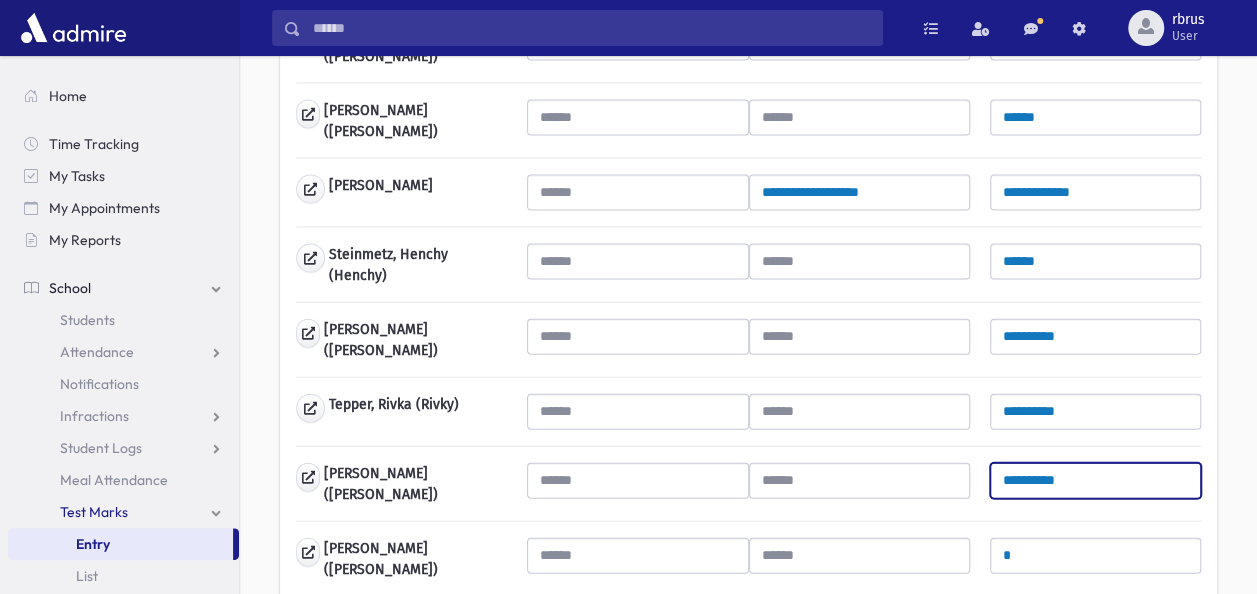 scroll, scrollTop: 2100, scrollLeft: 0, axis: vertical 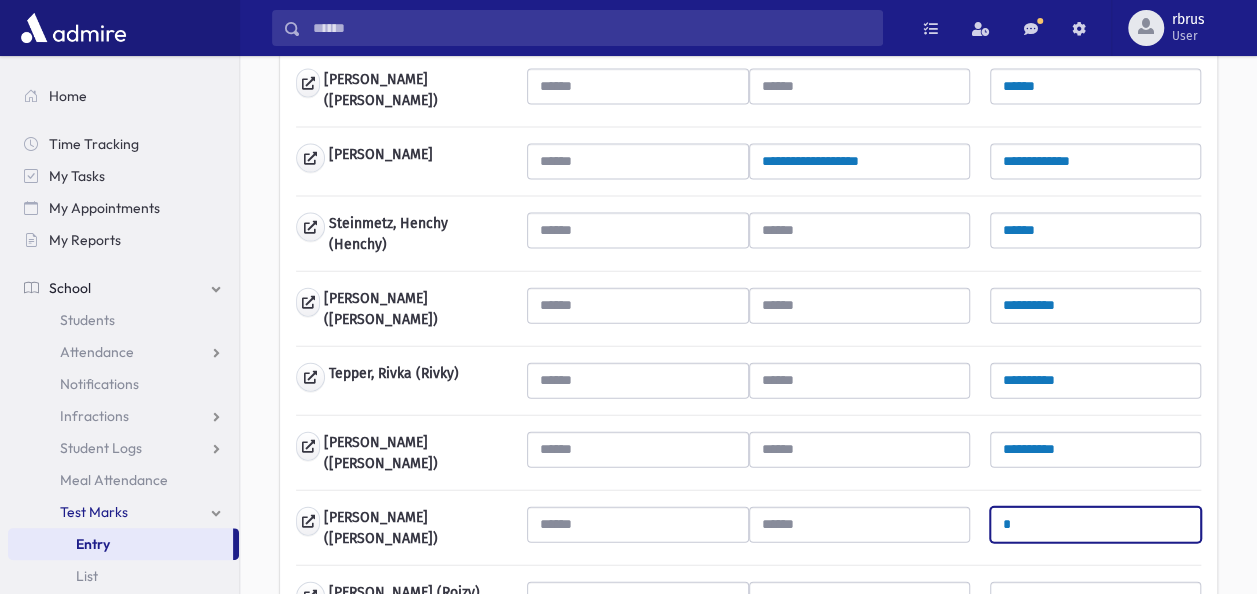 click on "*" at bounding box center [1095, 525] 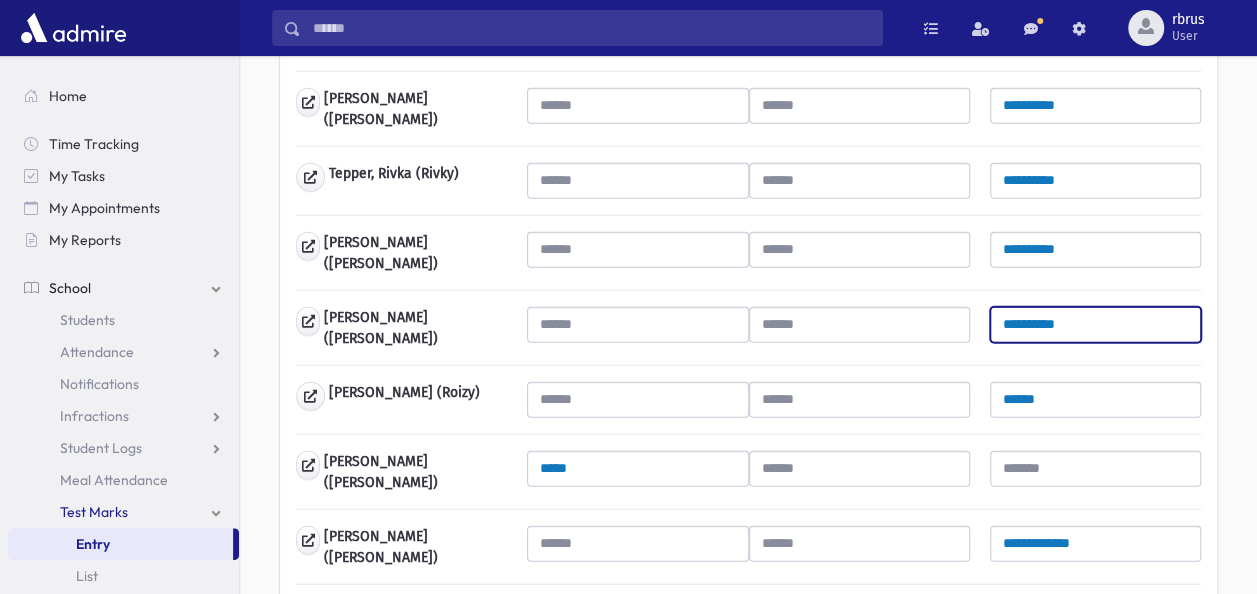 scroll, scrollTop: 2394, scrollLeft: 0, axis: vertical 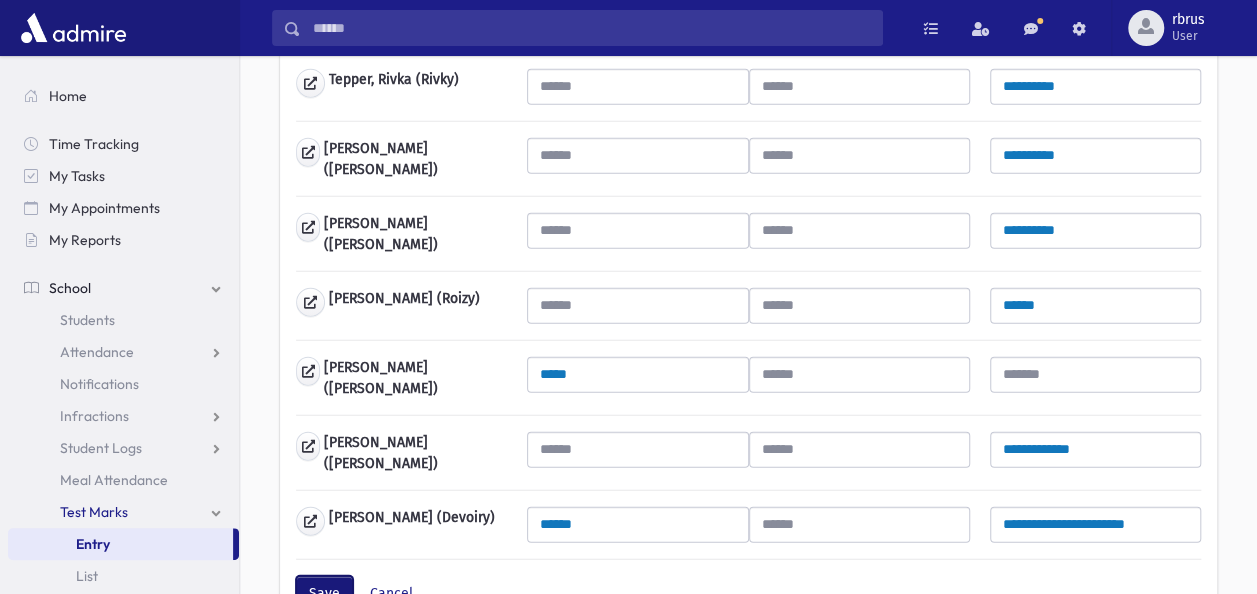 click on "Save" at bounding box center (324, 594) 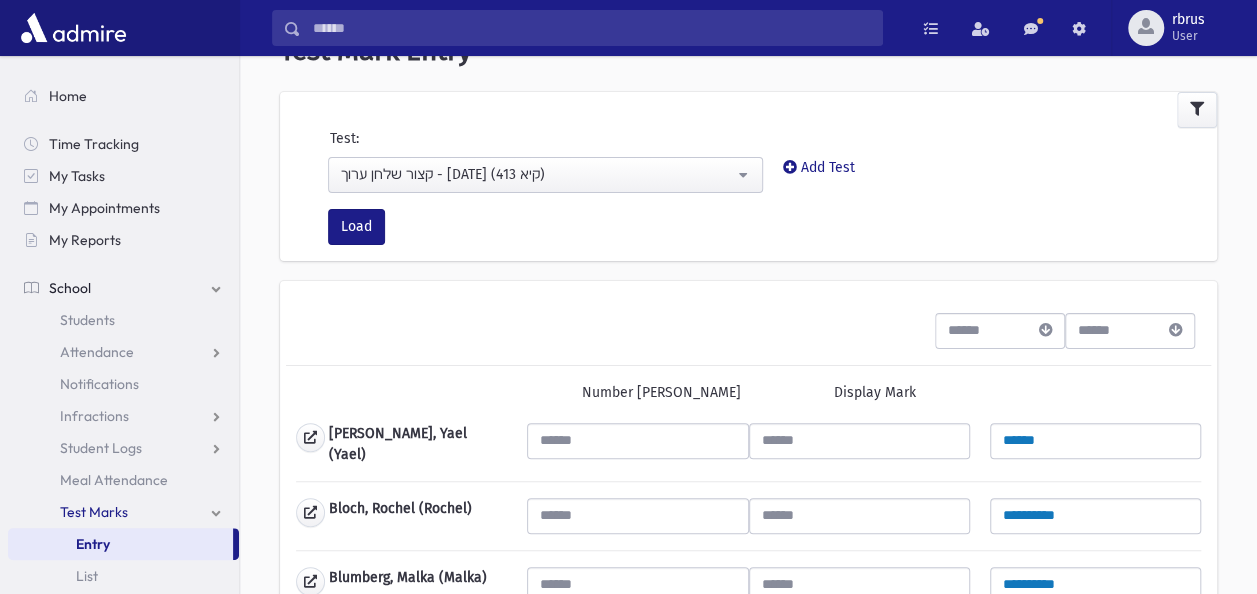 scroll, scrollTop: 0, scrollLeft: 0, axis: both 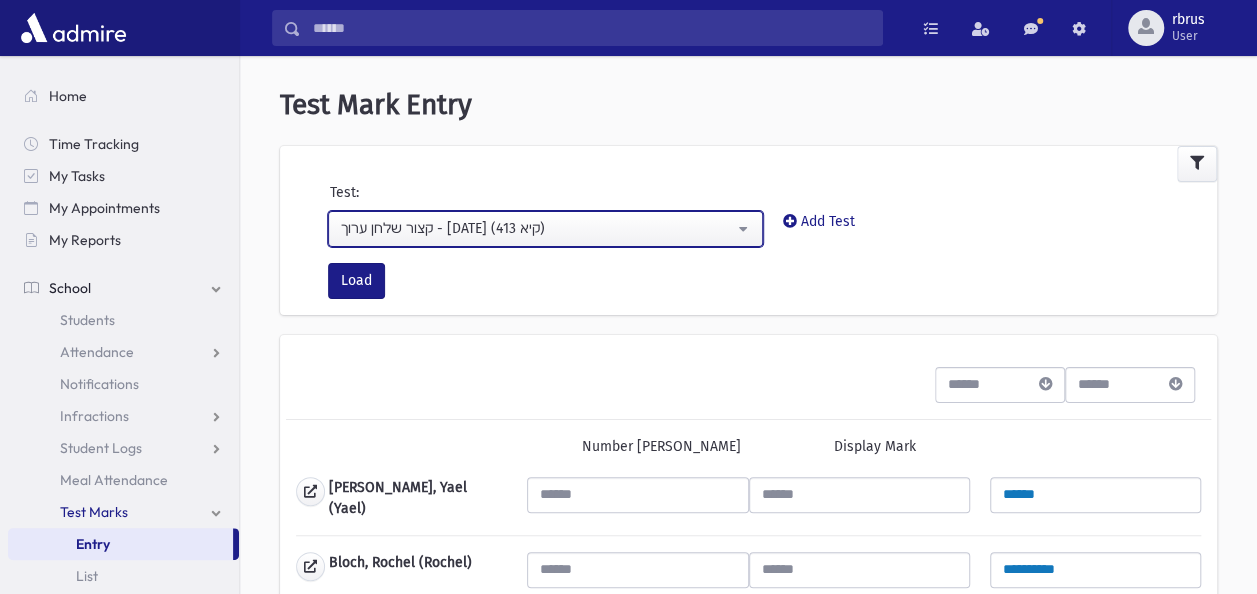 click on "קצור שלחן ערוך - [DATE] (413 קיא)" at bounding box center [545, 229] 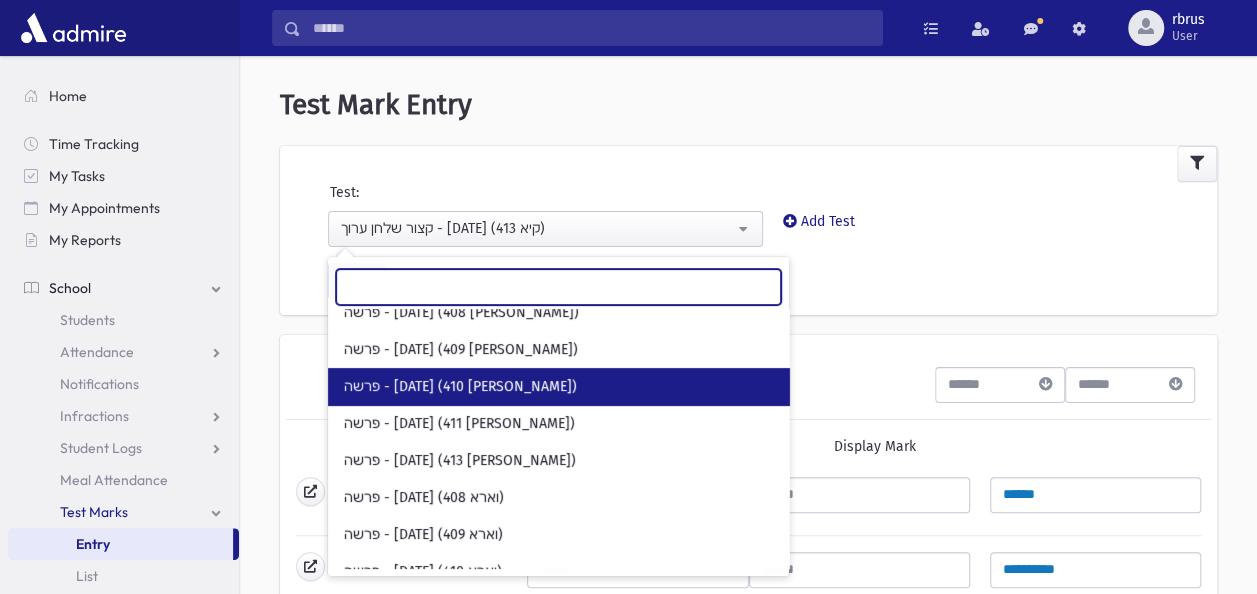 scroll, scrollTop: 0, scrollLeft: 0, axis: both 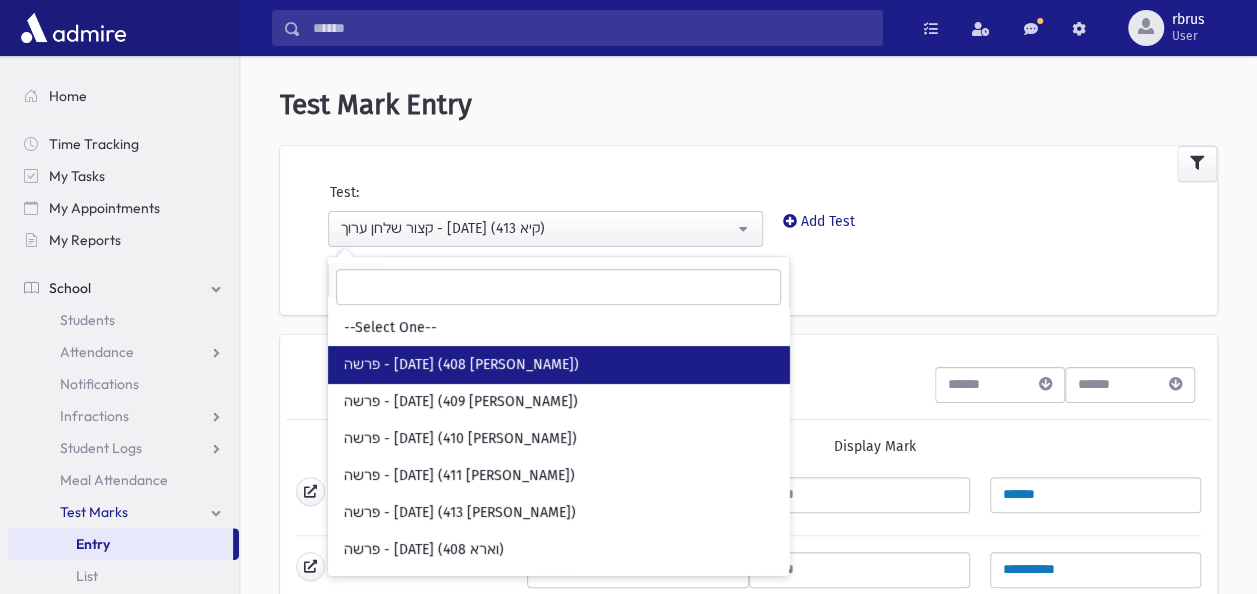 click on "פרשה - [DATE] (408 [PERSON_NAME])" at bounding box center [461, 365] 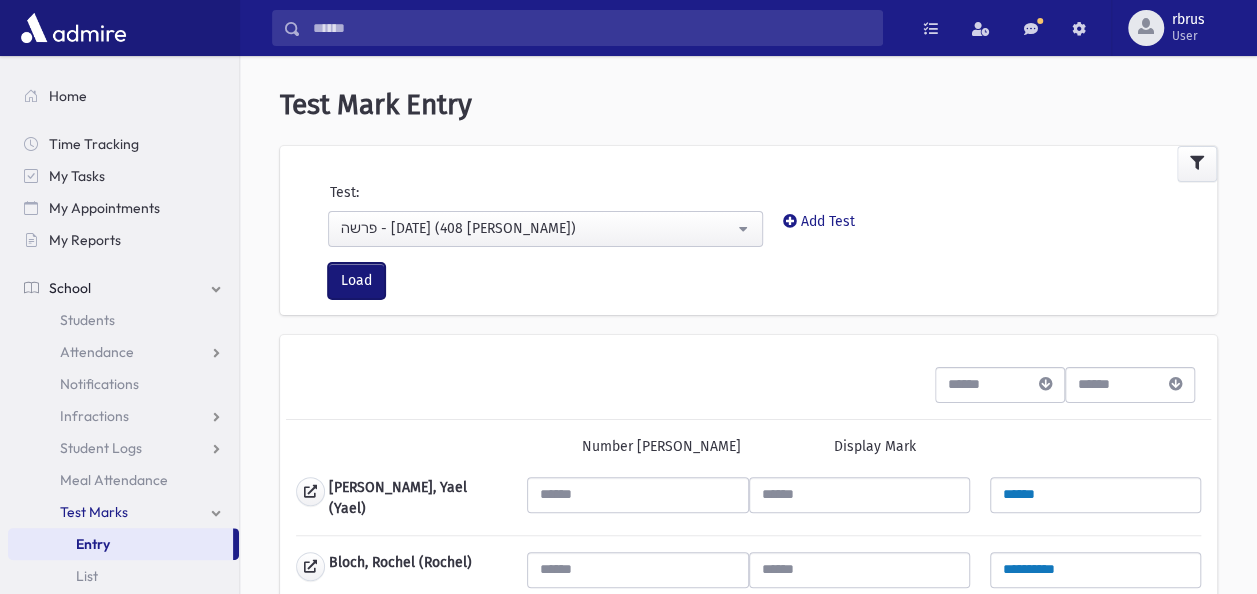 click on "Load" at bounding box center (356, 281) 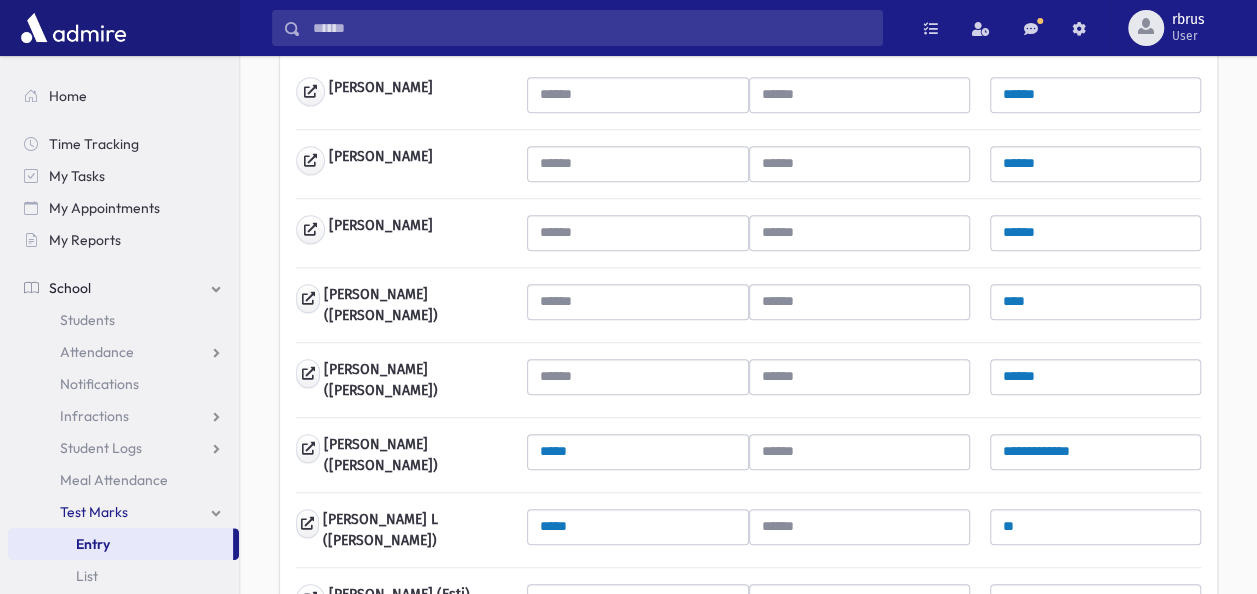 scroll, scrollTop: 500, scrollLeft: 0, axis: vertical 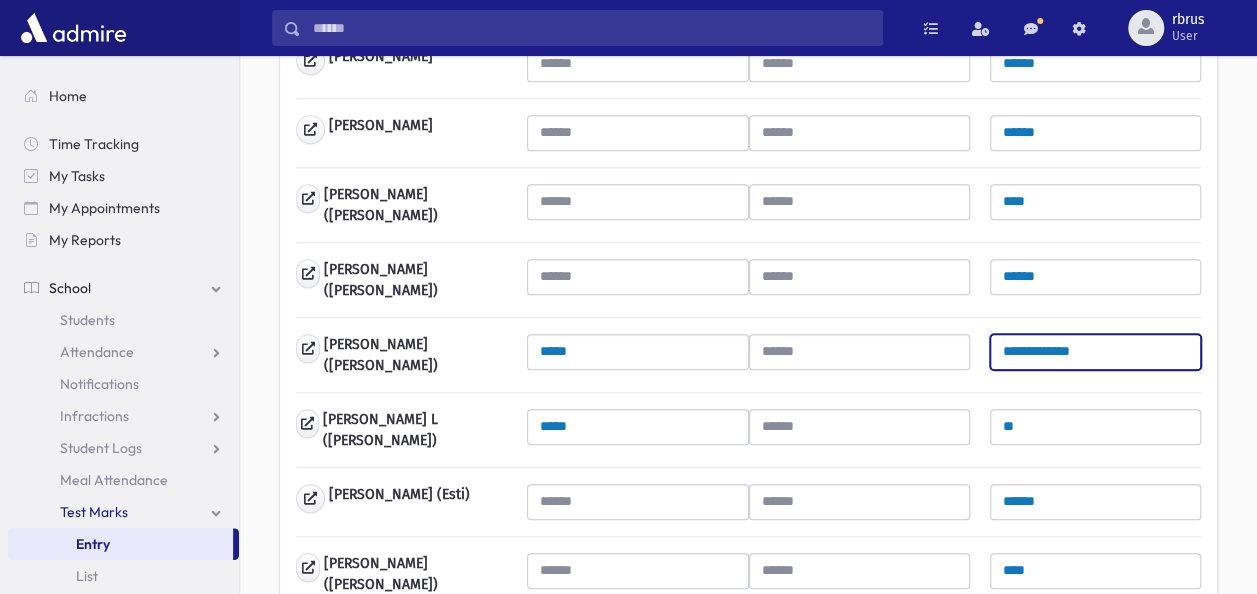 drag, startPoint x: 1122, startPoint y: 334, endPoint x: 988, endPoint y: 336, distance: 134.01492 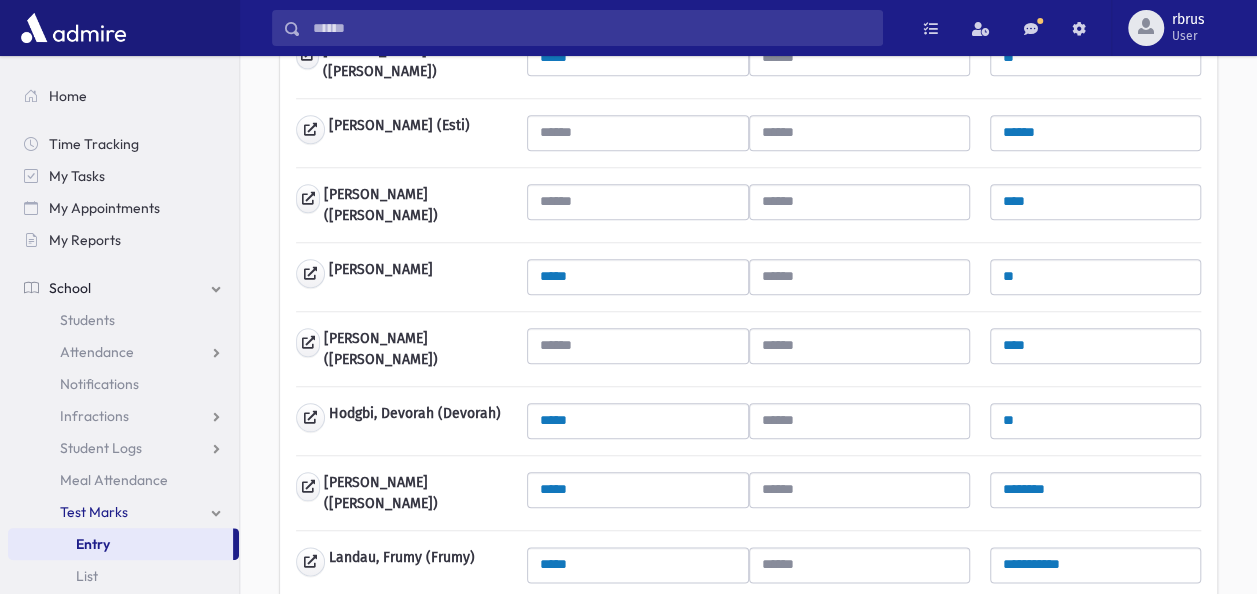 scroll, scrollTop: 900, scrollLeft: 0, axis: vertical 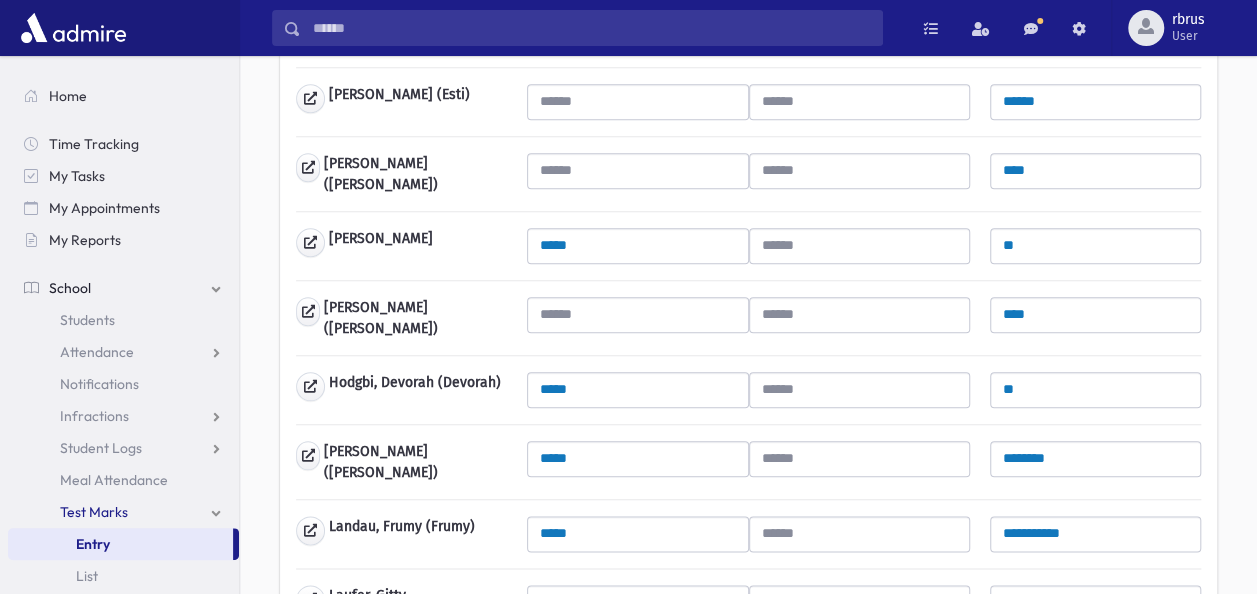type 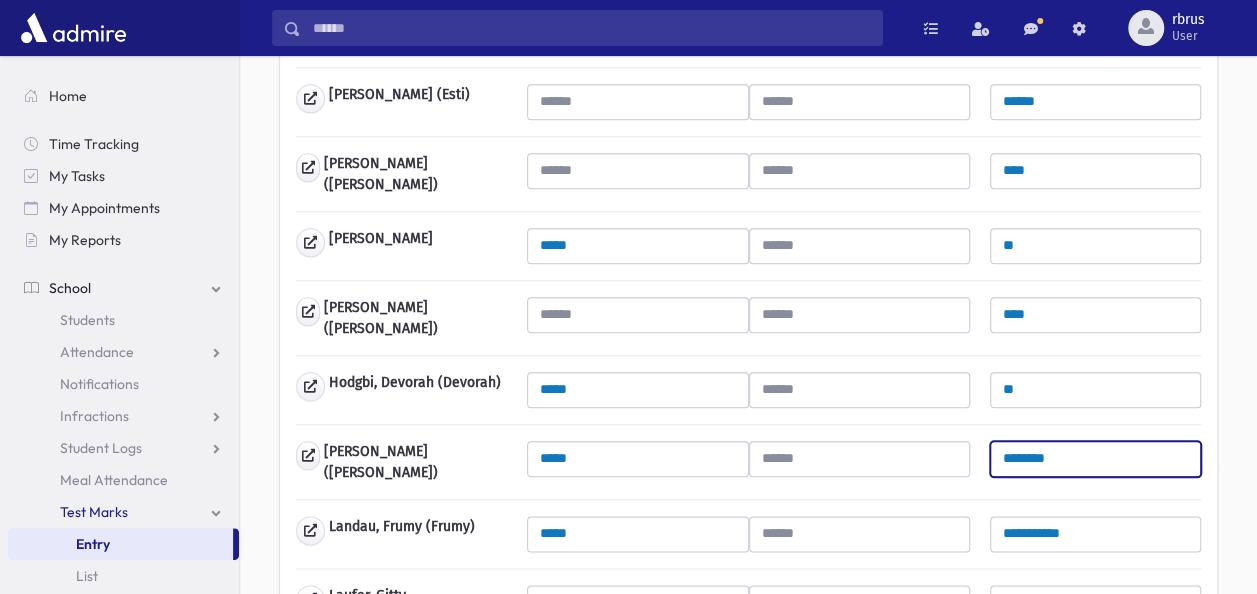 drag, startPoint x: 1047, startPoint y: 432, endPoint x: 984, endPoint y: 438, distance: 63.28507 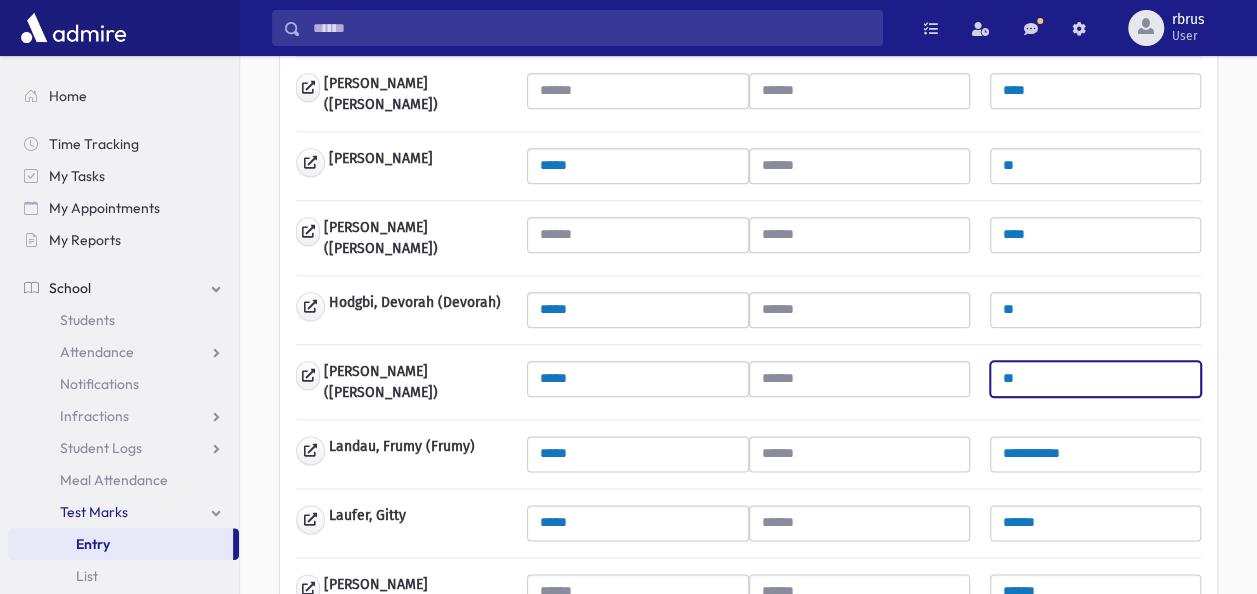 scroll, scrollTop: 1100, scrollLeft: 0, axis: vertical 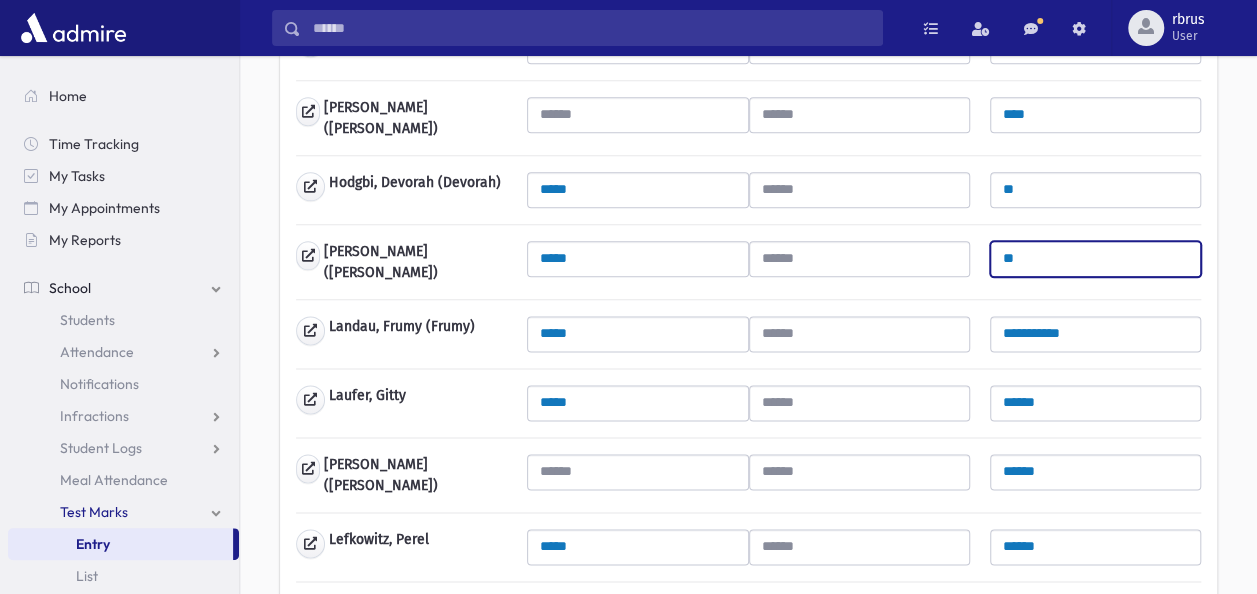 type on "**" 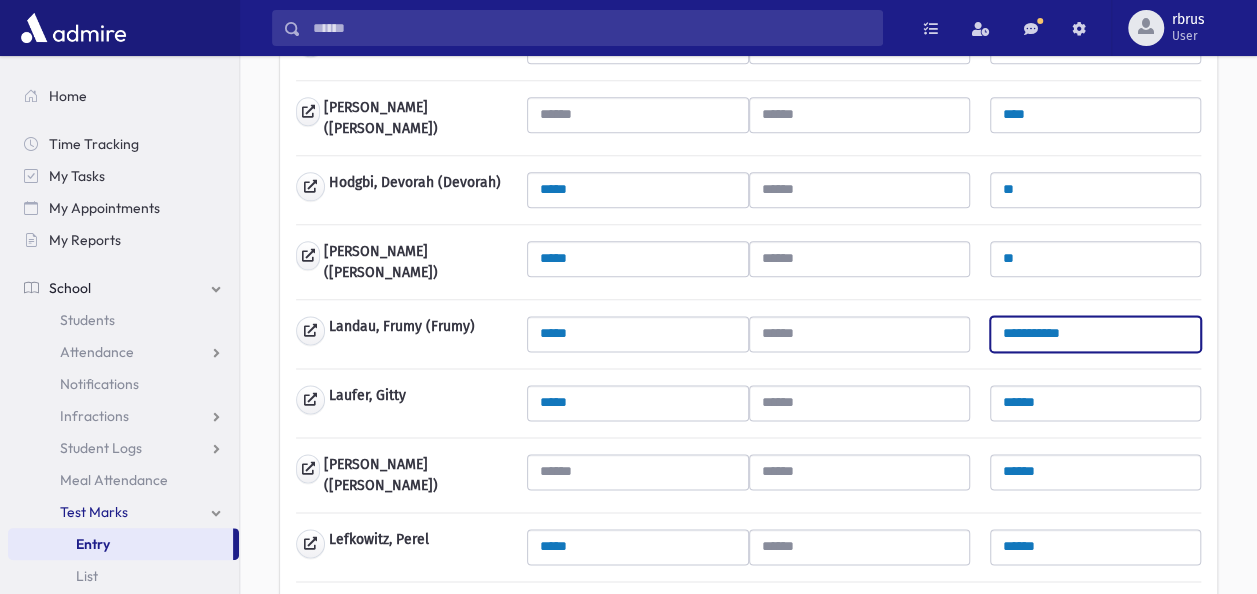 drag, startPoint x: 1068, startPoint y: 304, endPoint x: 977, endPoint y: 315, distance: 91.66242 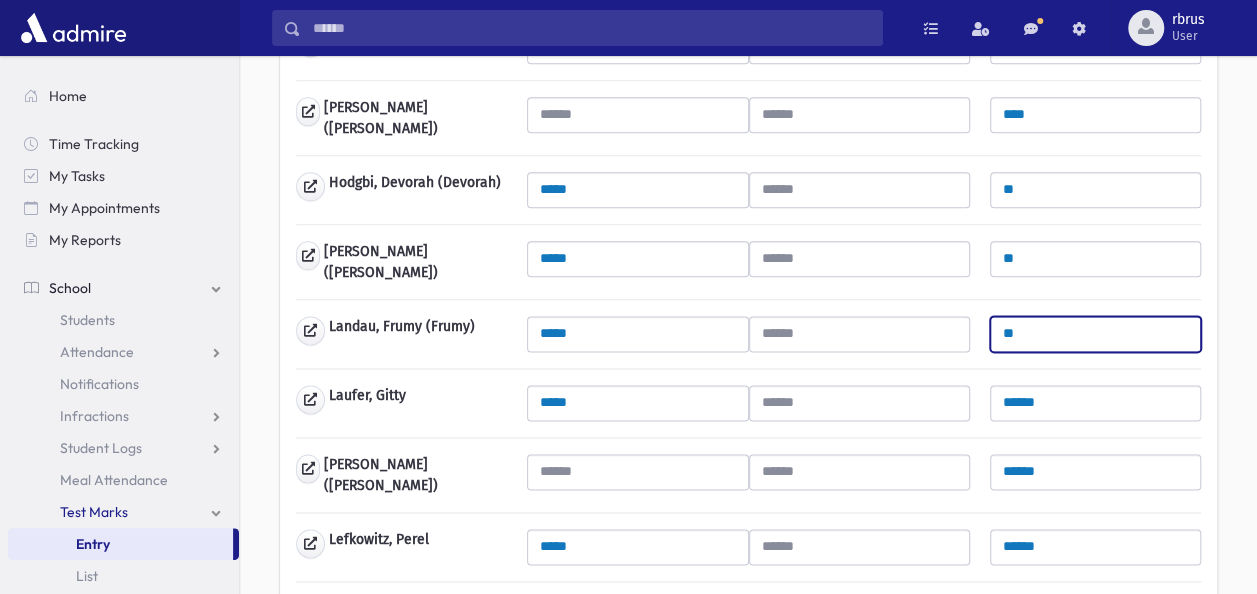 type on "**" 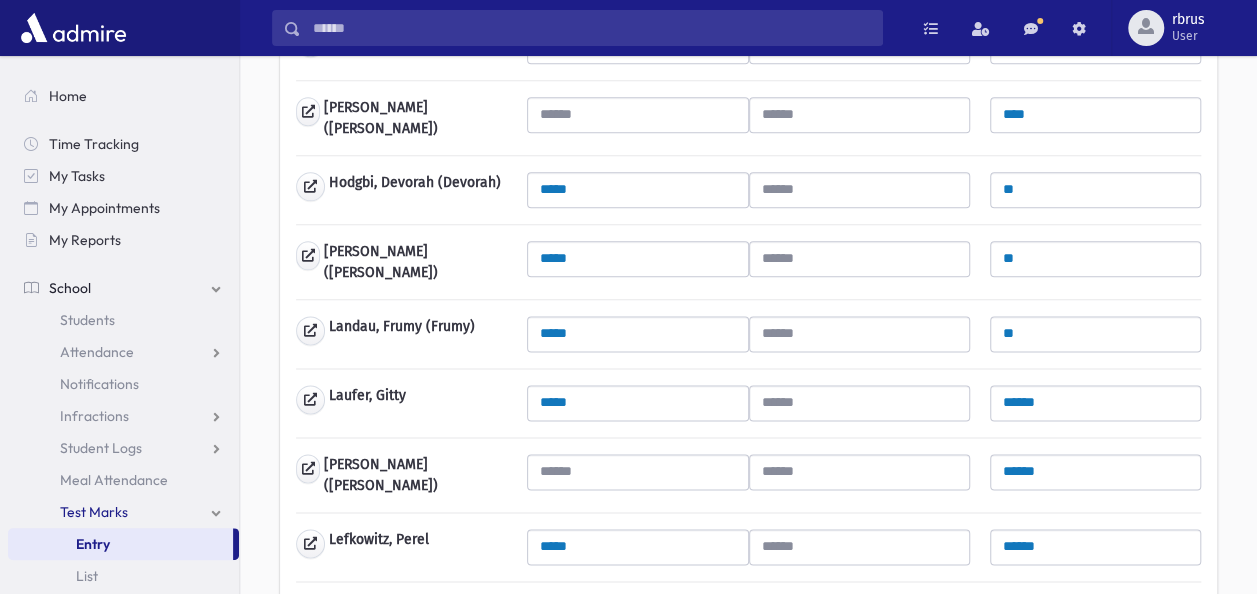 click on "Aksler, Chayelle
******
Altusky, Chava
******
Bald, Miriam
******" at bounding box center (748, 518) 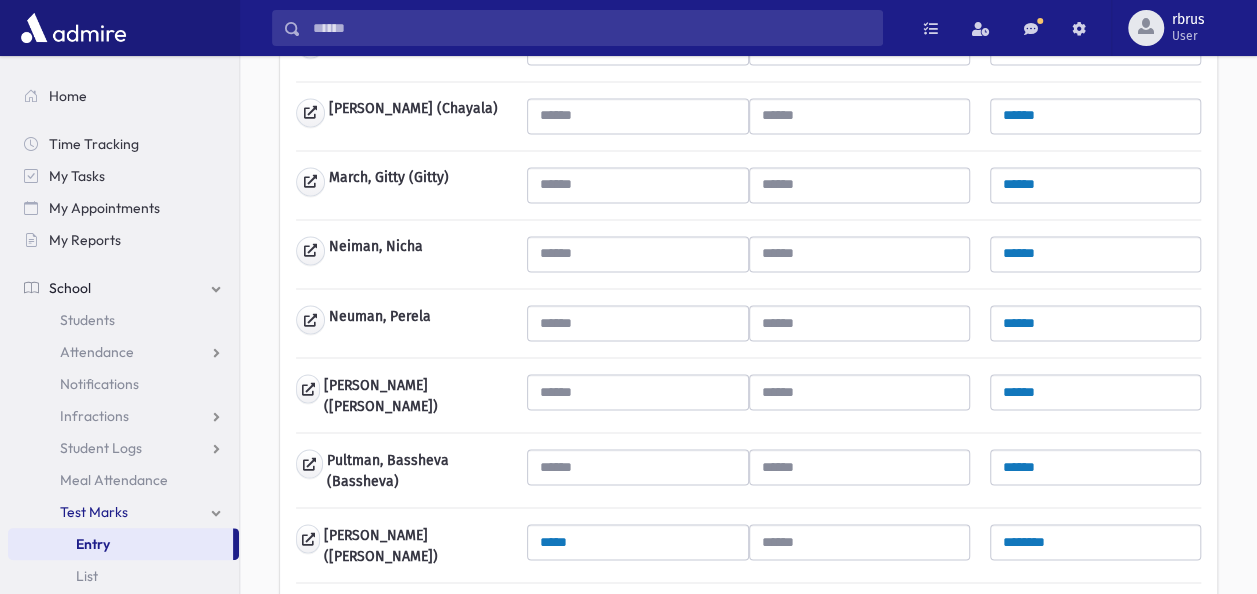 scroll, scrollTop: 1700, scrollLeft: 0, axis: vertical 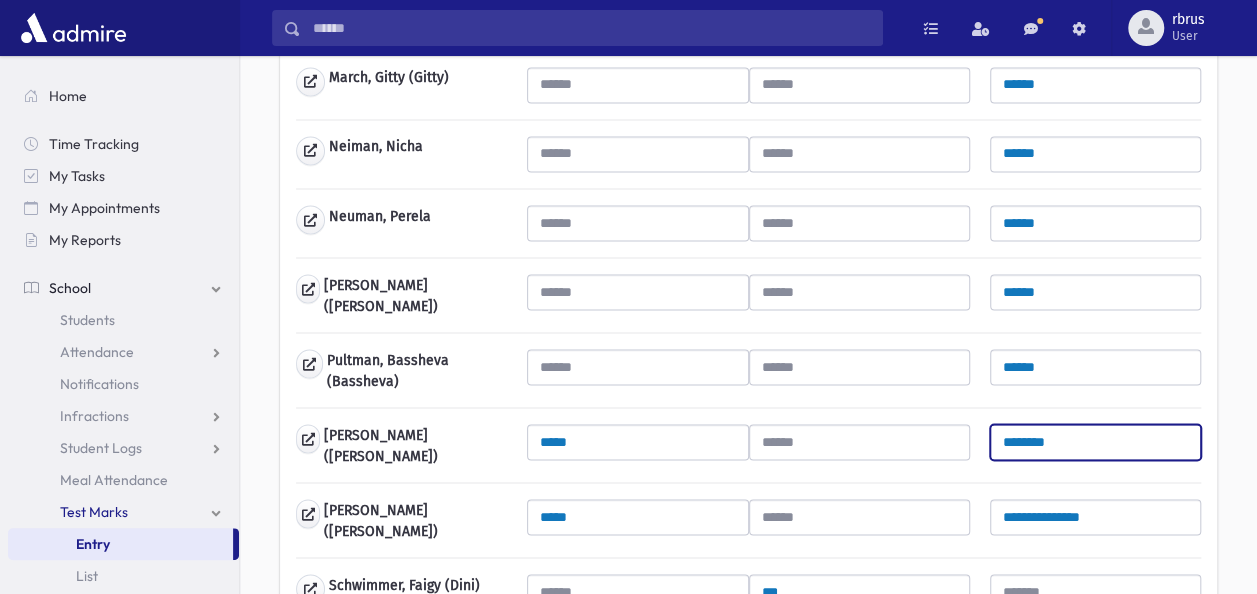 drag, startPoint x: 1042, startPoint y: 394, endPoint x: 993, endPoint y: 410, distance: 51.546097 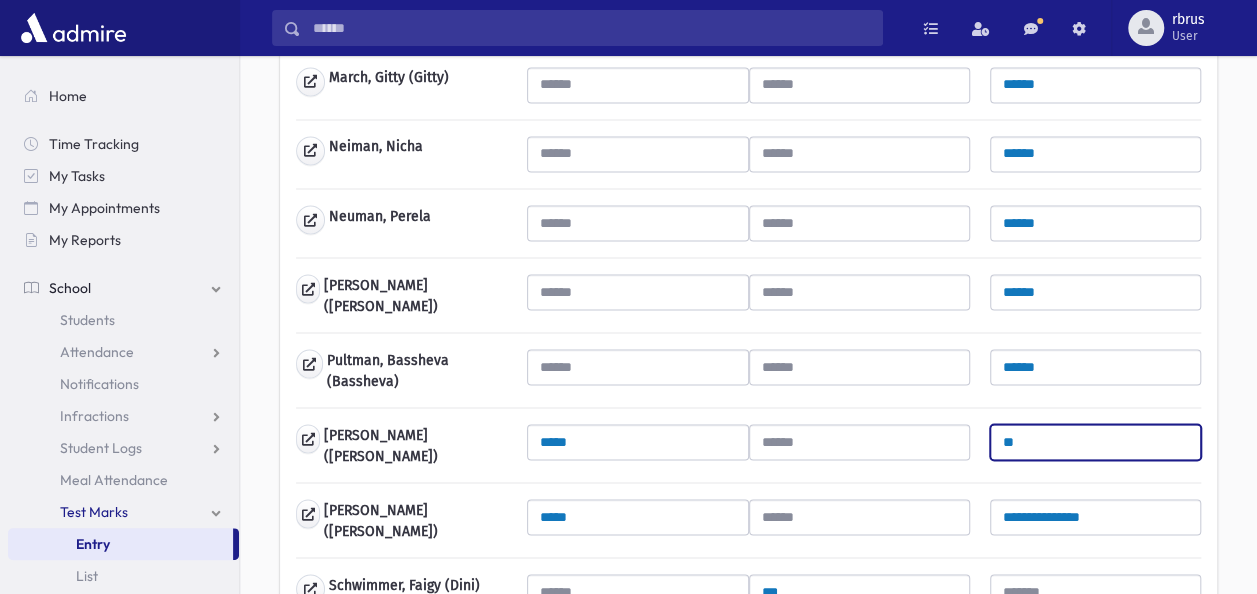 type on "**" 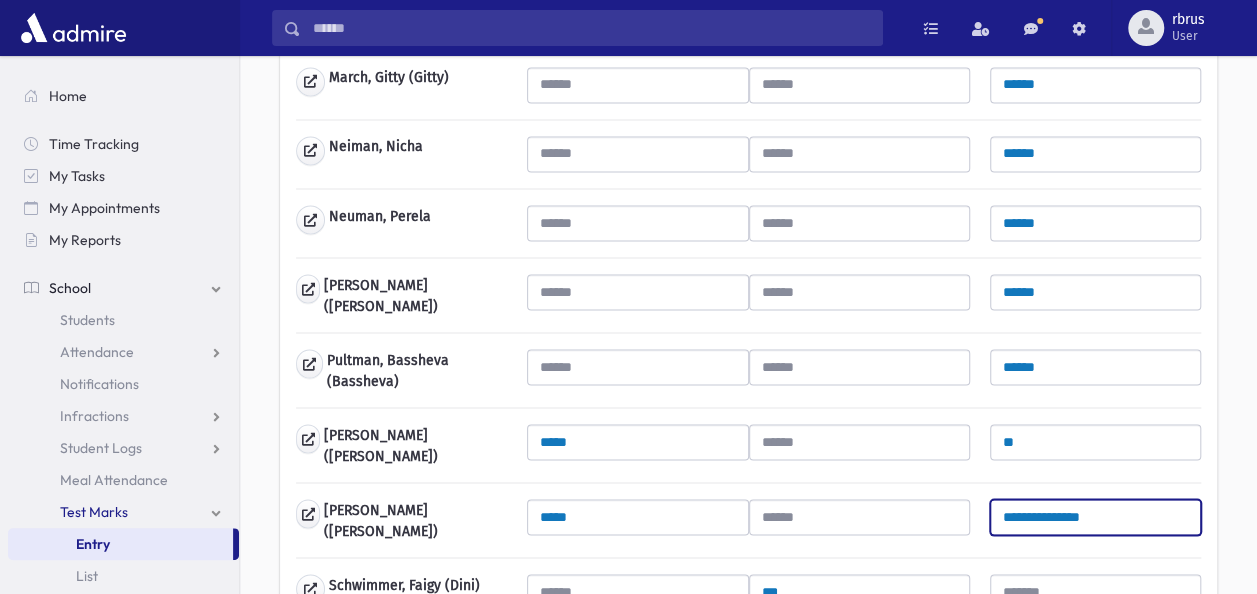 drag, startPoint x: 1092, startPoint y: 466, endPoint x: 976, endPoint y: 483, distance: 117.239075 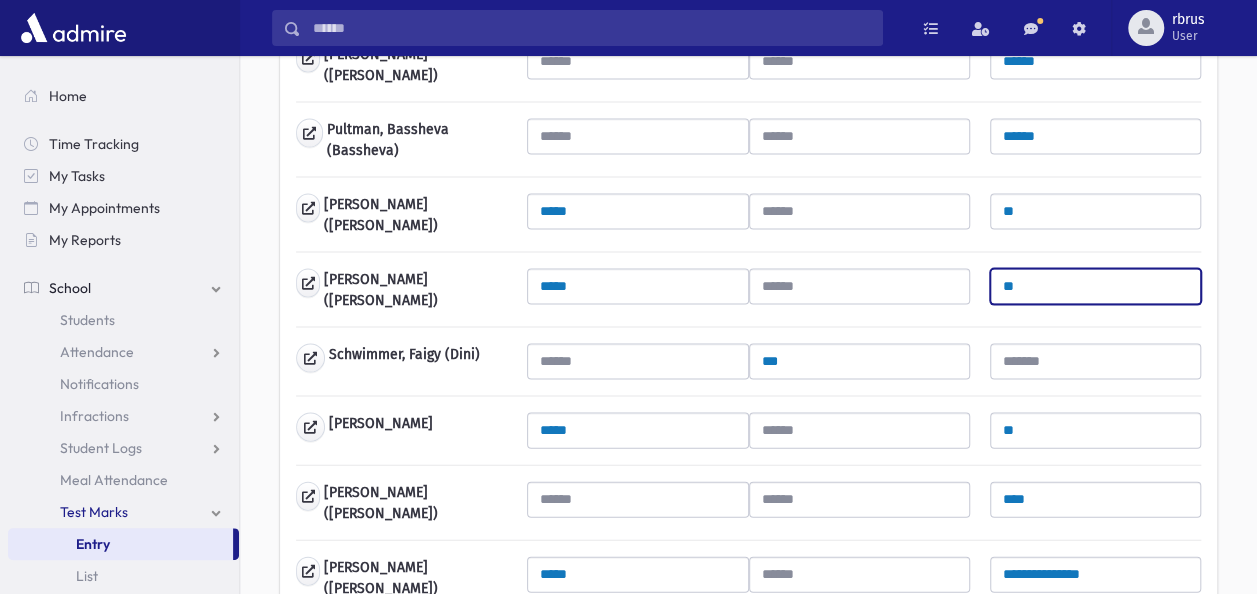 scroll, scrollTop: 2000, scrollLeft: 0, axis: vertical 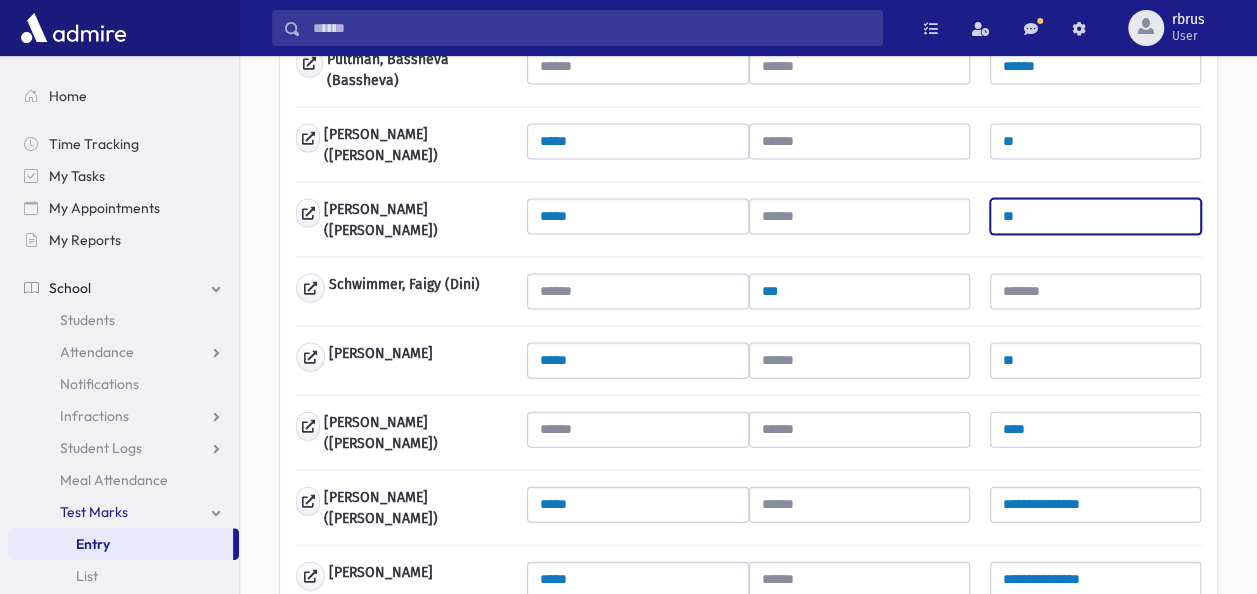 type on "**" 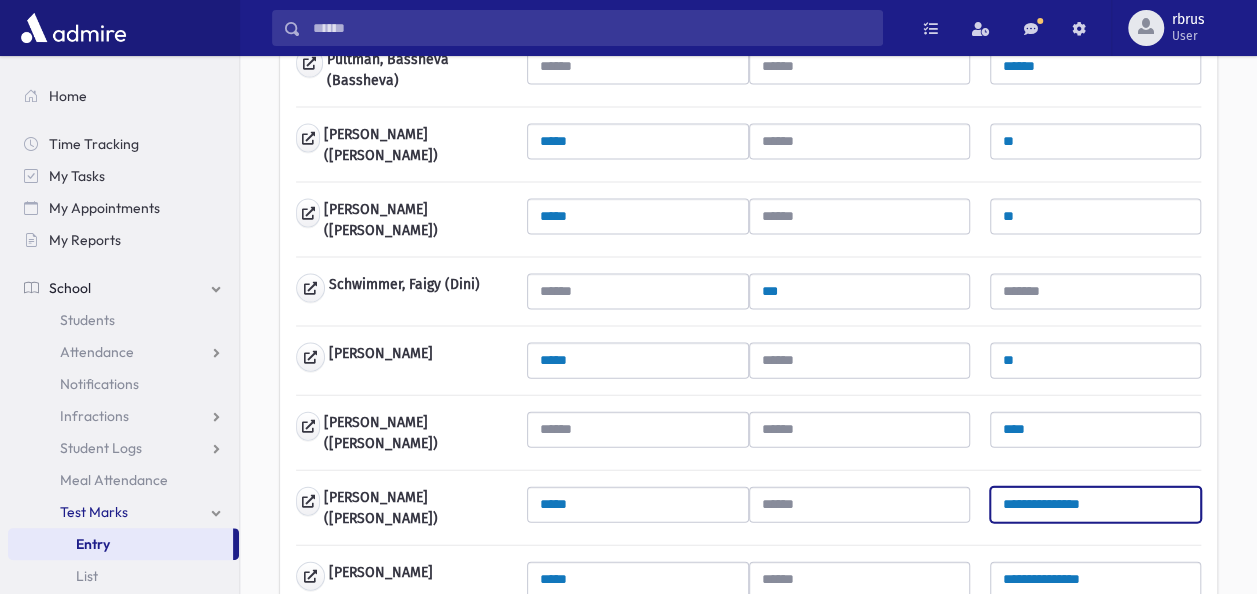 drag, startPoint x: 1095, startPoint y: 450, endPoint x: 969, endPoint y: 443, distance: 126.1943 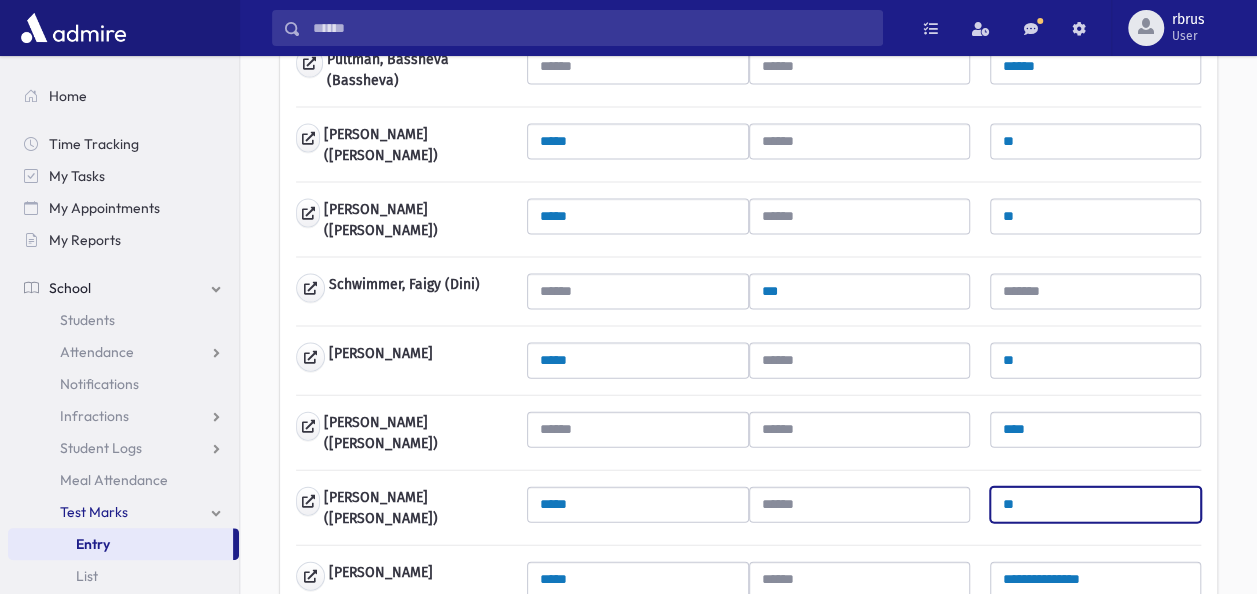 type on "**" 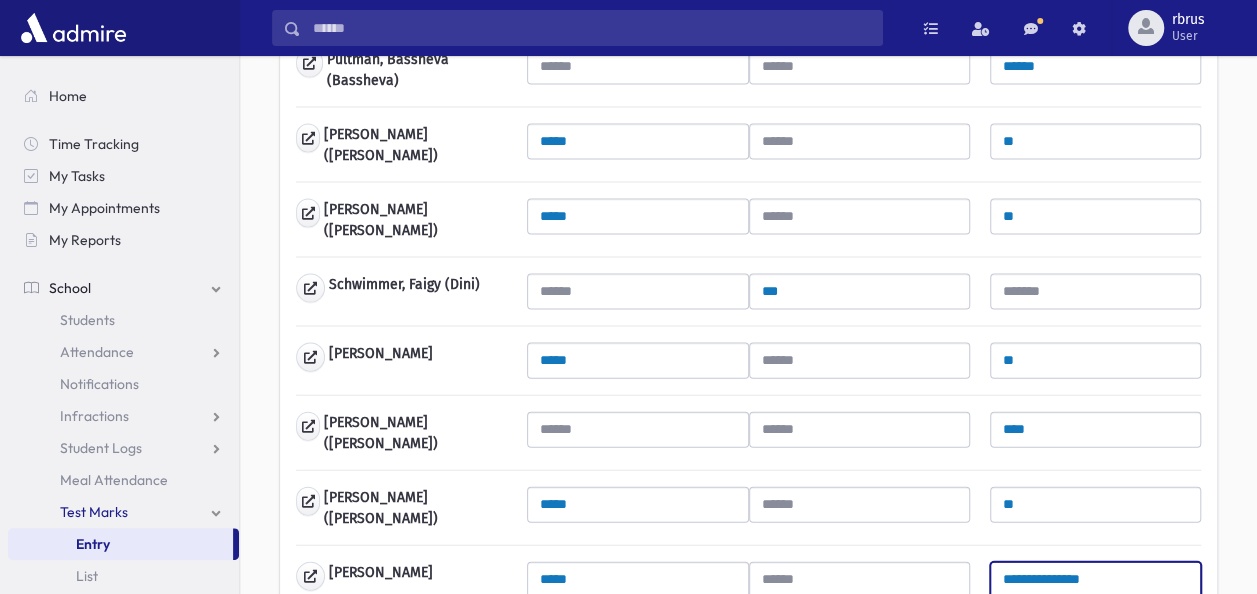 drag, startPoint x: 1091, startPoint y: 522, endPoint x: 984, endPoint y: 525, distance: 107.042046 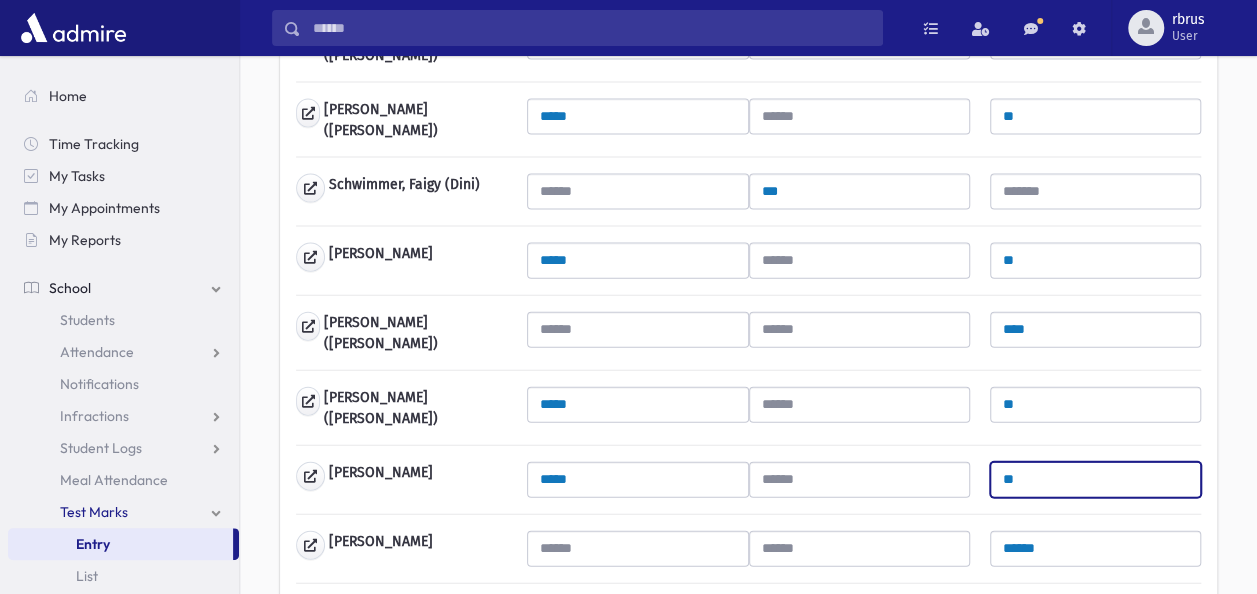 scroll, scrollTop: 2200, scrollLeft: 0, axis: vertical 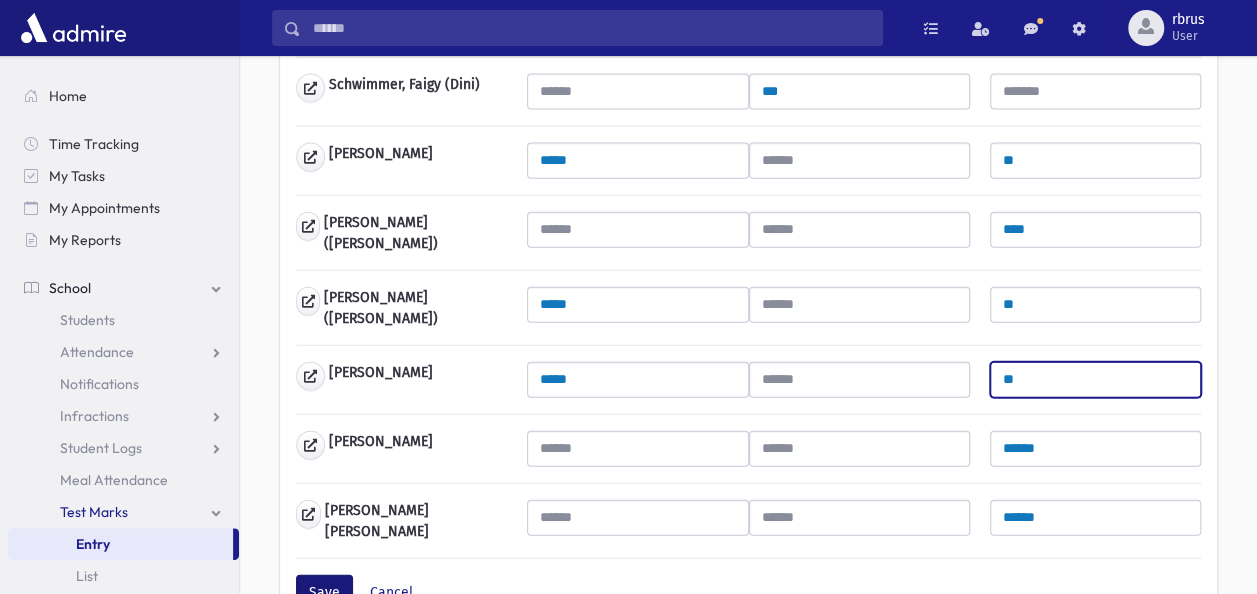 type on "**" 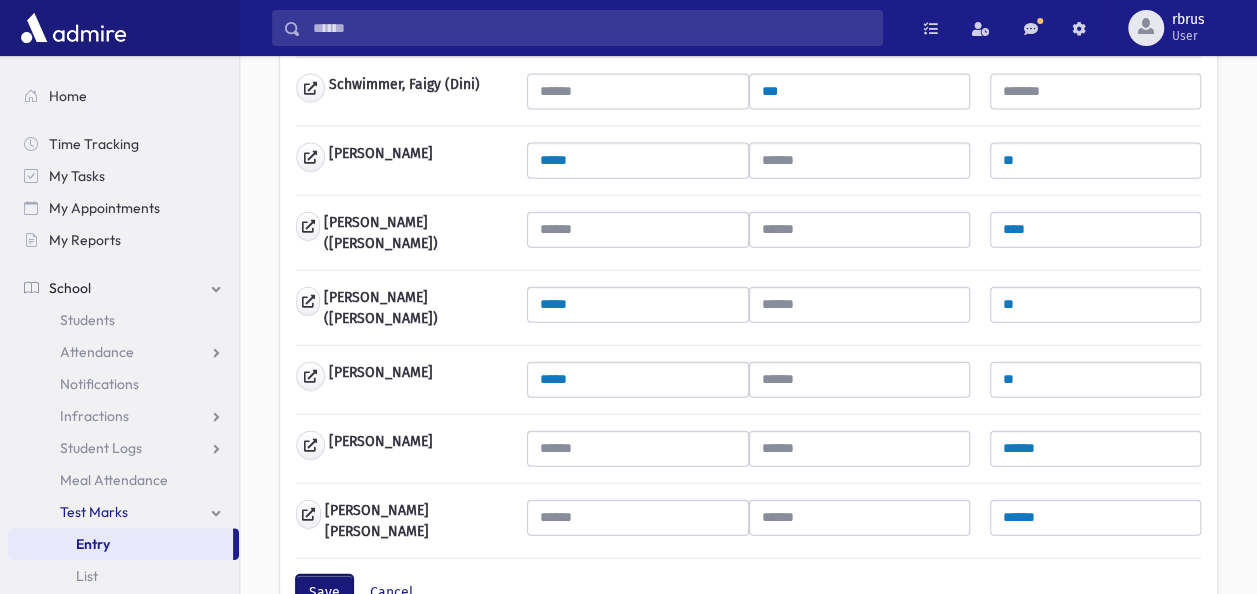 click on "Save" at bounding box center [324, 593] 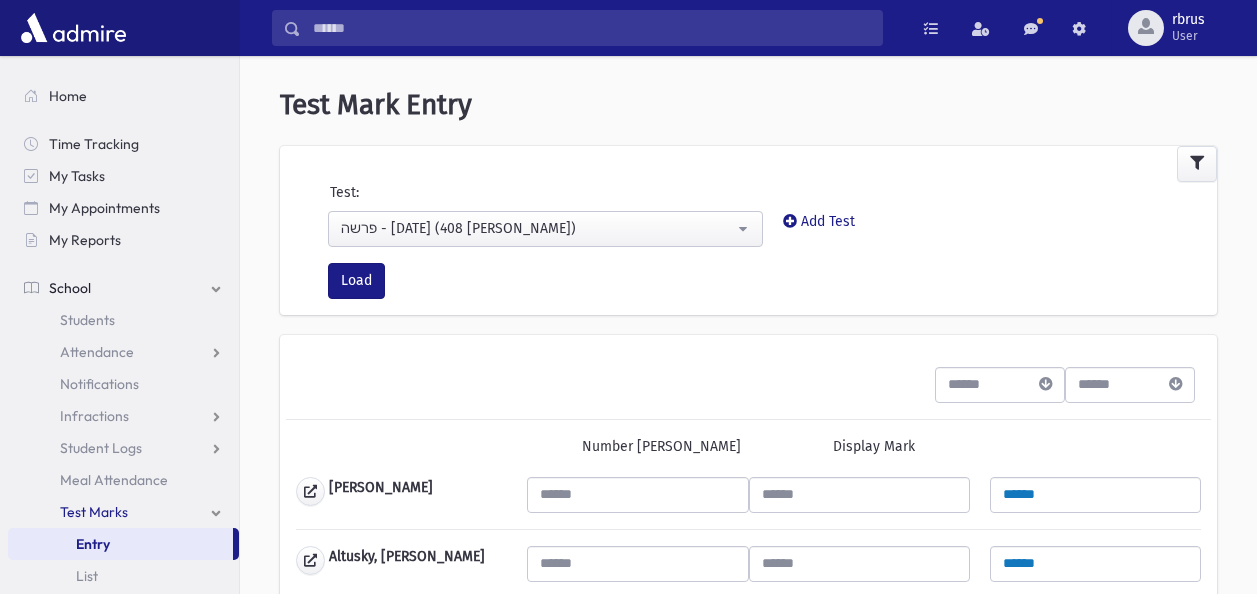 scroll, scrollTop: 0, scrollLeft: 0, axis: both 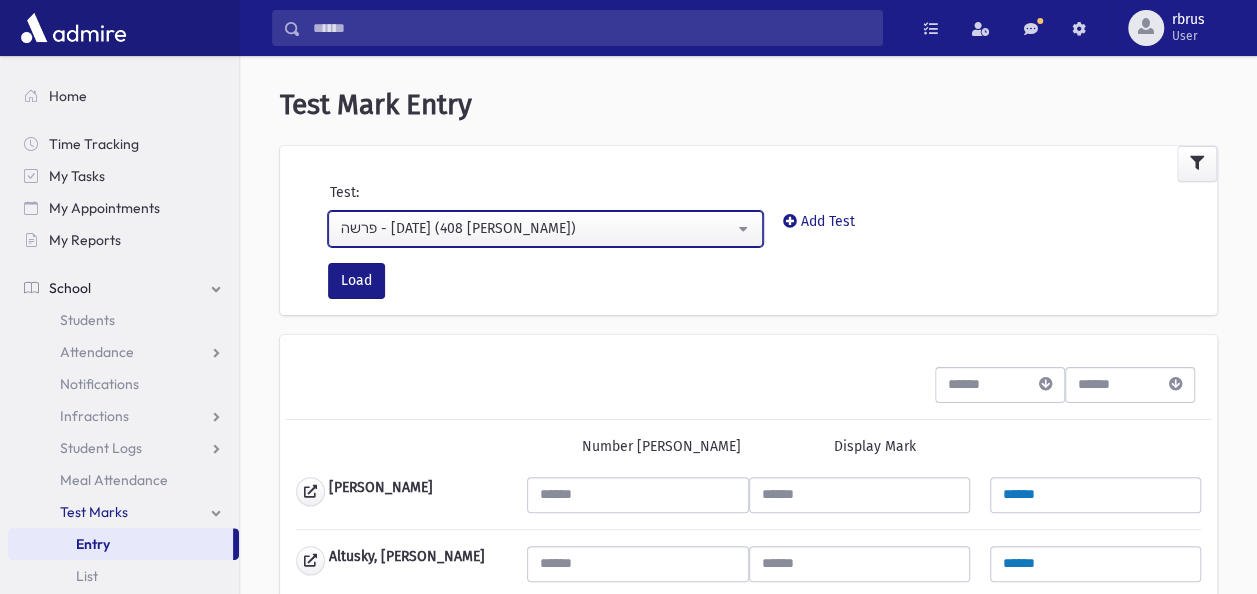 click on "פרשה - 05/19/25 (408 מגילת רות)" at bounding box center [537, 228] 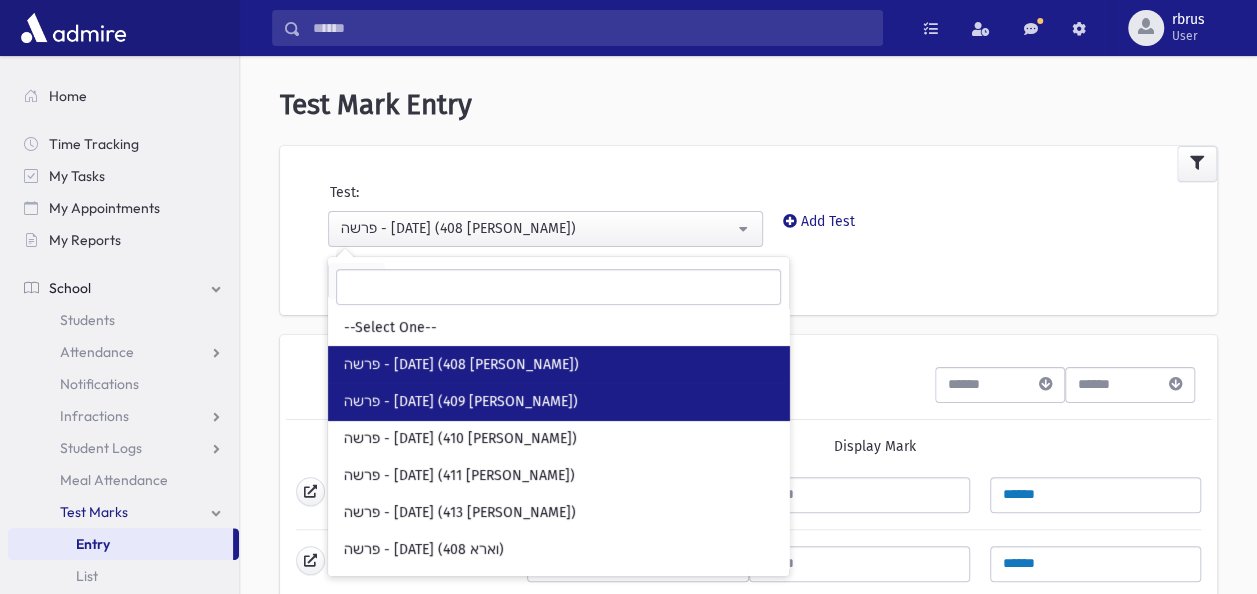 click on "פרשה - [DATE] (409 מגילת רות)" at bounding box center (461, 402) 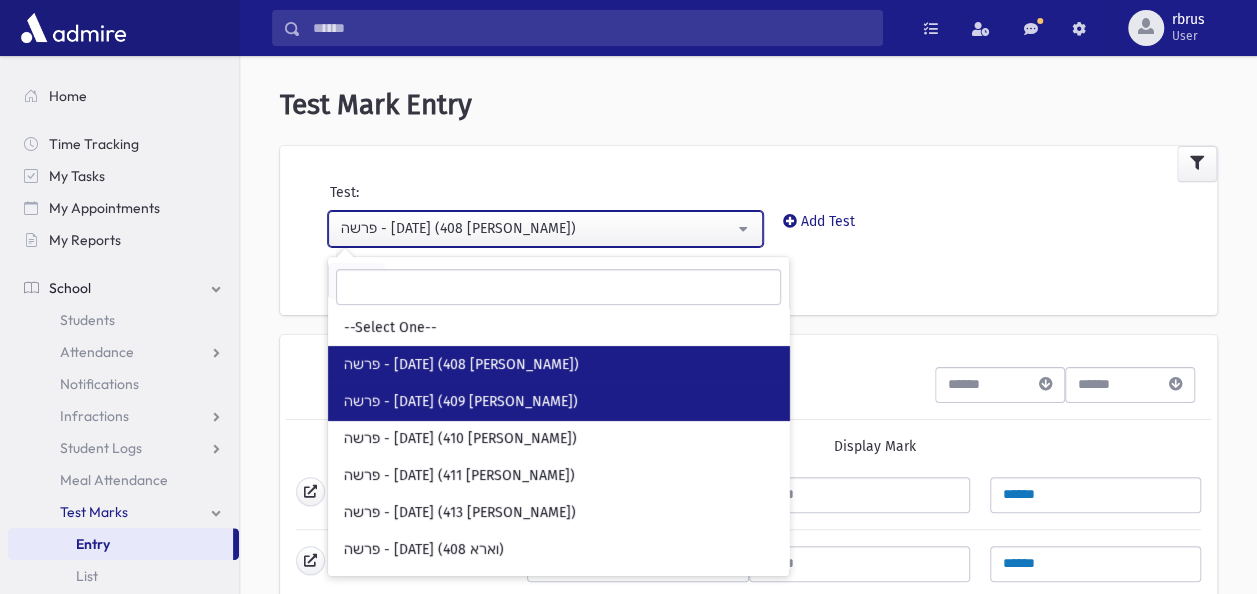 select on "***" 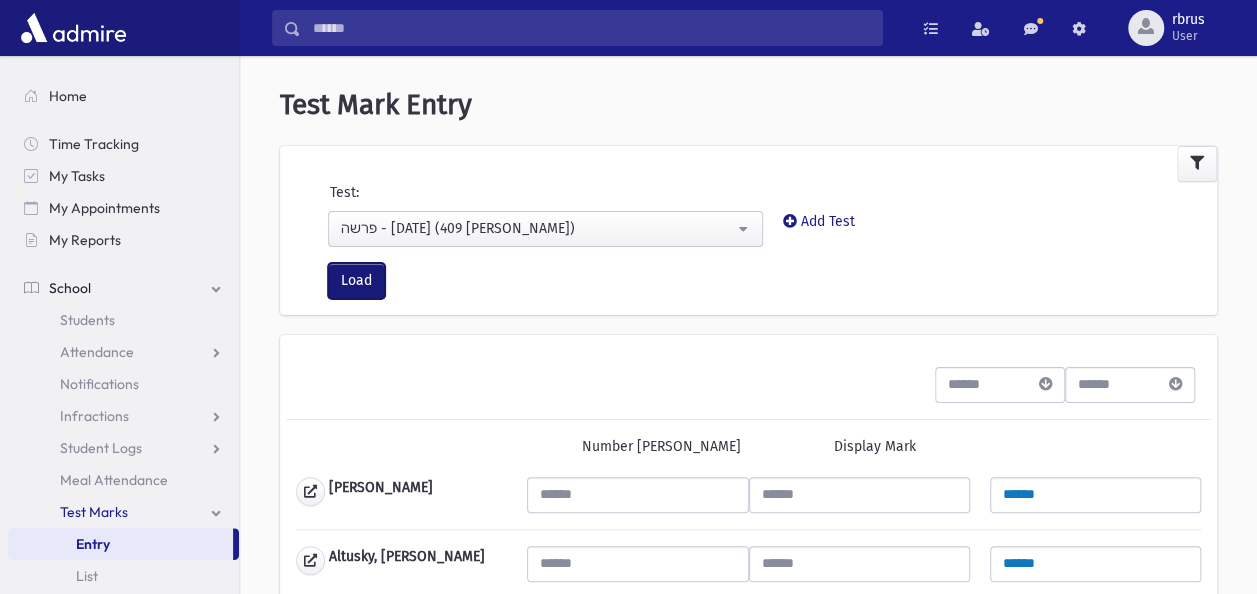 click on "Load" at bounding box center [356, 281] 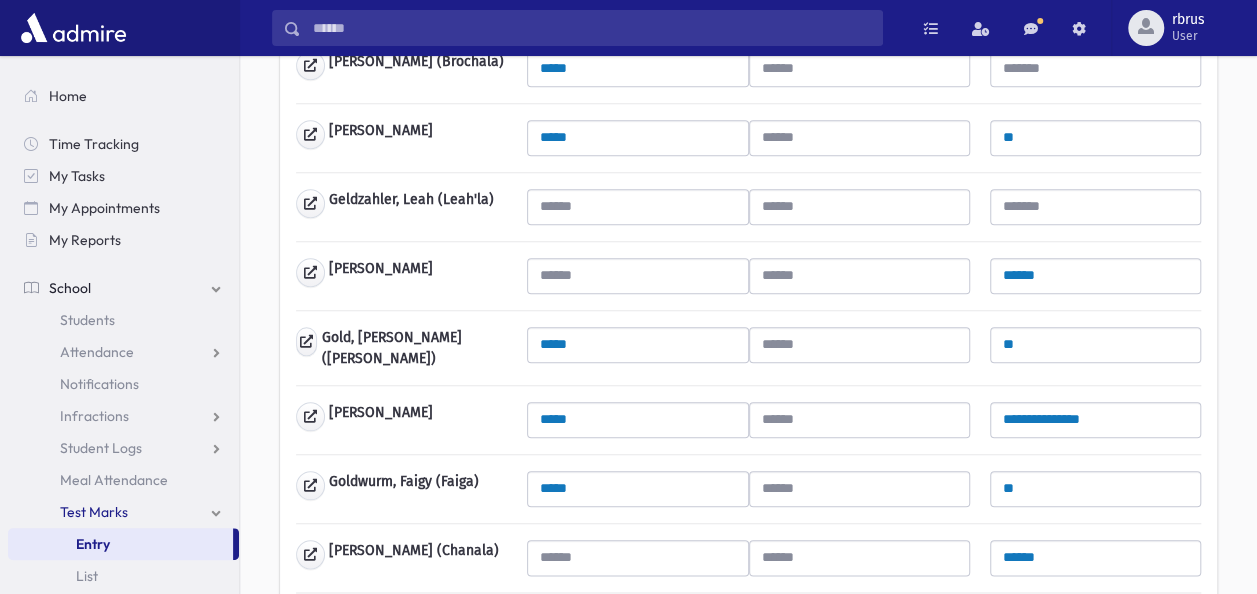 scroll, scrollTop: 900, scrollLeft: 0, axis: vertical 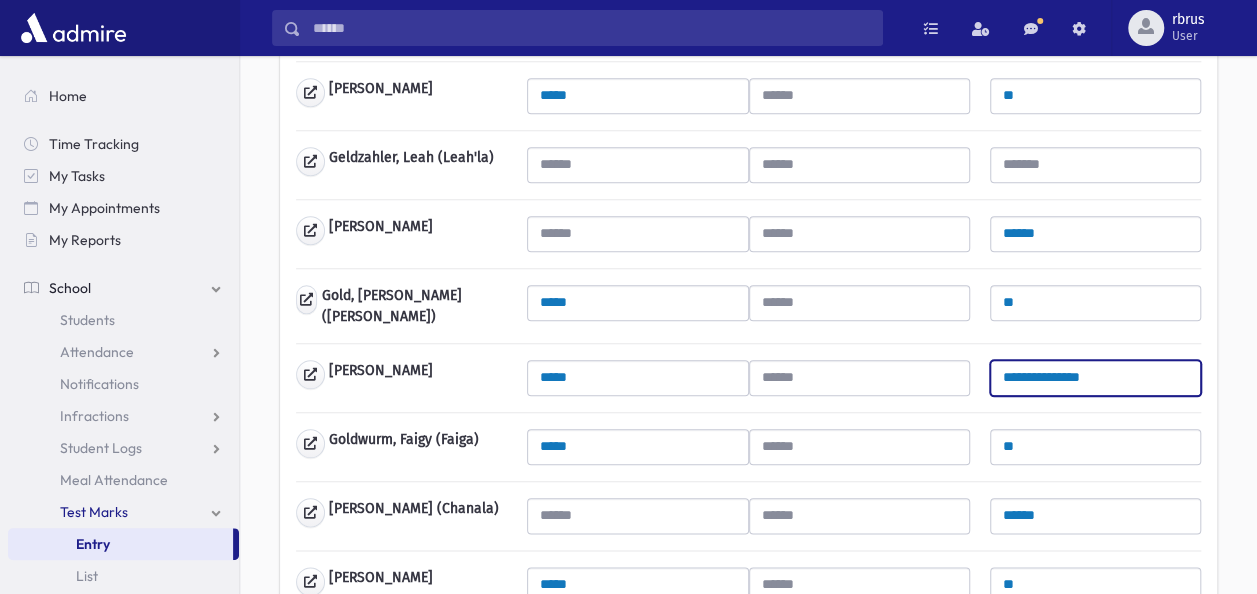 drag, startPoint x: 1094, startPoint y: 348, endPoint x: 950, endPoint y: 341, distance: 144.17004 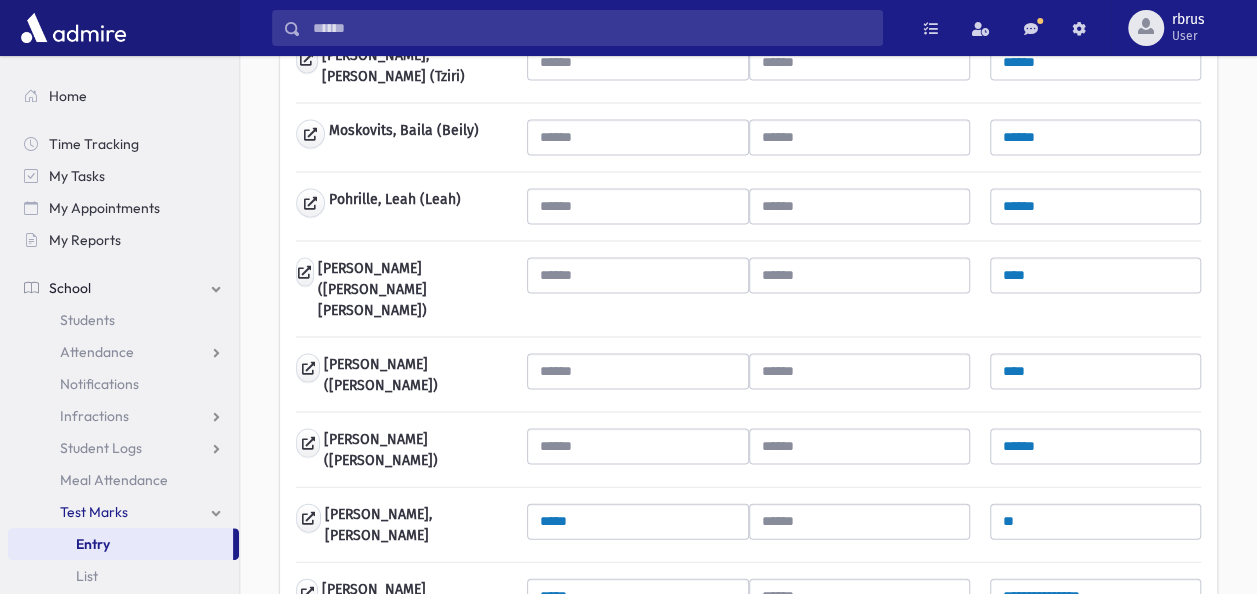 scroll, scrollTop: 1900, scrollLeft: 0, axis: vertical 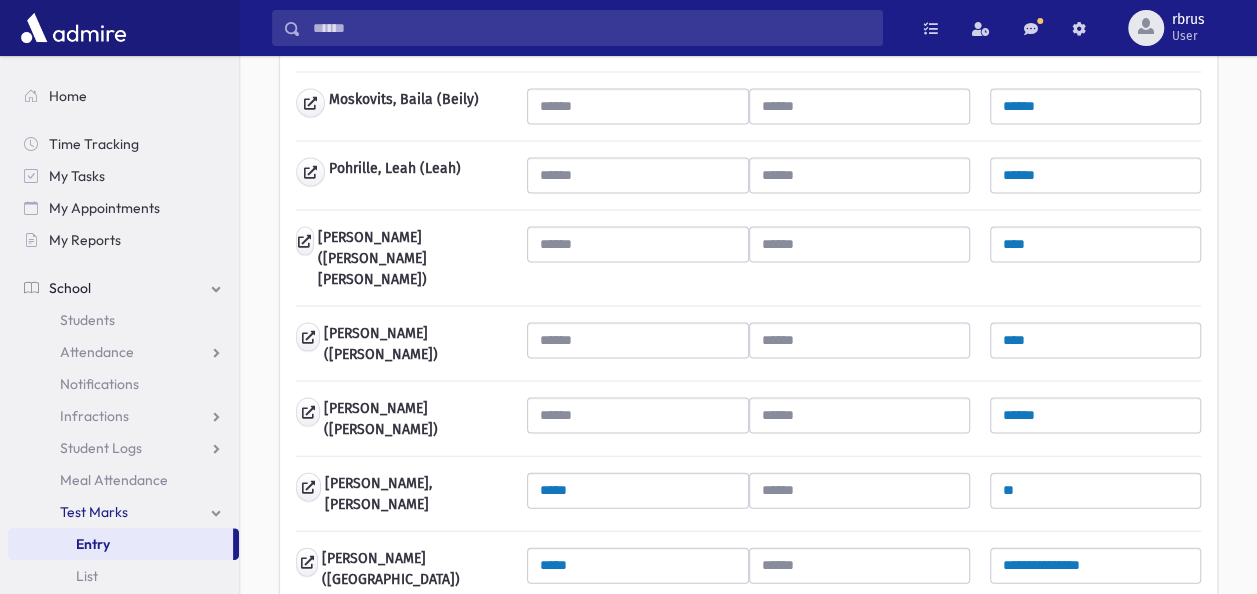 type on "**" 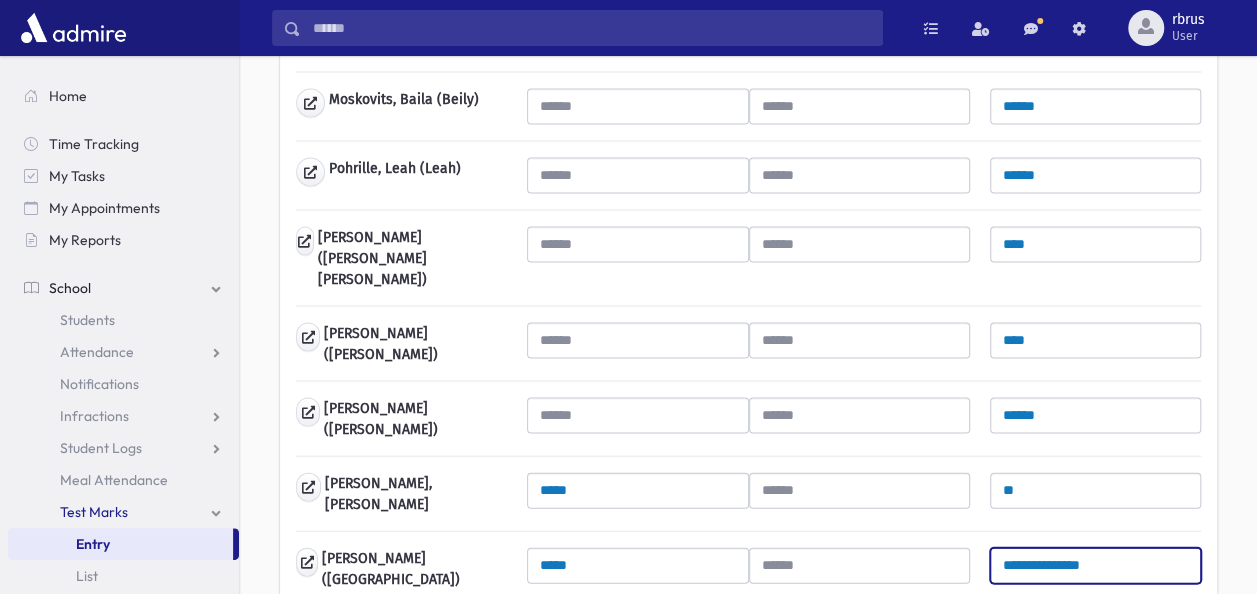 drag, startPoint x: 1093, startPoint y: 461, endPoint x: 999, endPoint y: 464, distance: 94.04786 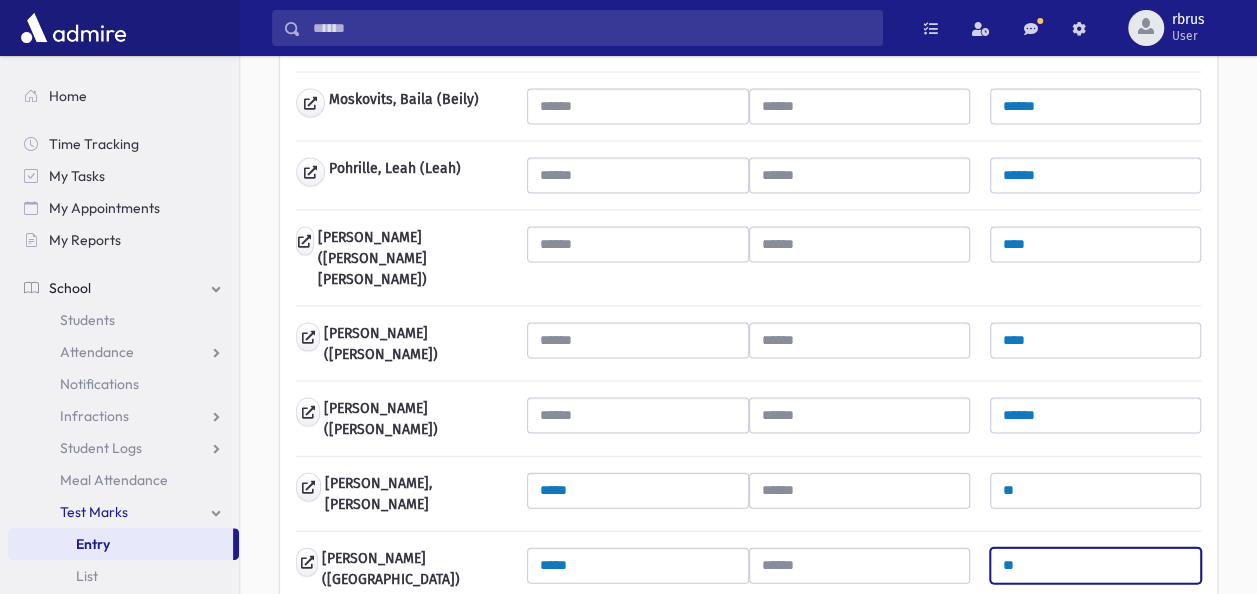 scroll, scrollTop: 2100, scrollLeft: 0, axis: vertical 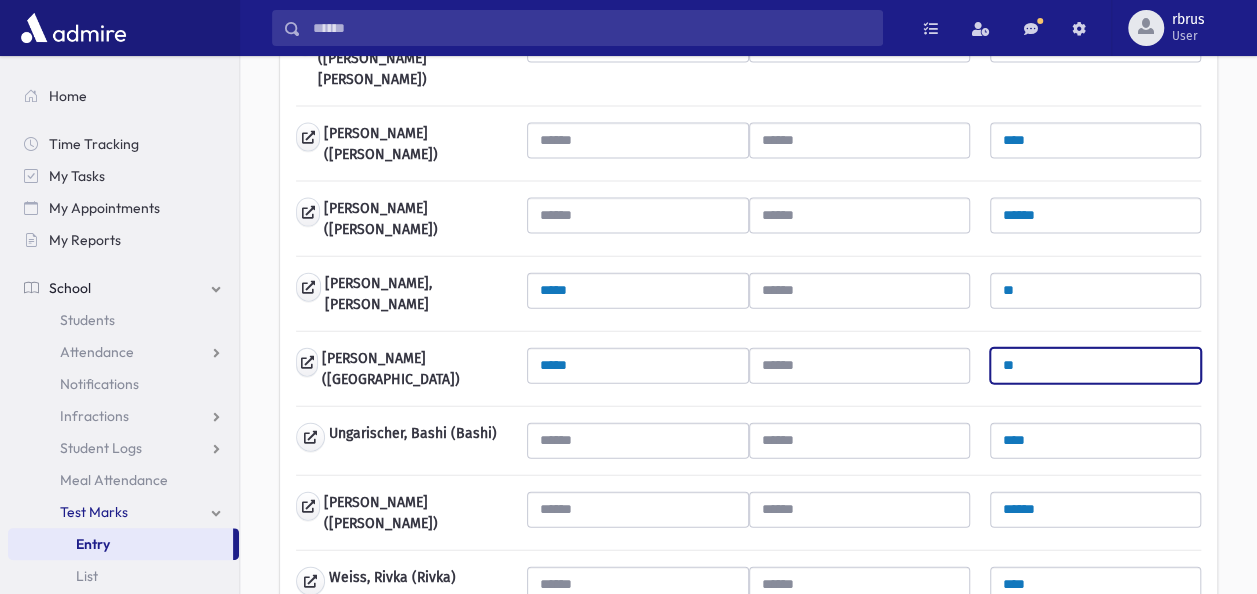 type on "**" 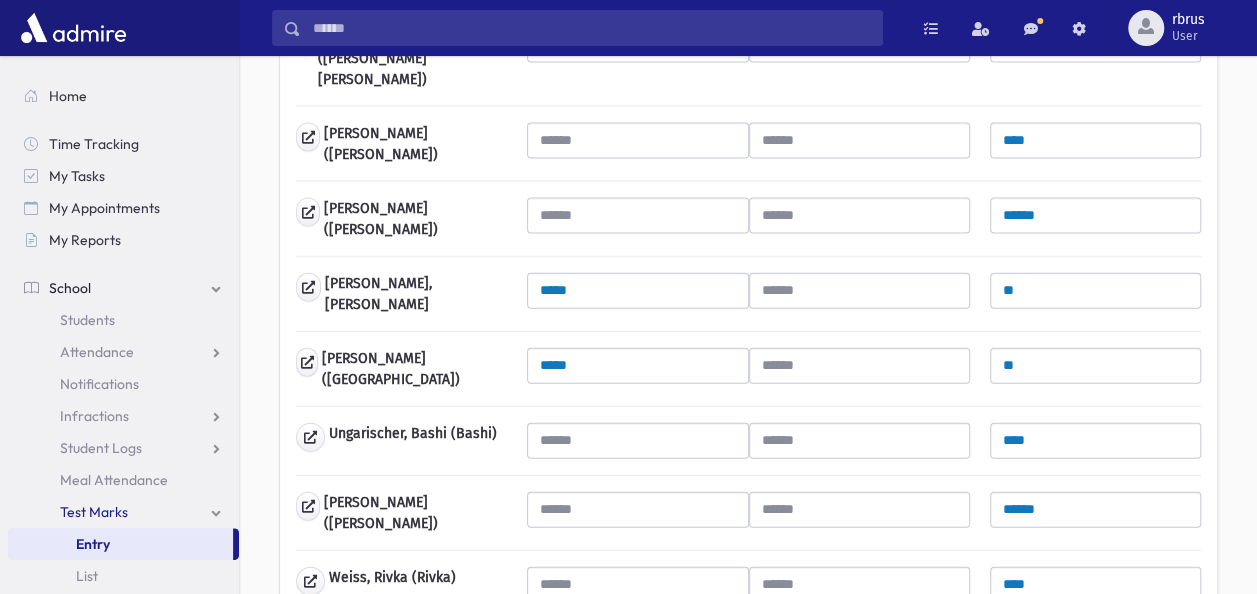 click on "Save" at bounding box center [324, 654] 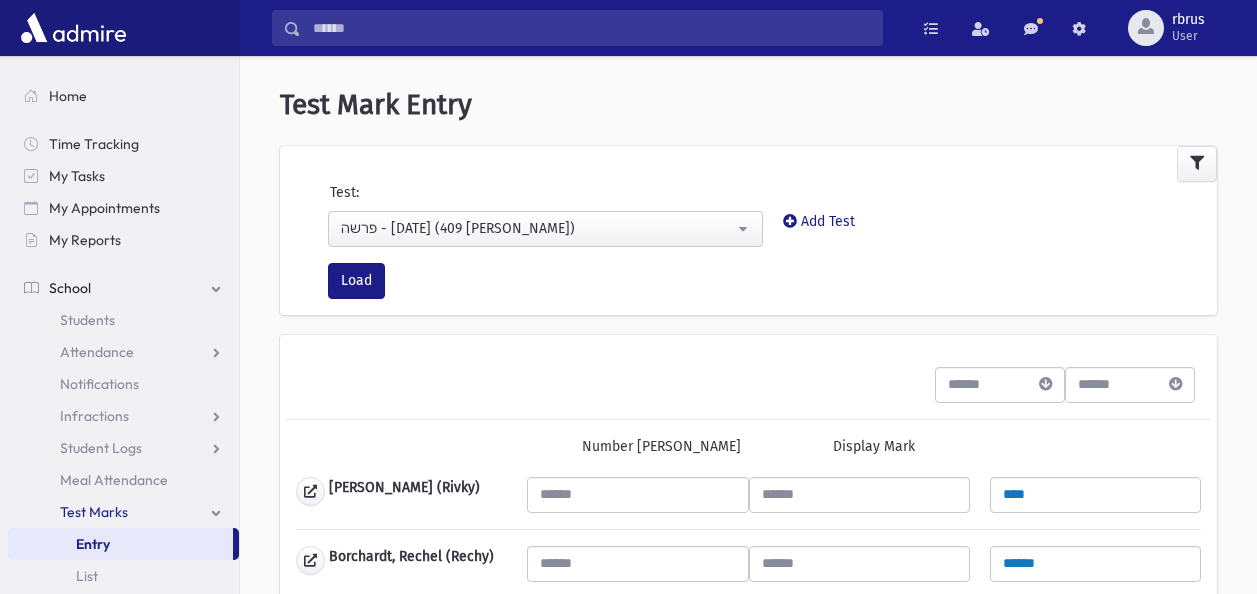 scroll, scrollTop: 0, scrollLeft: 0, axis: both 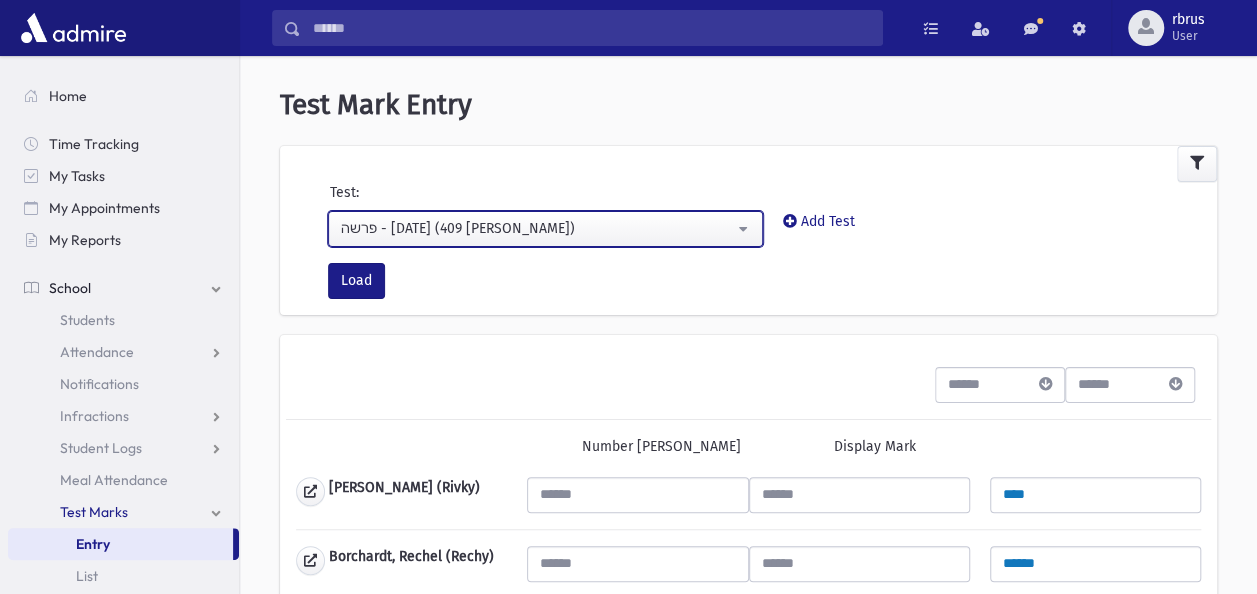 click on "פרשה - 05/19/25 (409 מגילת רות)" at bounding box center [537, 228] 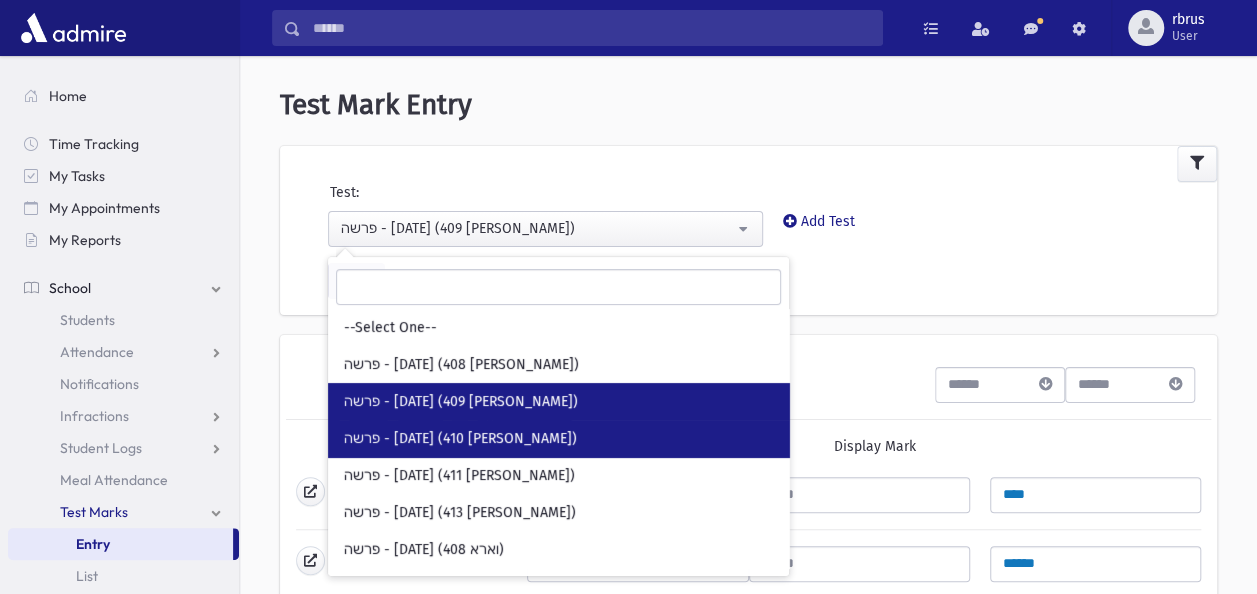 click on "פרשה - [DATE] (410 מגילת רות)" at bounding box center [558, 438] 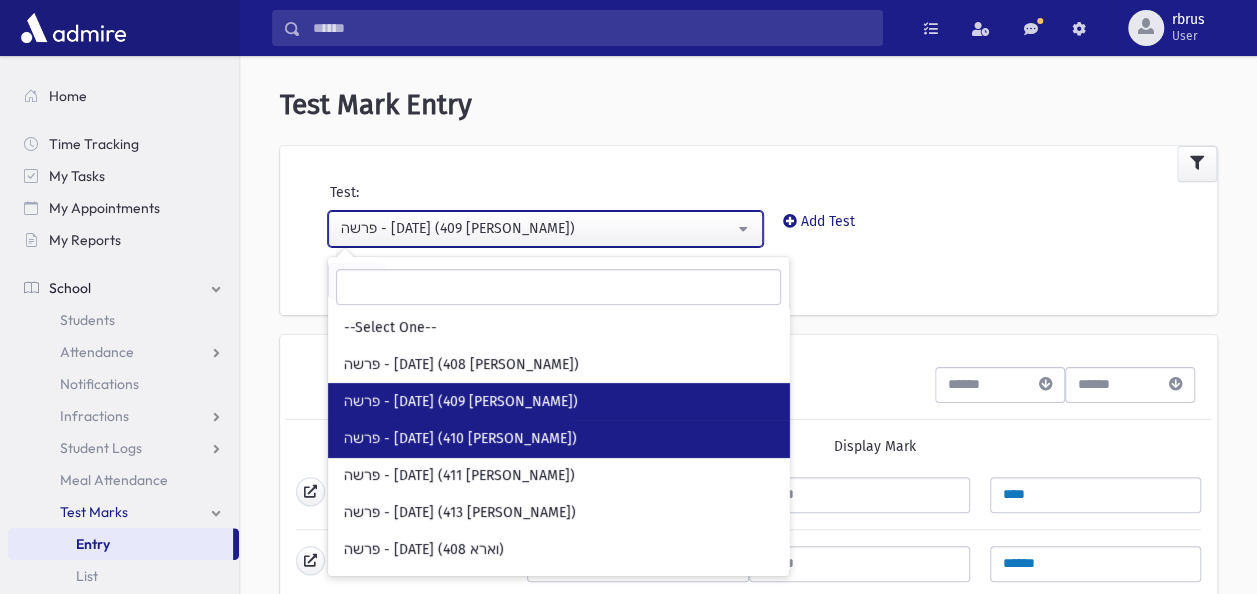 select on "***" 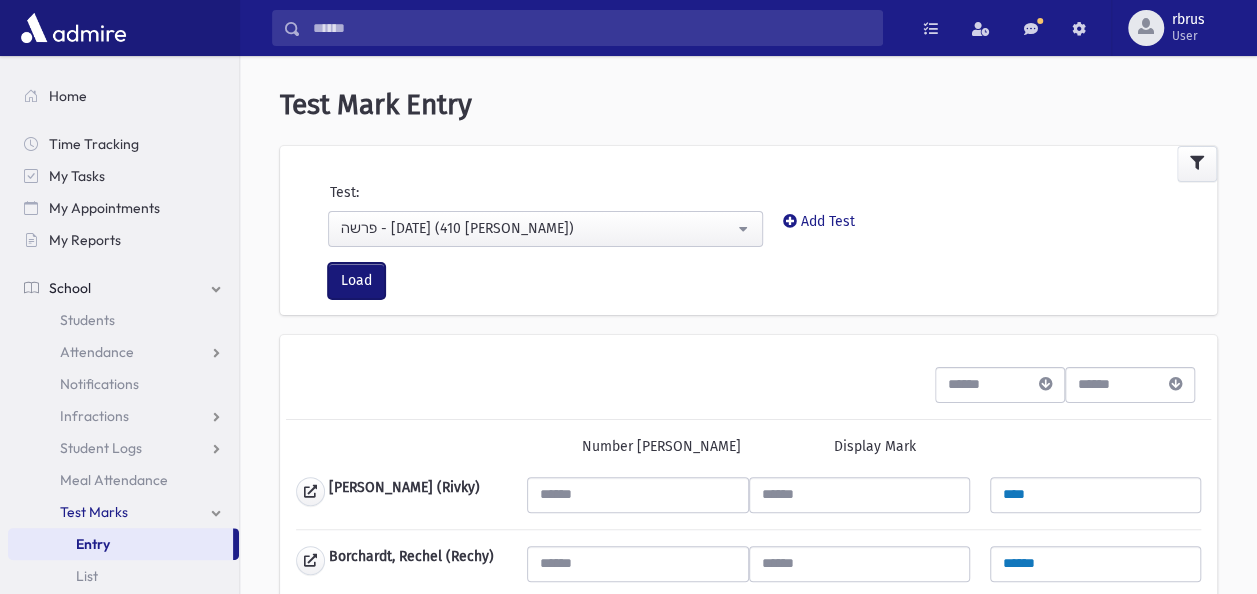 click on "Load" at bounding box center [356, 281] 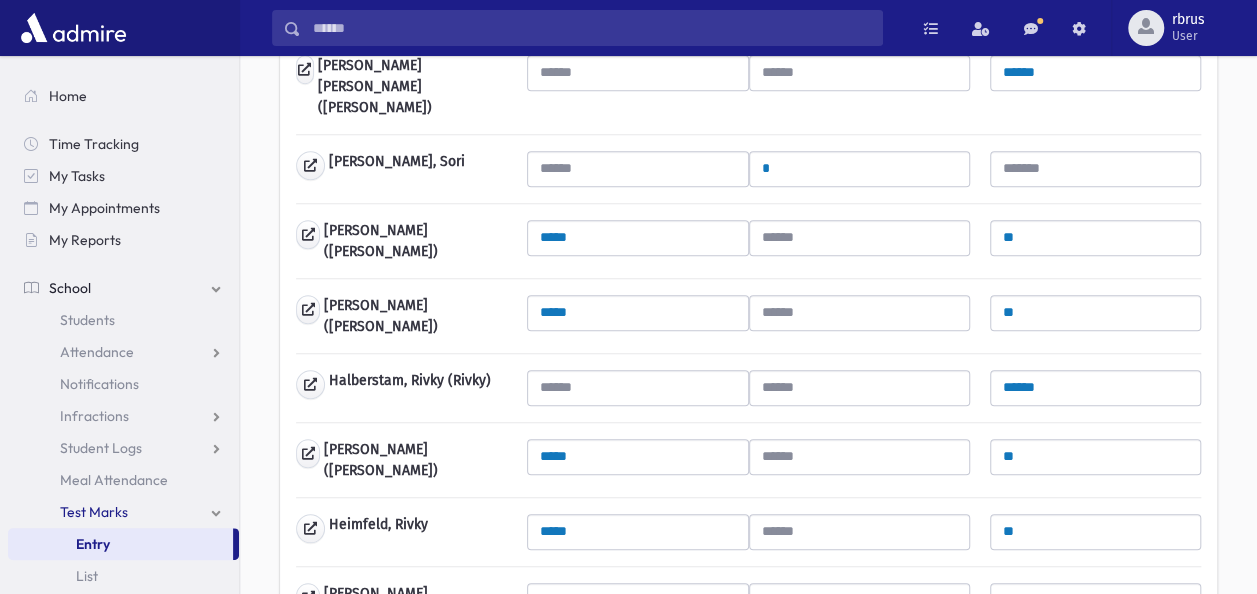 scroll, scrollTop: 1100, scrollLeft: 0, axis: vertical 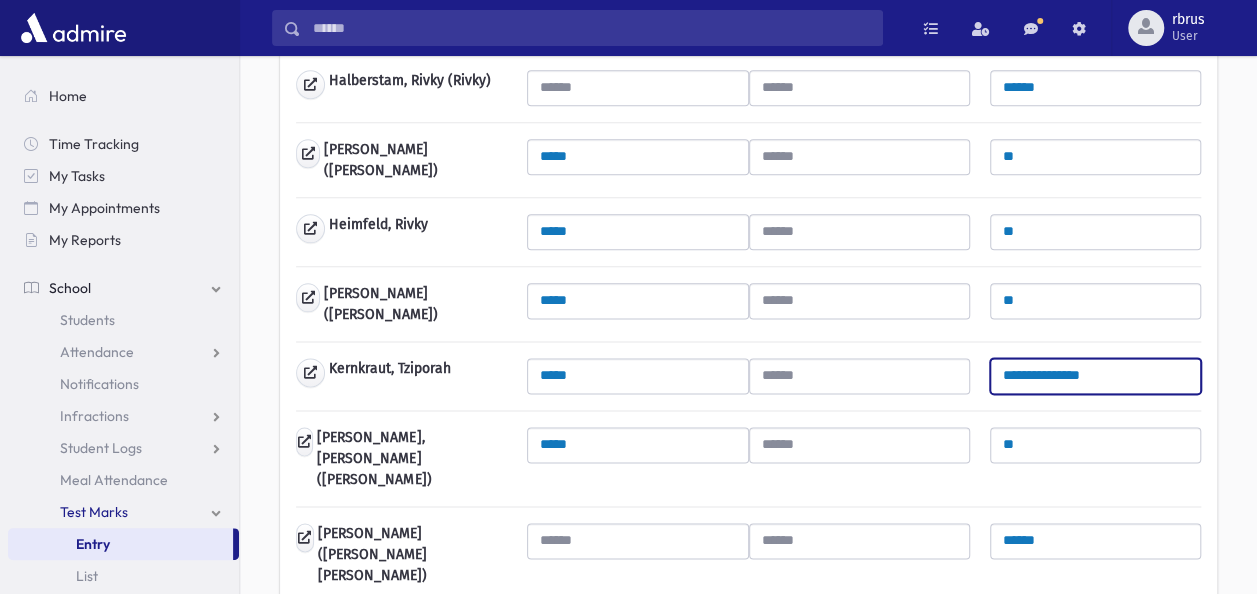 drag, startPoint x: 1092, startPoint y: 305, endPoint x: 933, endPoint y: 274, distance: 161.99382 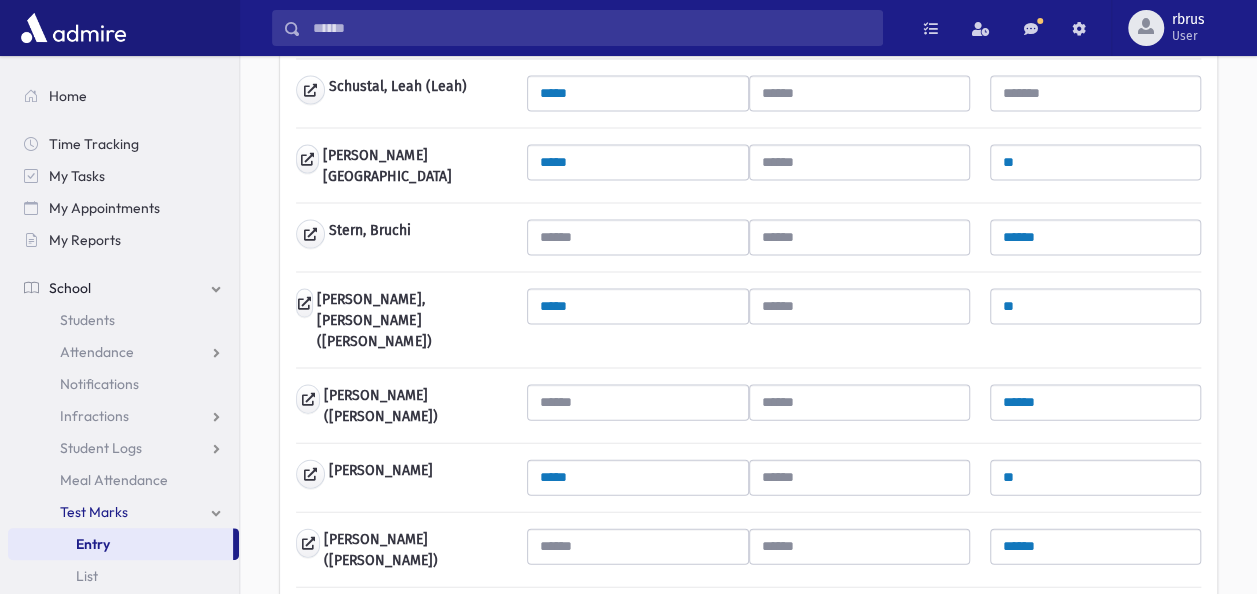 scroll, scrollTop: 2000, scrollLeft: 0, axis: vertical 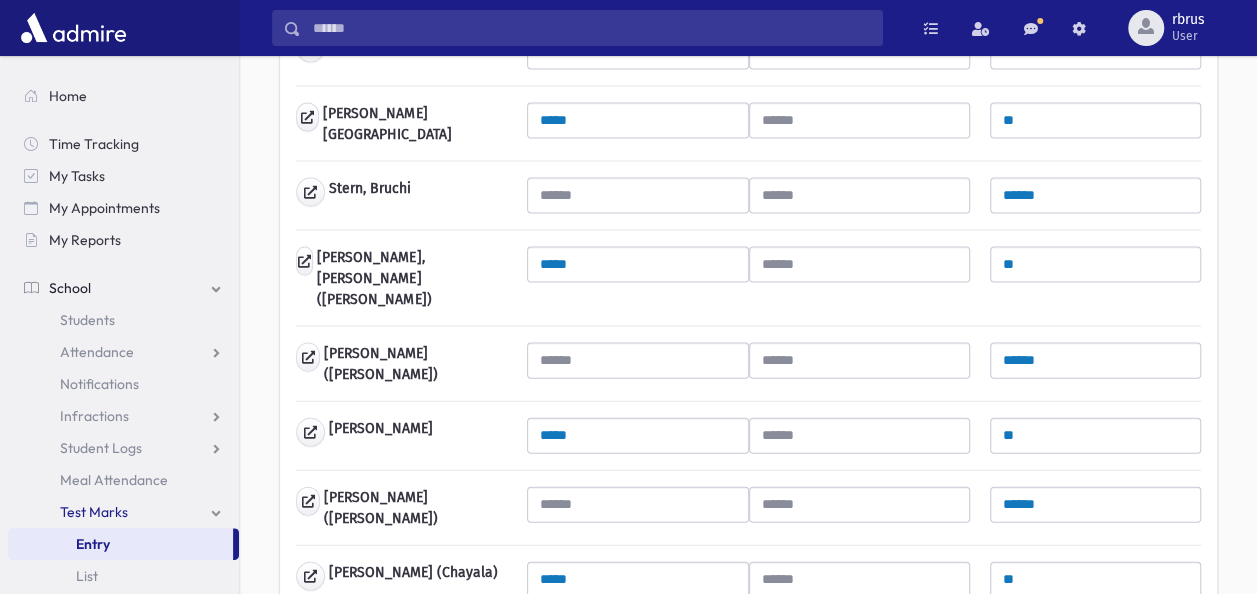 type on "**" 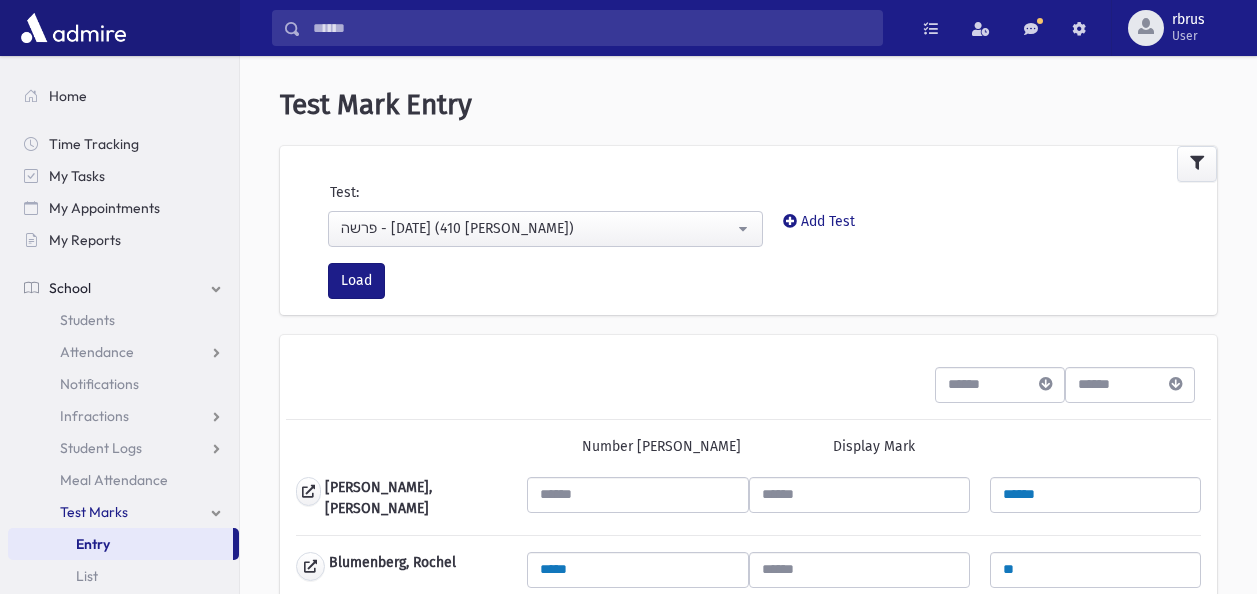 scroll, scrollTop: 0, scrollLeft: 0, axis: both 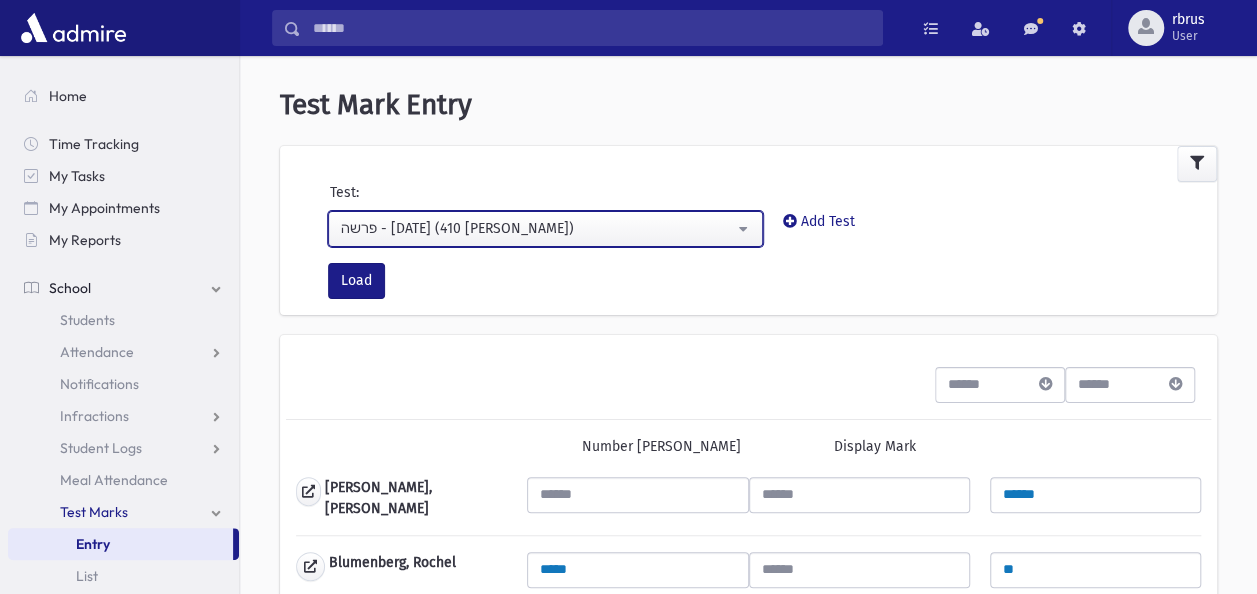 click on "פרשה - 05/19/25 (410 מגילת רות)" at bounding box center (537, 228) 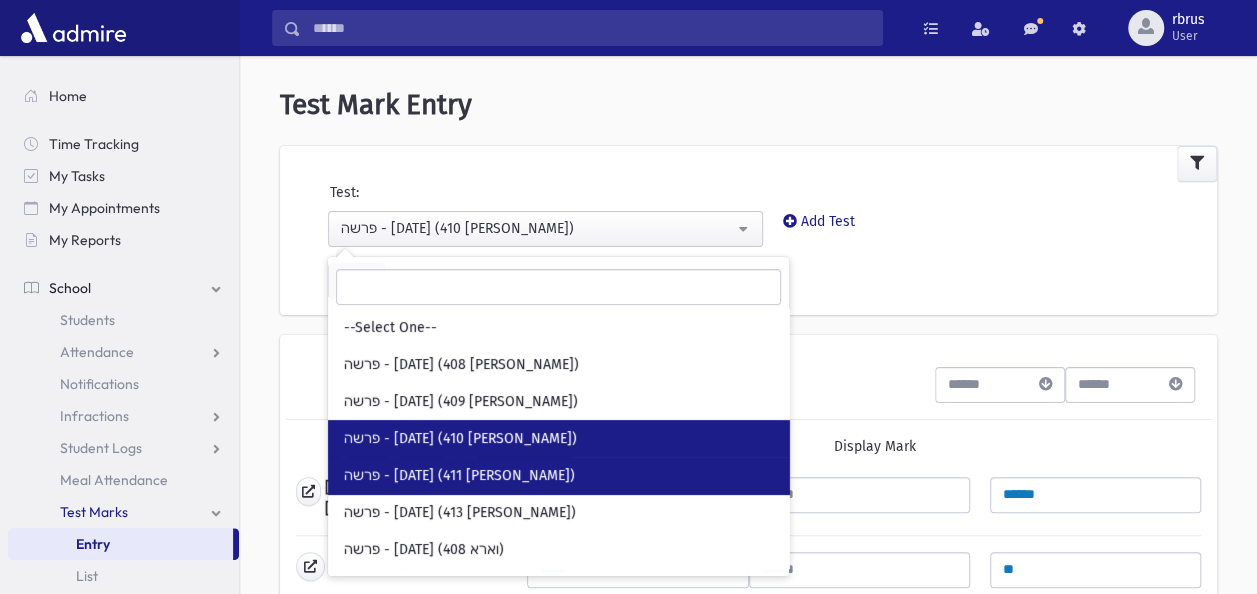 click on "פרשה - [DATE] (411 מגילת רות)" at bounding box center (558, 475) 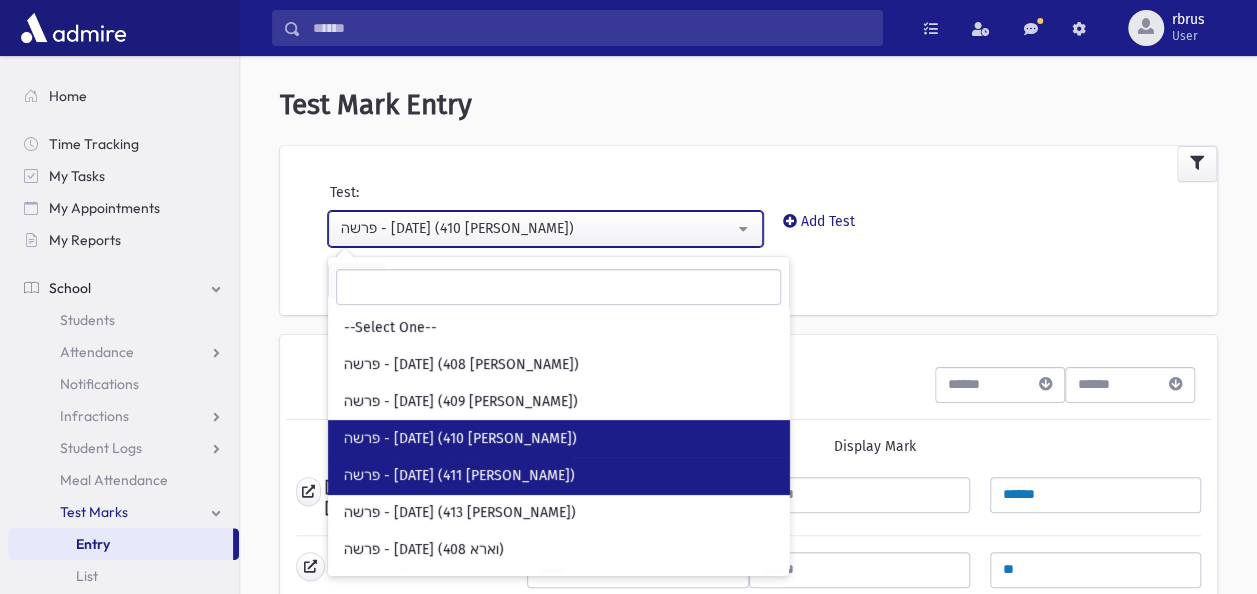 select on "***" 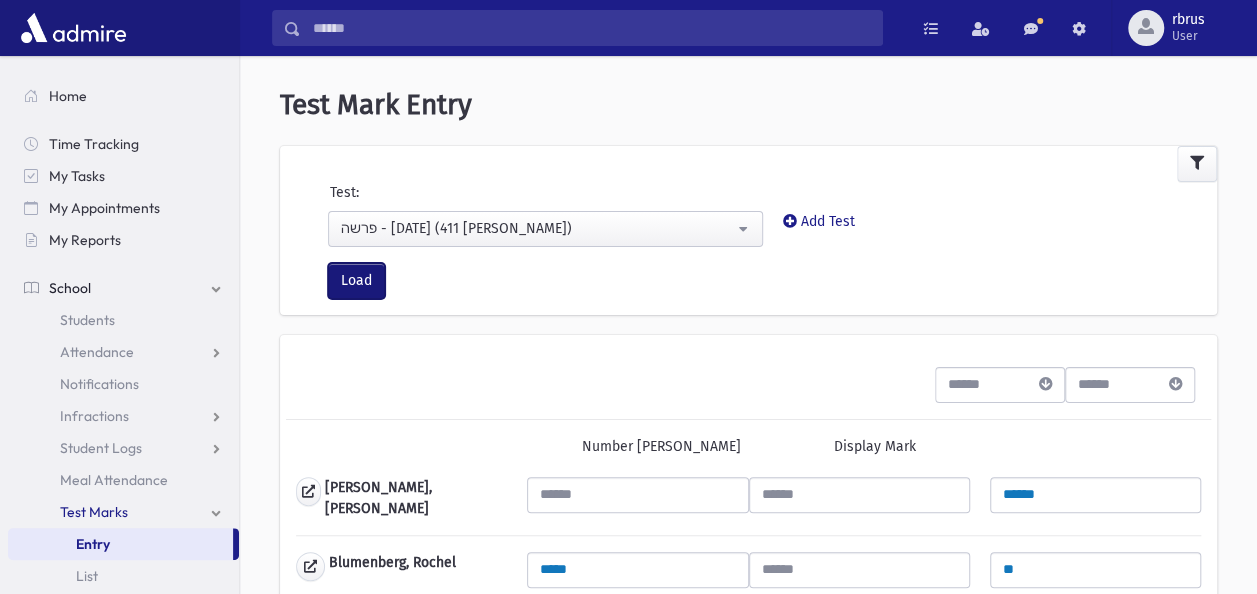 click on "Load" at bounding box center [356, 281] 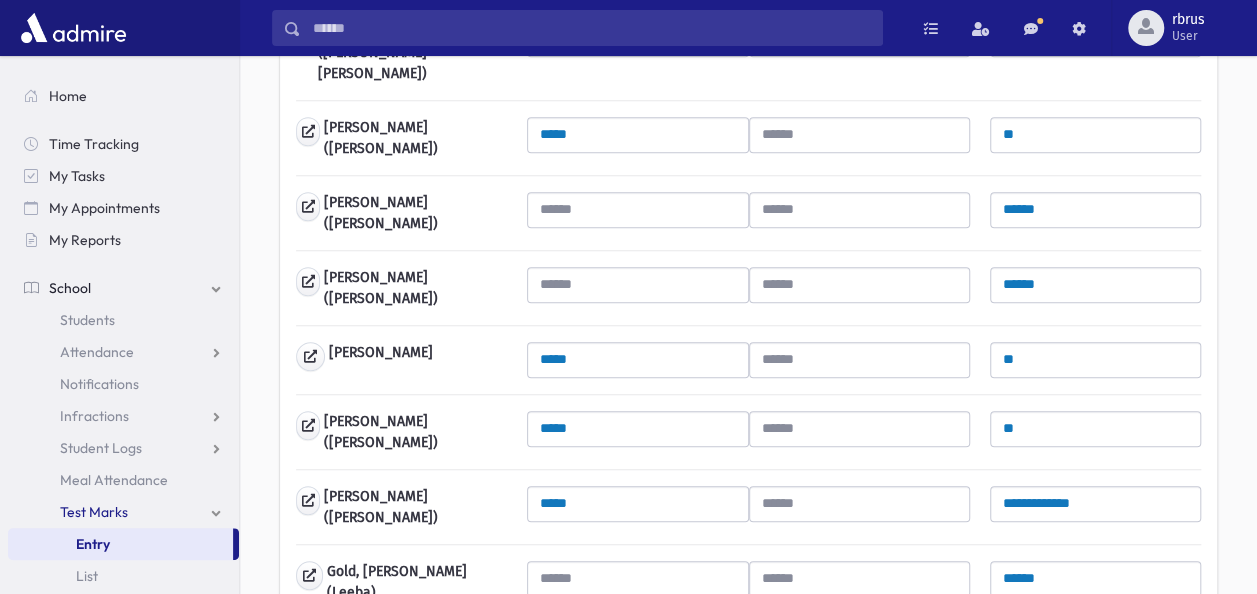 scroll, scrollTop: 500, scrollLeft: 0, axis: vertical 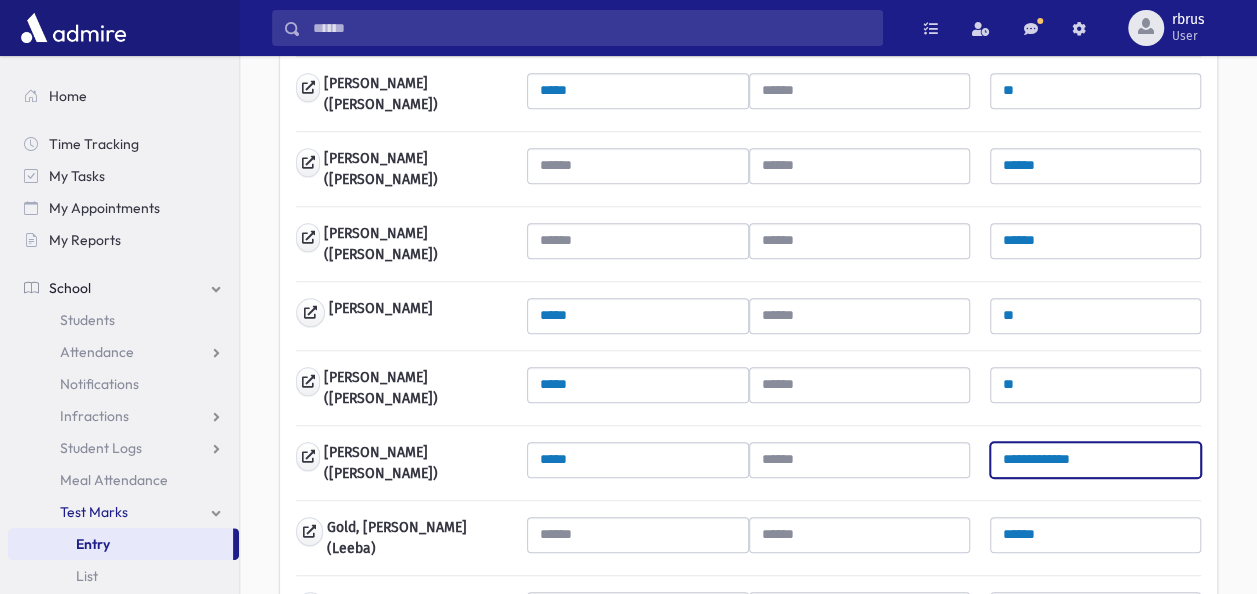 drag, startPoint x: 1134, startPoint y: 405, endPoint x: 850, endPoint y: 397, distance: 284.11264 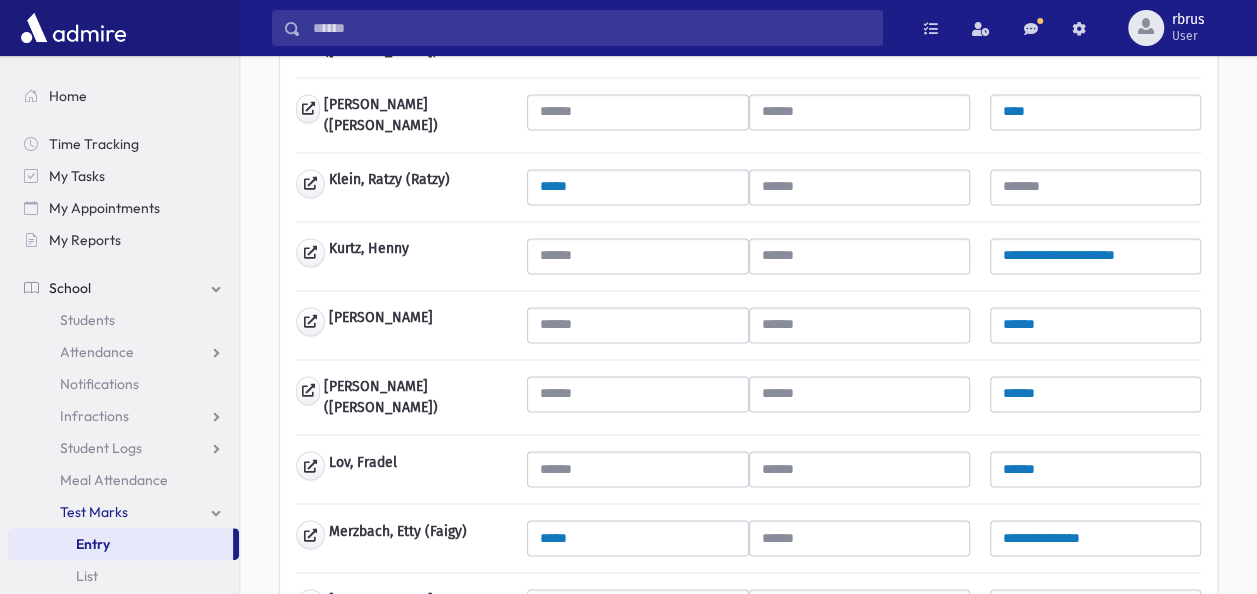 scroll, scrollTop: 1500, scrollLeft: 0, axis: vertical 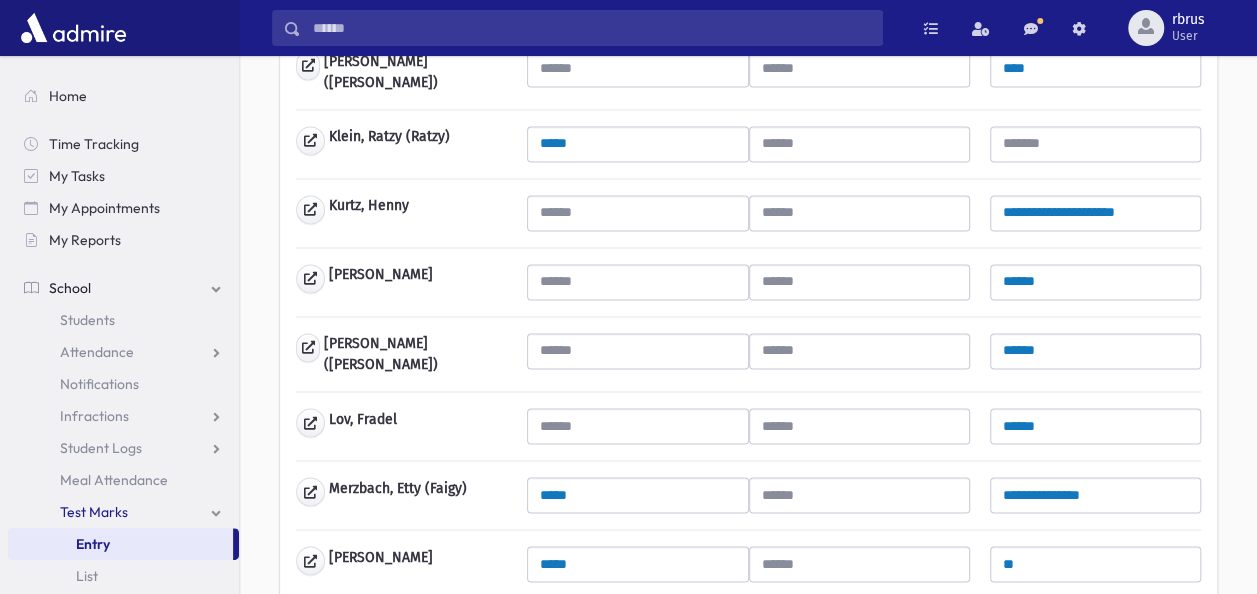 type 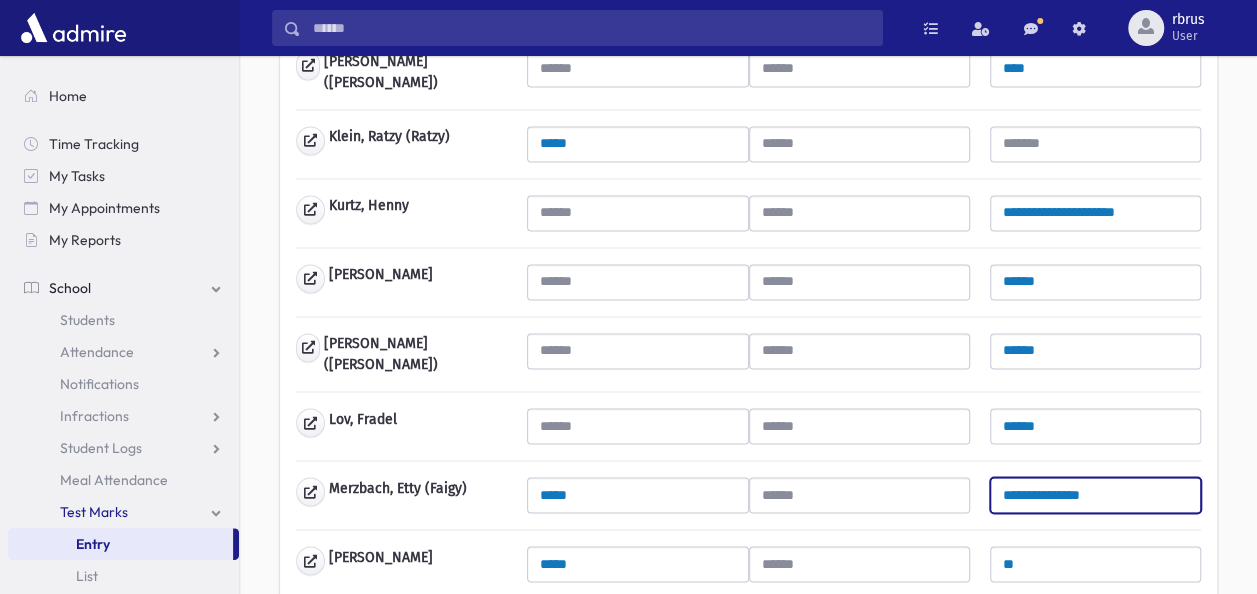 drag, startPoint x: 1096, startPoint y: 374, endPoint x: 962, endPoint y: 367, distance: 134.18271 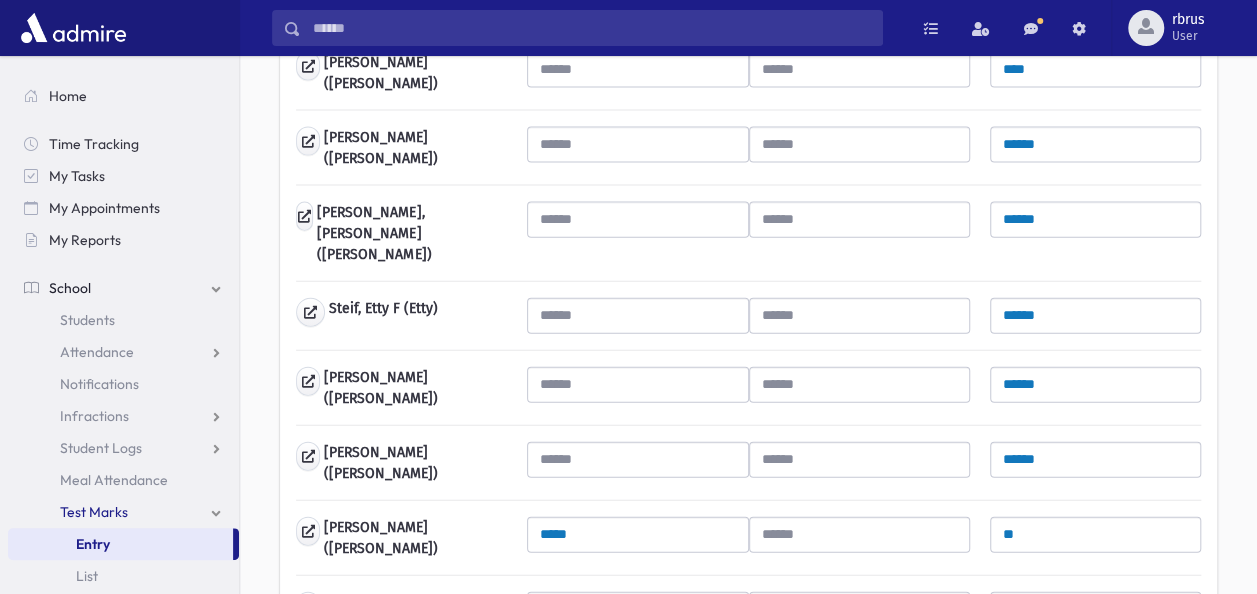 scroll, scrollTop: 2176, scrollLeft: 0, axis: vertical 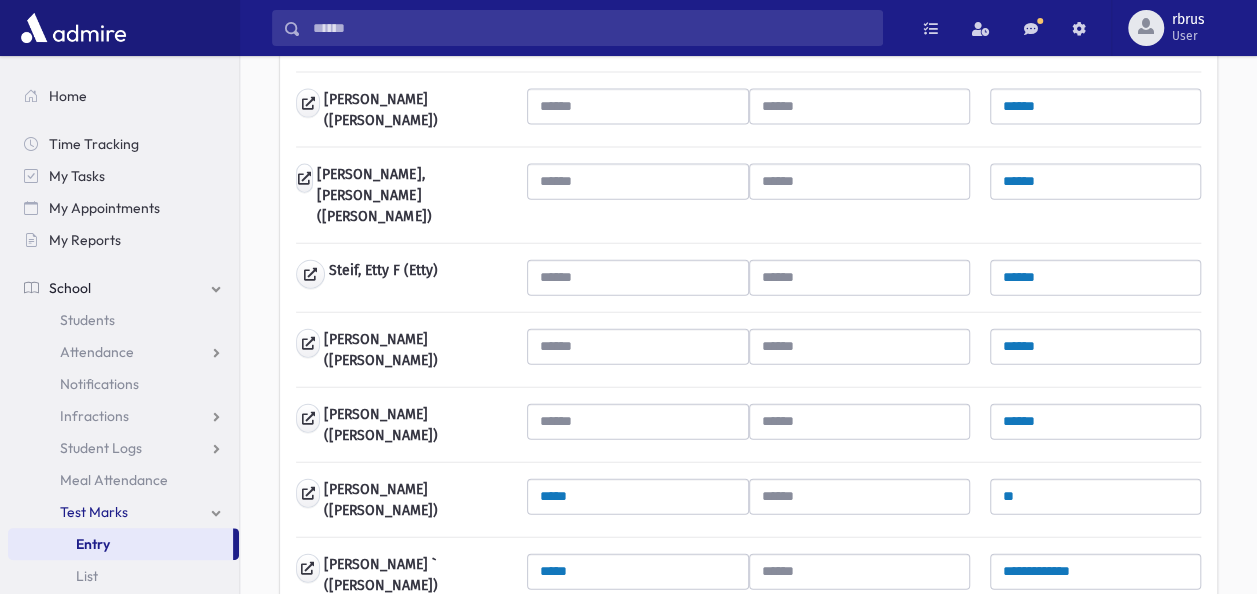 type on "**" 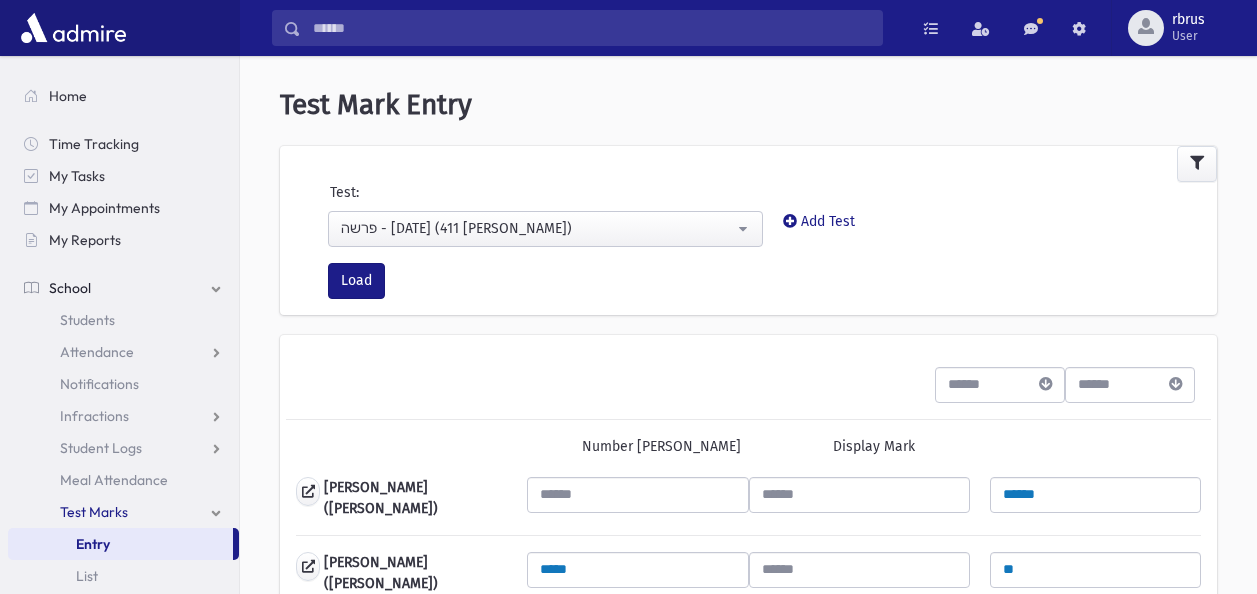 scroll, scrollTop: 0, scrollLeft: 0, axis: both 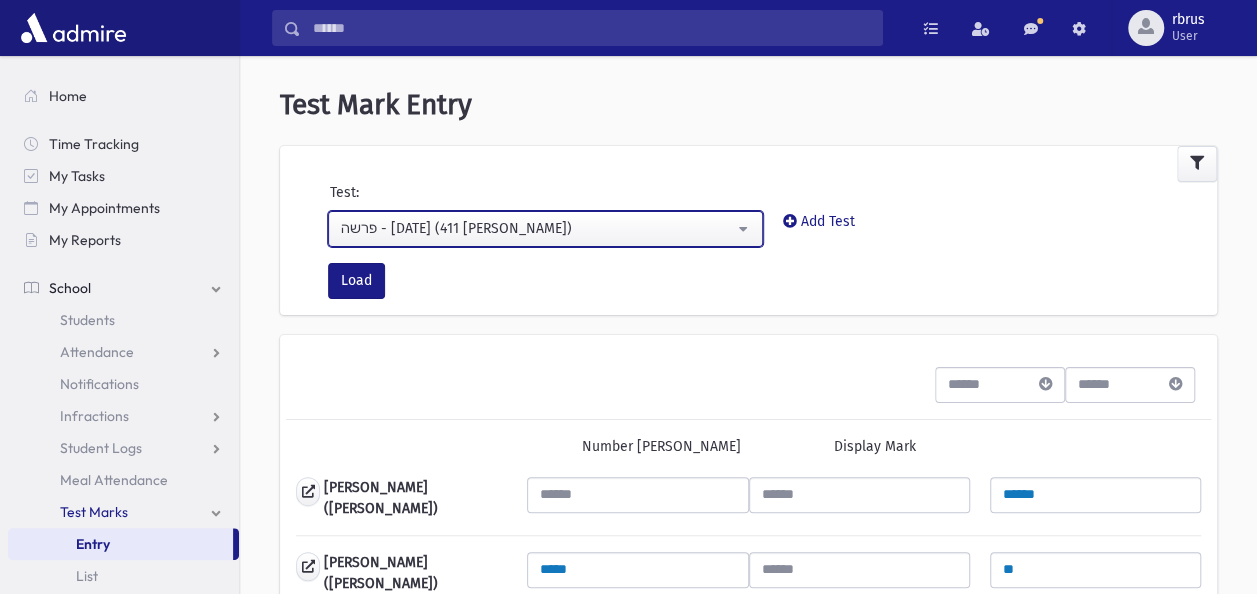 click on "פרשה - [DATE] (411 מגילת רות)" at bounding box center (537, 228) 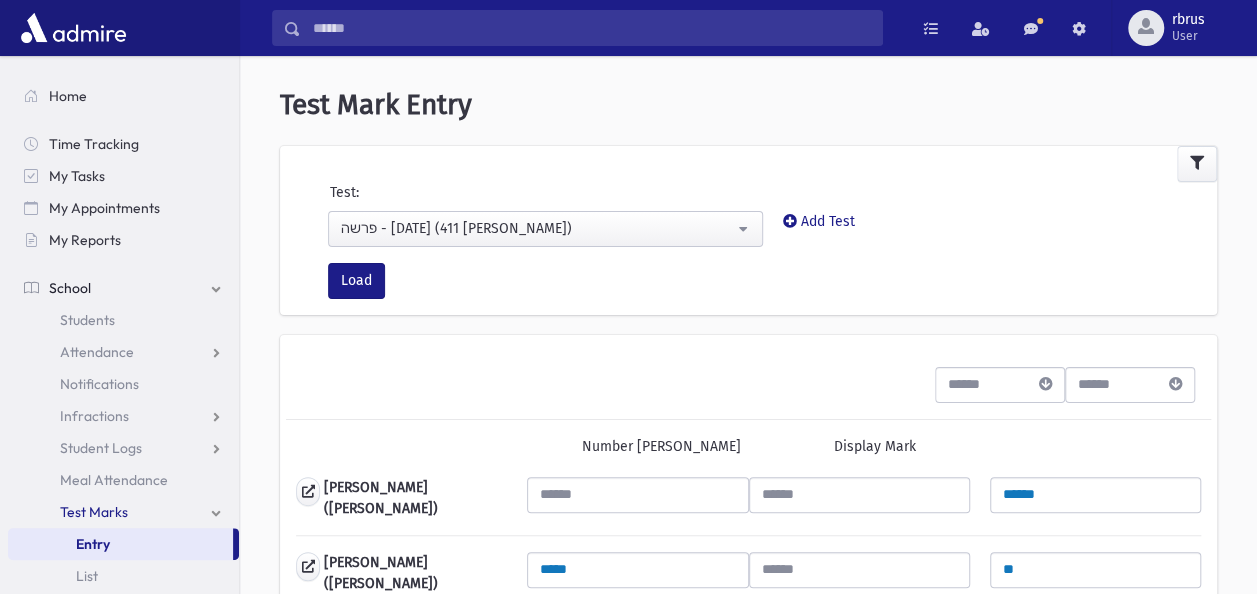 scroll, scrollTop: 36, scrollLeft: 0, axis: vertical 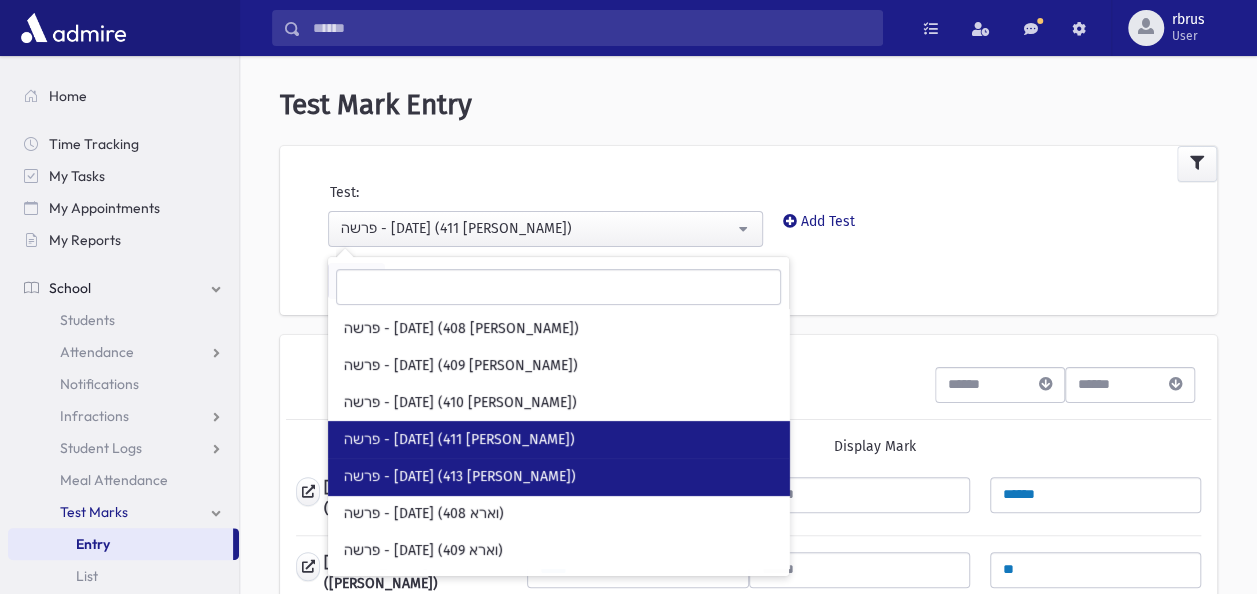 click on "פרשה - 05/19/25 (413 מגילת רות)" at bounding box center (460, 477) 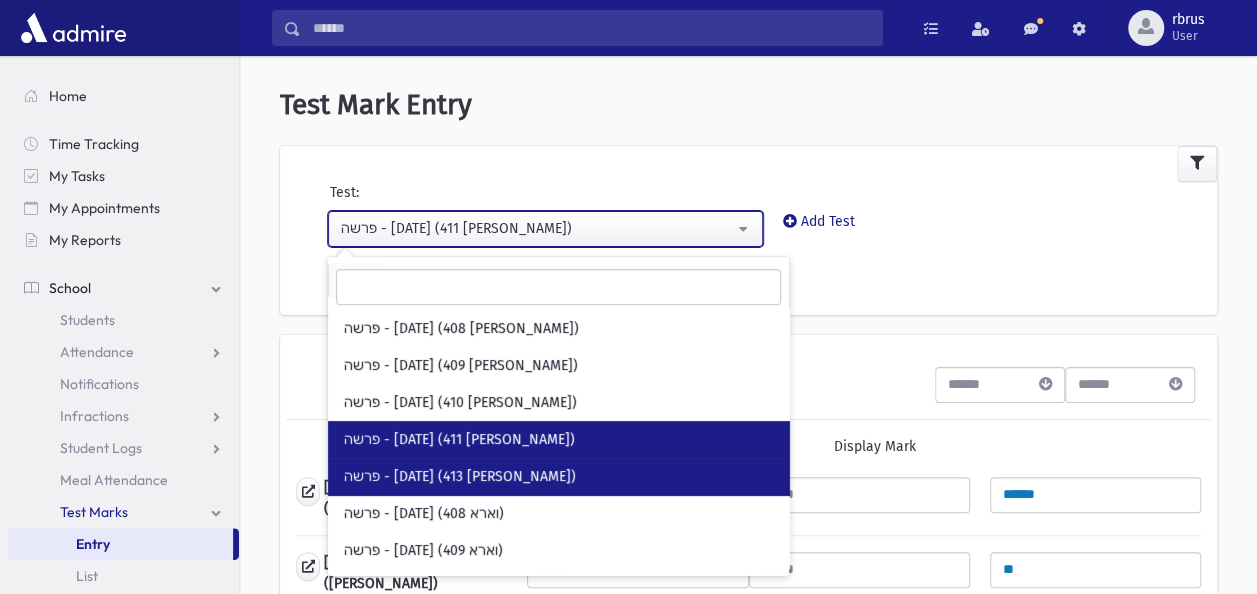 select on "***" 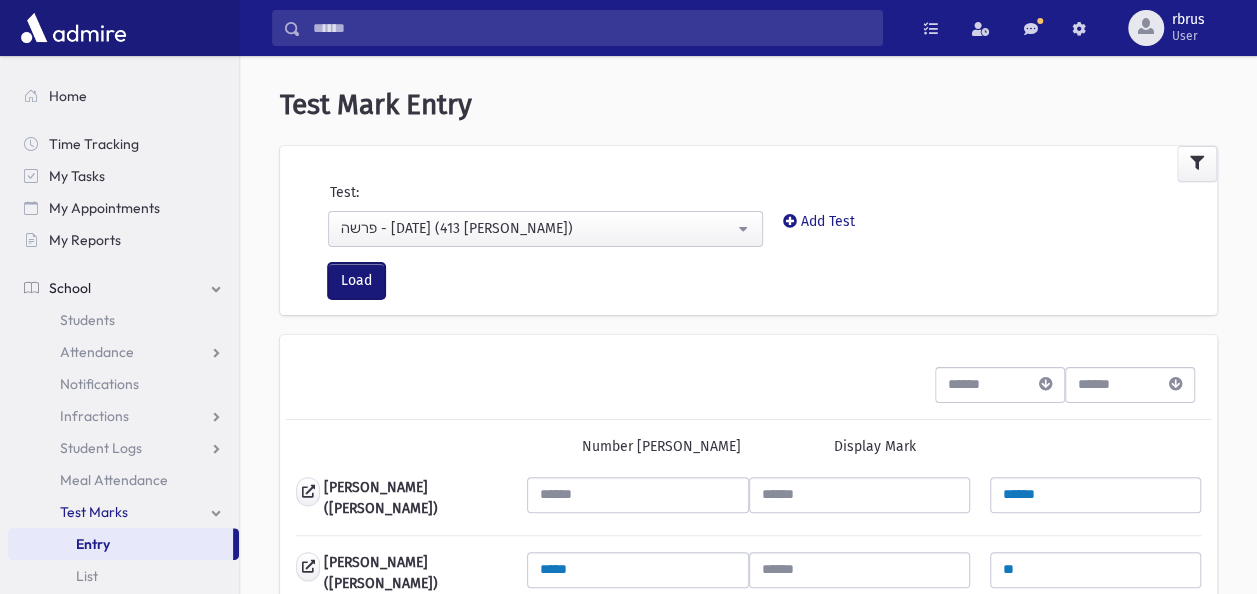 click on "Load" at bounding box center (356, 281) 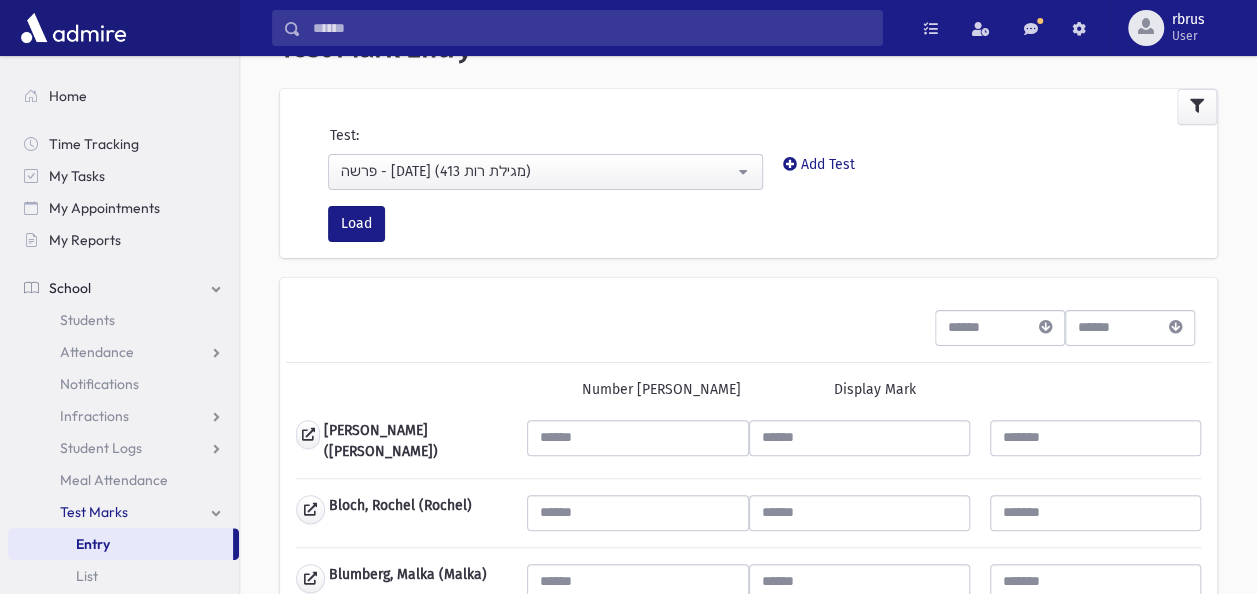 scroll, scrollTop: 100, scrollLeft: 0, axis: vertical 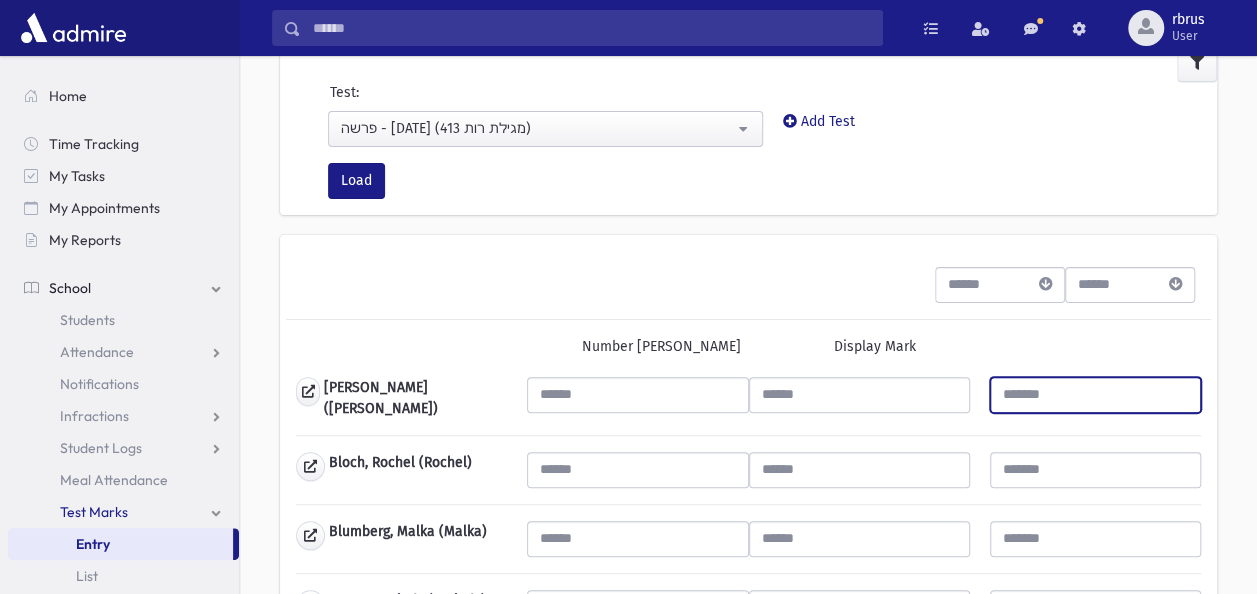 click at bounding box center (1095, 395) 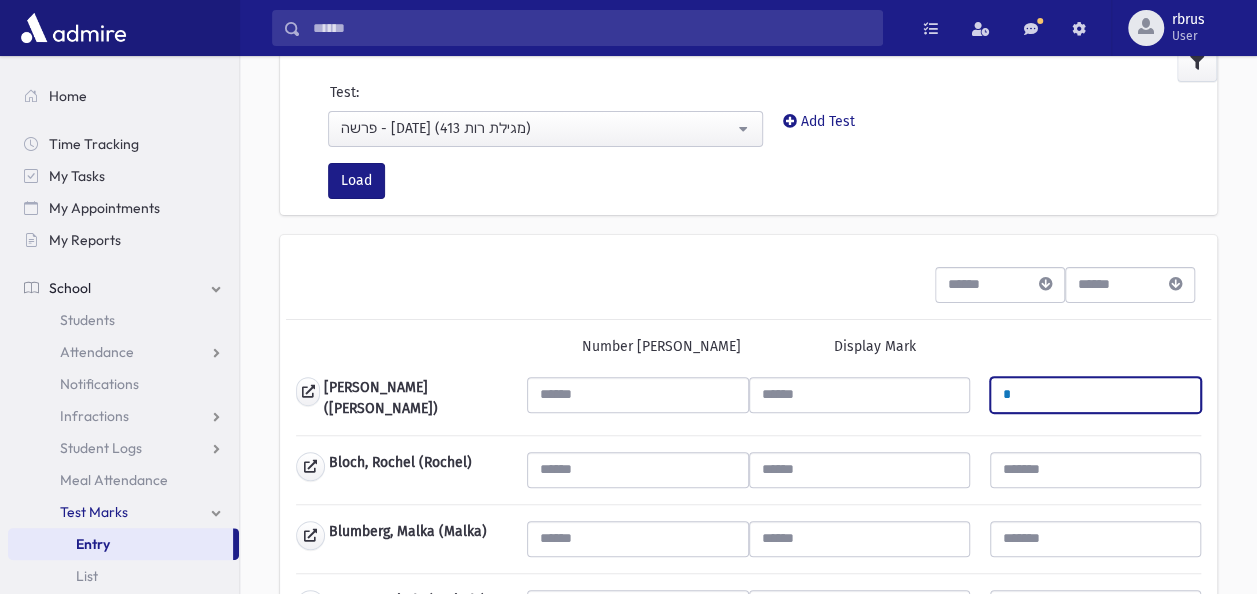 type on "*" 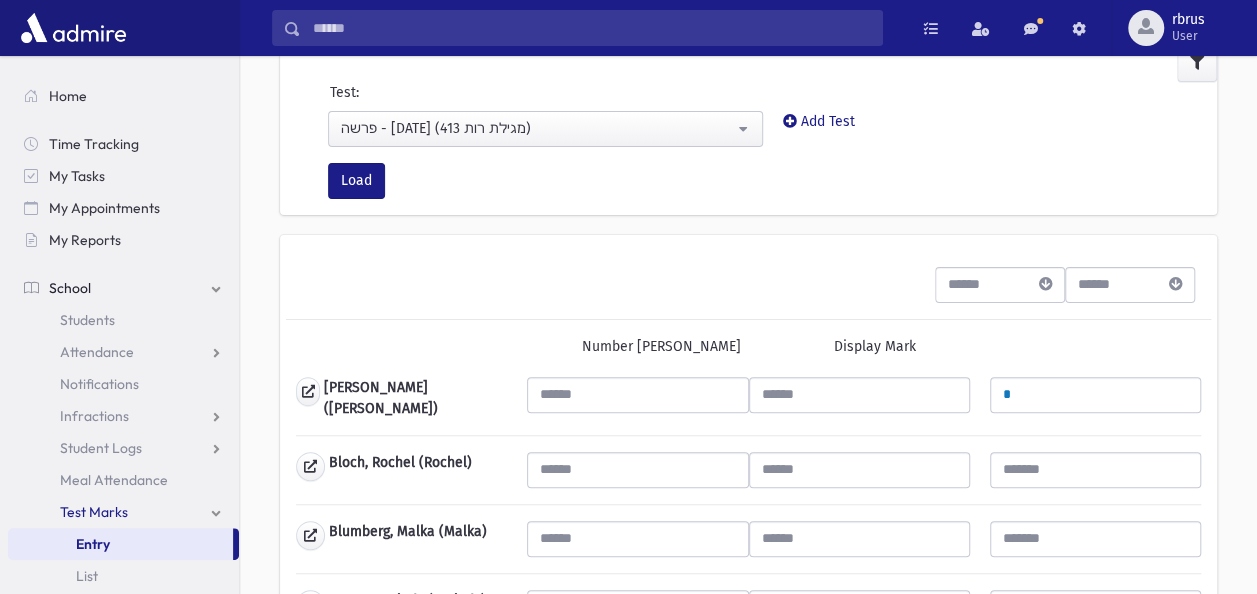 click on "Number [PERSON_NAME]
Display Mark" at bounding box center (748, 348) 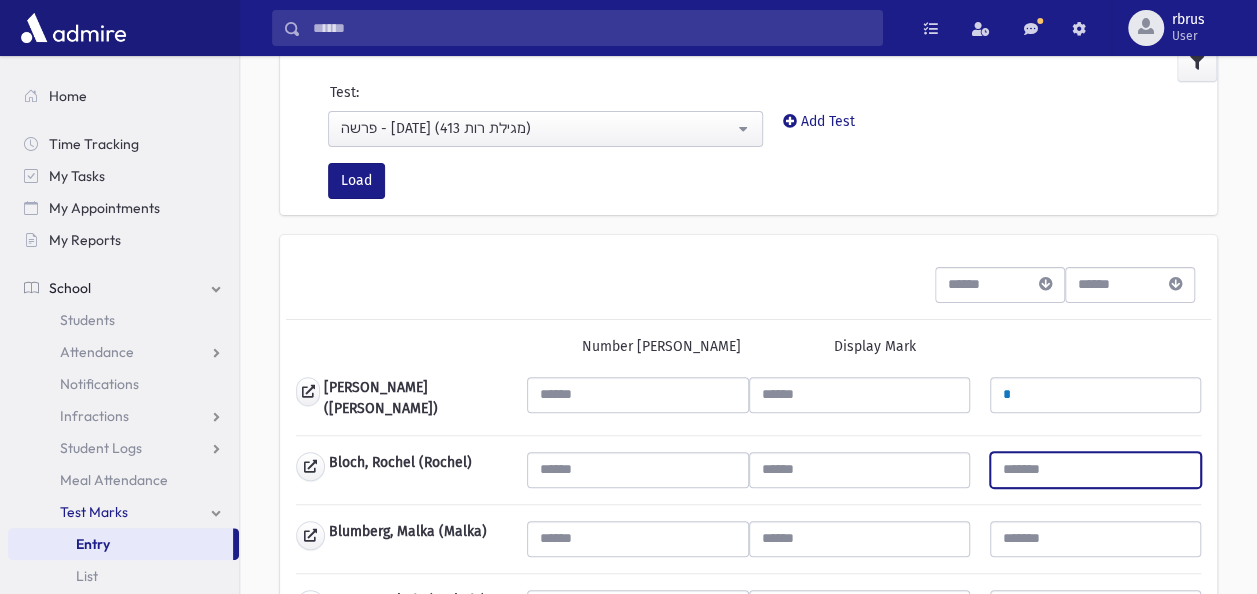 click at bounding box center [1095, 470] 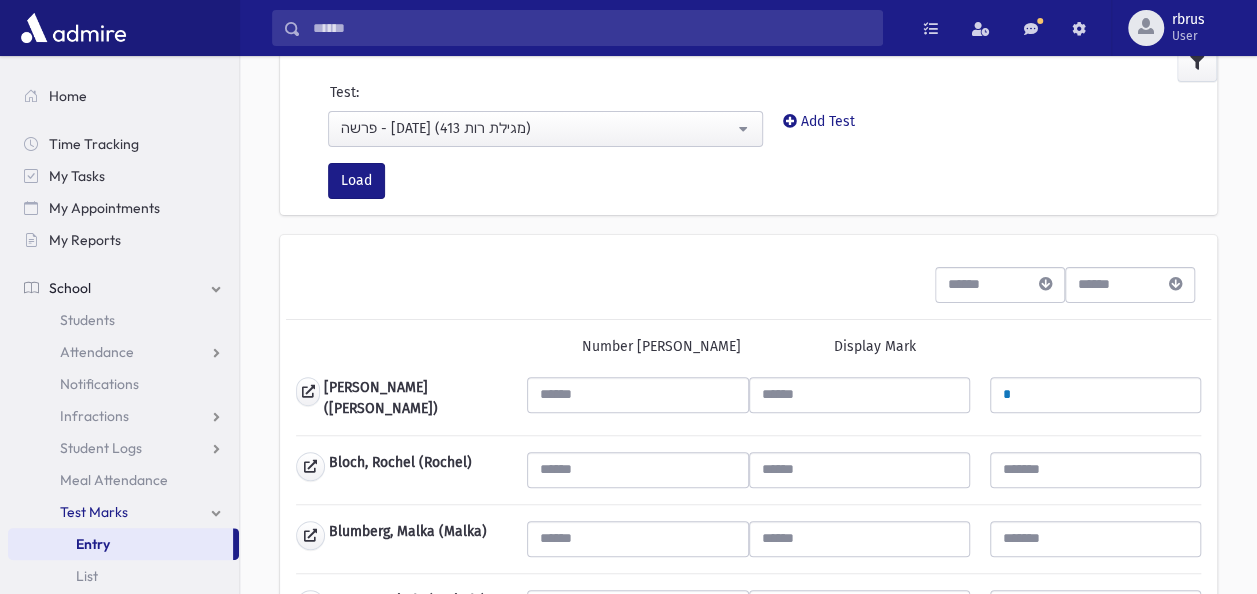 click on "Number Mark
Display Mark" at bounding box center (748, 348) 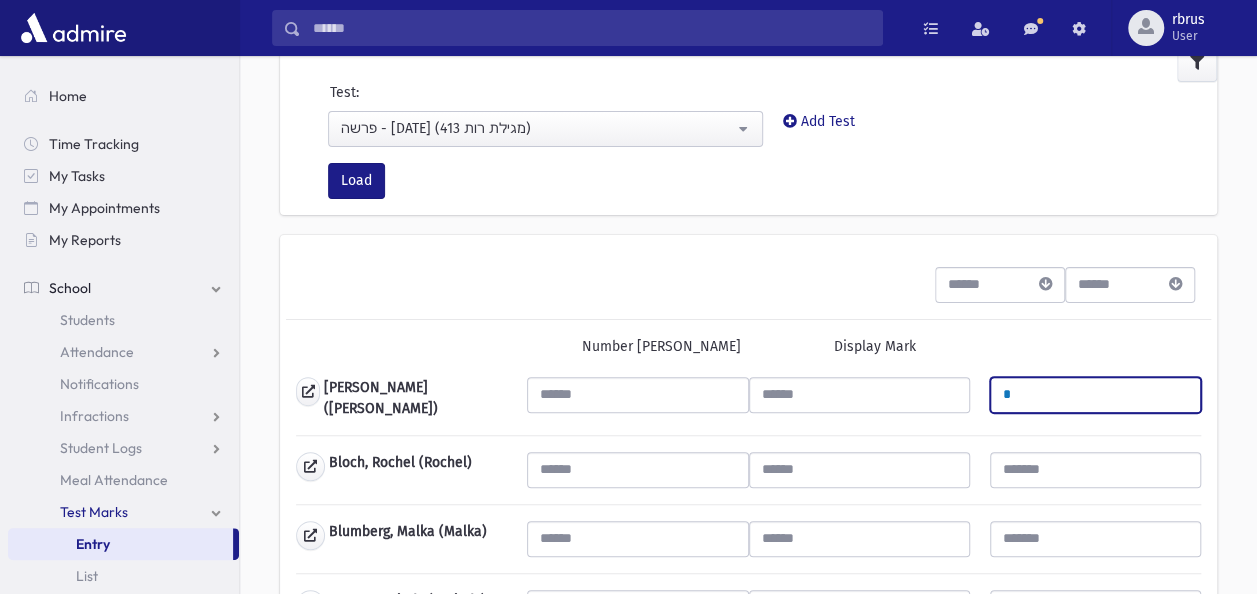 drag, startPoint x: 1013, startPoint y: 388, endPoint x: 990, endPoint y: 395, distance: 24.04163 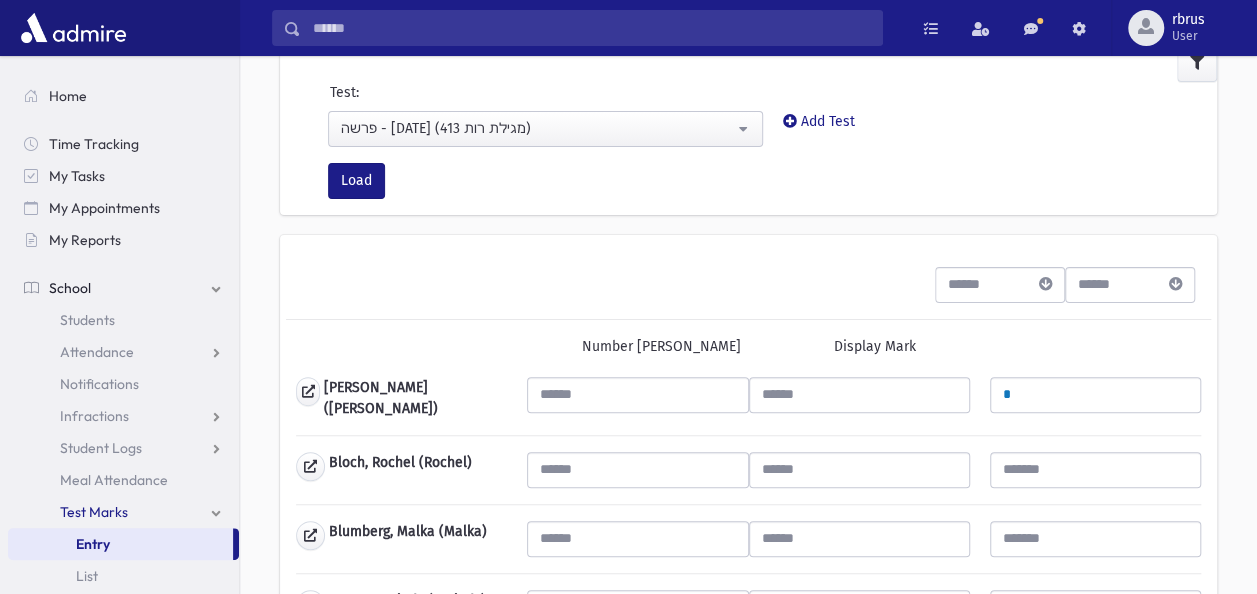 click on "Number Mark
Display Mark" at bounding box center (748, 348) 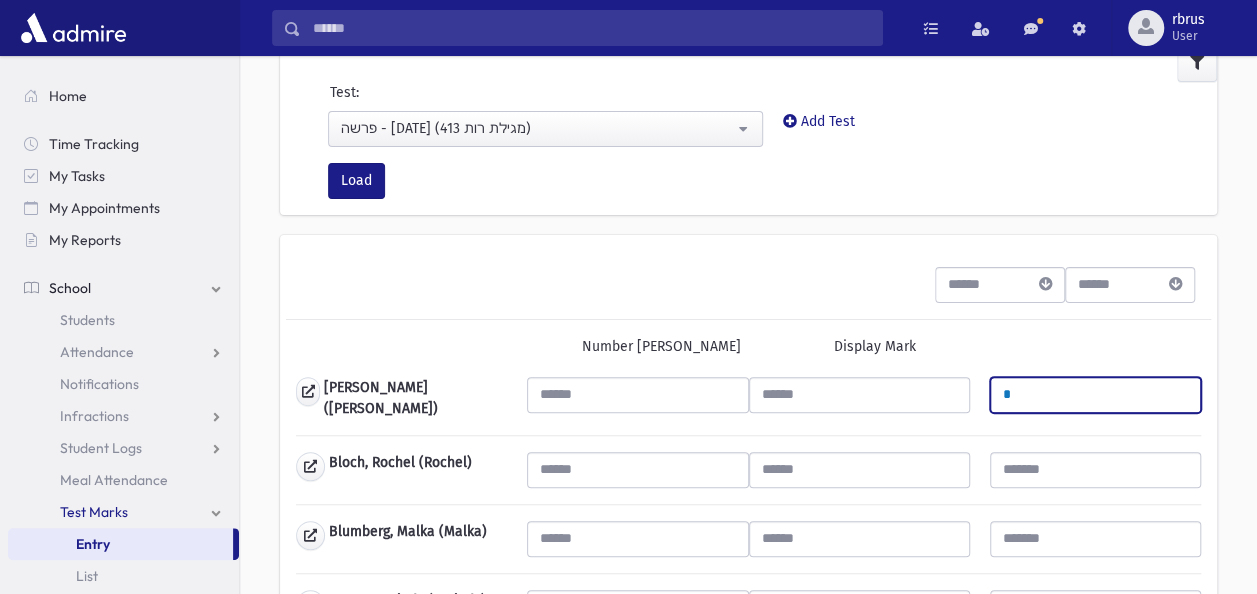 drag, startPoint x: 1008, startPoint y: 402, endPoint x: 992, endPoint y: 407, distance: 16.763054 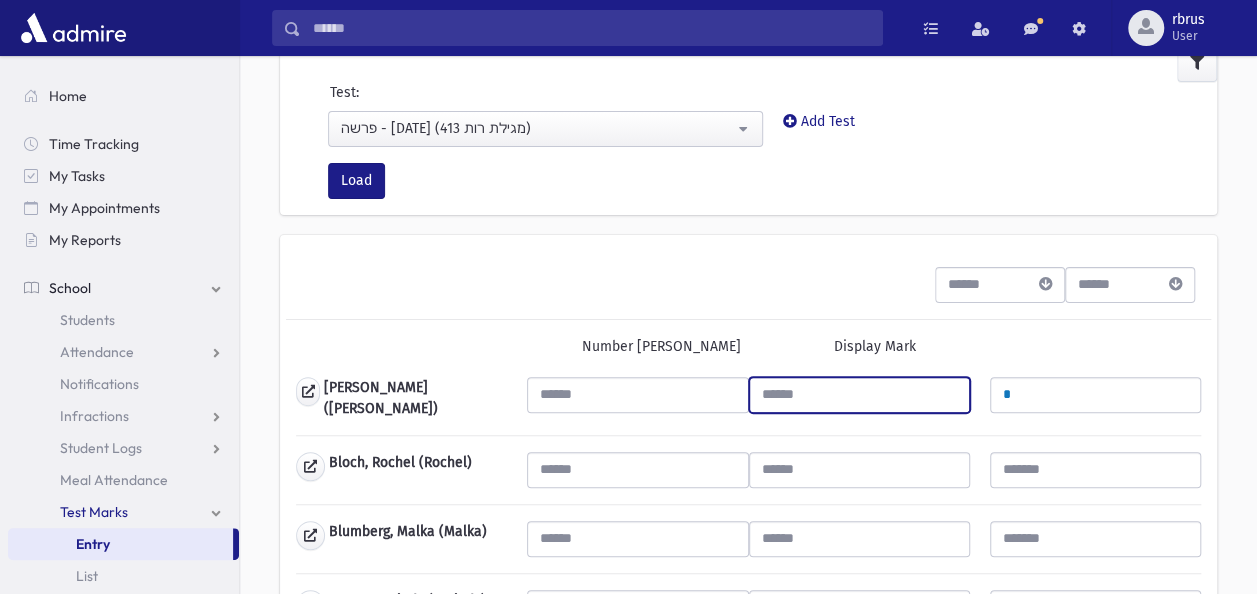 click at bounding box center (859, 395) 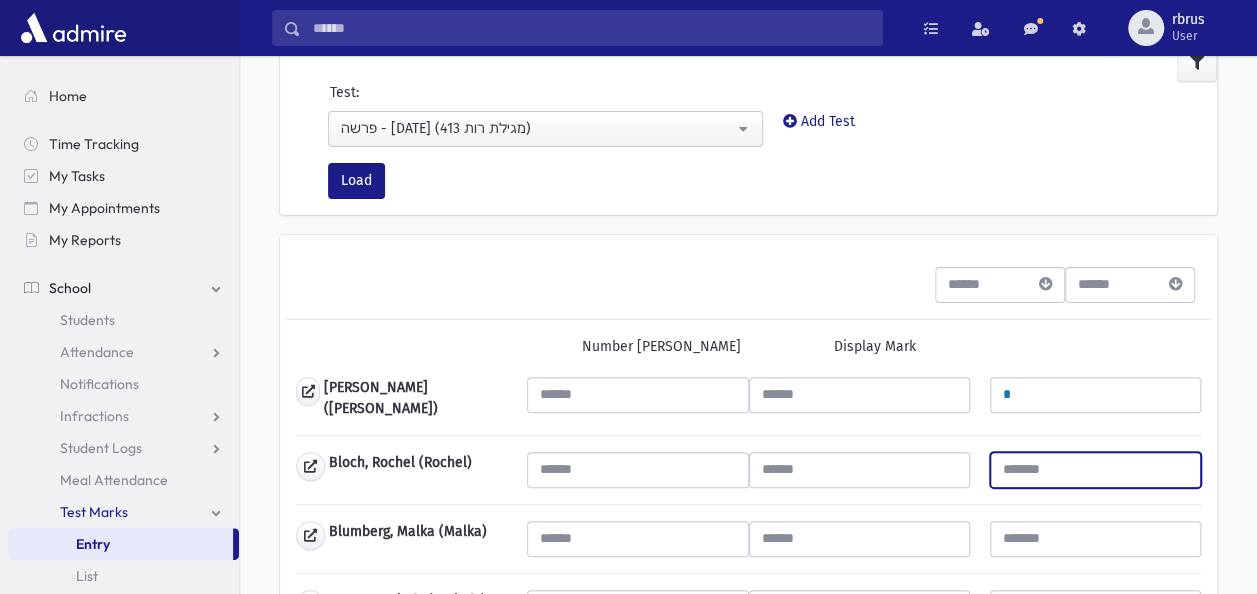 click at bounding box center (1095, 470) 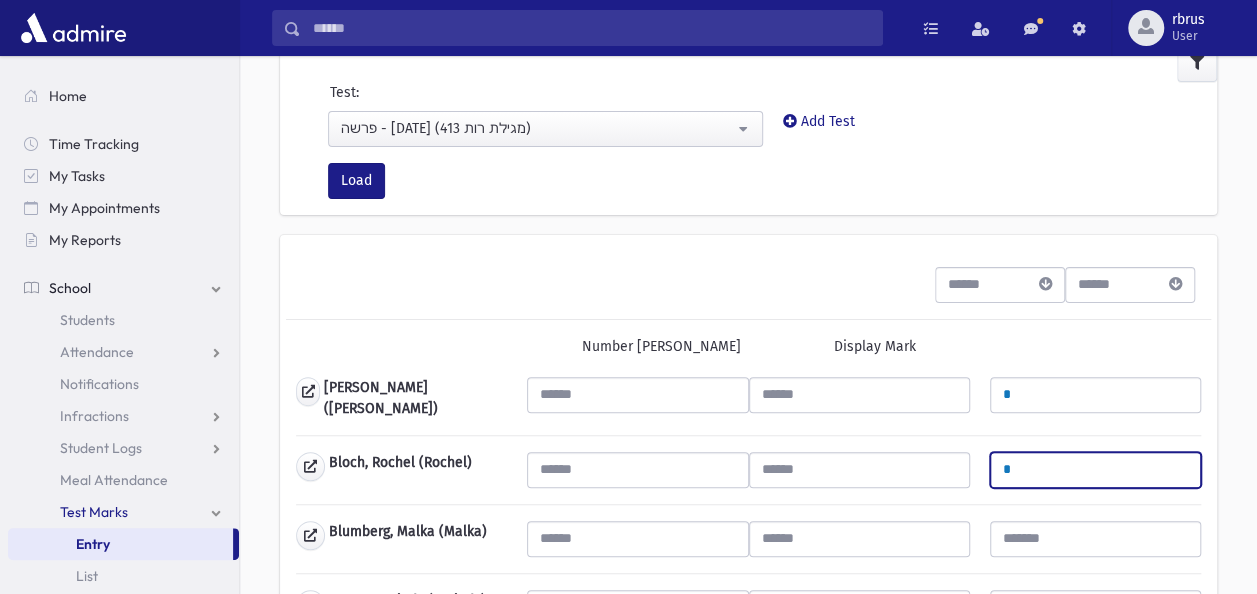 type on "*" 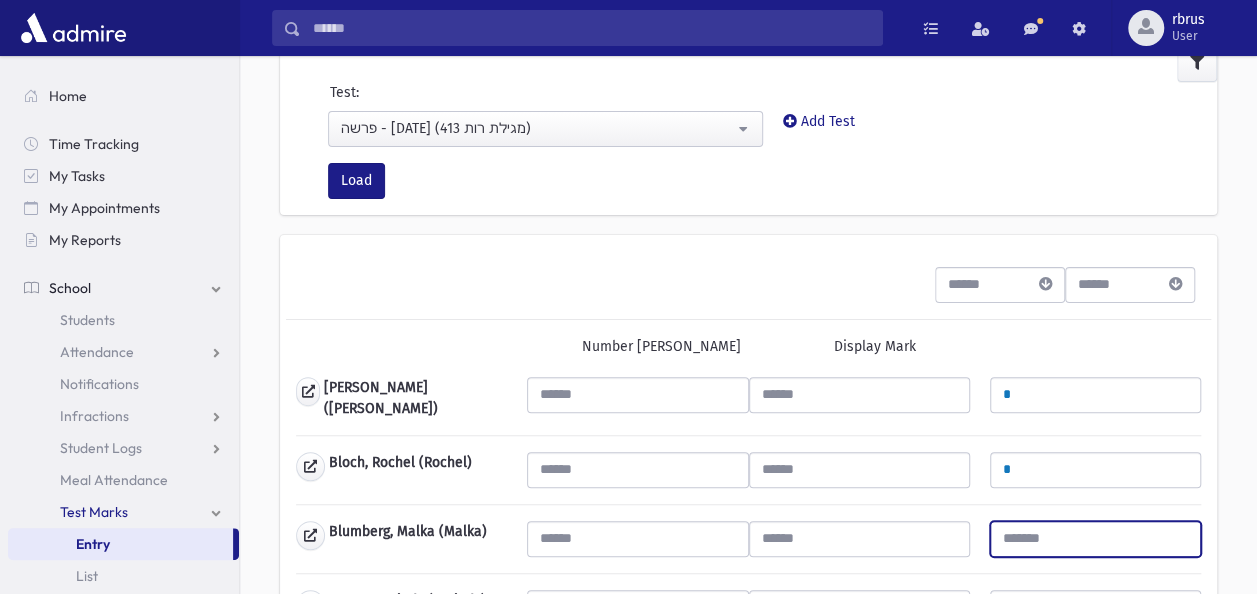 click at bounding box center (1095, 539) 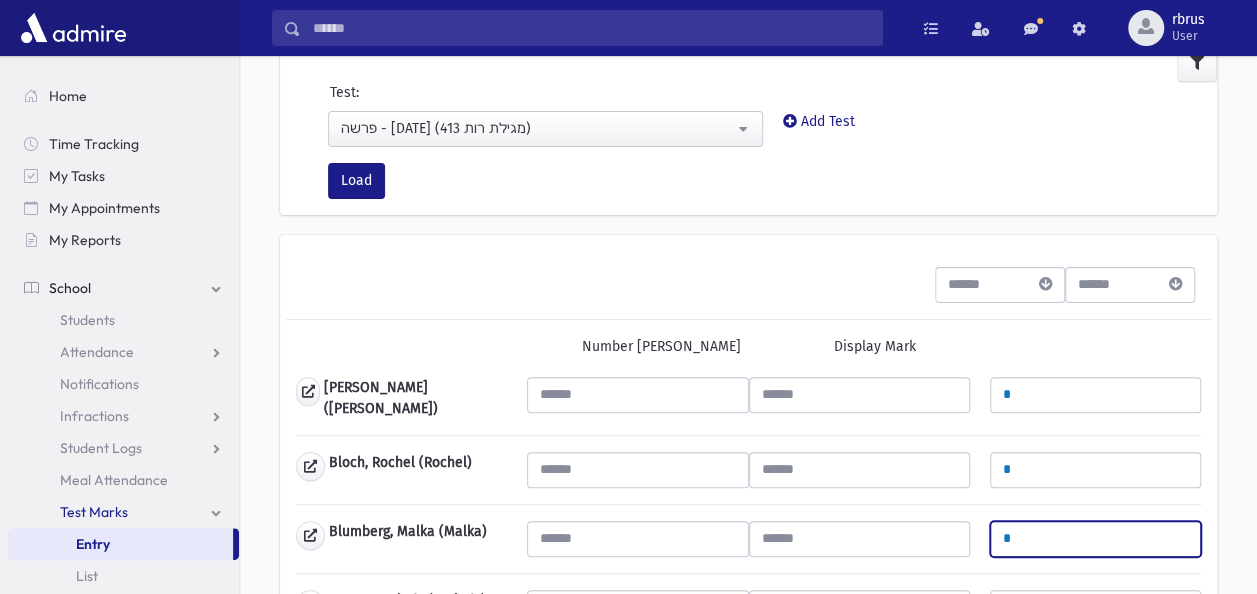 type on "*" 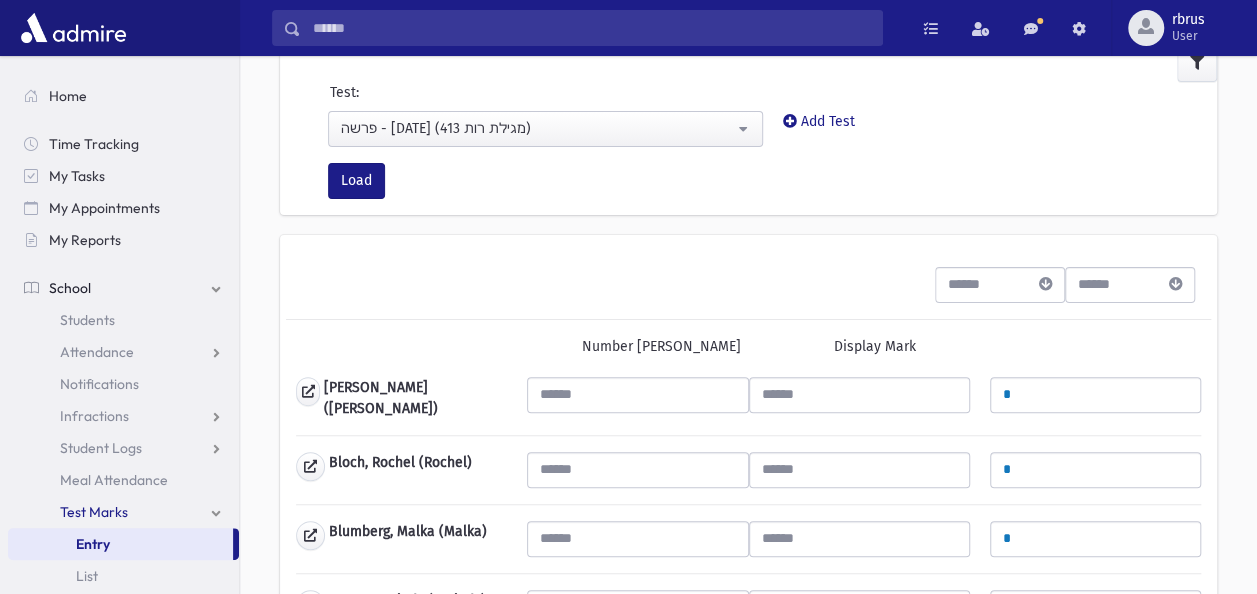 click on "Babayoff, Yael (Yael)
*
Bloch, Rochel (Rochel)
*
Blumberg, Malka (Malka)
*" at bounding box center [748, 1615] 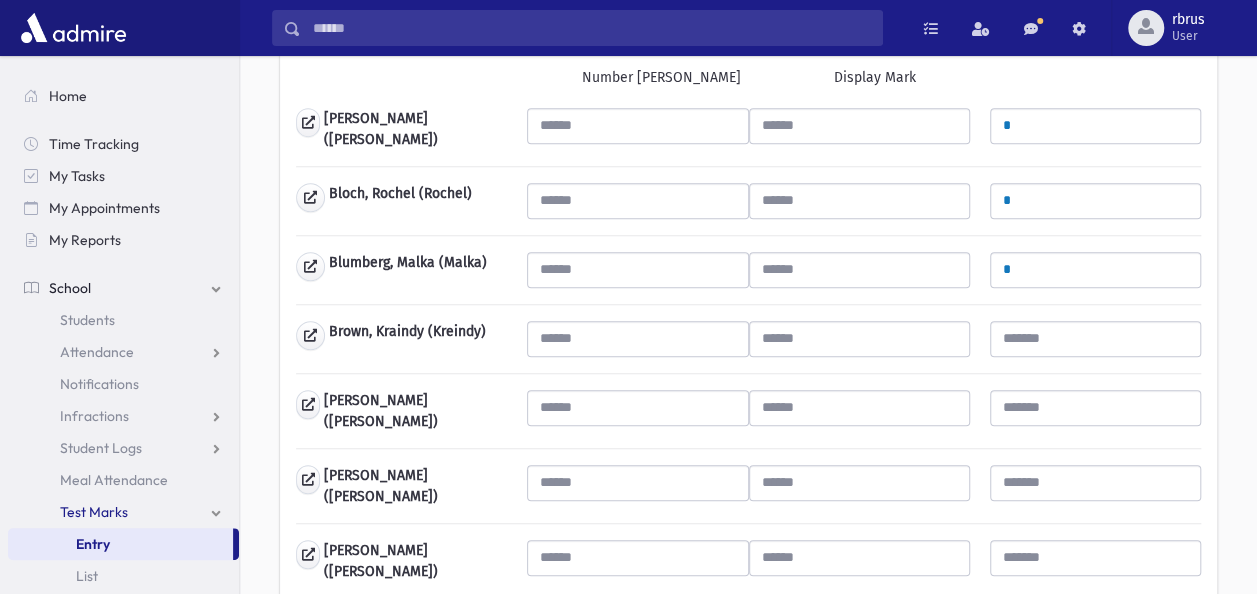 scroll, scrollTop: 400, scrollLeft: 0, axis: vertical 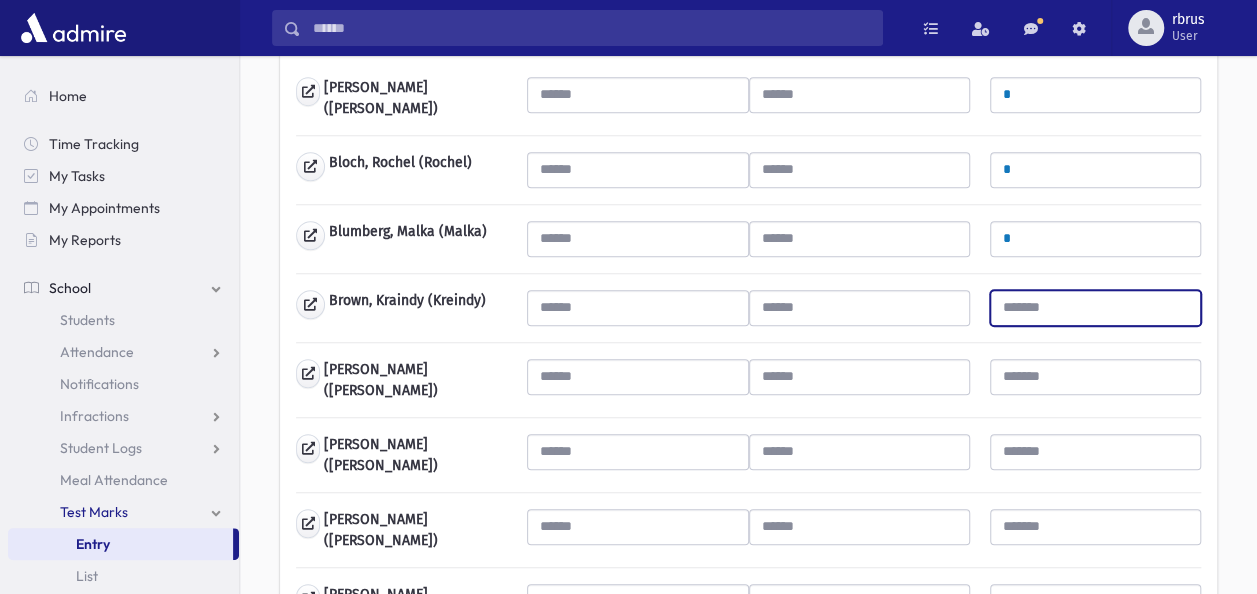 click at bounding box center [1095, 308] 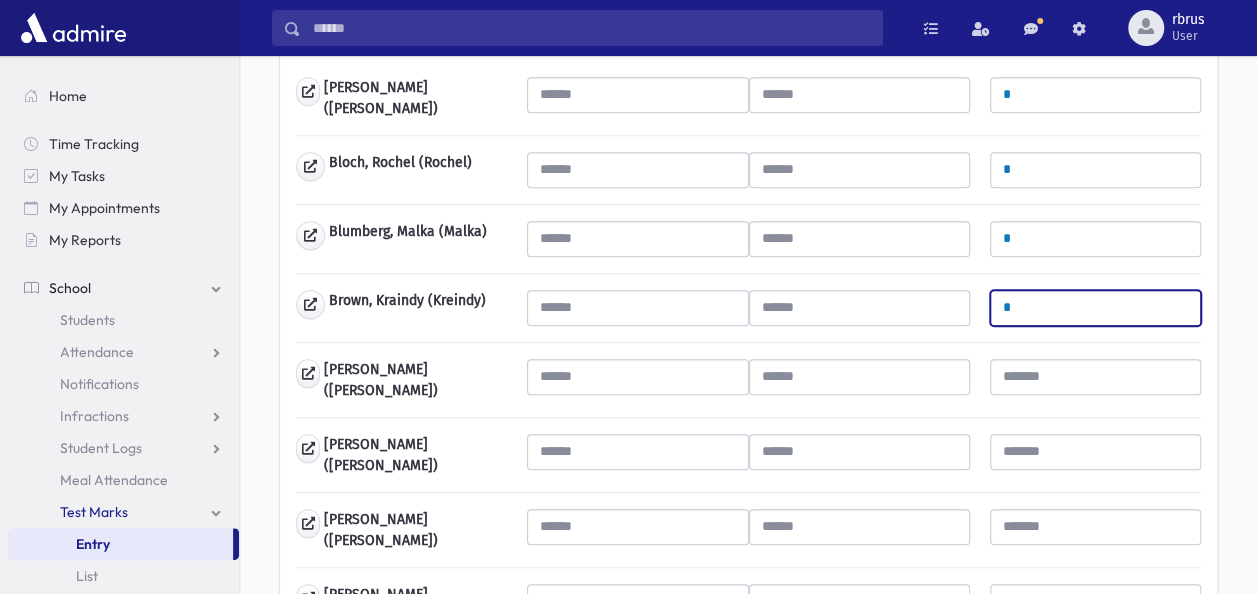 type on "*" 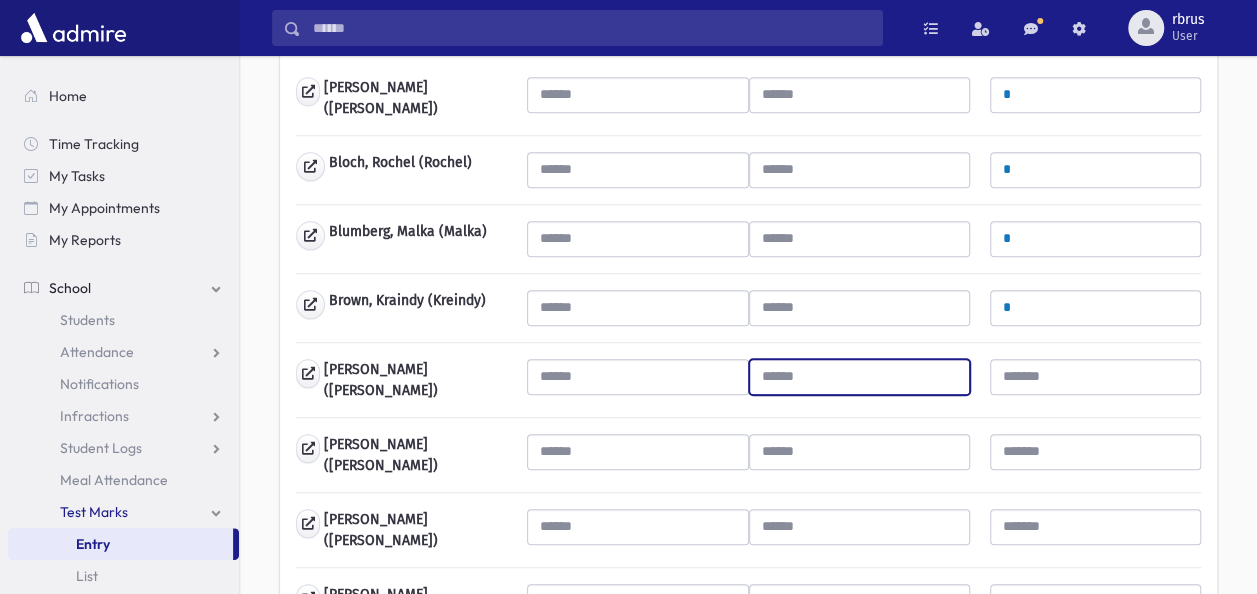 click at bounding box center (859, 377) 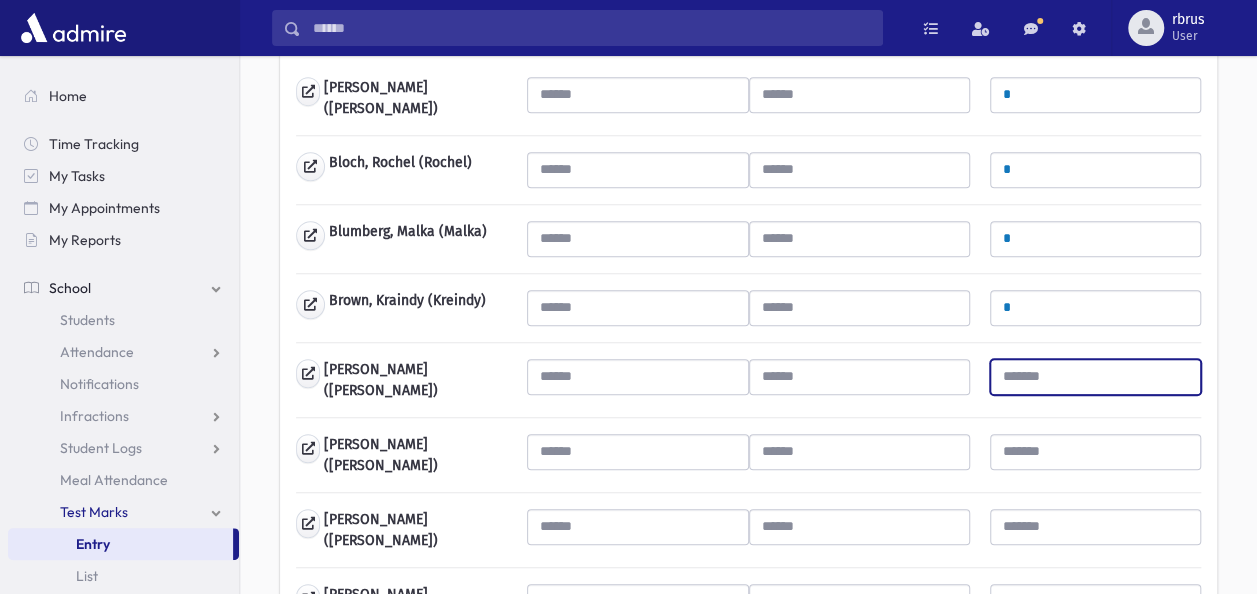 click at bounding box center [1095, 377] 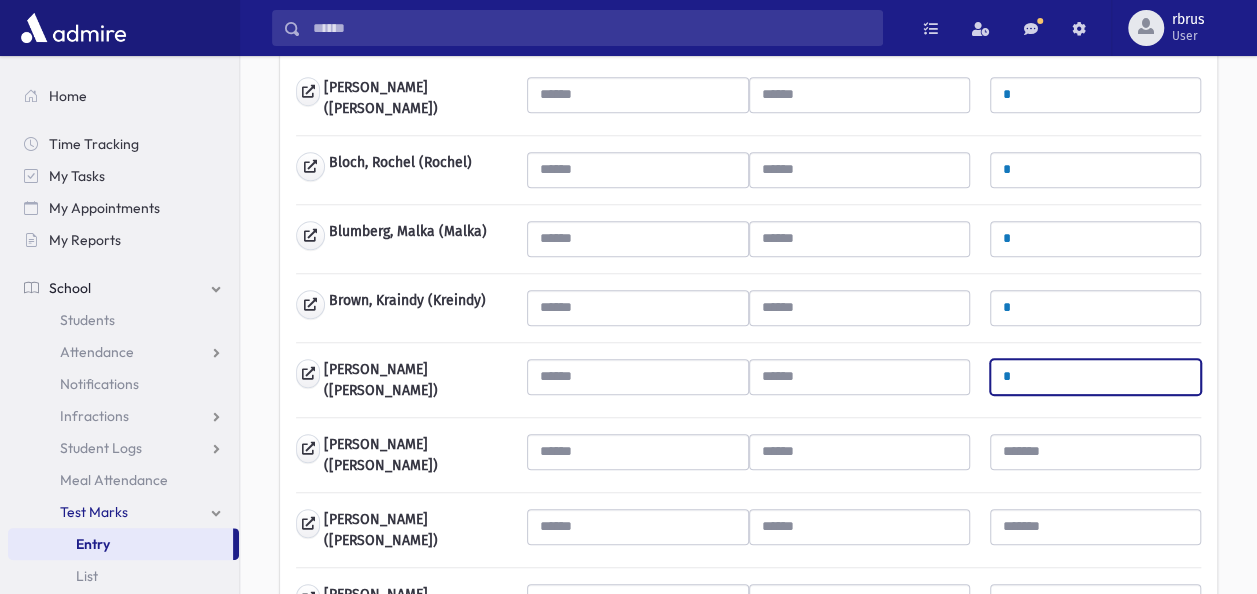 type on "*" 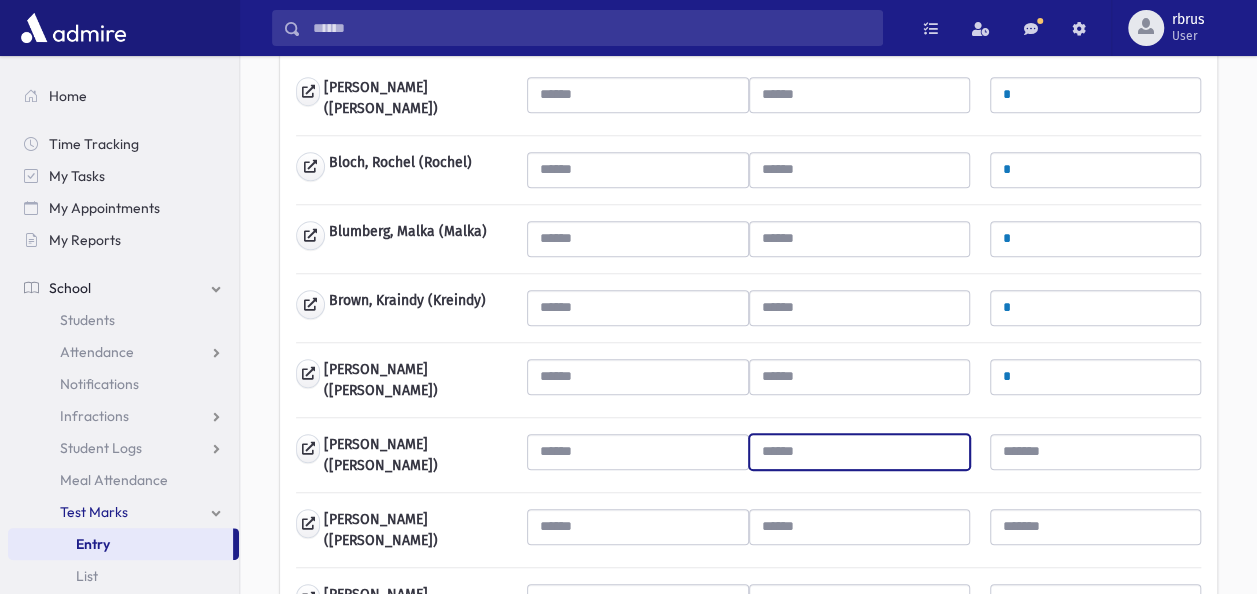 click at bounding box center [859, 452] 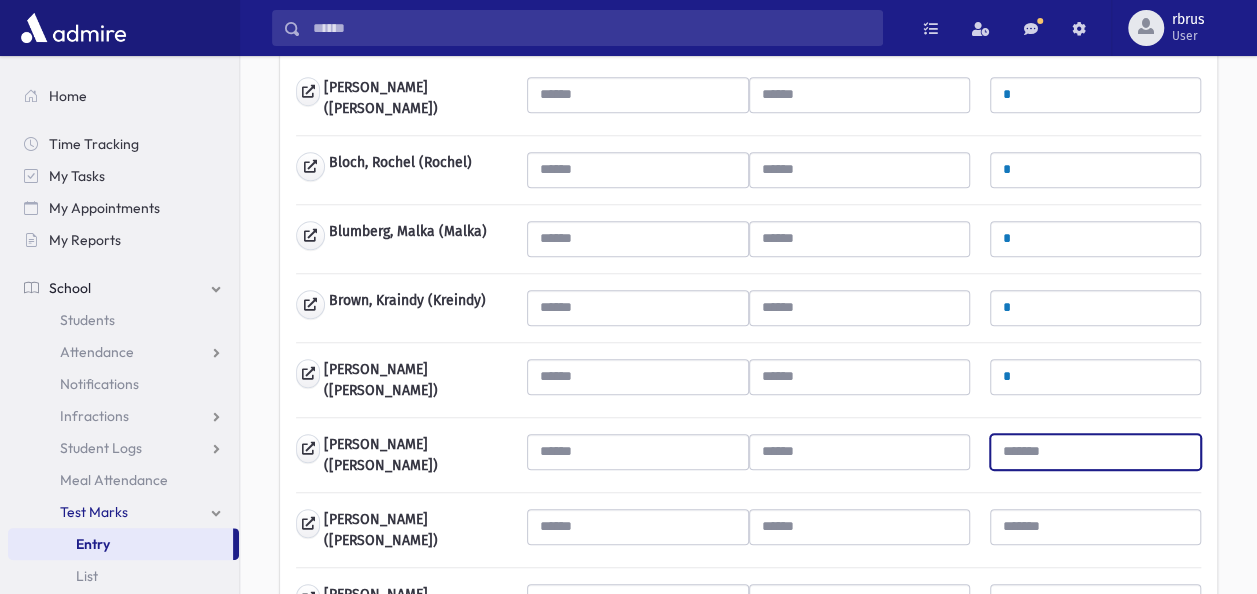 click at bounding box center [1095, 452] 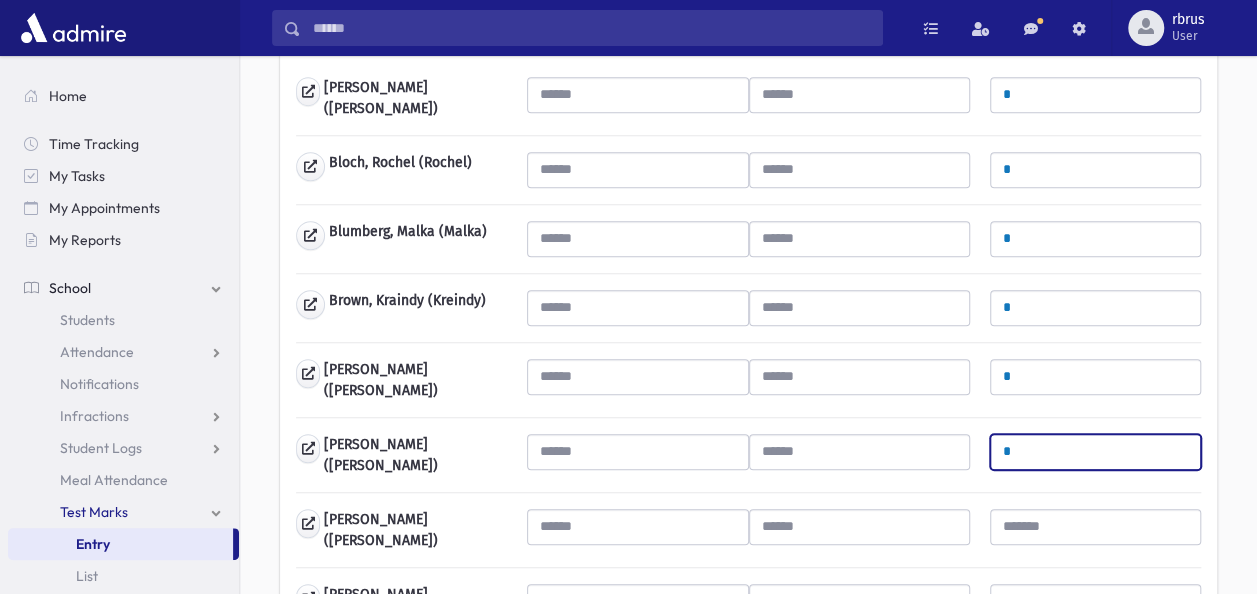 type on "*" 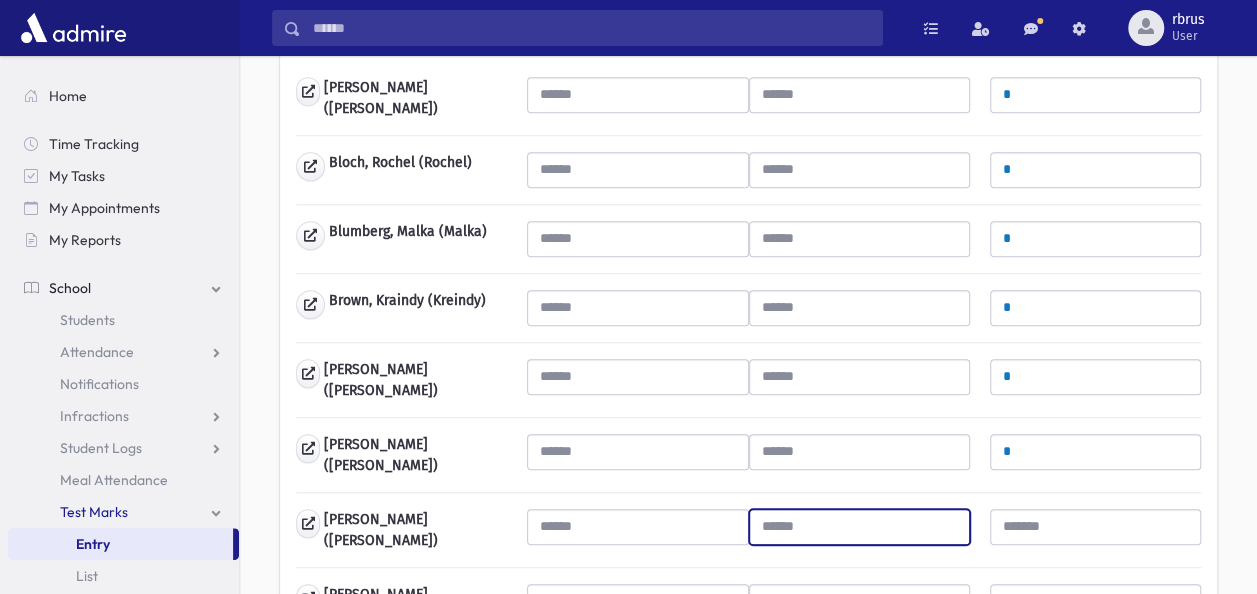 click at bounding box center [859, 527] 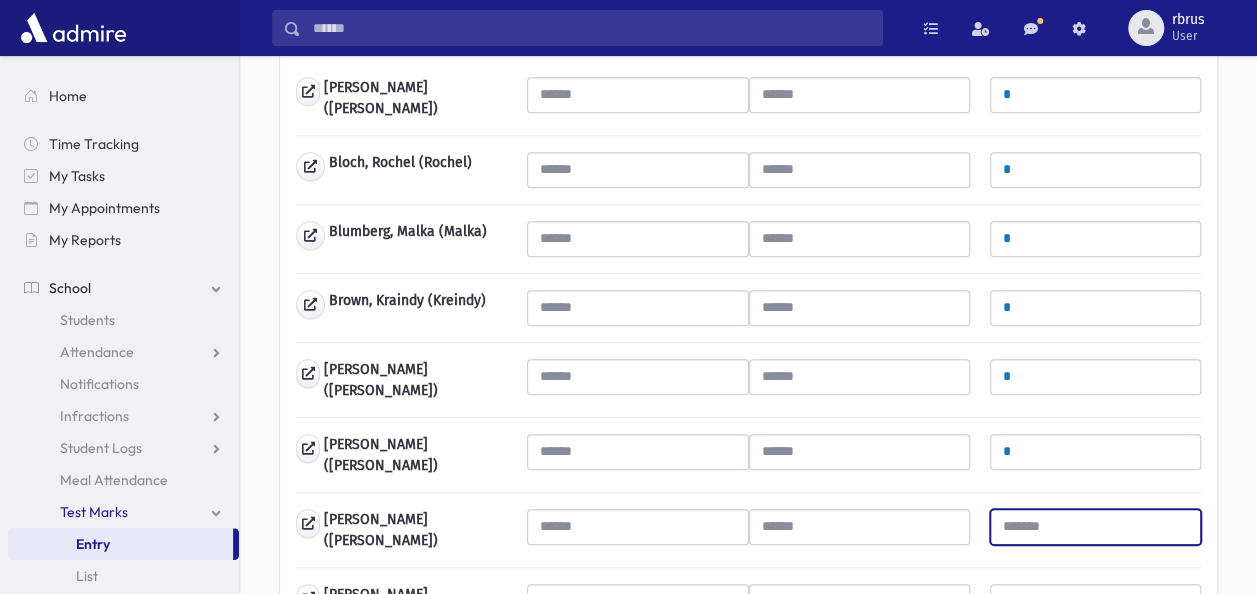 click at bounding box center [1095, 527] 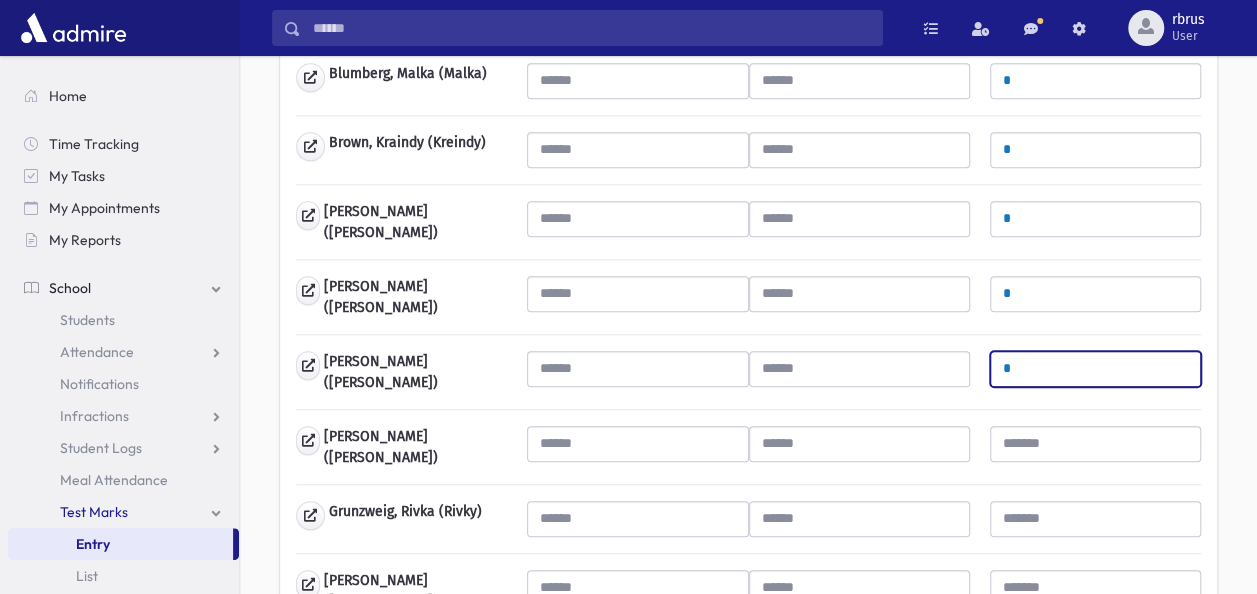 scroll, scrollTop: 700, scrollLeft: 0, axis: vertical 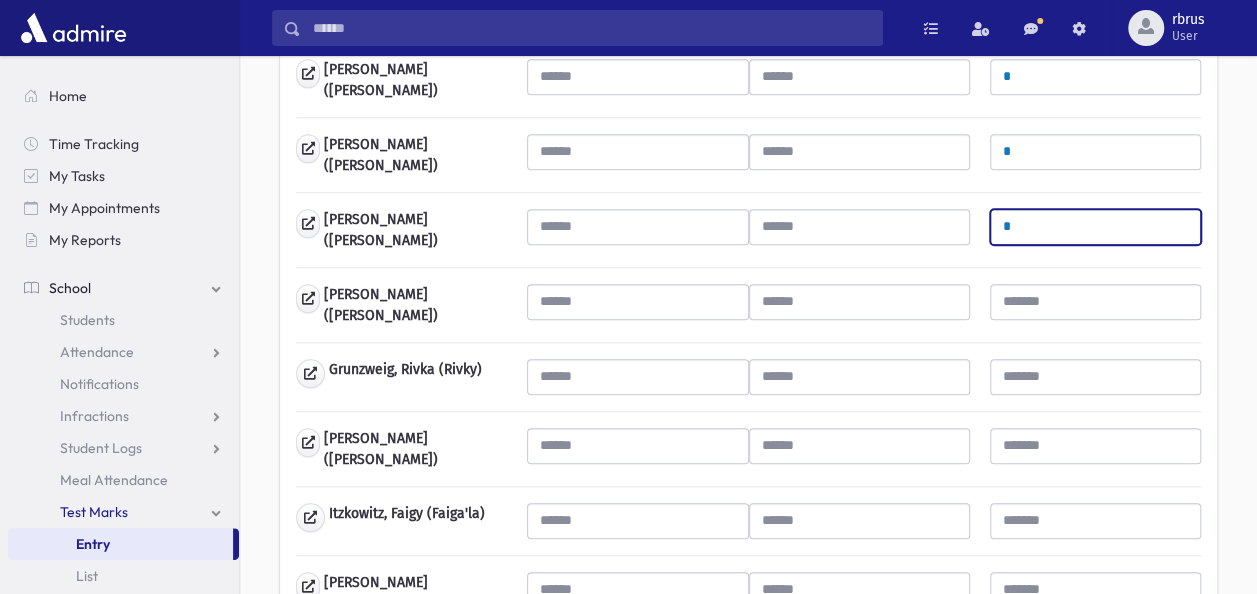 type on "*" 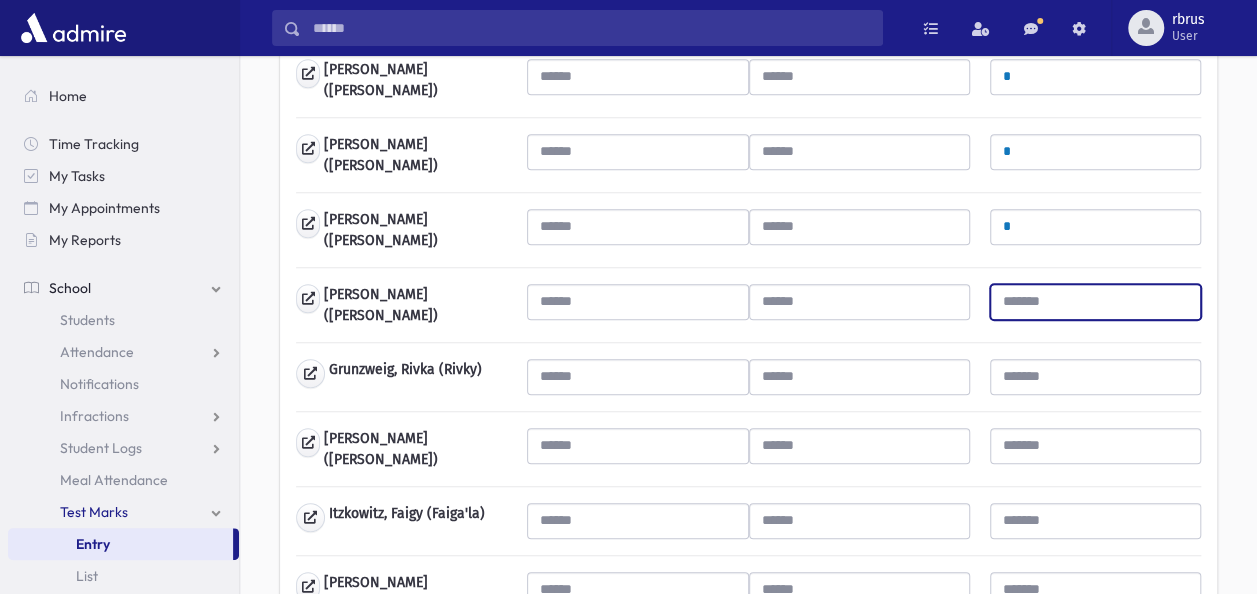 click at bounding box center [1095, 302] 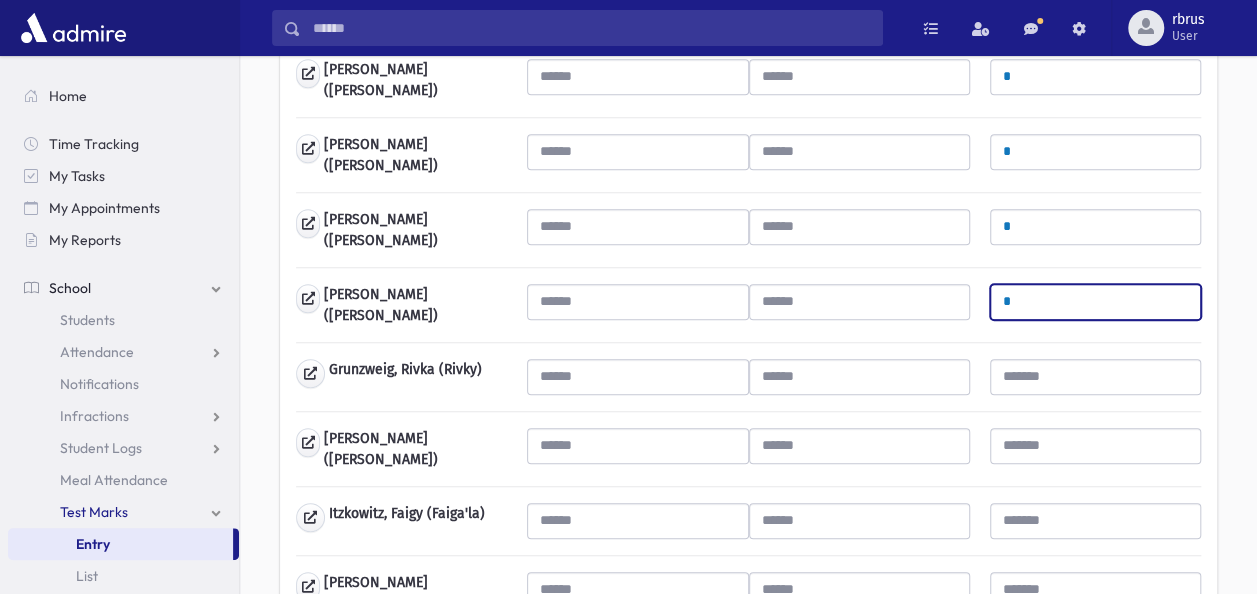 type on "*" 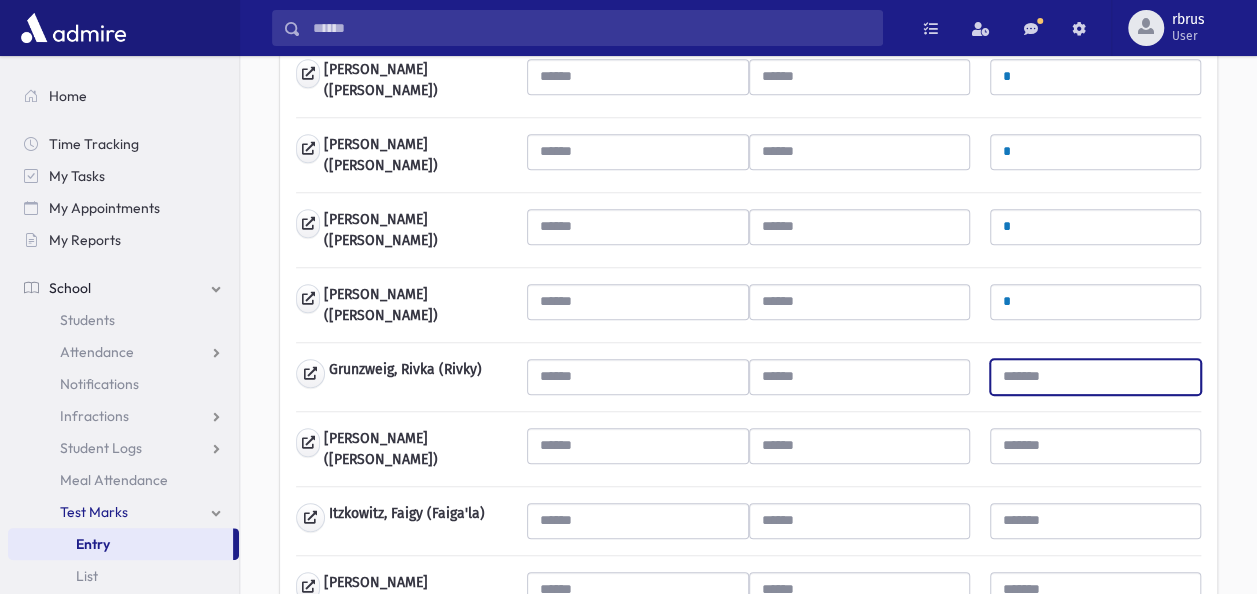 click at bounding box center [1095, 377] 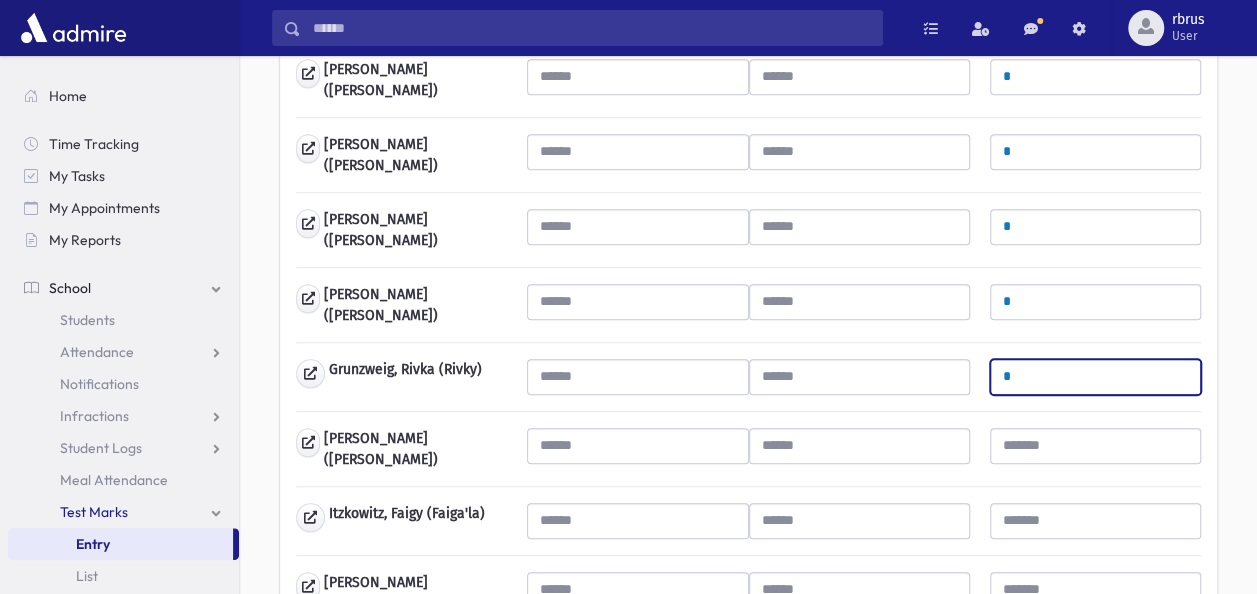 type on "*" 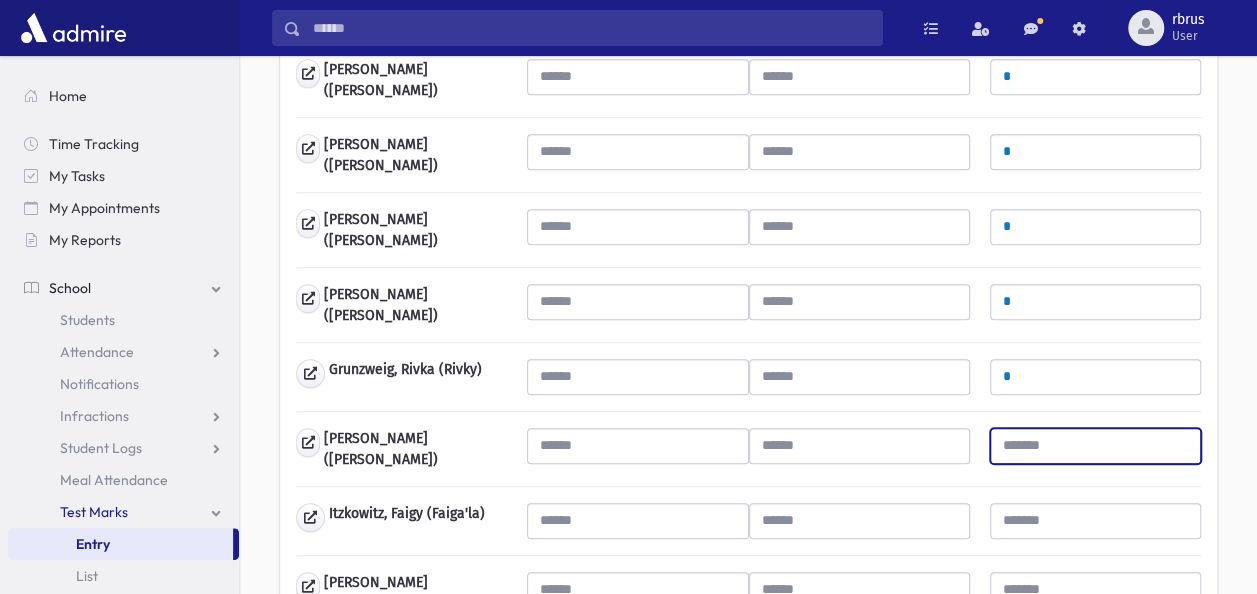 click at bounding box center [1095, 446] 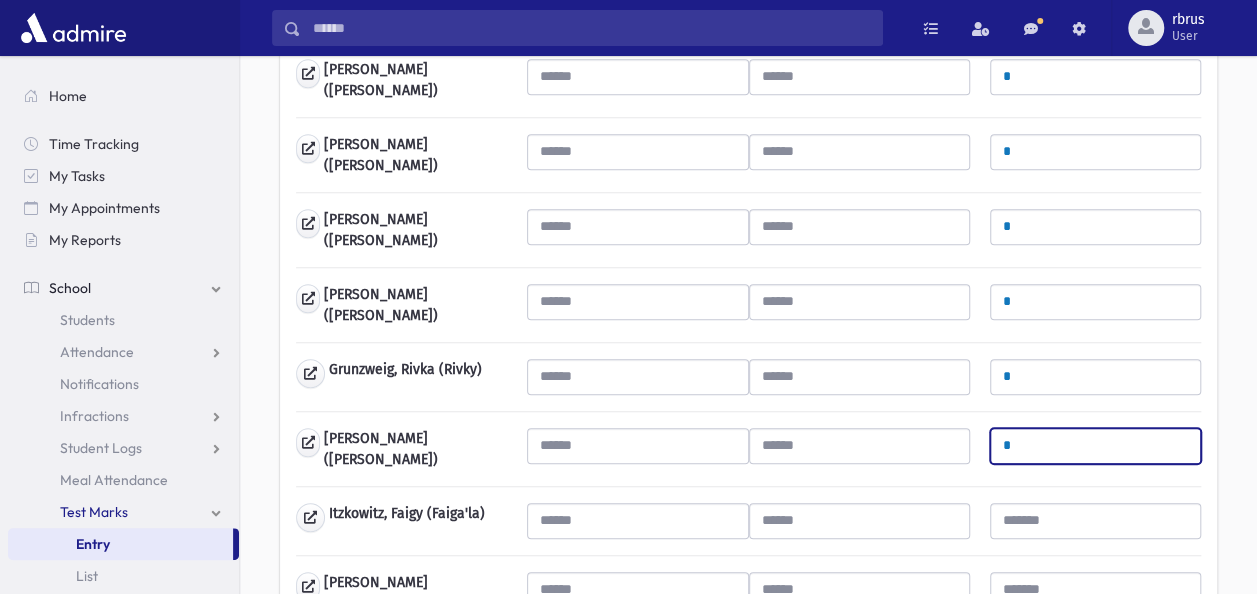 type on "*" 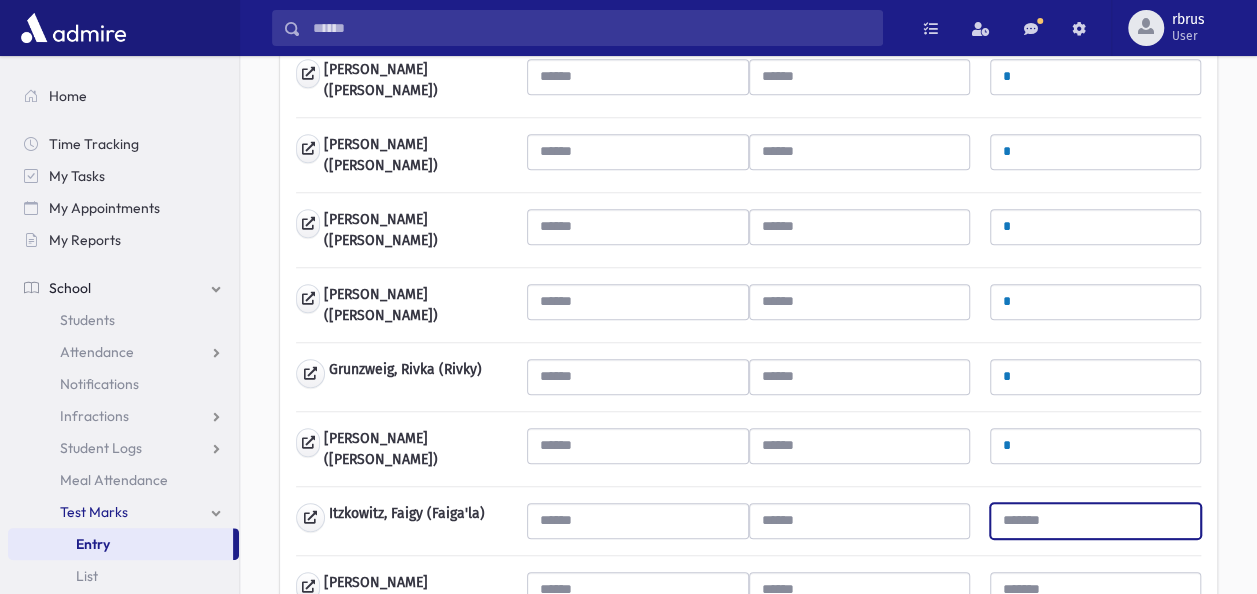 click at bounding box center (1095, 521) 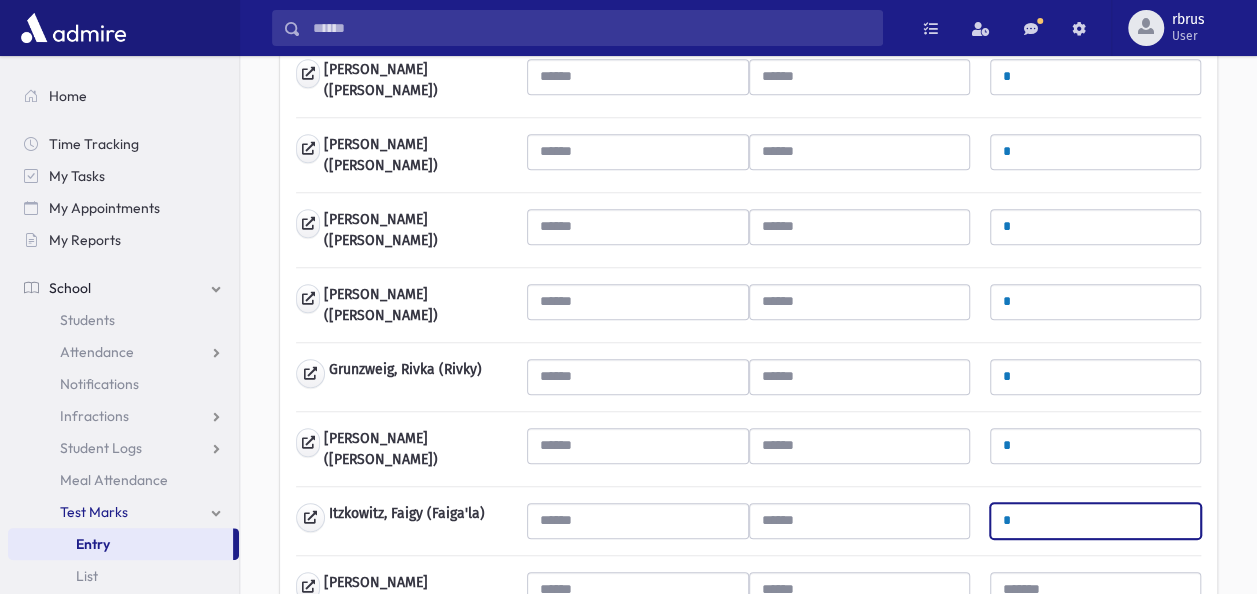 type on "*" 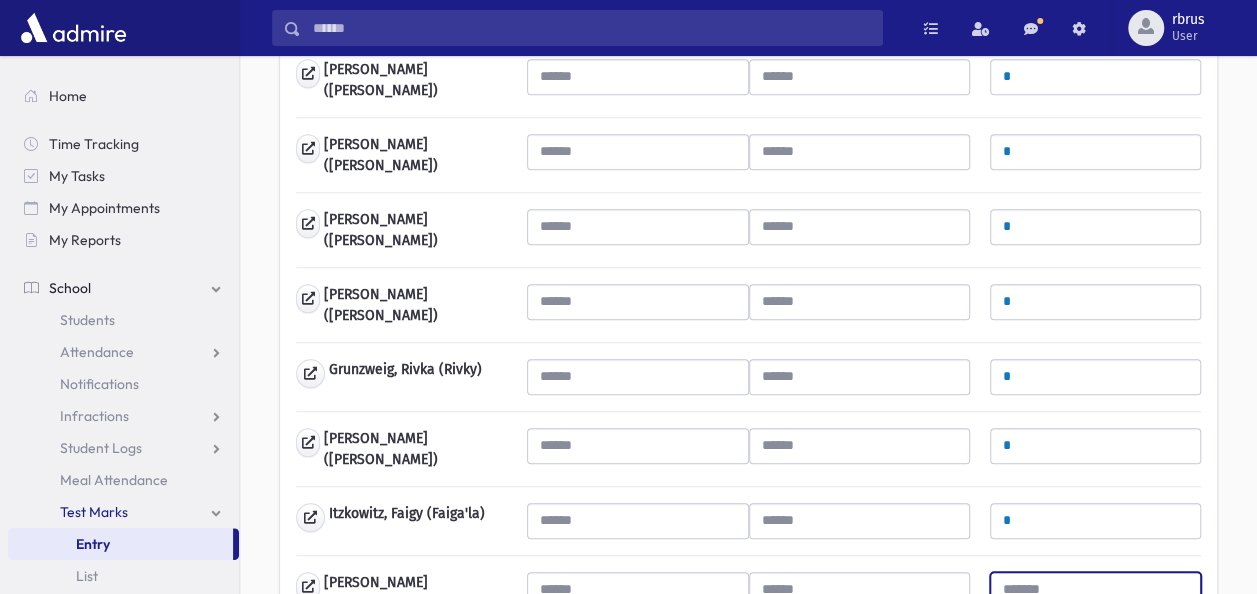 click at bounding box center [1095, 590] 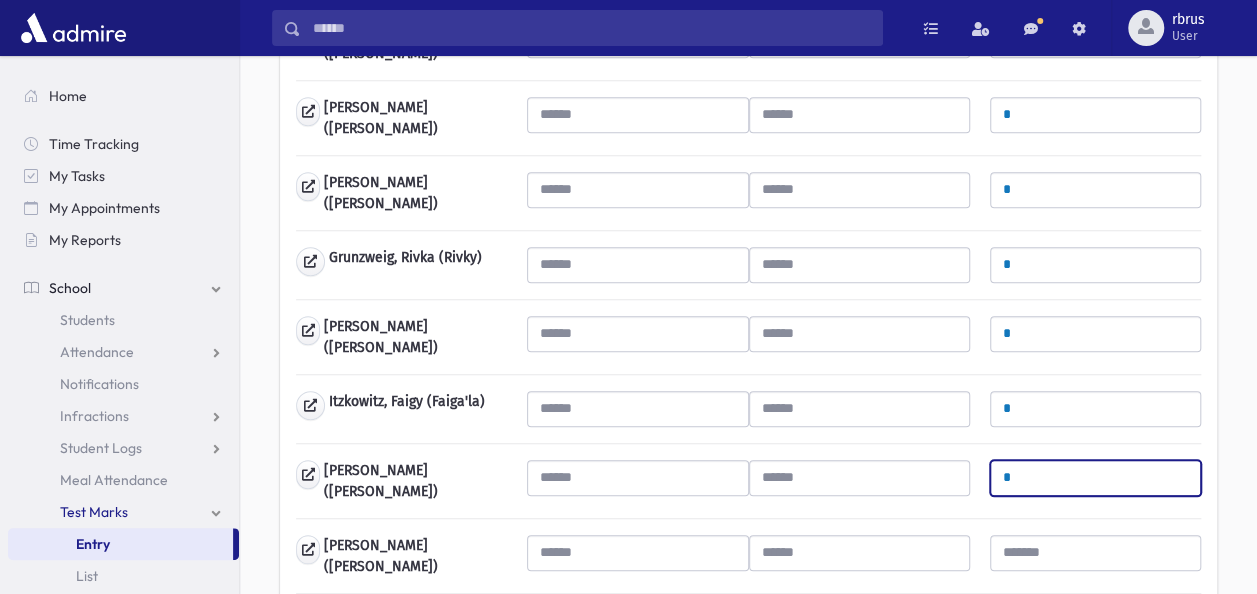 scroll, scrollTop: 1000, scrollLeft: 0, axis: vertical 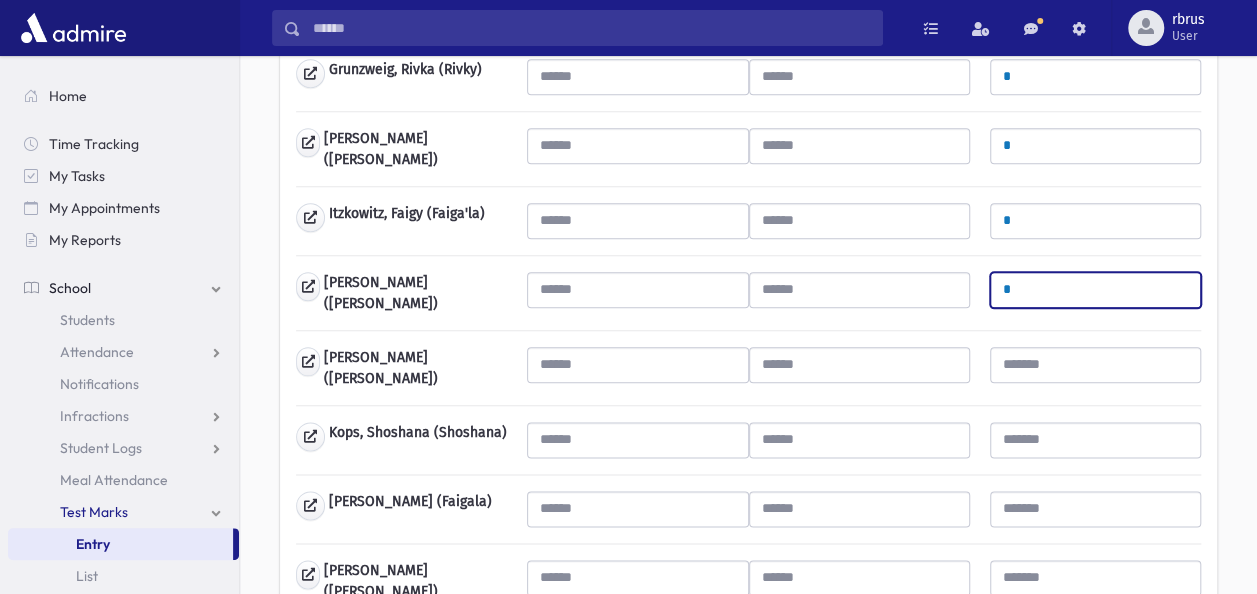 type on "*" 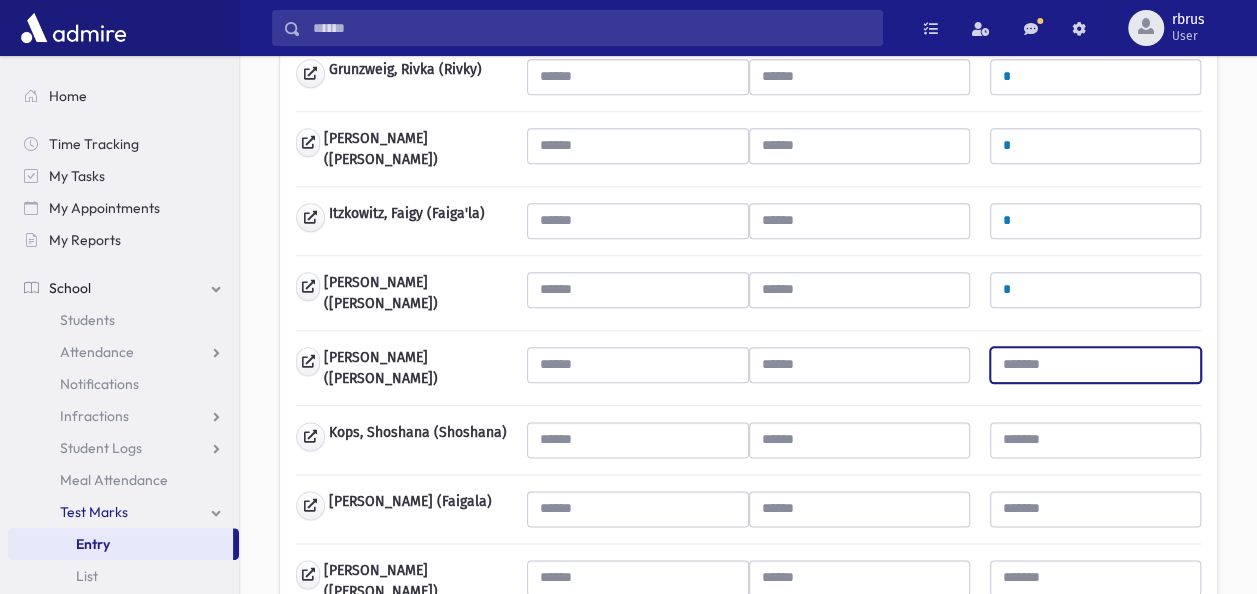 click at bounding box center [1095, 365] 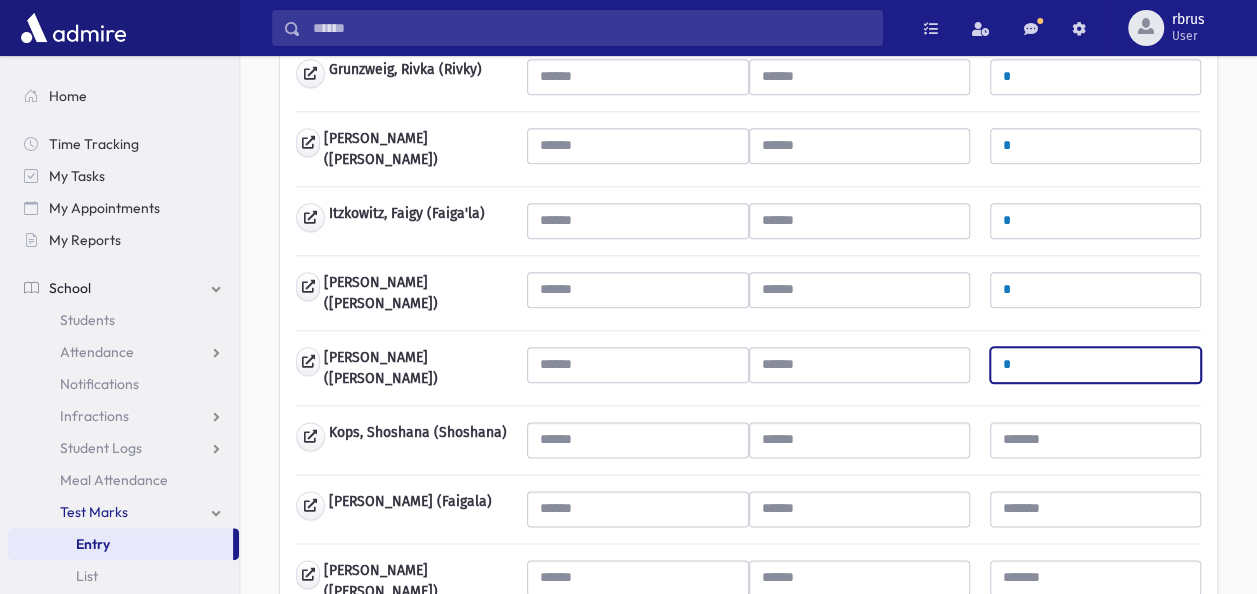 type on "*" 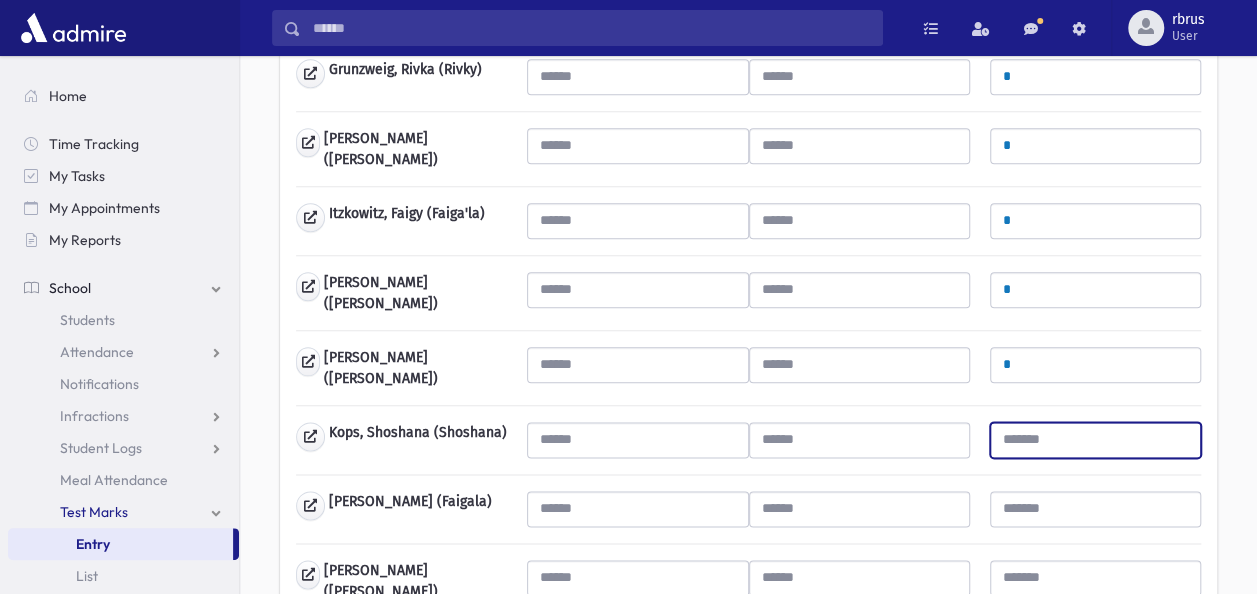click at bounding box center [1095, 440] 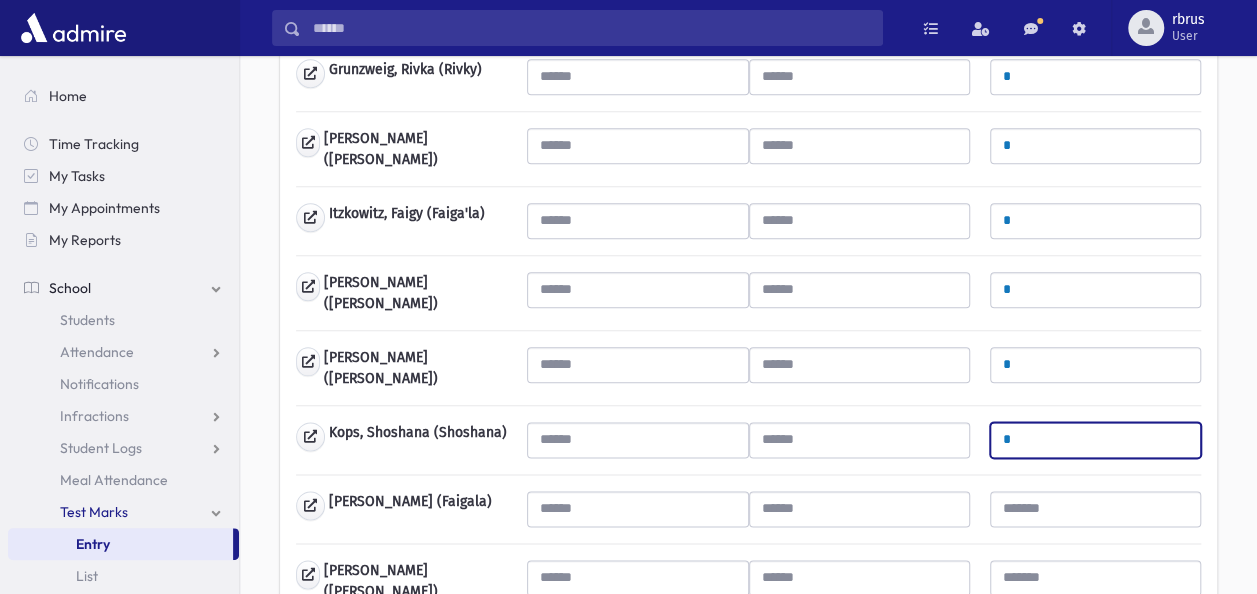 type on "*" 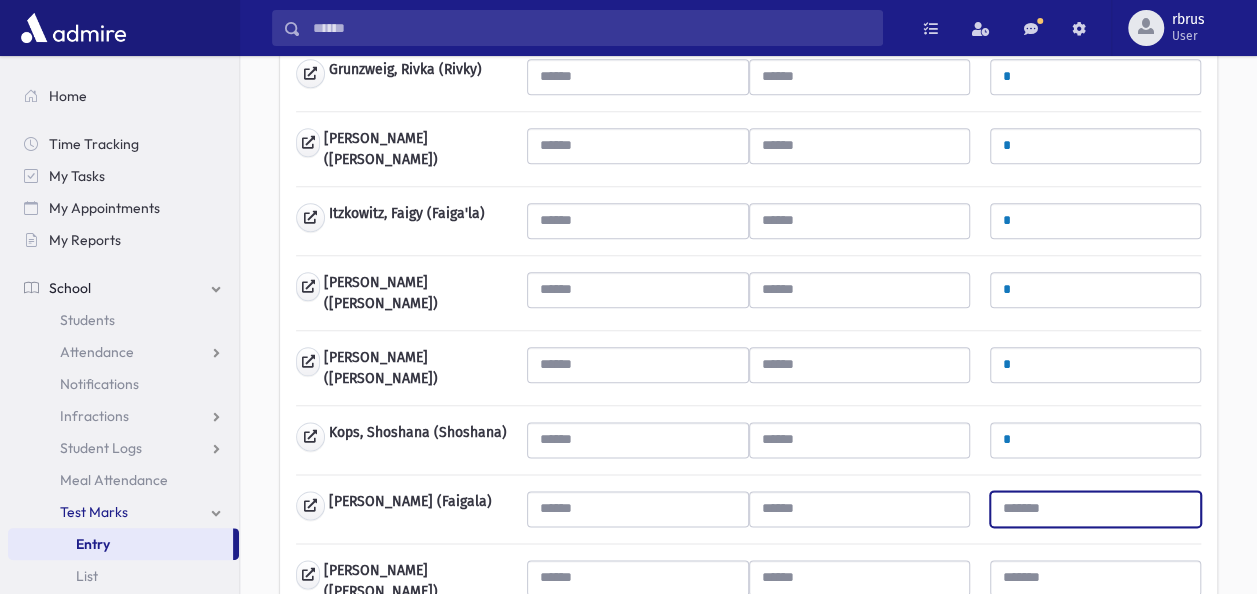 click at bounding box center [1095, 509] 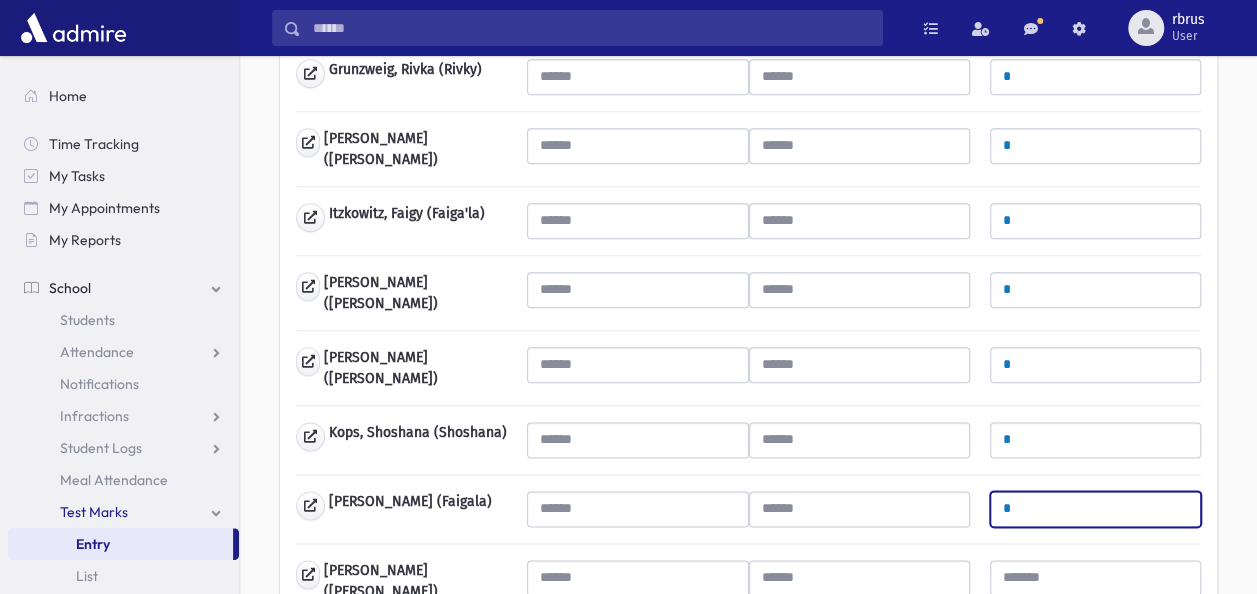 type on "*" 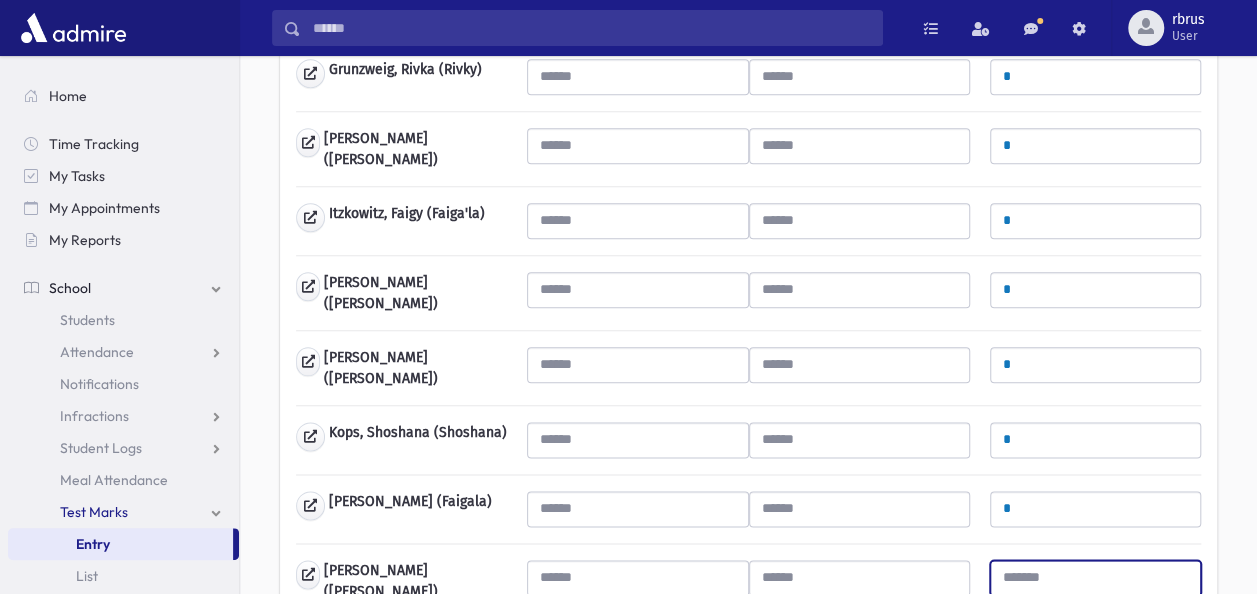 click at bounding box center (1095, 578) 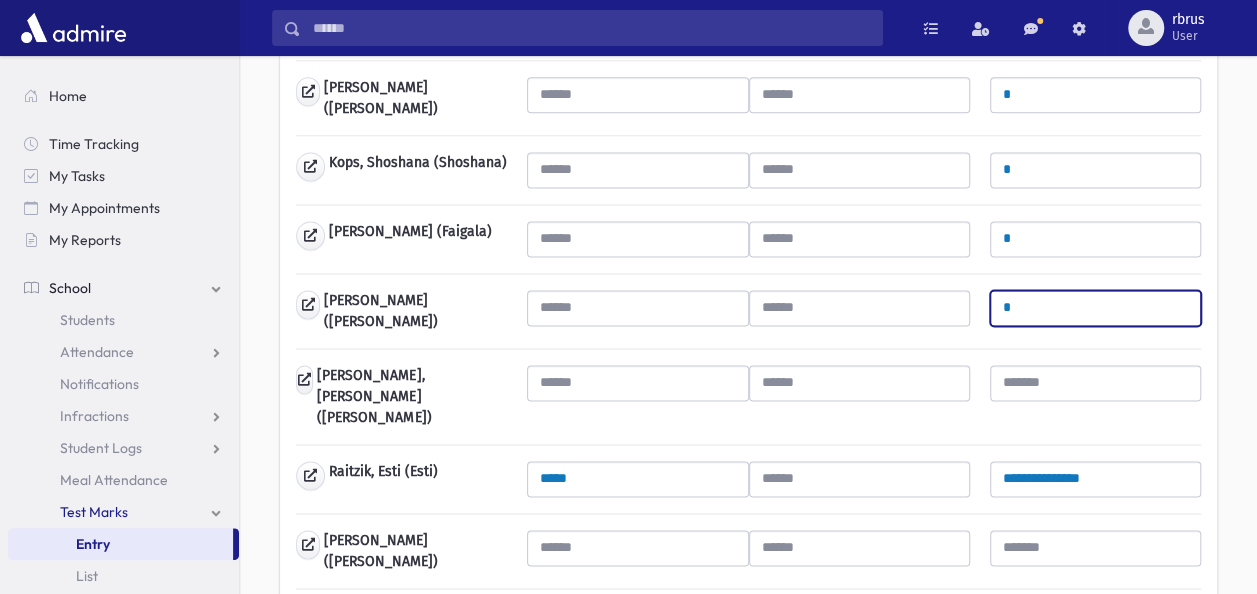 scroll, scrollTop: 1300, scrollLeft: 0, axis: vertical 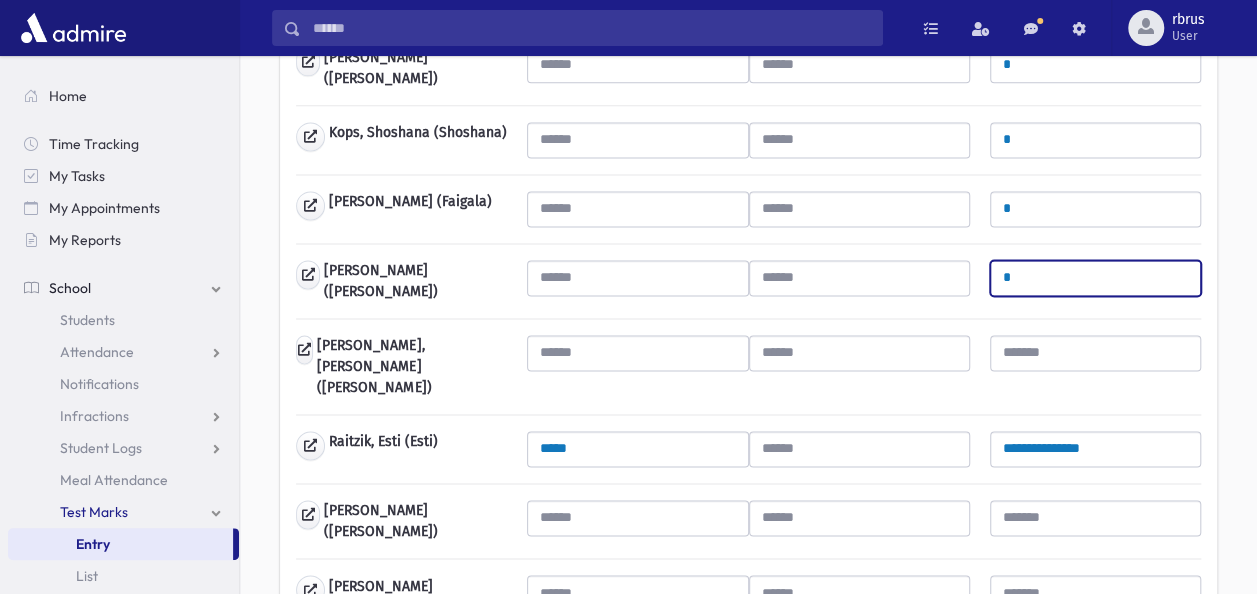 type on "*" 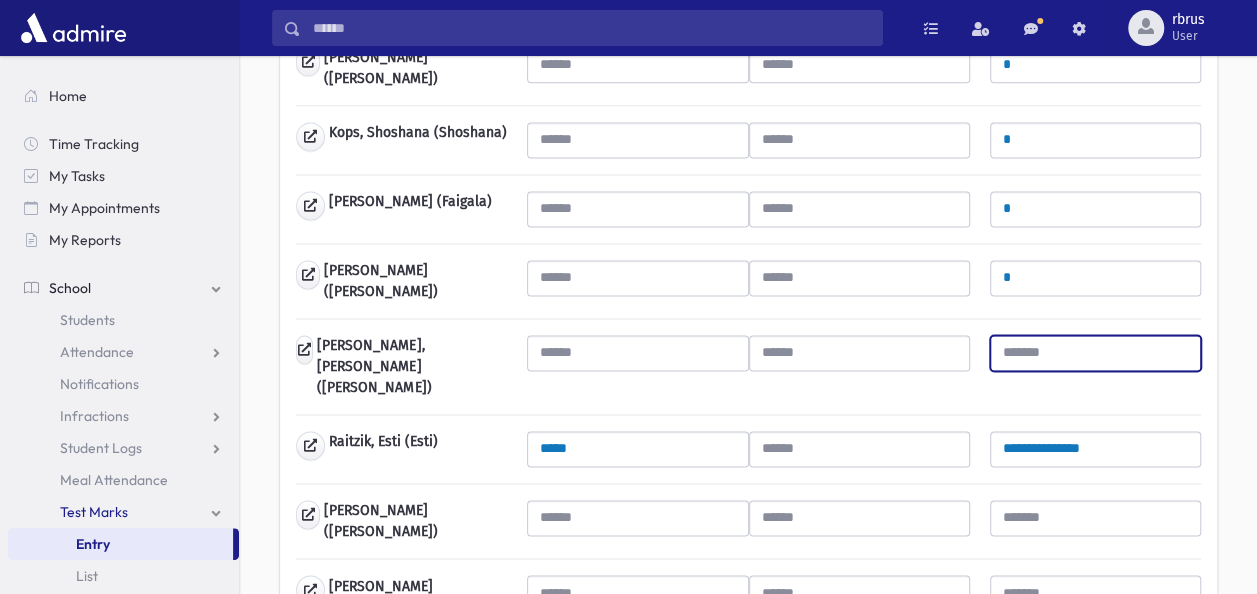 click at bounding box center [1095, 353] 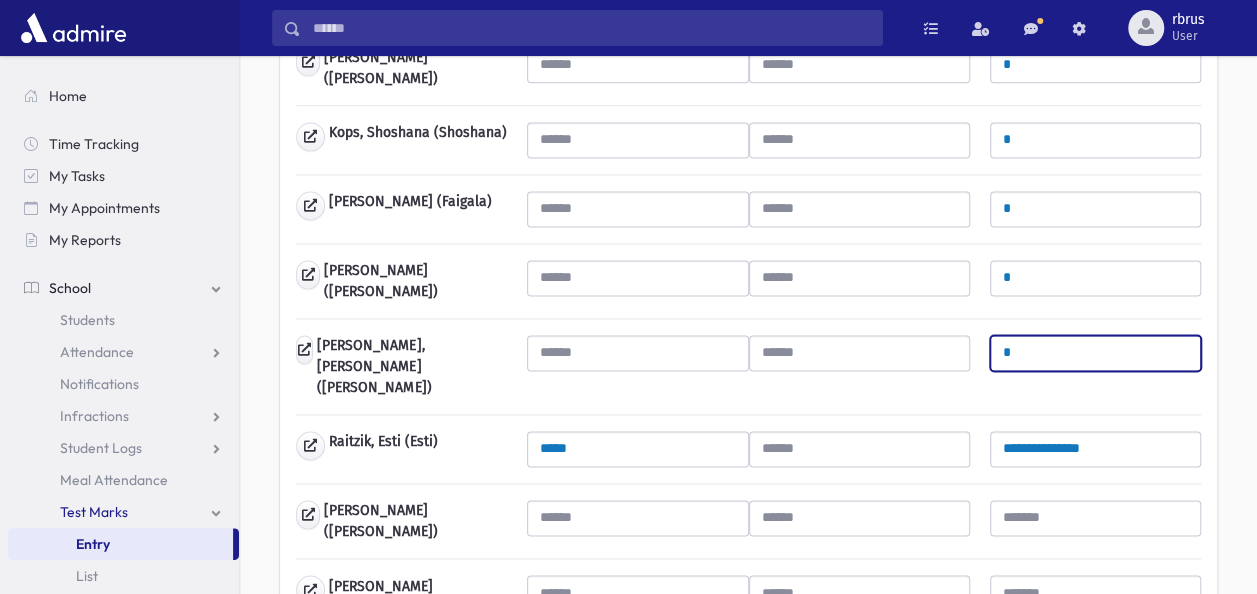 type on "*" 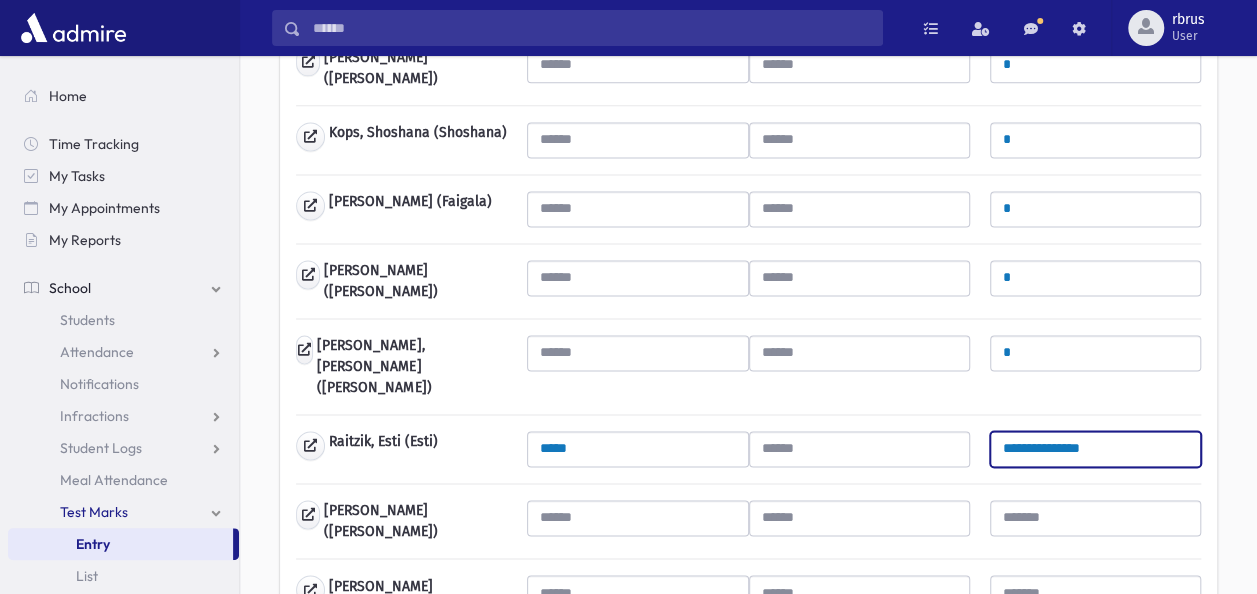 drag, startPoint x: 1096, startPoint y: 370, endPoint x: 976, endPoint y: 356, distance: 120.8139 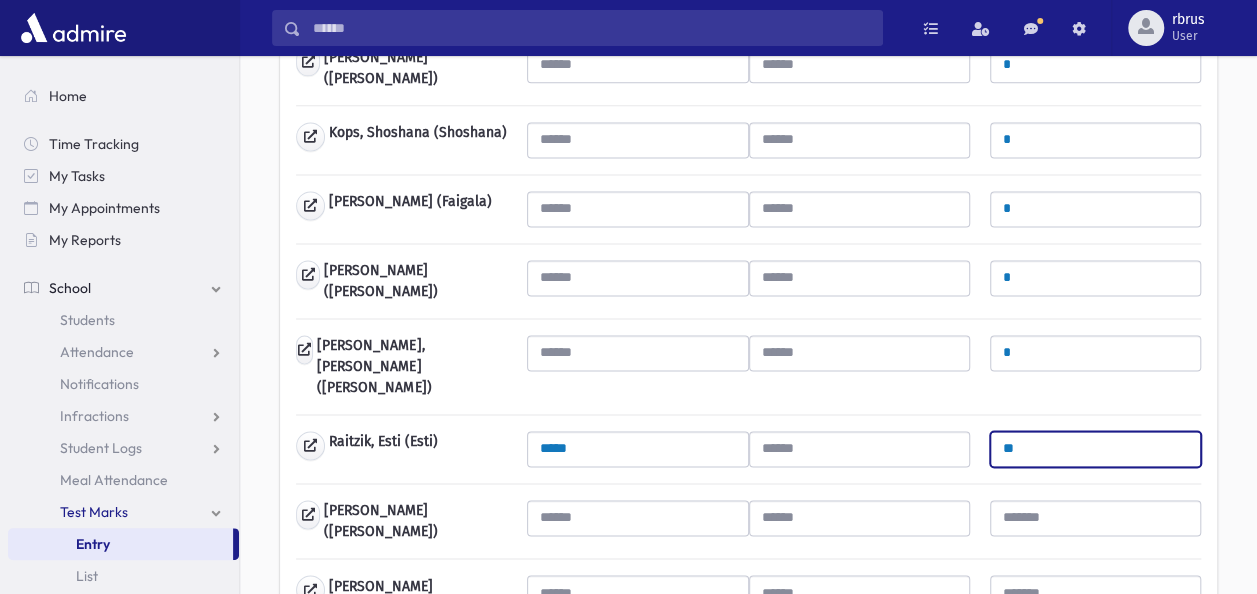 type on "**" 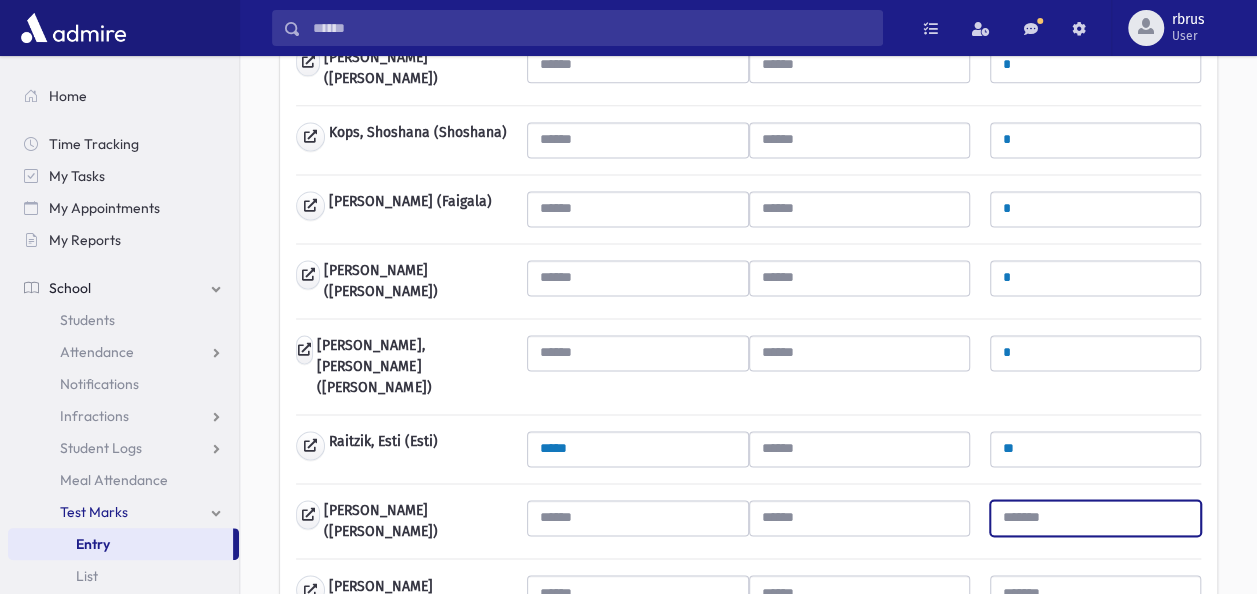 click at bounding box center (1095, 518) 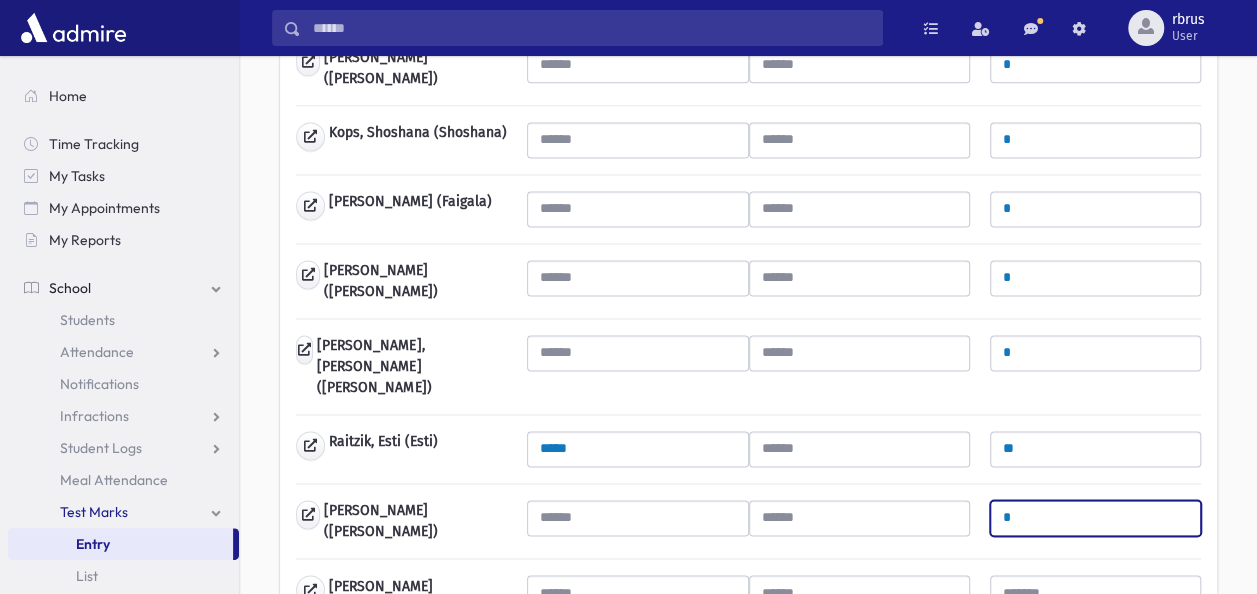 type on "*" 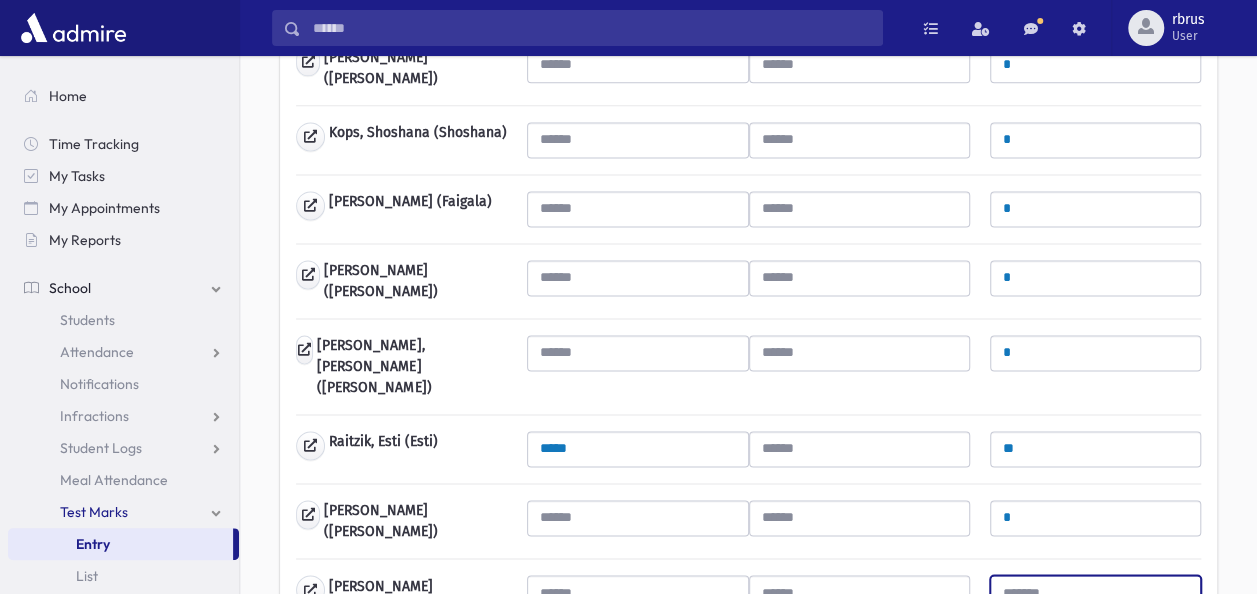 click at bounding box center [1095, 593] 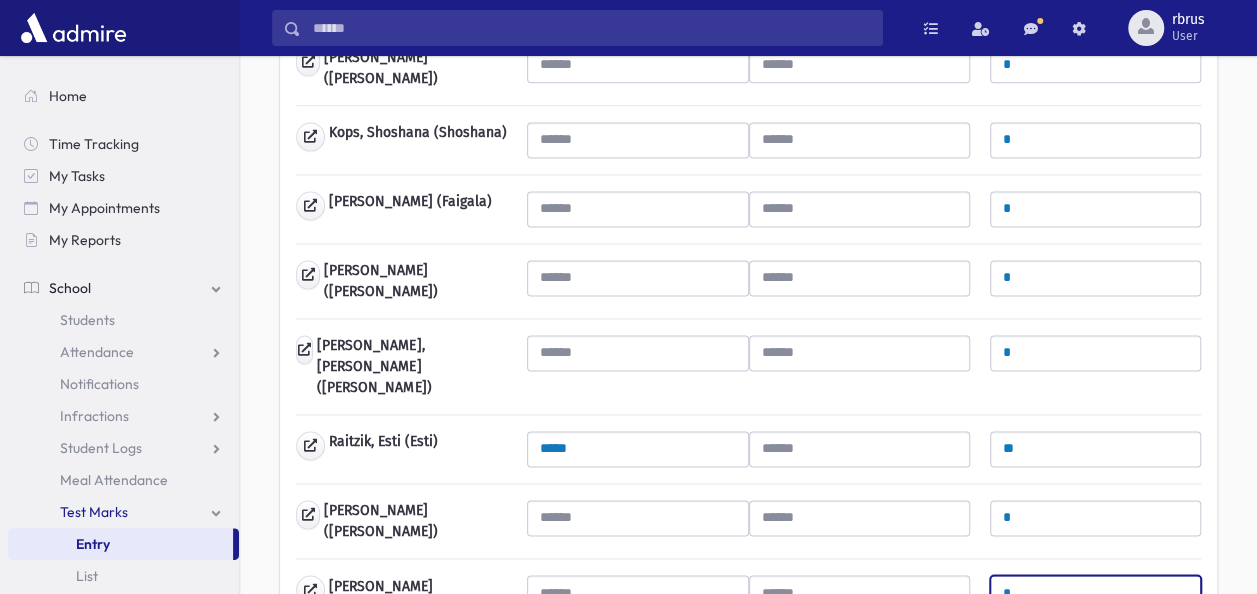type on "*" 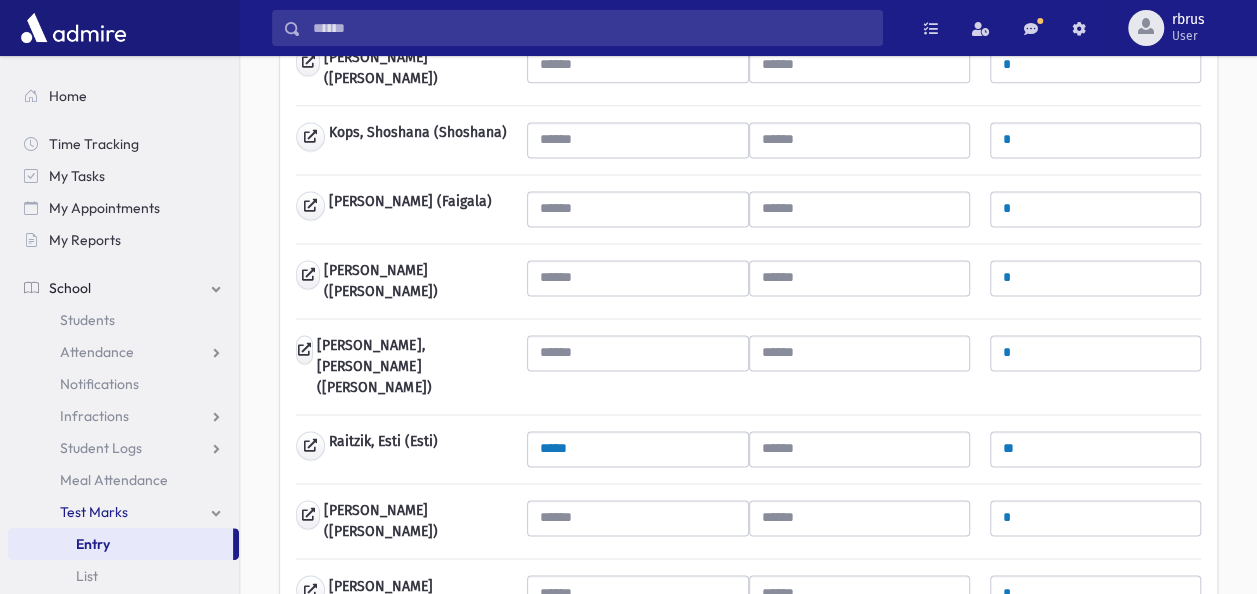 click at bounding box center [1095, 662] 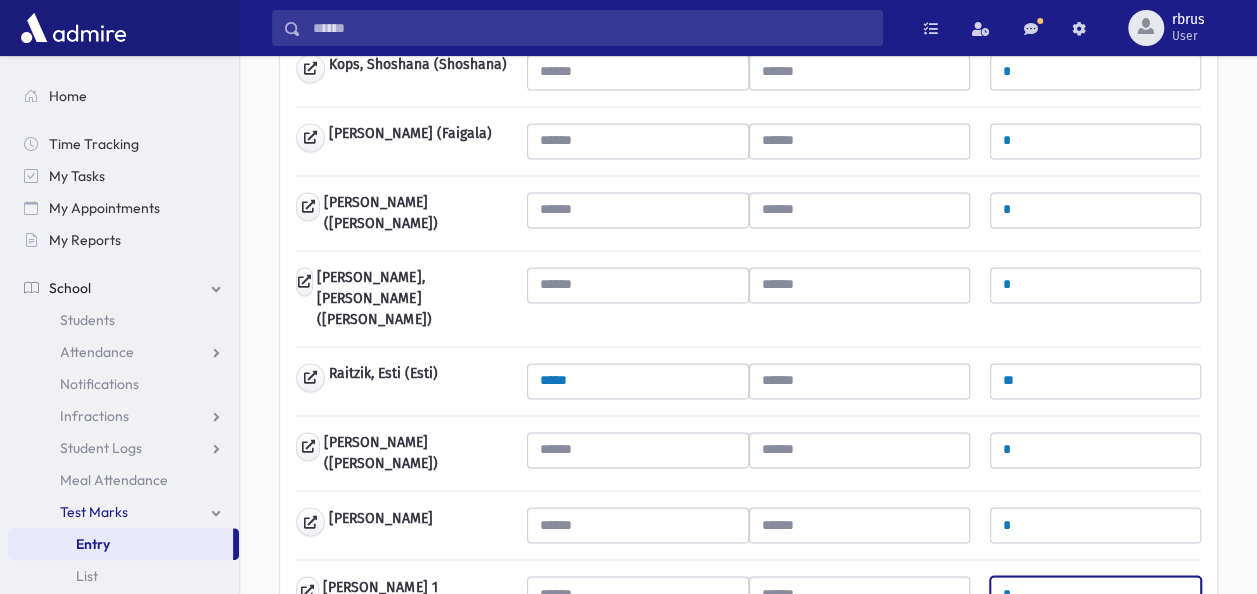 scroll, scrollTop: 1400, scrollLeft: 0, axis: vertical 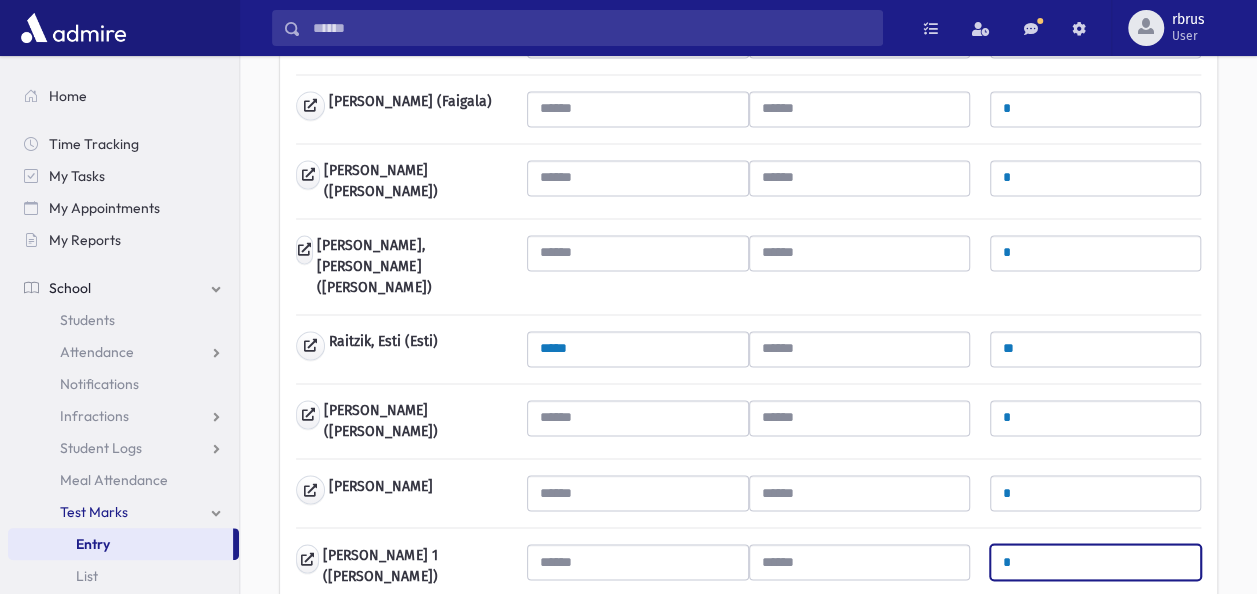 type on "*" 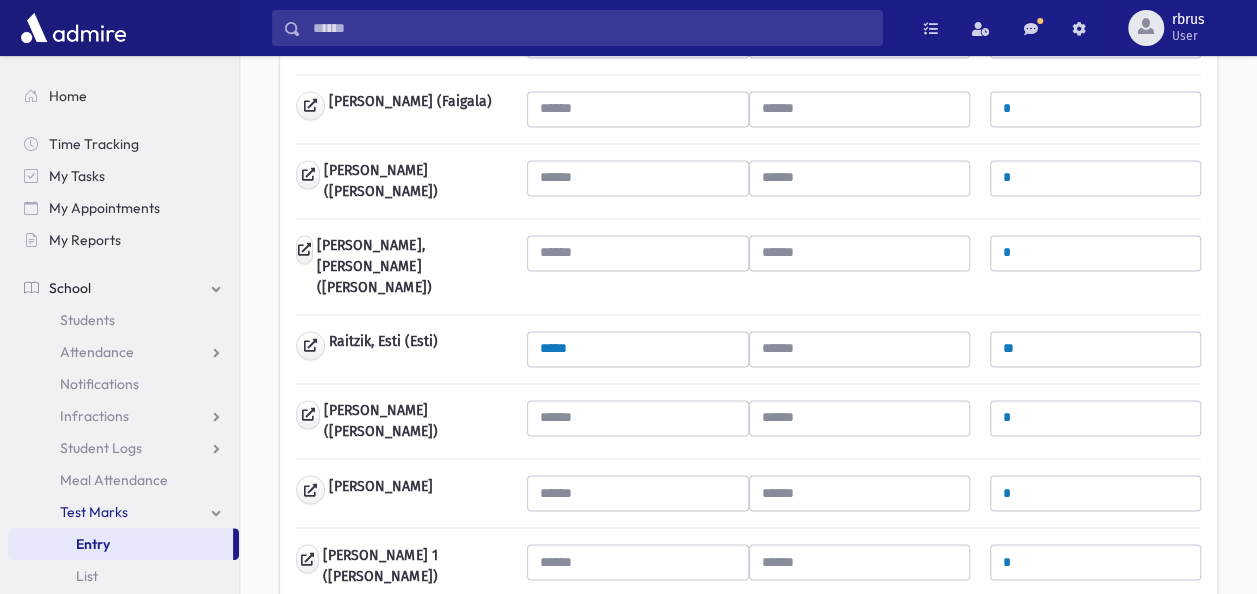 click at bounding box center [1095, 637] 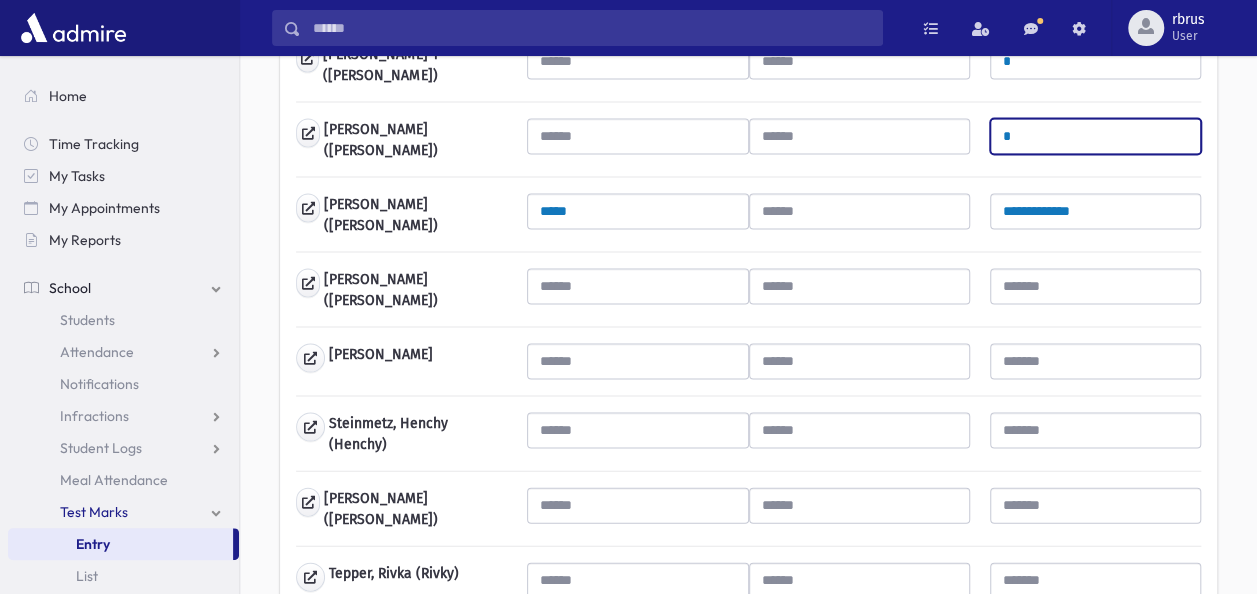 scroll, scrollTop: 1800, scrollLeft: 0, axis: vertical 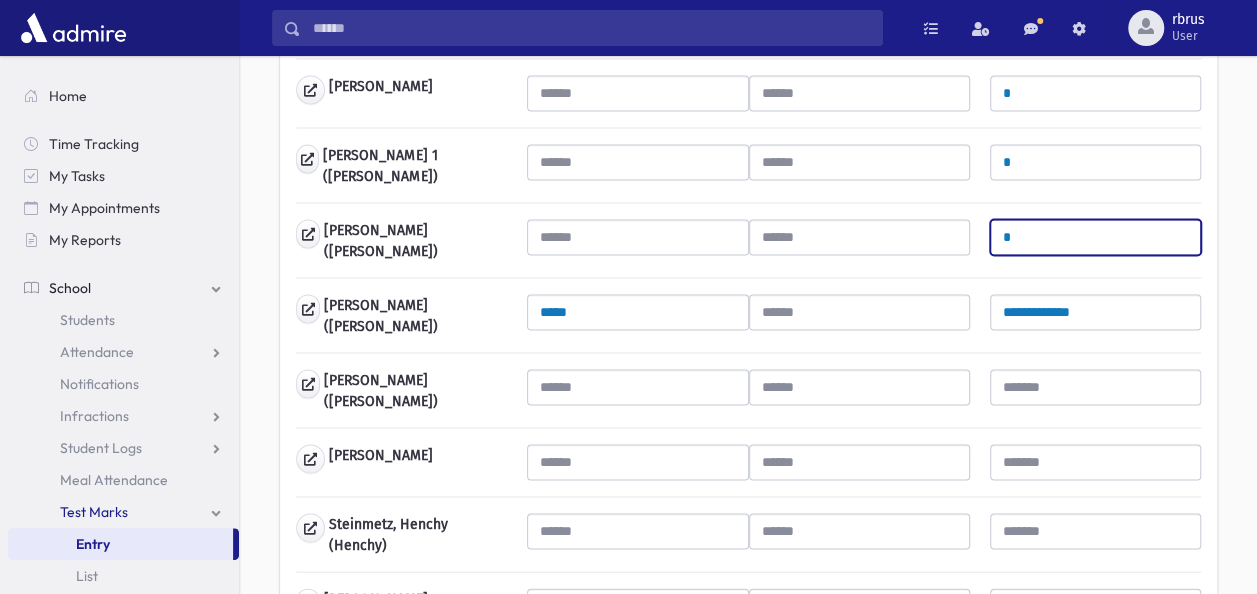type on "*" 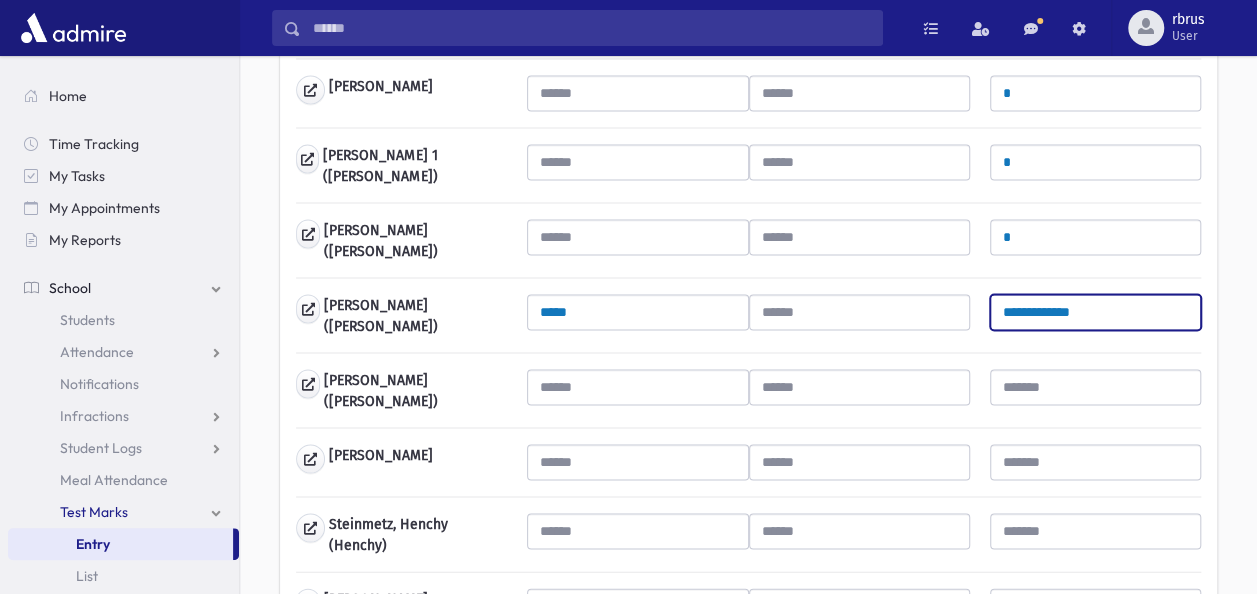 drag, startPoint x: 1106, startPoint y: 223, endPoint x: 986, endPoint y: 217, distance: 120.14991 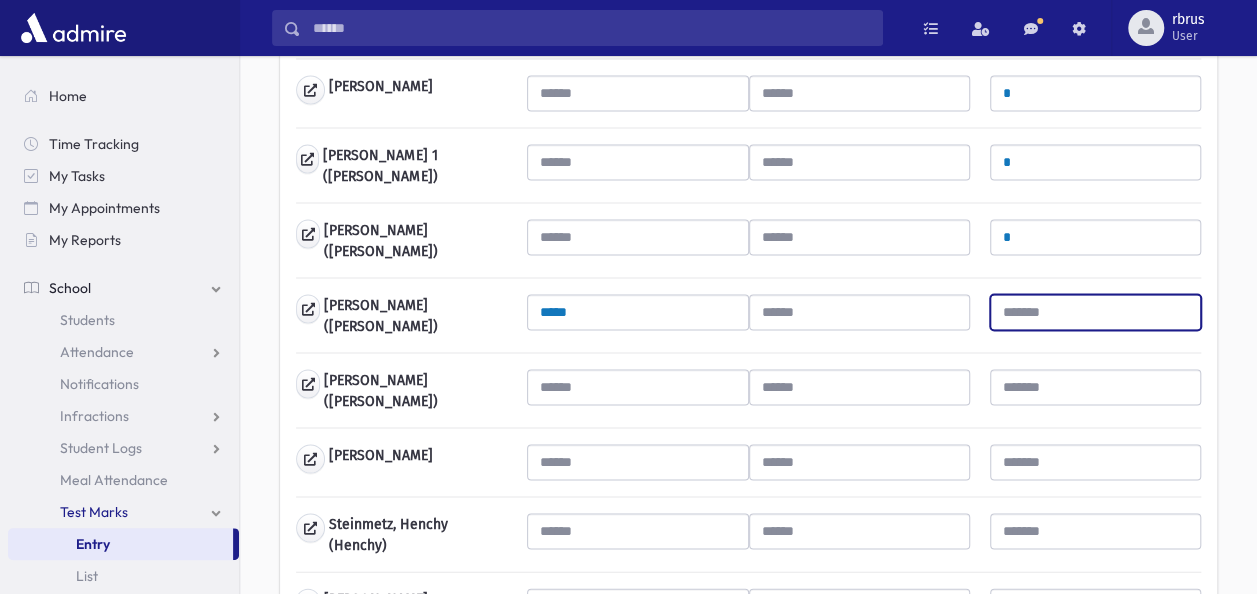 type 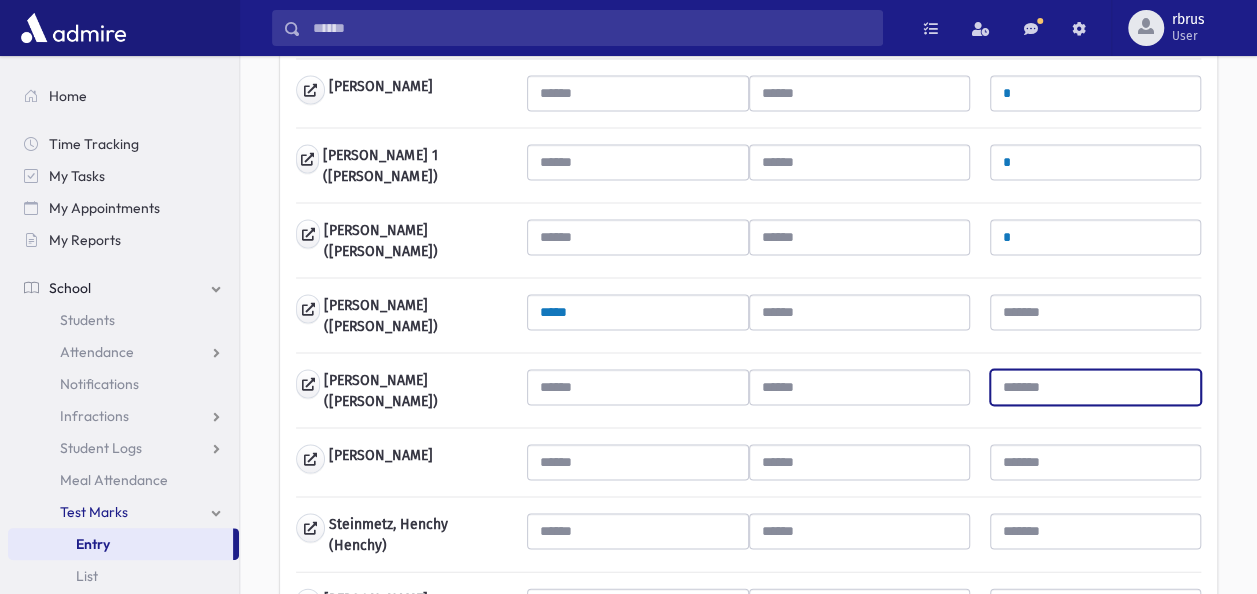 click at bounding box center (1095, 387) 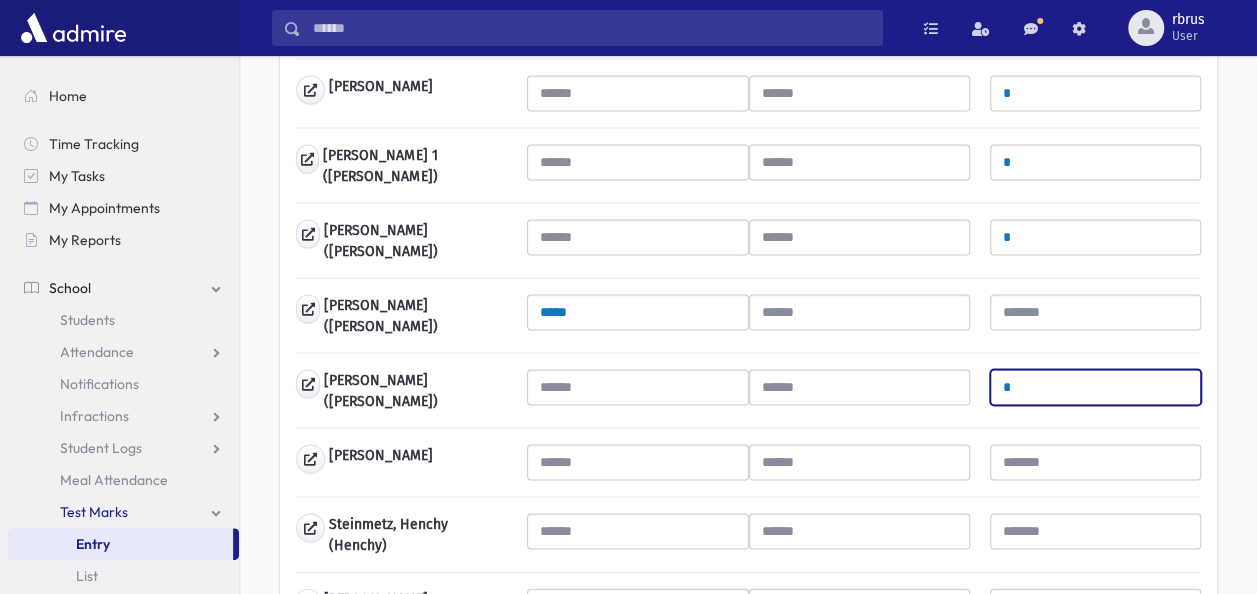 type on "*" 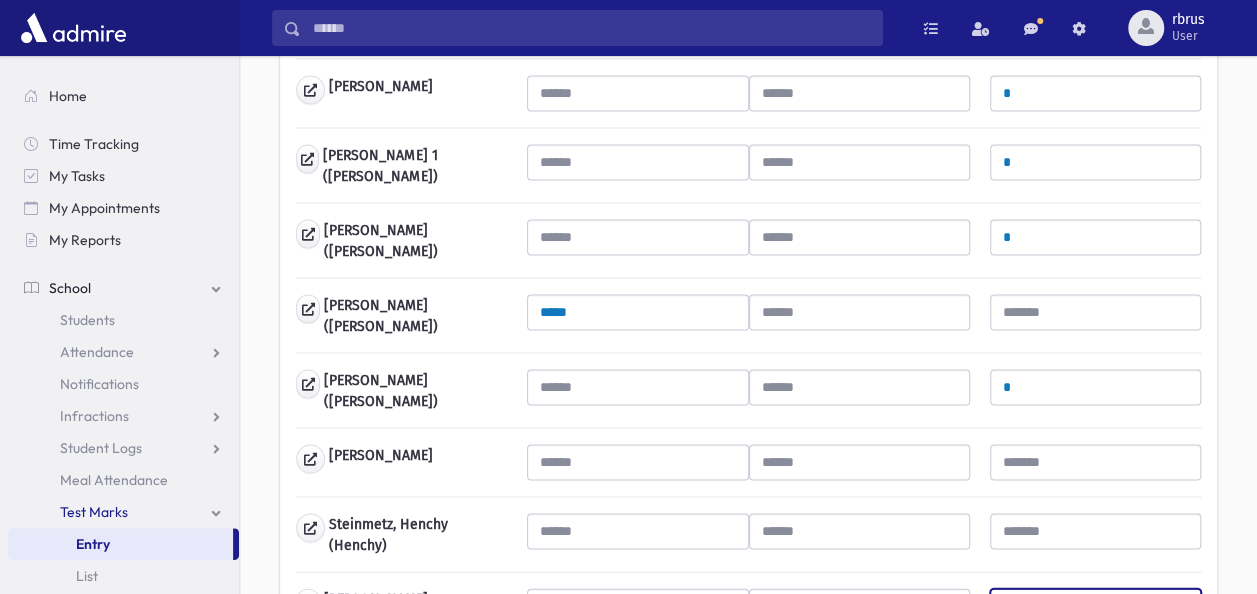 click at bounding box center [1095, 606] 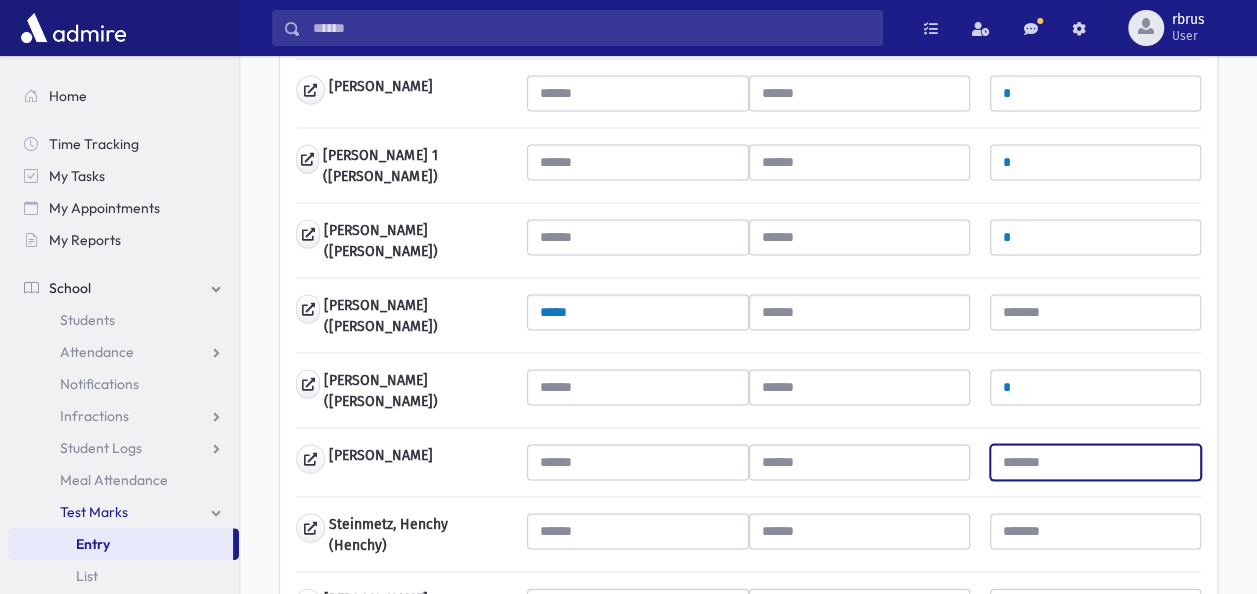 click at bounding box center [1095, 462] 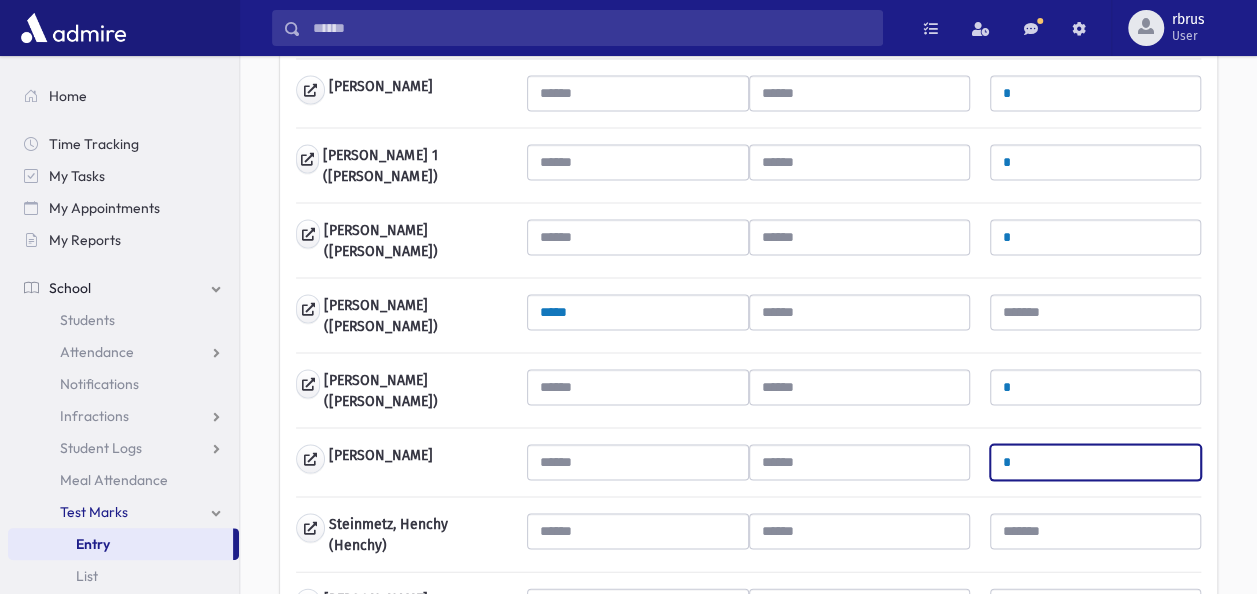 type on "*" 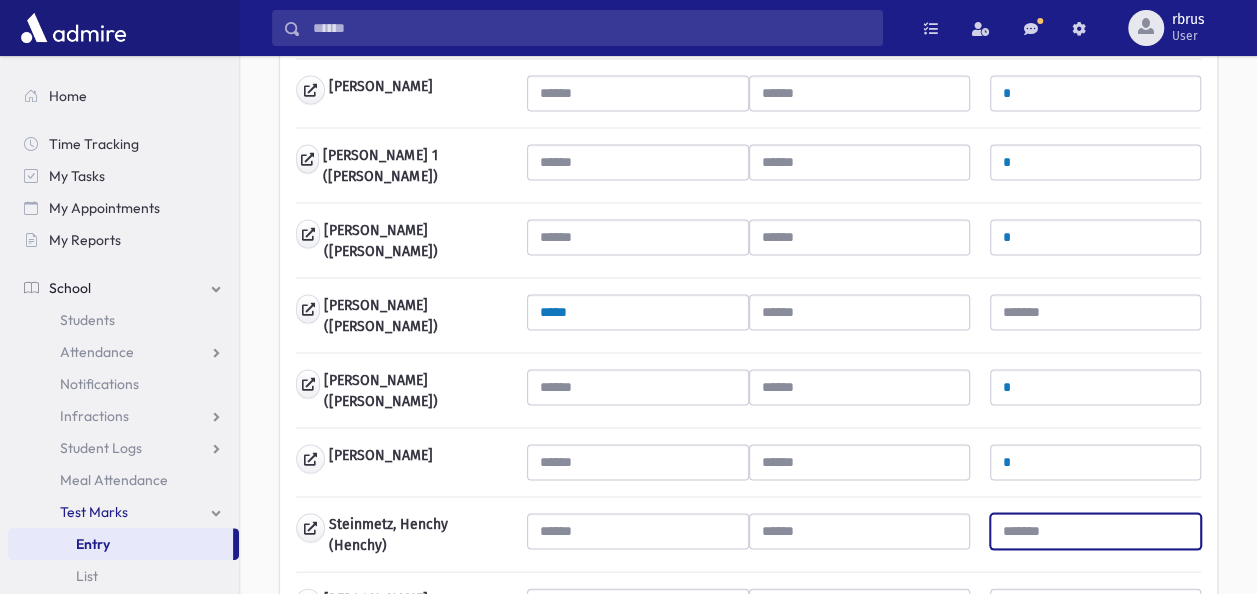 click at bounding box center (1095, 531) 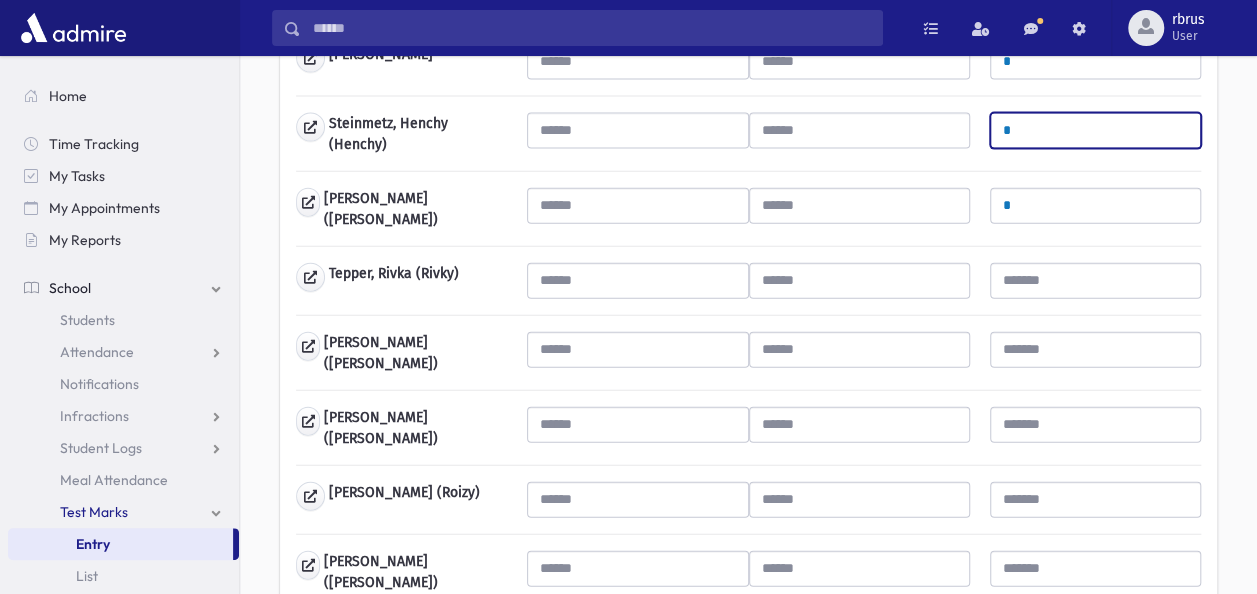scroll, scrollTop: 2100, scrollLeft: 0, axis: vertical 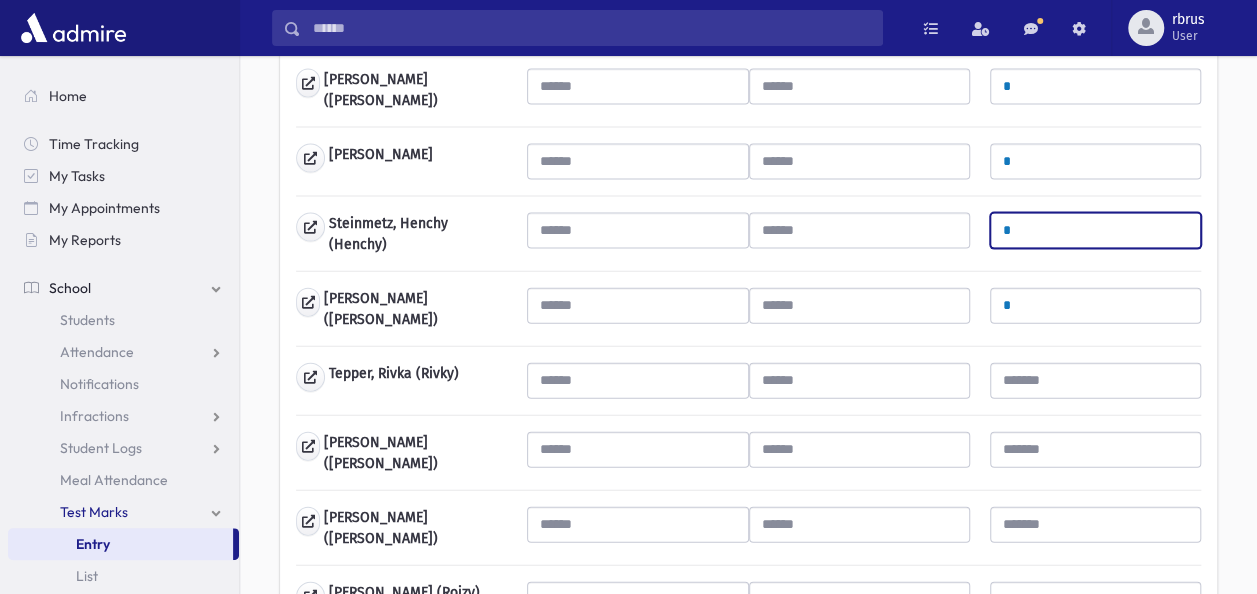 type on "*" 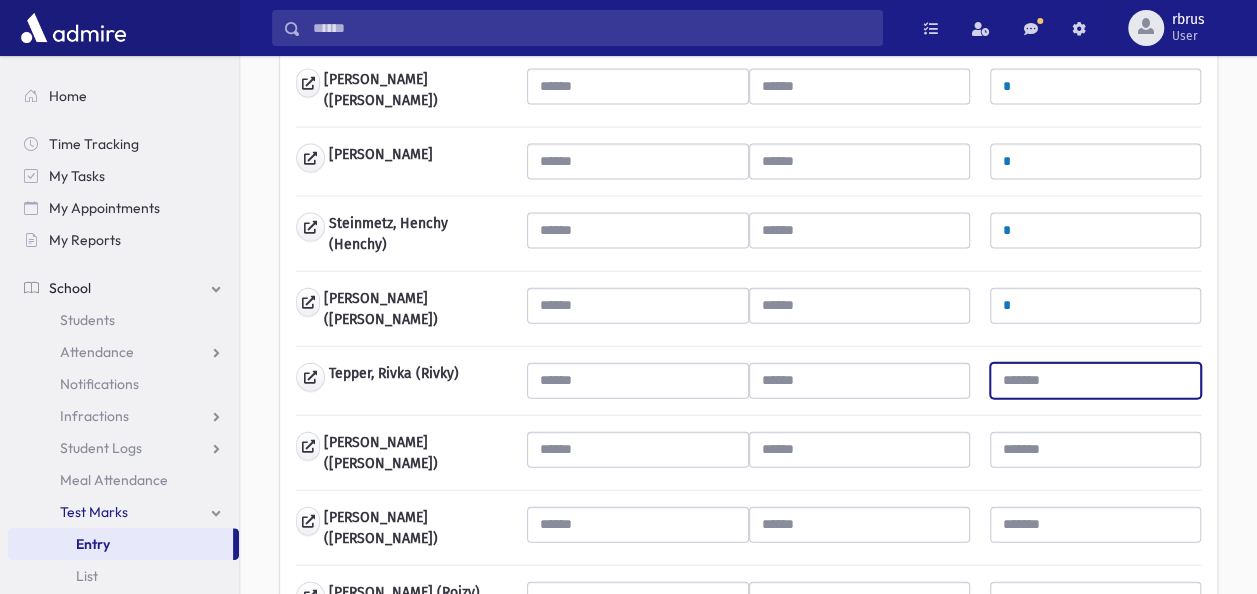 click at bounding box center (1095, 381) 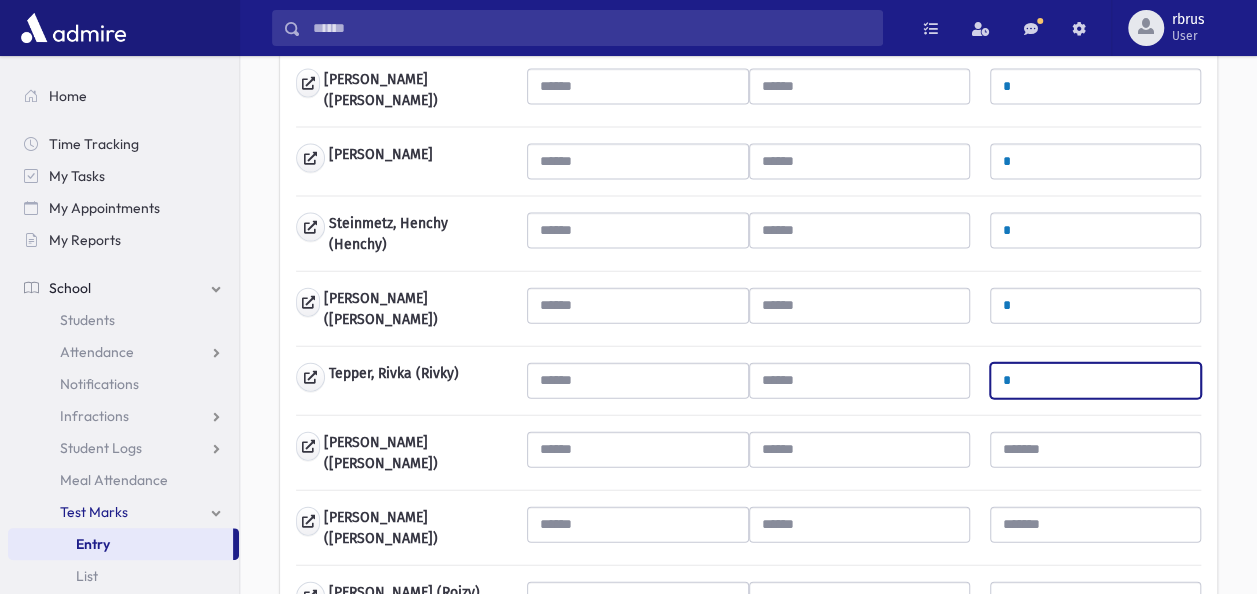 type on "*" 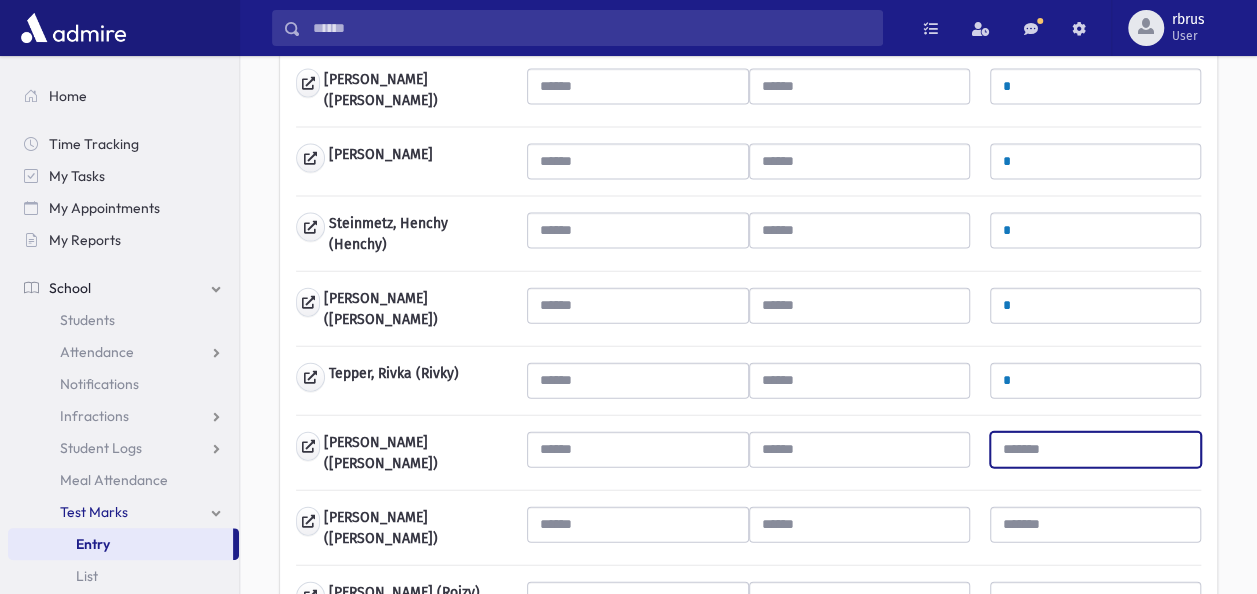 click at bounding box center (1095, 450) 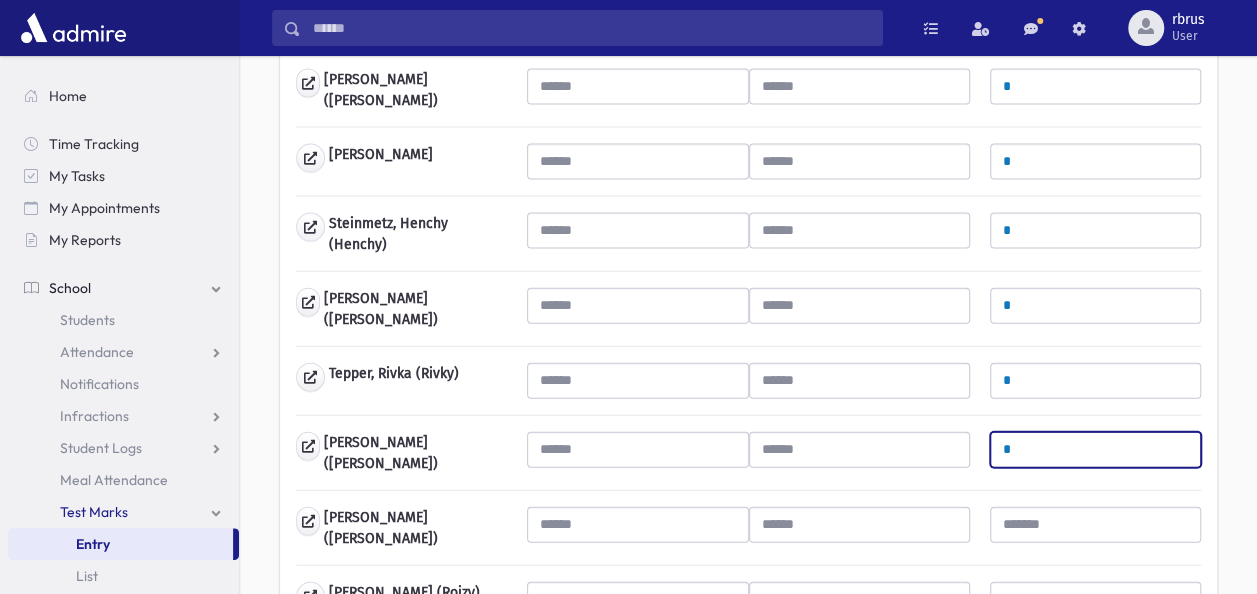 type on "*" 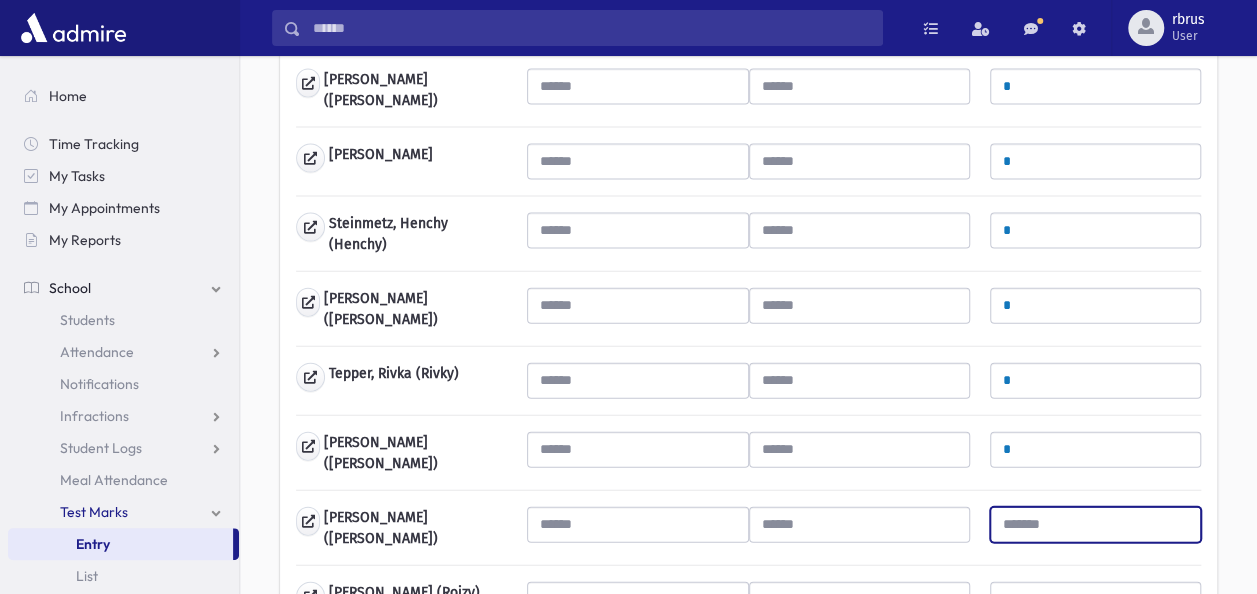 drag, startPoint x: 1062, startPoint y: 420, endPoint x: 1090, endPoint y: 420, distance: 28 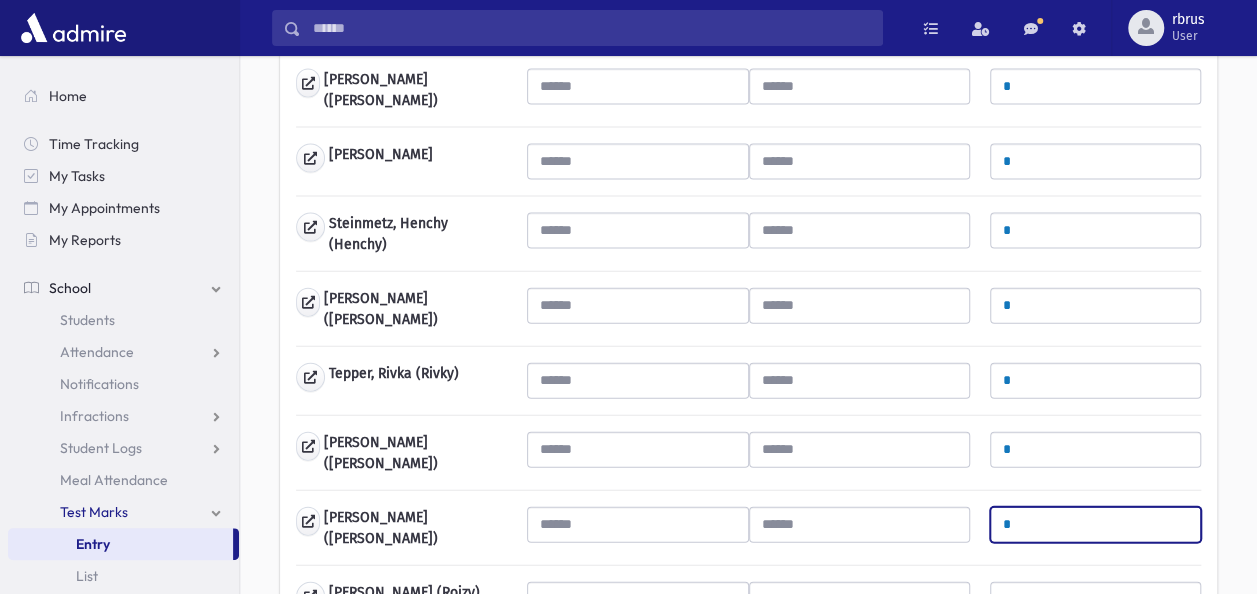 type on "*" 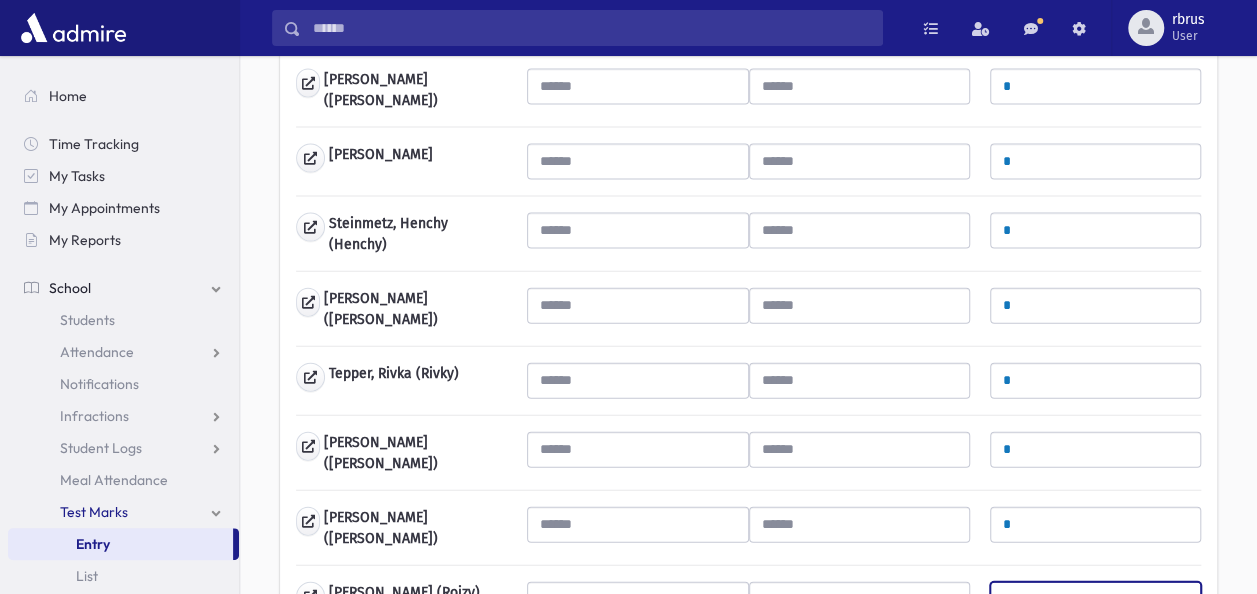 drag, startPoint x: 1042, startPoint y: 482, endPoint x: 1057, endPoint y: 478, distance: 15.524175 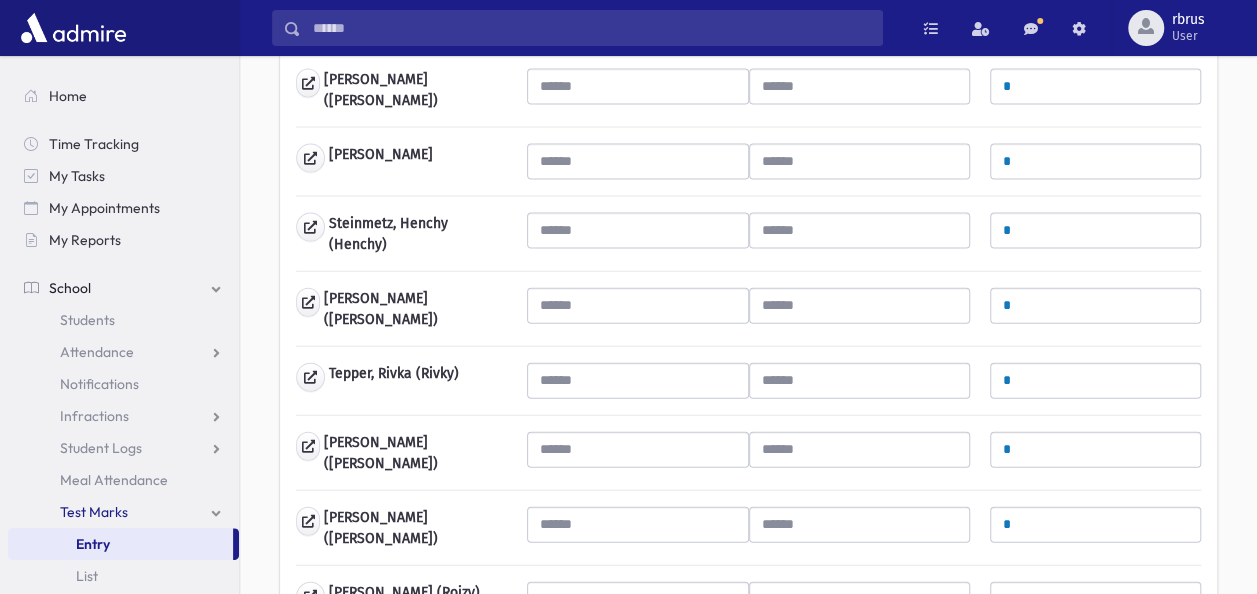 click at bounding box center [1095, 669] 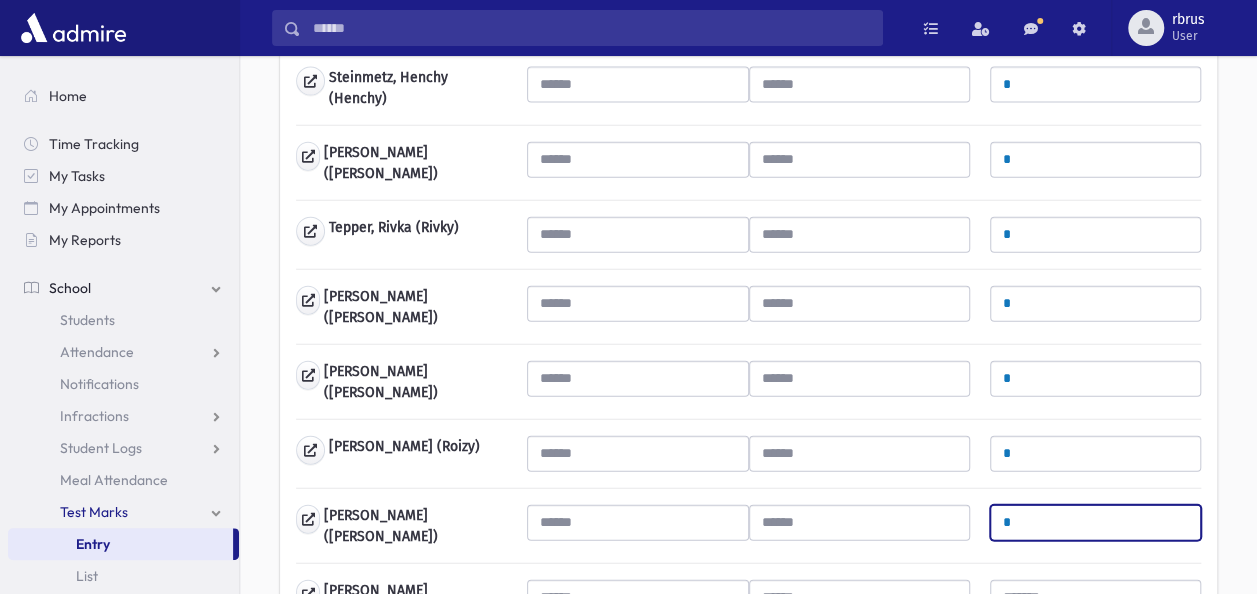 scroll, scrollTop: 2300, scrollLeft: 0, axis: vertical 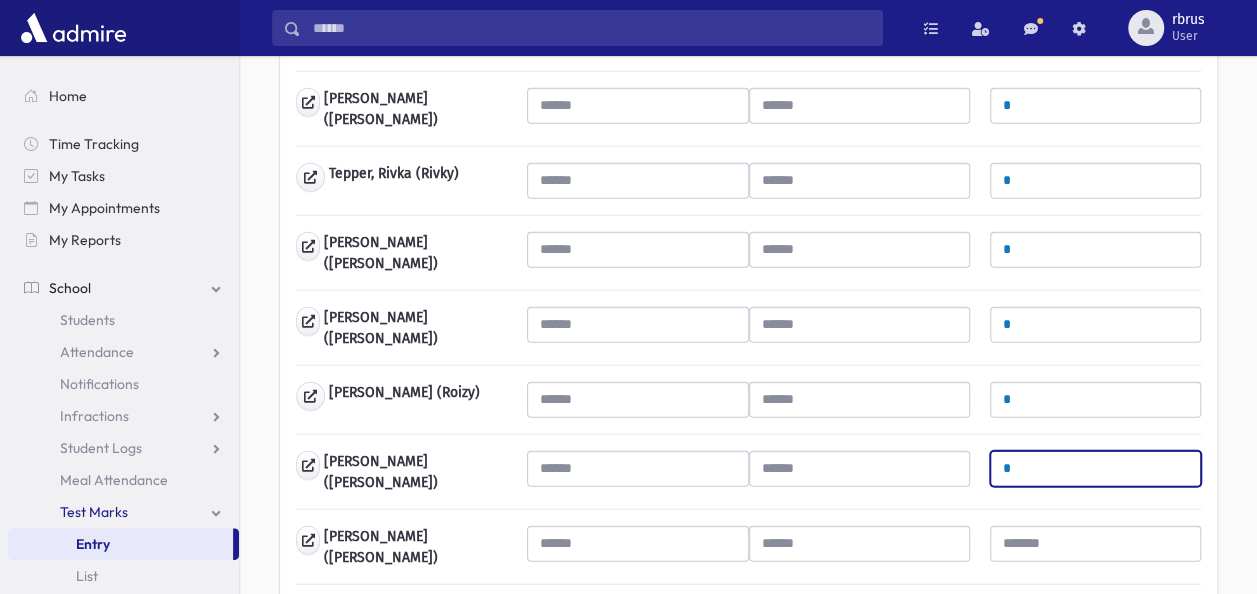 type on "*" 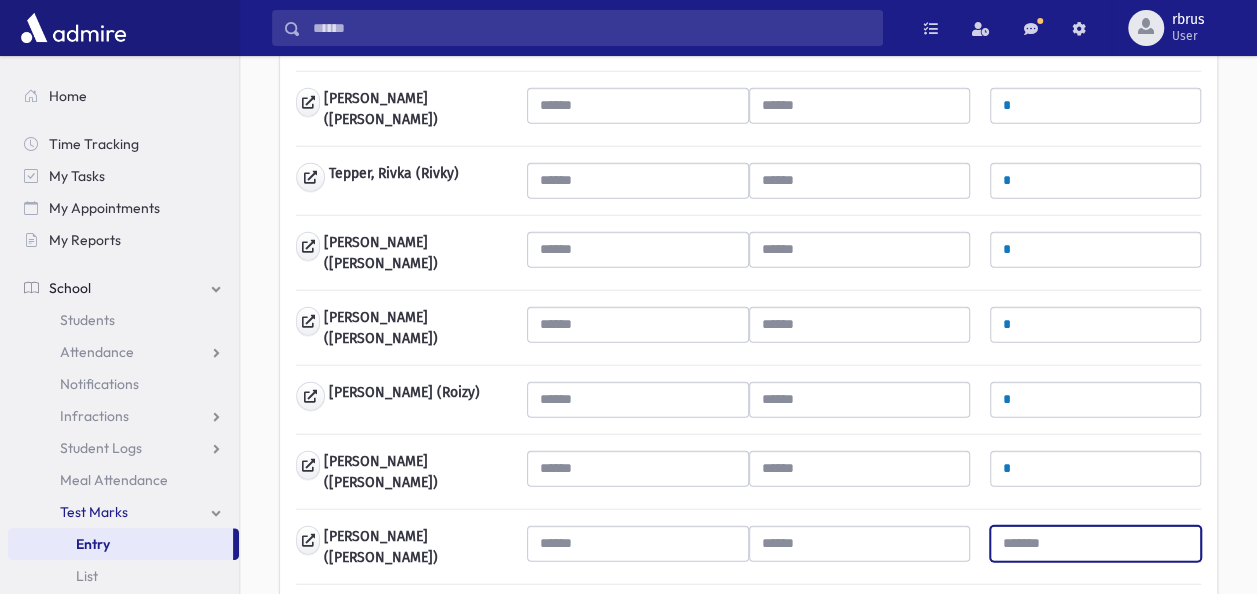 click at bounding box center [1095, 544] 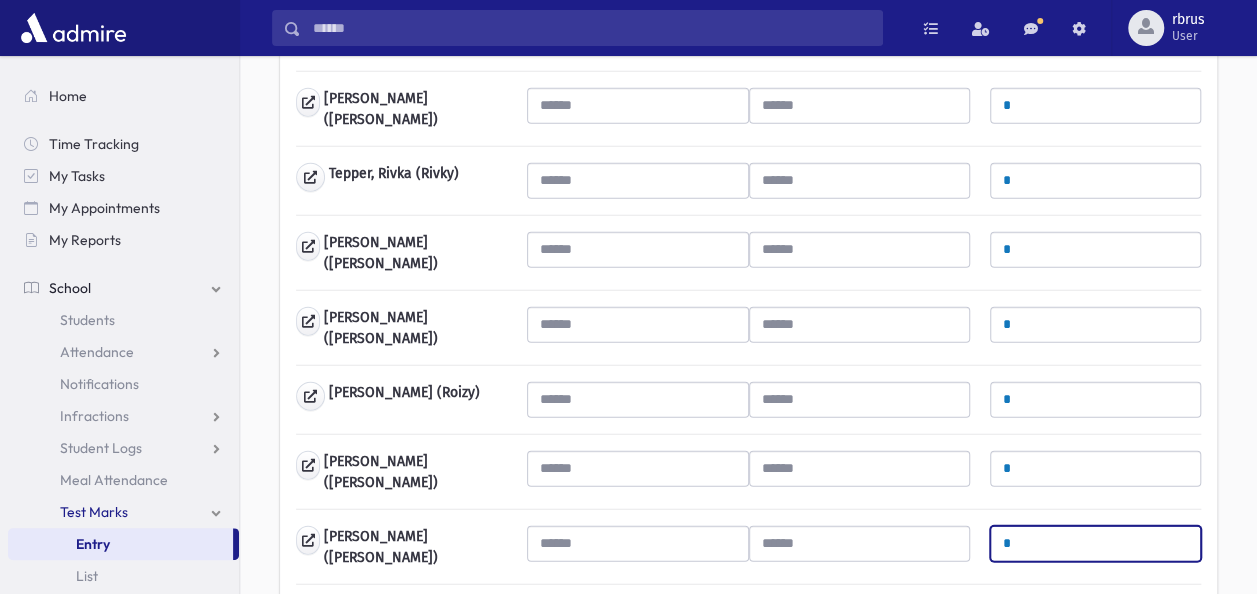 type on "*" 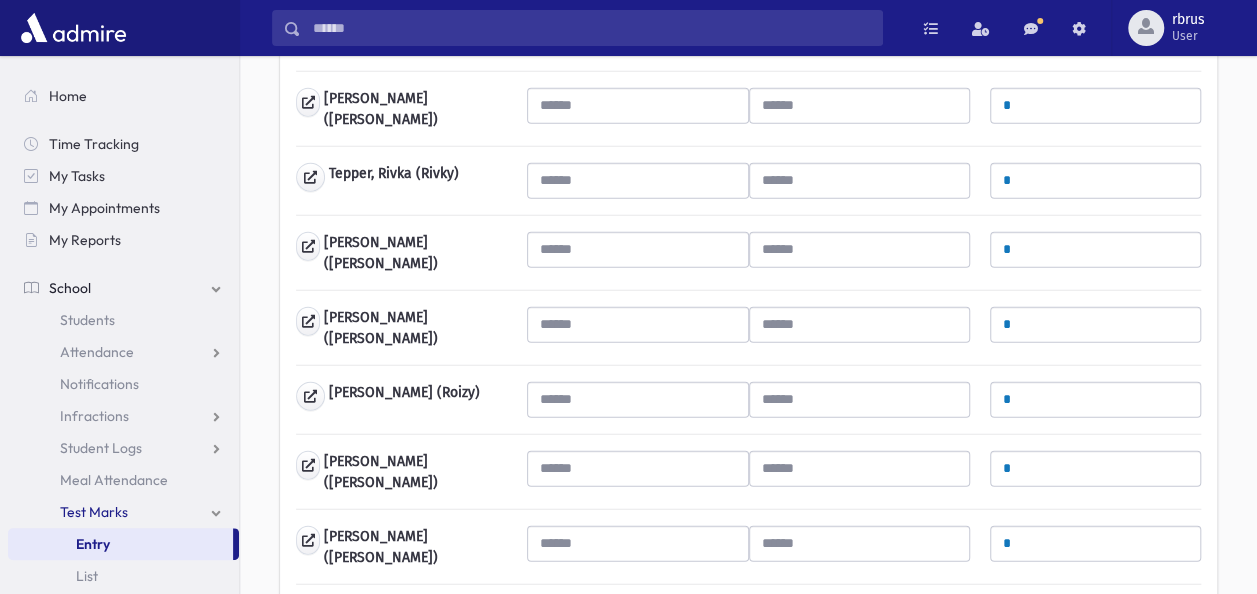 click at bounding box center [1095, 619] 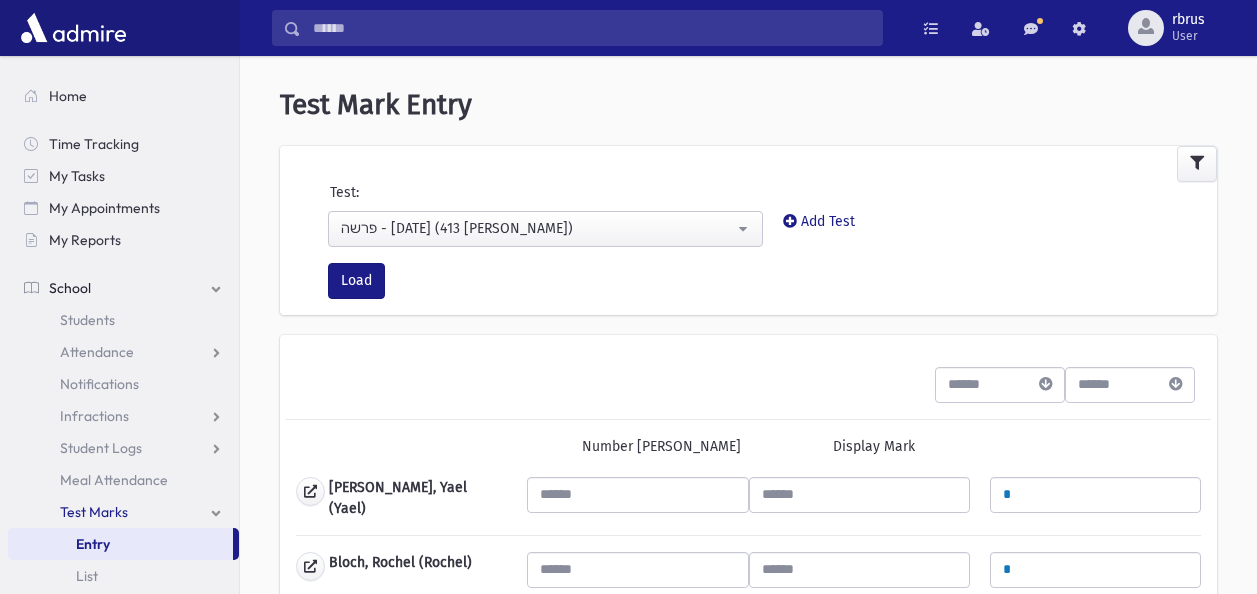 scroll, scrollTop: 0, scrollLeft: 0, axis: both 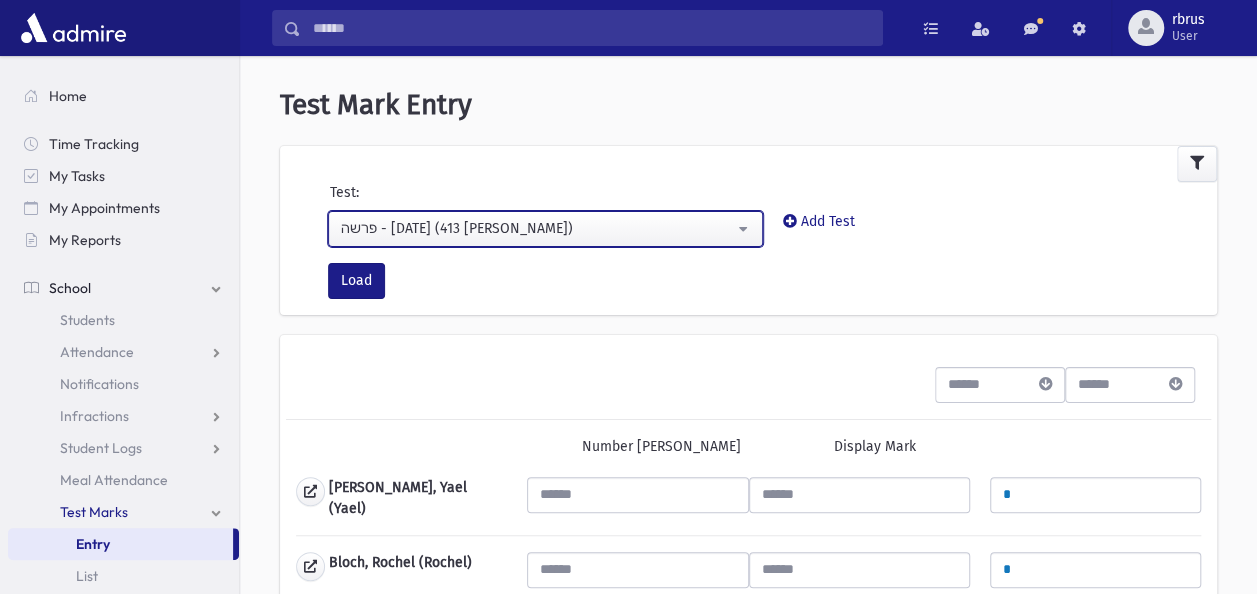 click on "פרשה - [DATE] (413 מגילת רות)" at bounding box center [537, 228] 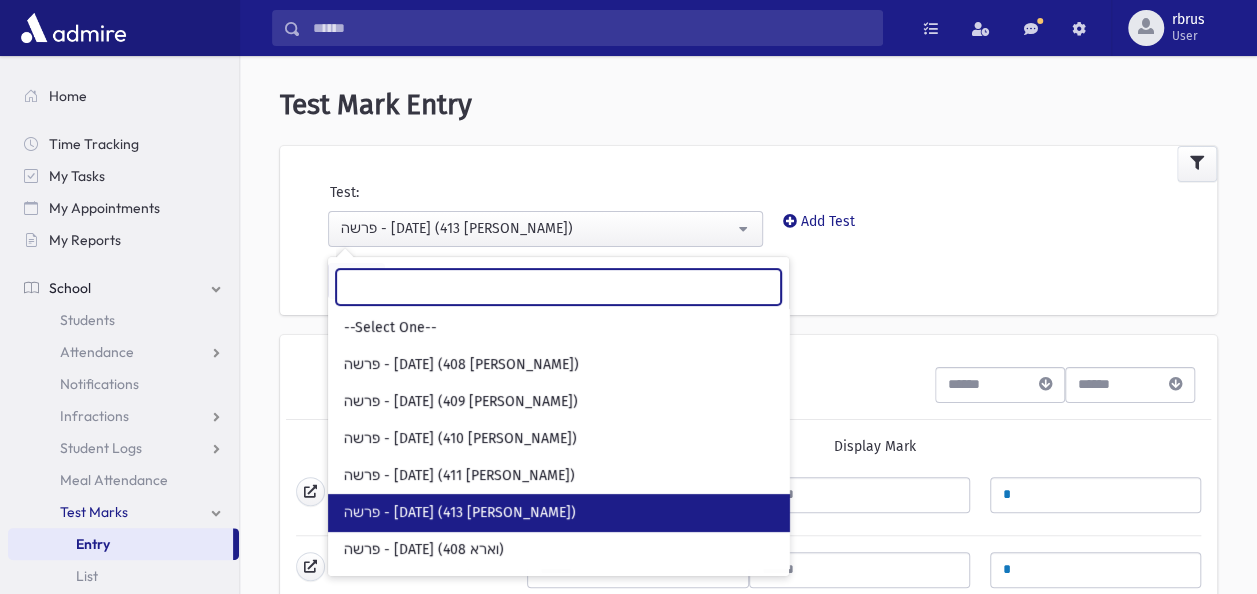 scroll, scrollTop: 74, scrollLeft: 0, axis: vertical 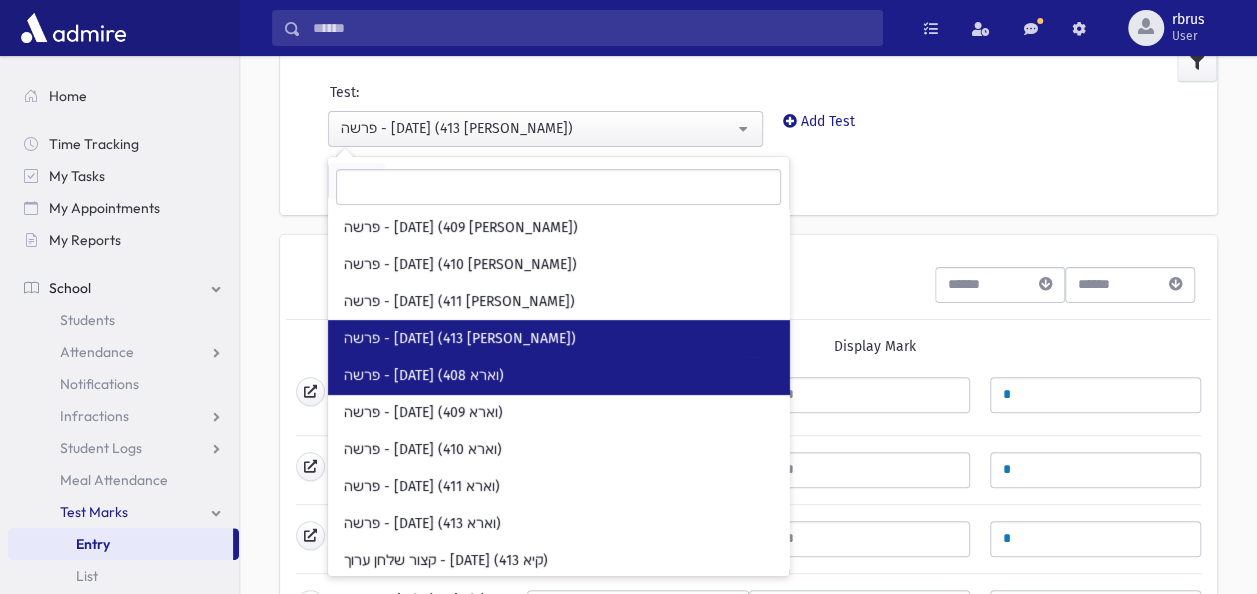 click on "פרשה - 04/28/25 (408 וארא)" at bounding box center [424, 376] 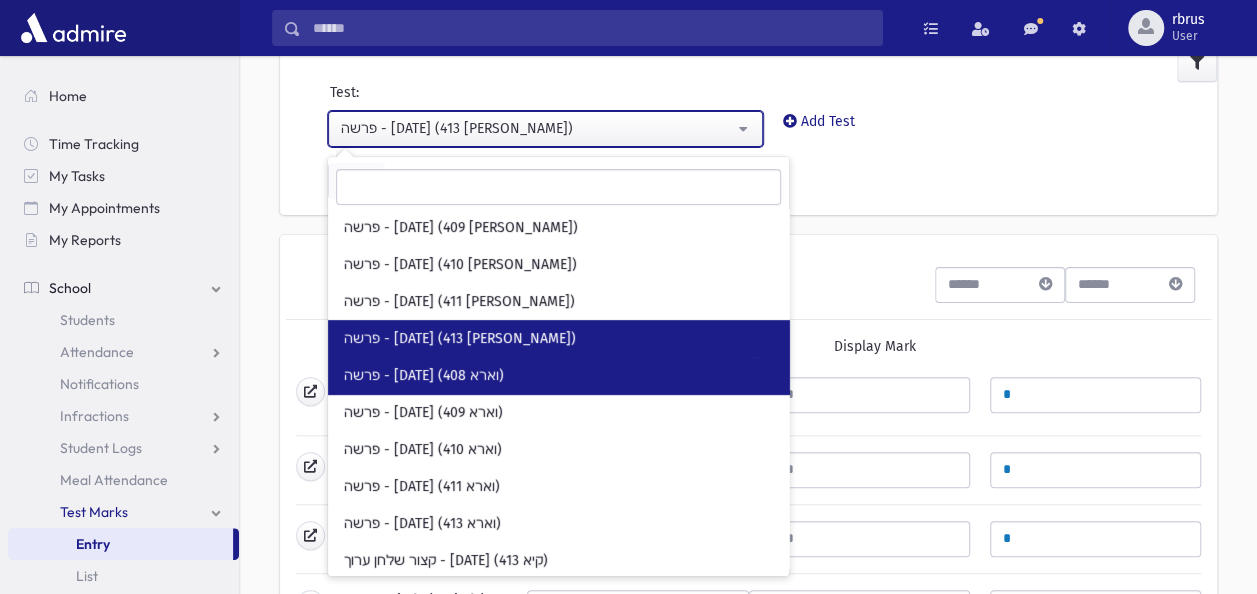 select on "***" 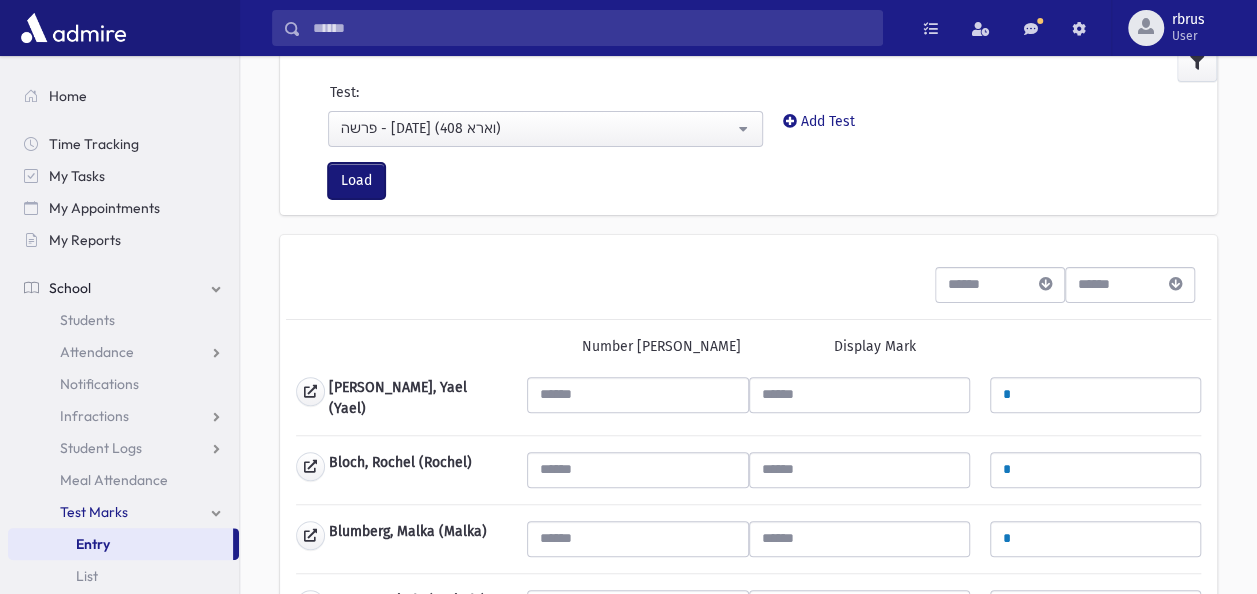 click on "Load" at bounding box center [356, 181] 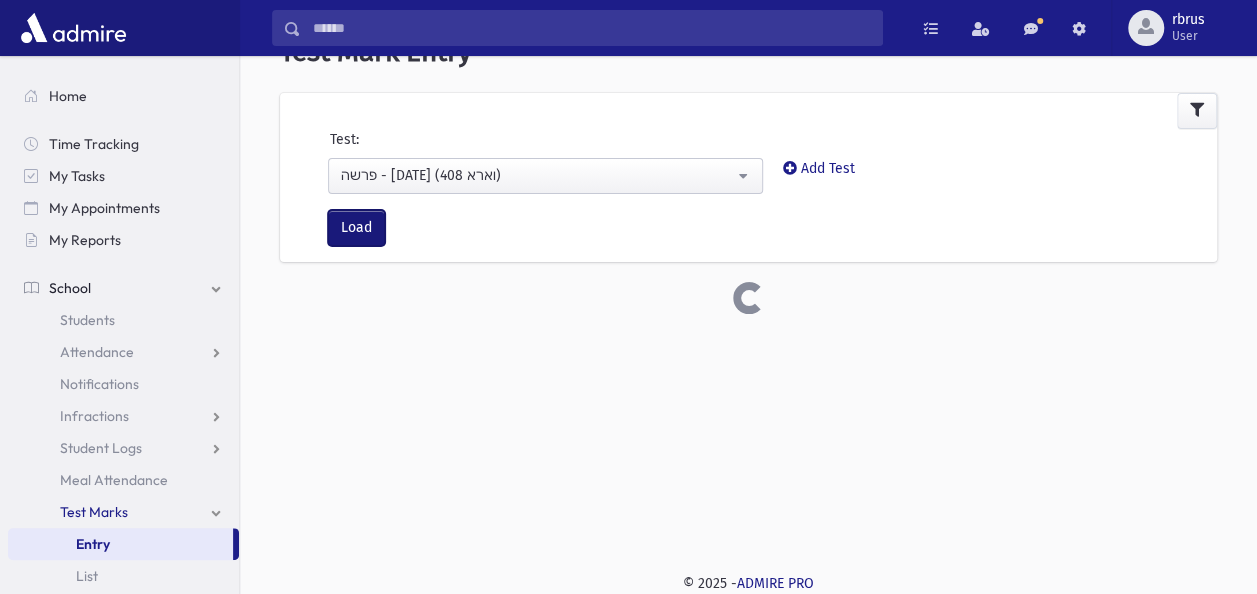 scroll, scrollTop: 53, scrollLeft: 0, axis: vertical 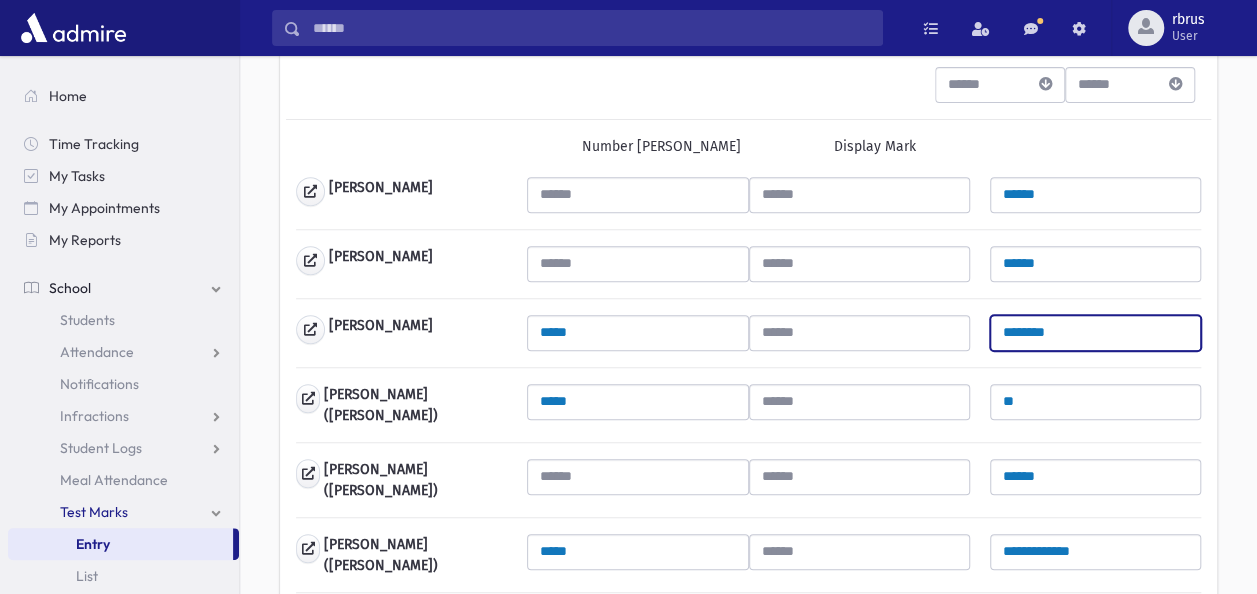 drag, startPoint x: 1048, startPoint y: 335, endPoint x: 965, endPoint y: 337, distance: 83.02409 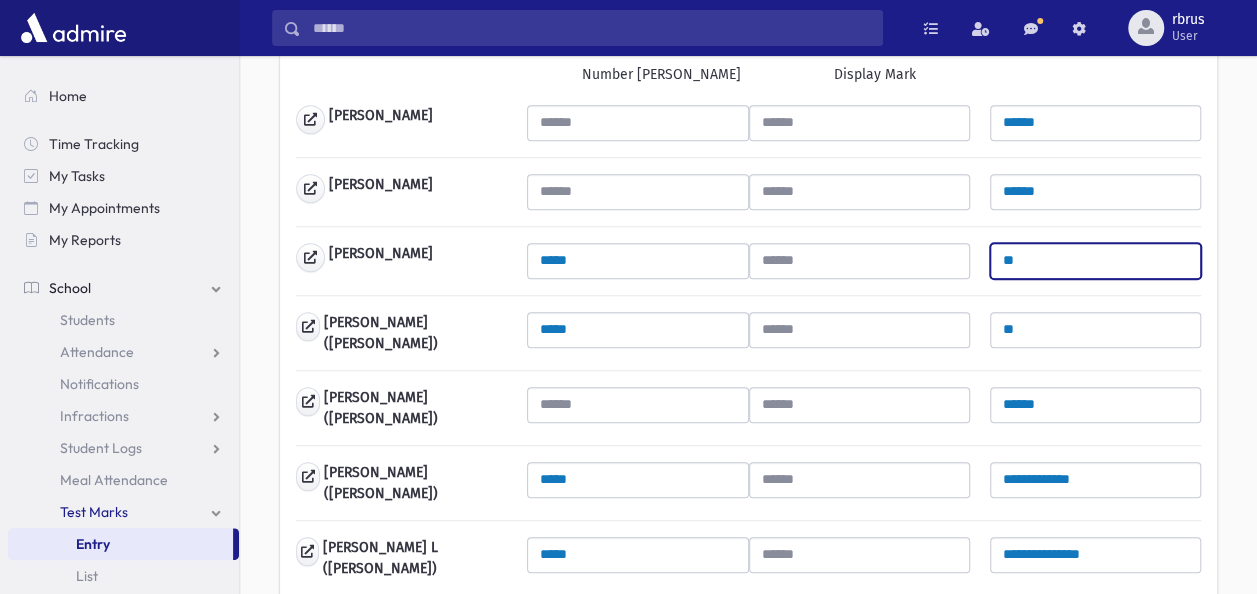 scroll, scrollTop: 400, scrollLeft: 0, axis: vertical 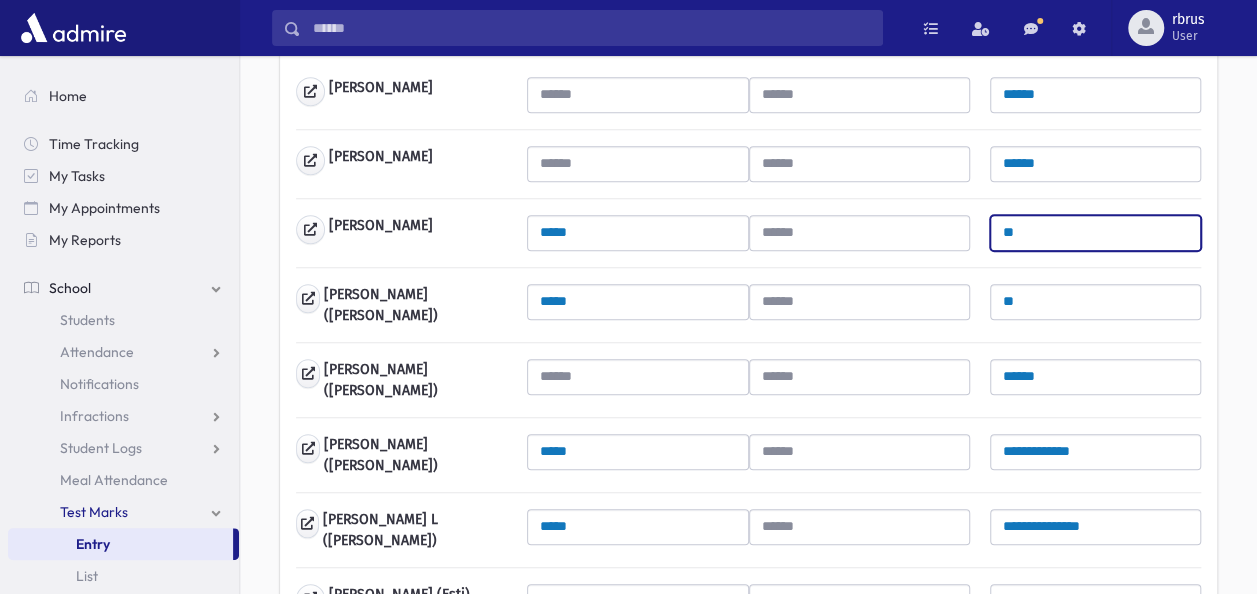 type on "**" 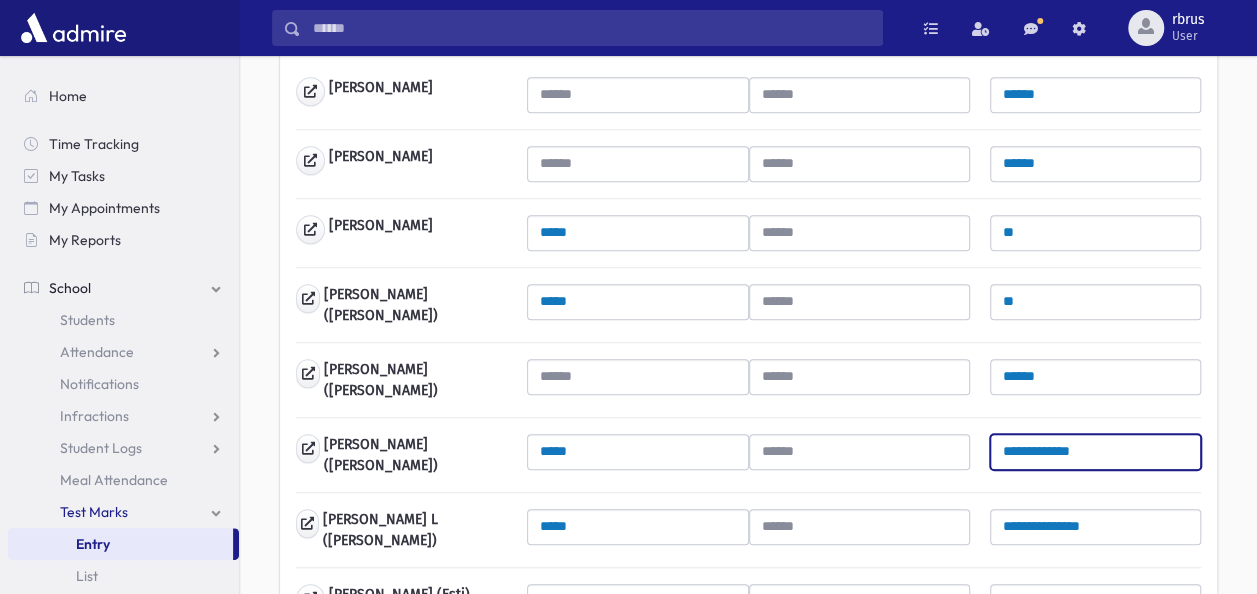 drag, startPoint x: 1102, startPoint y: 434, endPoint x: 923, endPoint y: 430, distance: 179.0447 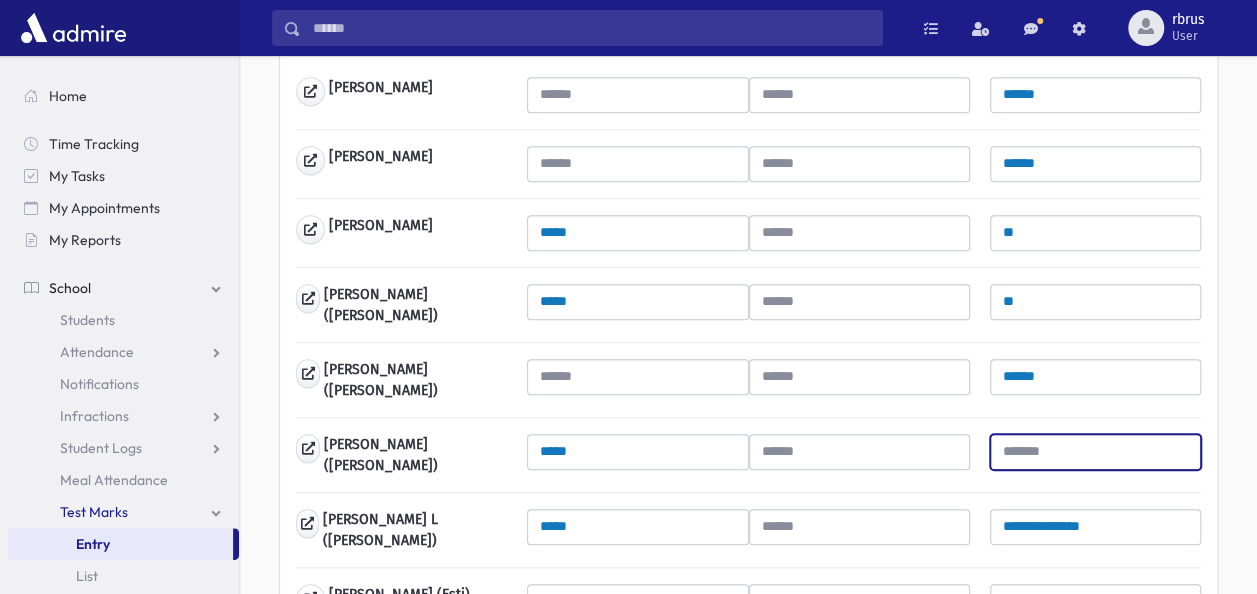 type 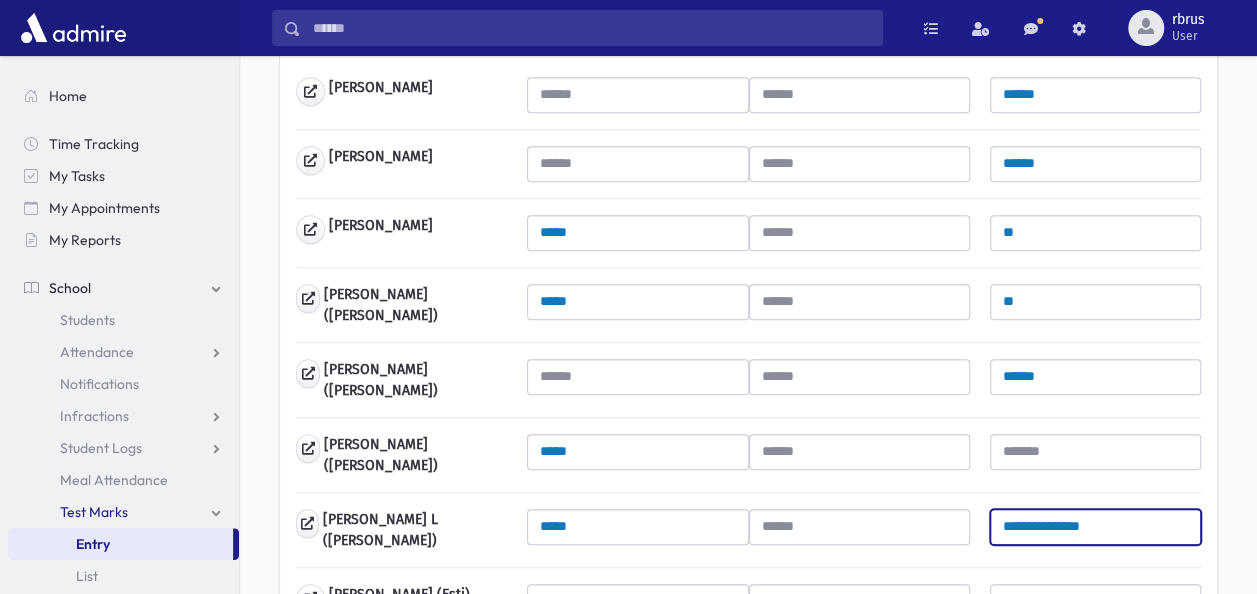 drag, startPoint x: 1097, startPoint y: 507, endPoint x: 967, endPoint y: 527, distance: 131.52946 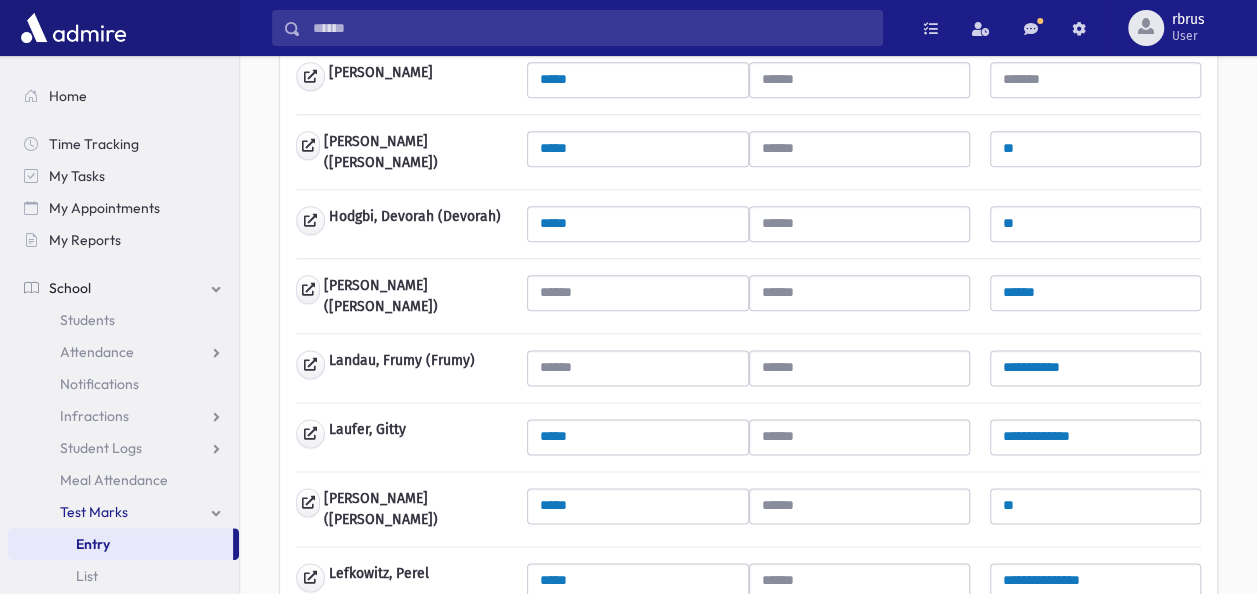 scroll, scrollTop: 1200, scrollLeft: 0, axis: vertical 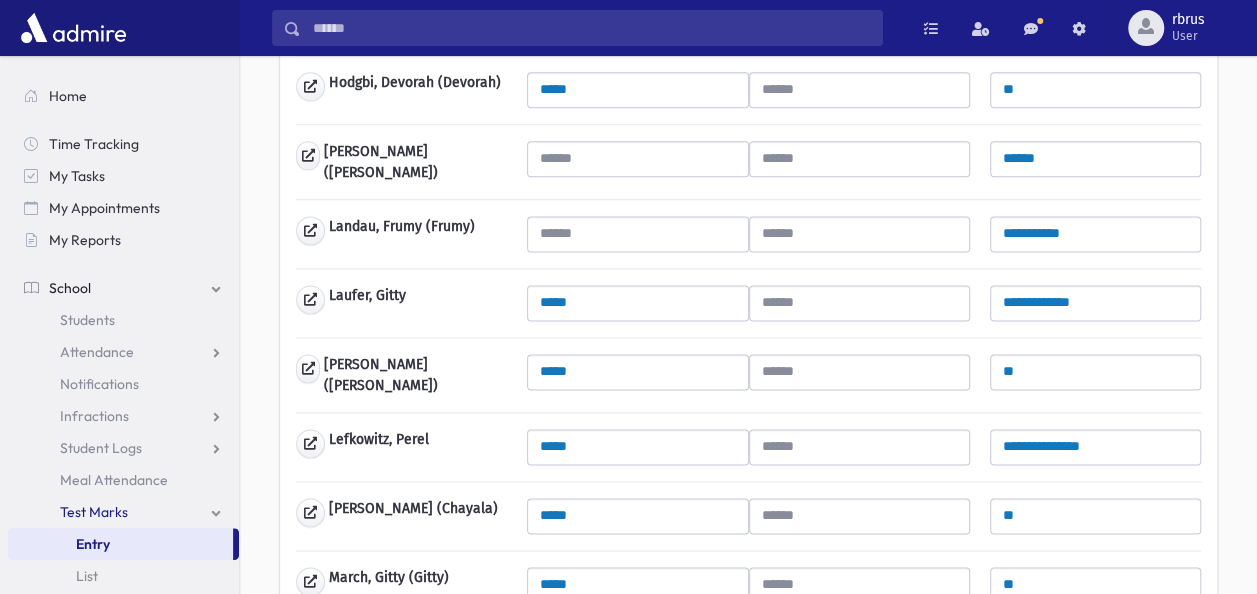 type on "**" 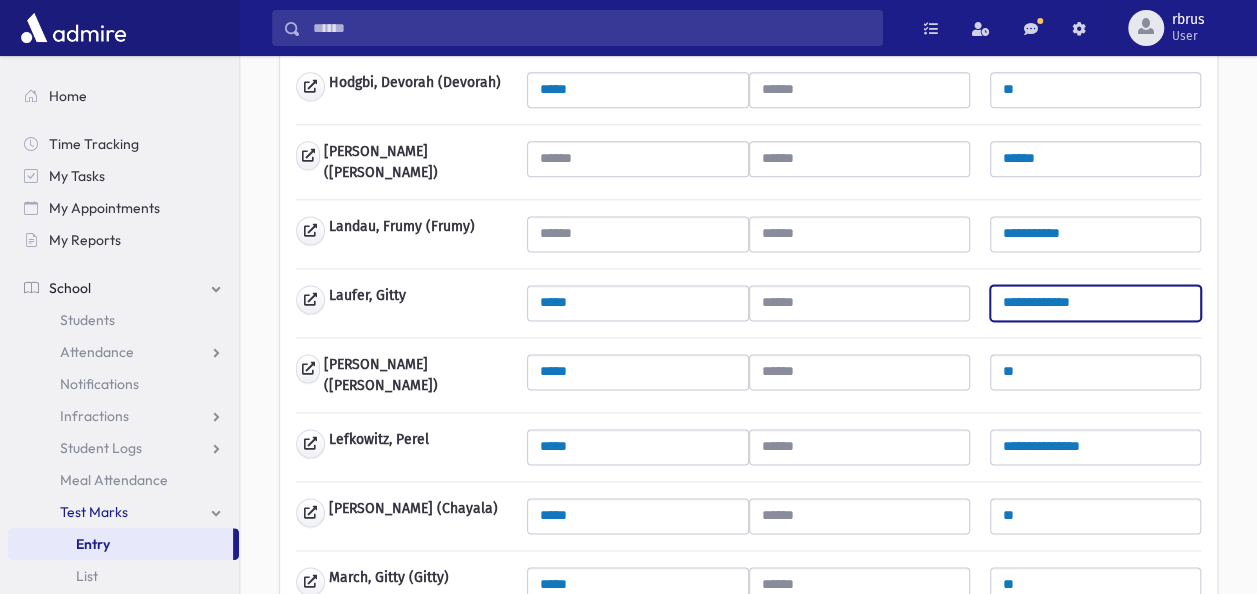 drag, startPoint x: 1091, startPoint y: 276, endPoint x: 913, endPoint y: 278, distance: 178.01123 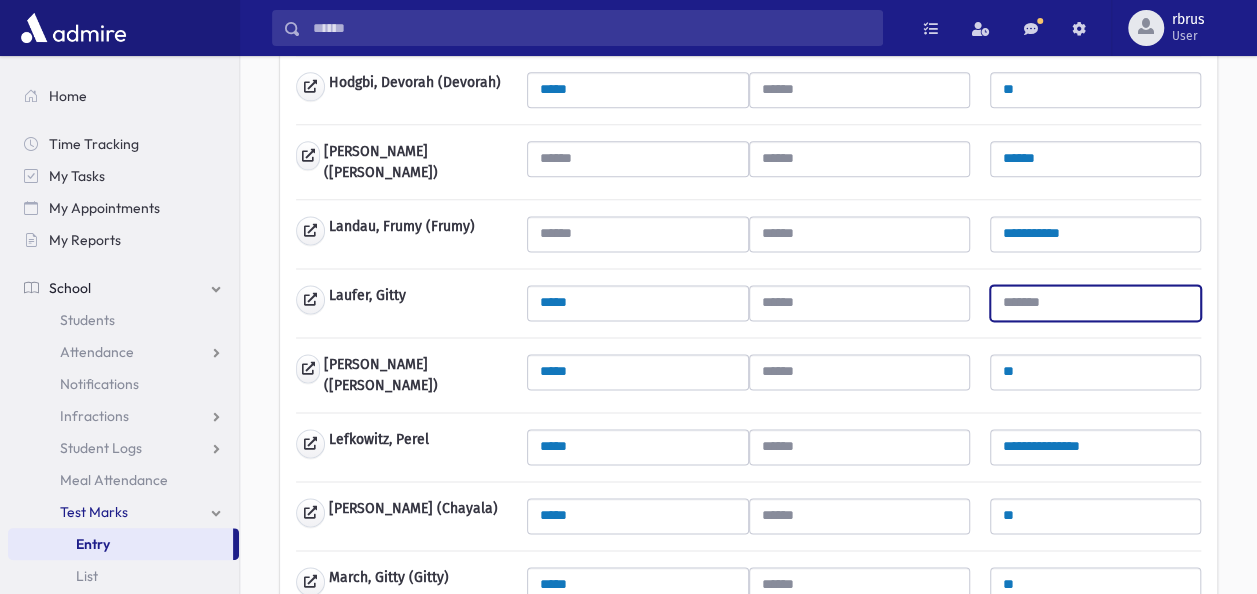 type 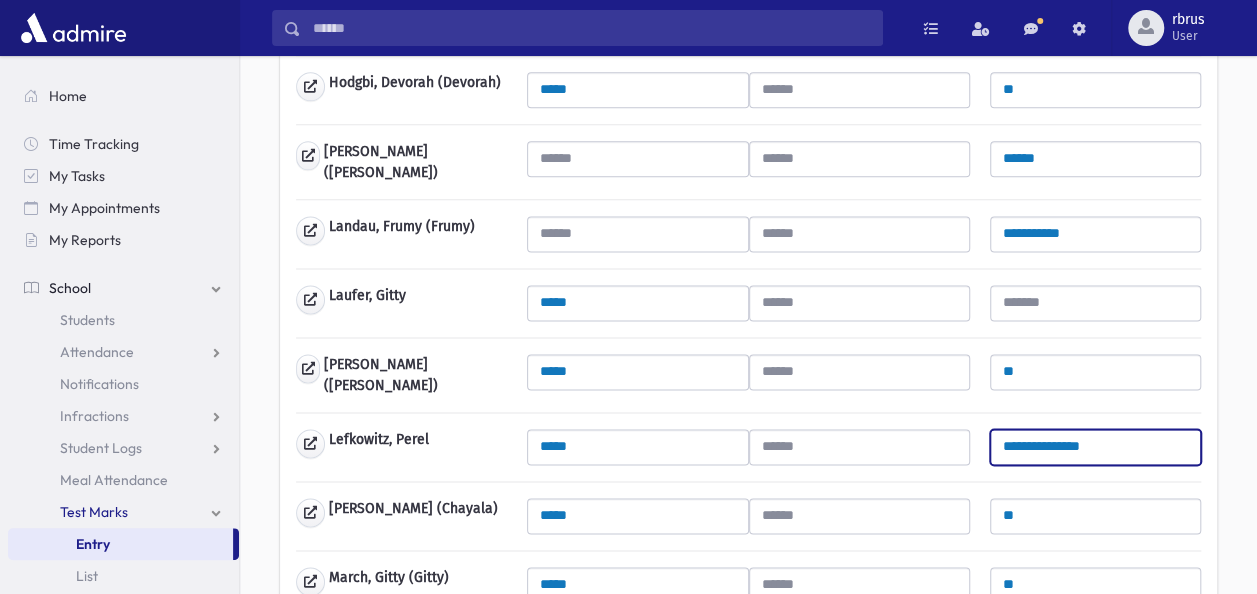 drag, startPoint x: 1093, startPoint y: 408, endPoint x: 978, endPoint y: 432, distance: 117.47766 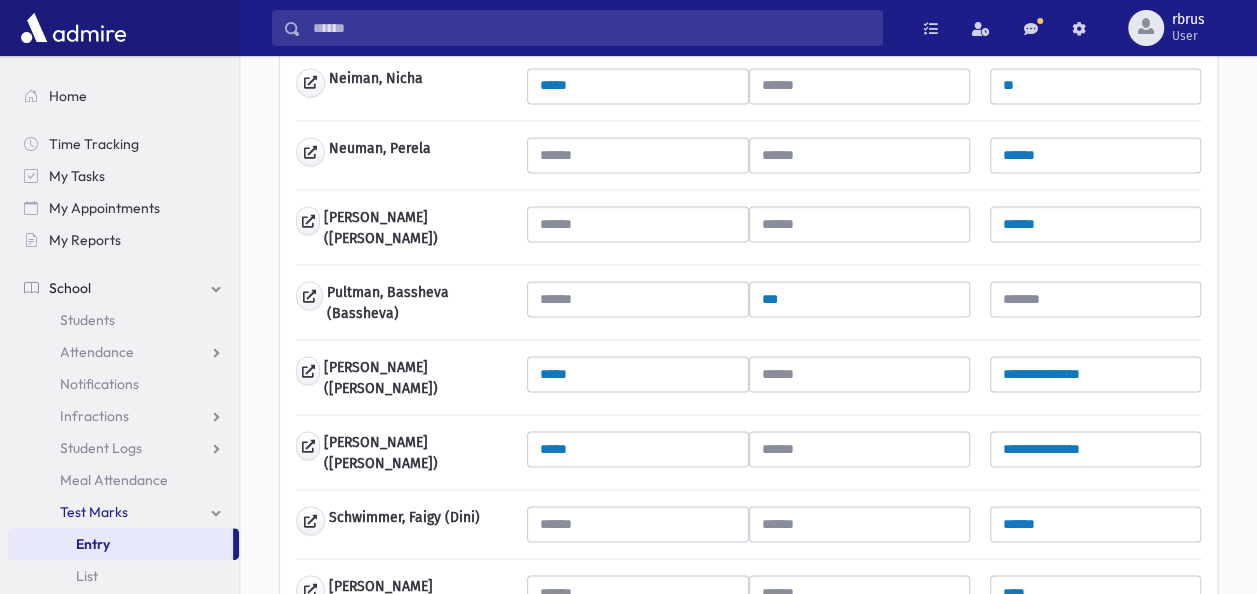 scroll, scrollTop: 1800, scrollLeft: 0, axis: vertical 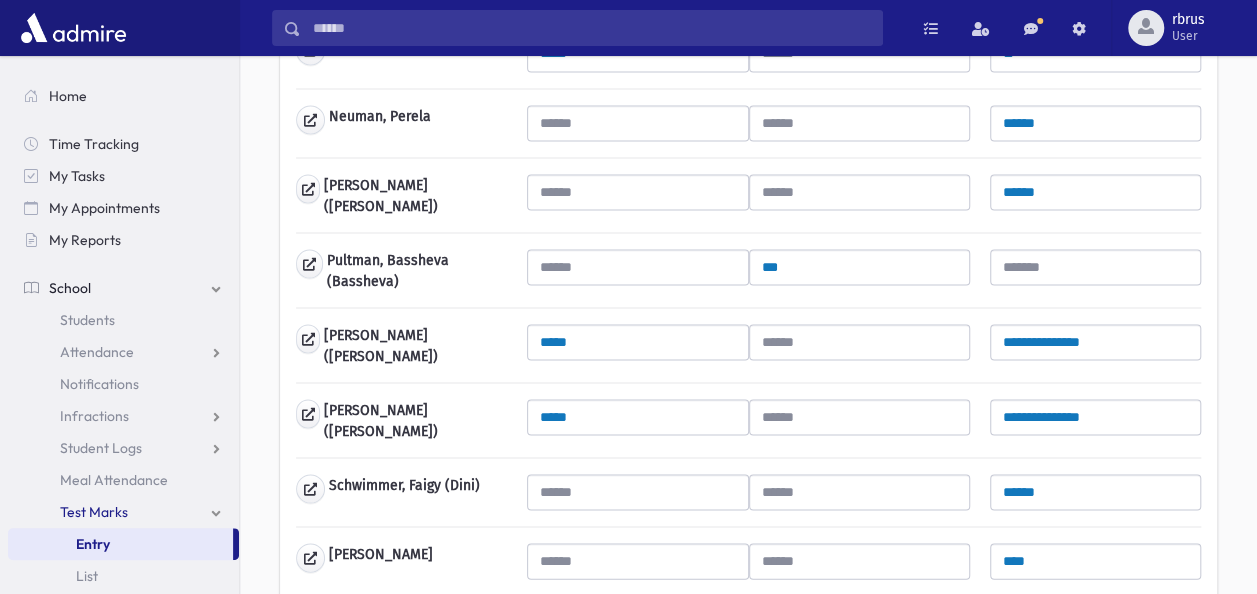 type on "**" 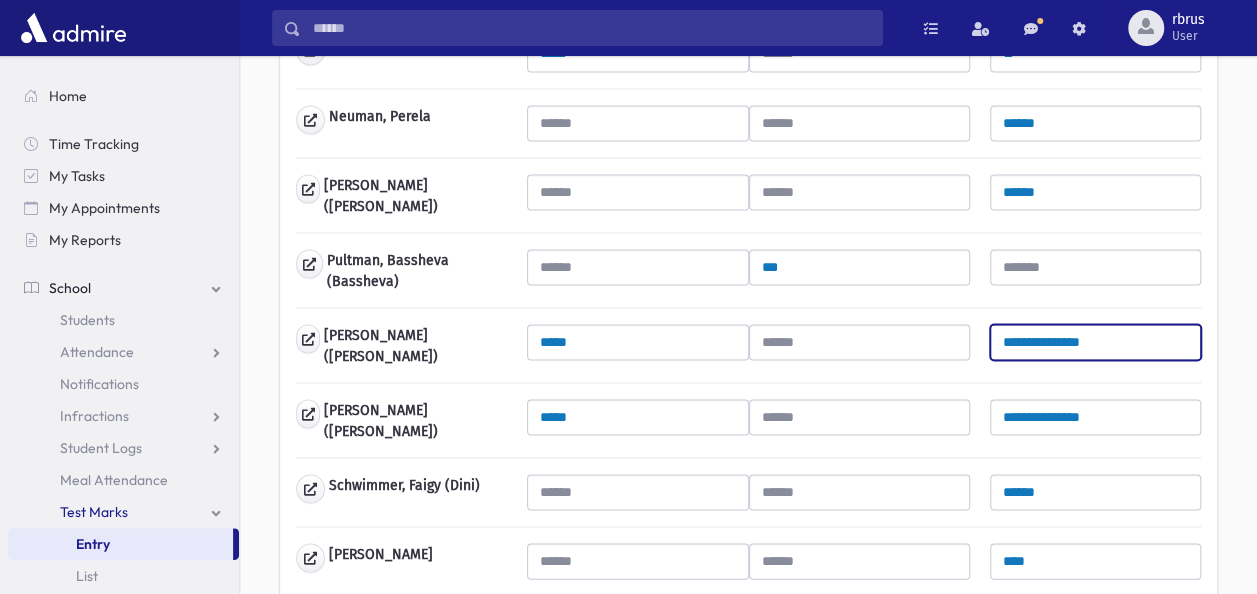 drag, startPoint x: 1096, startPoint y: 296, endPoint x: 850, endPoint y: 308, distance: 246.29251 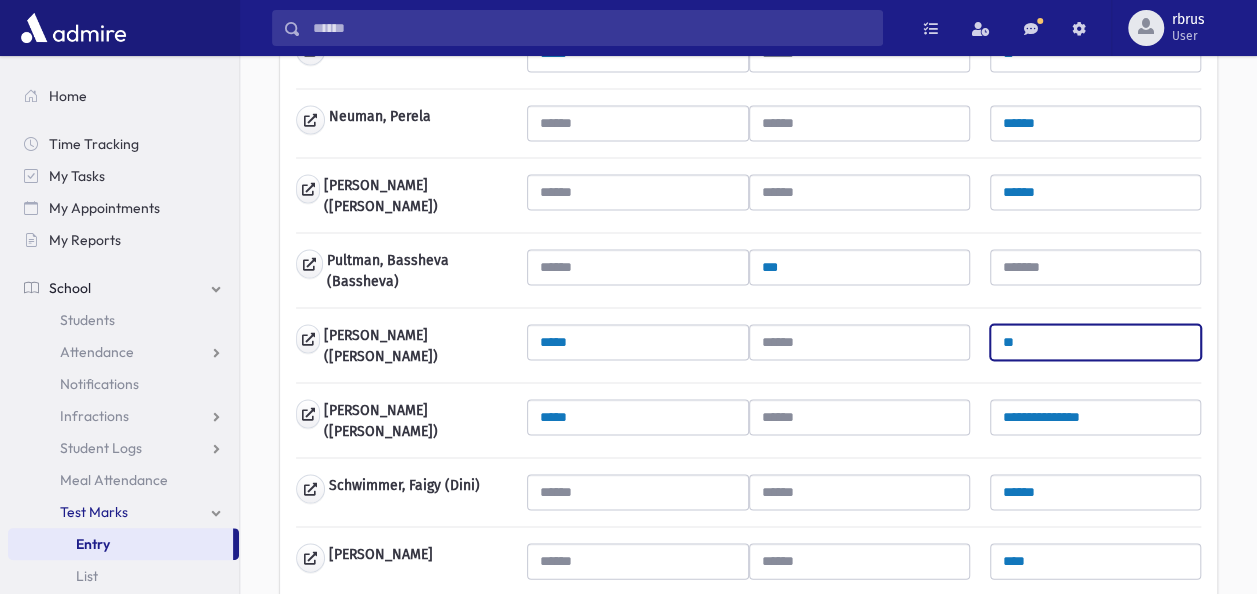 type on "**" 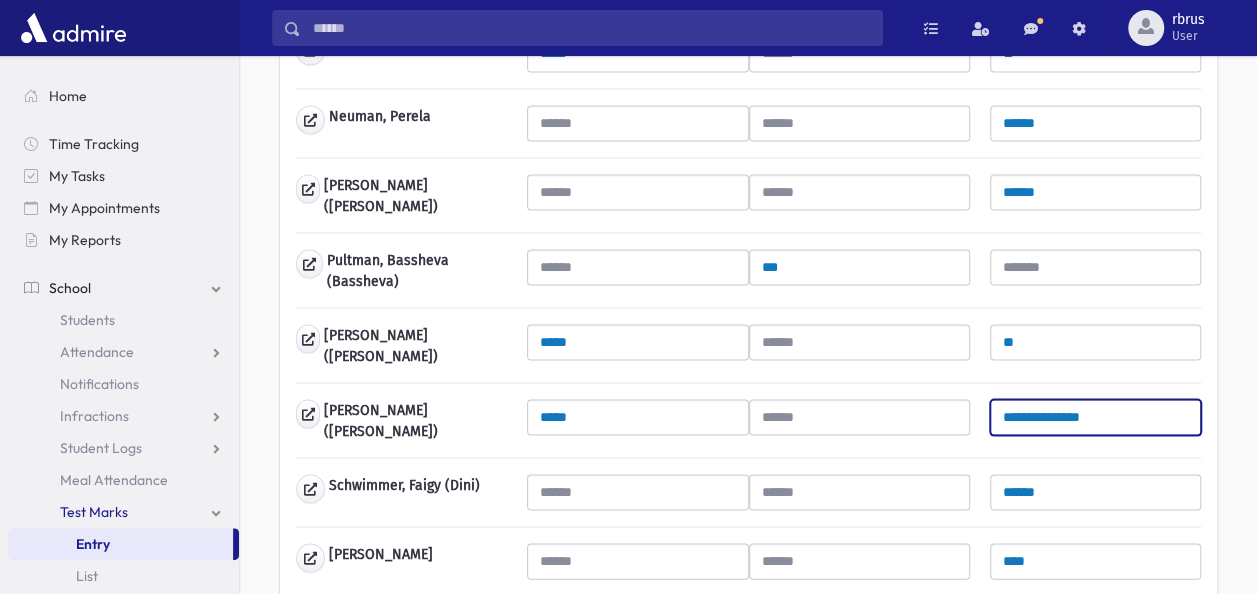 drag, startPoint x: 1096, startPoint y: 366, endPoint x: 984, endPoint y: 355, distance: 112.53888 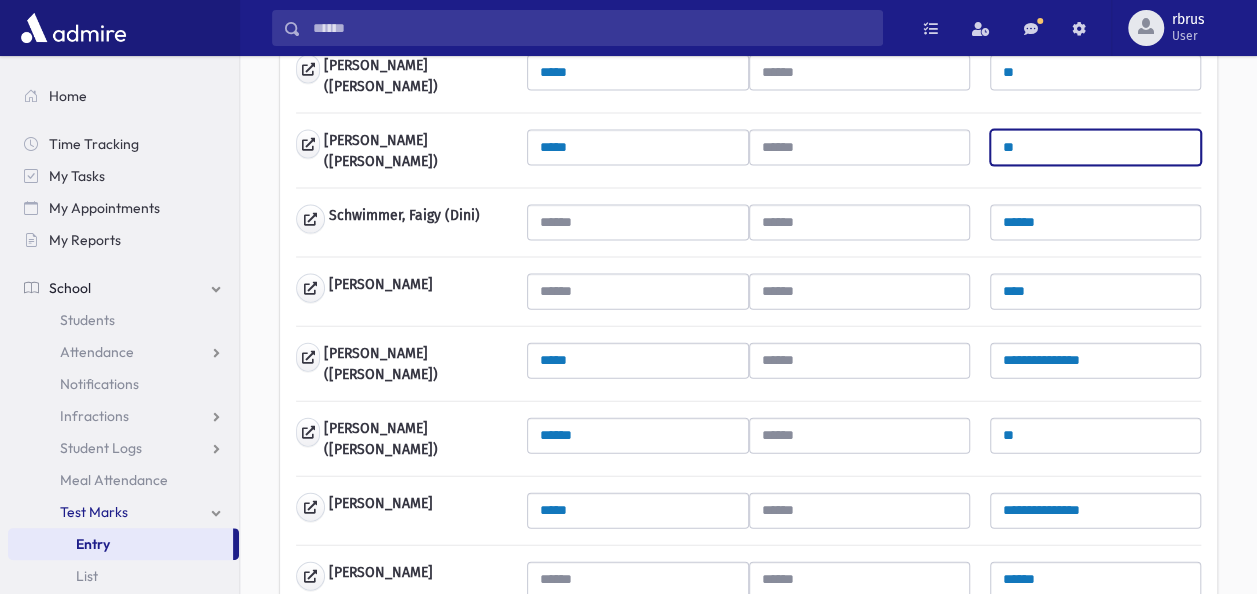 scroll, scrollTop: 2100, scrollLeft: 0, axis: vertical 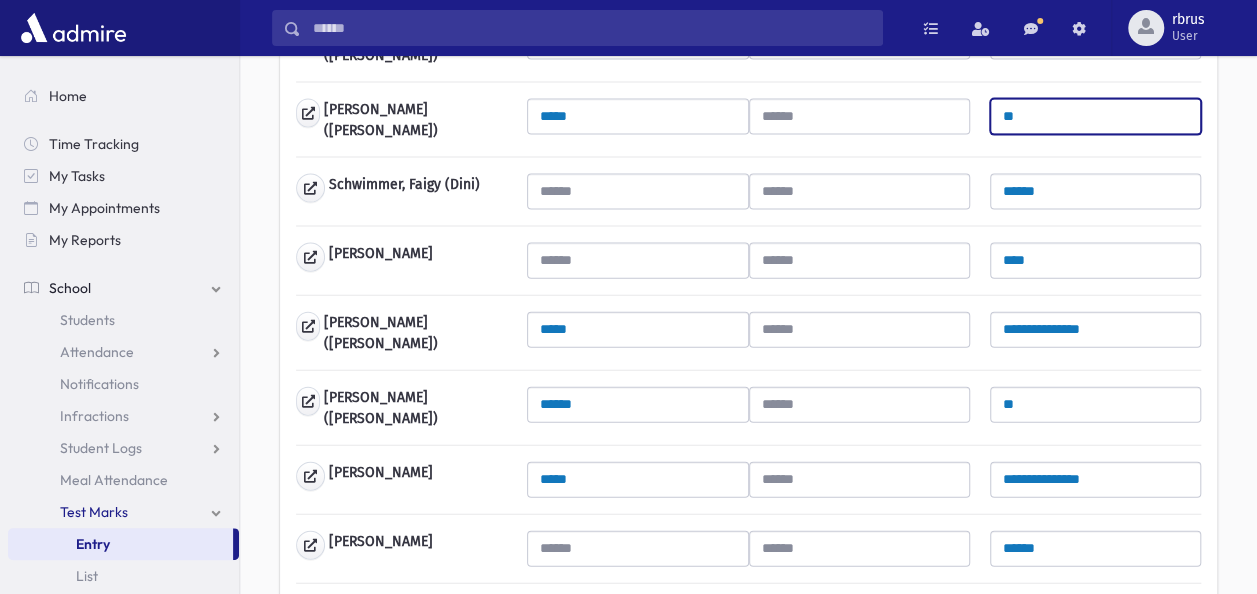 type on "**" 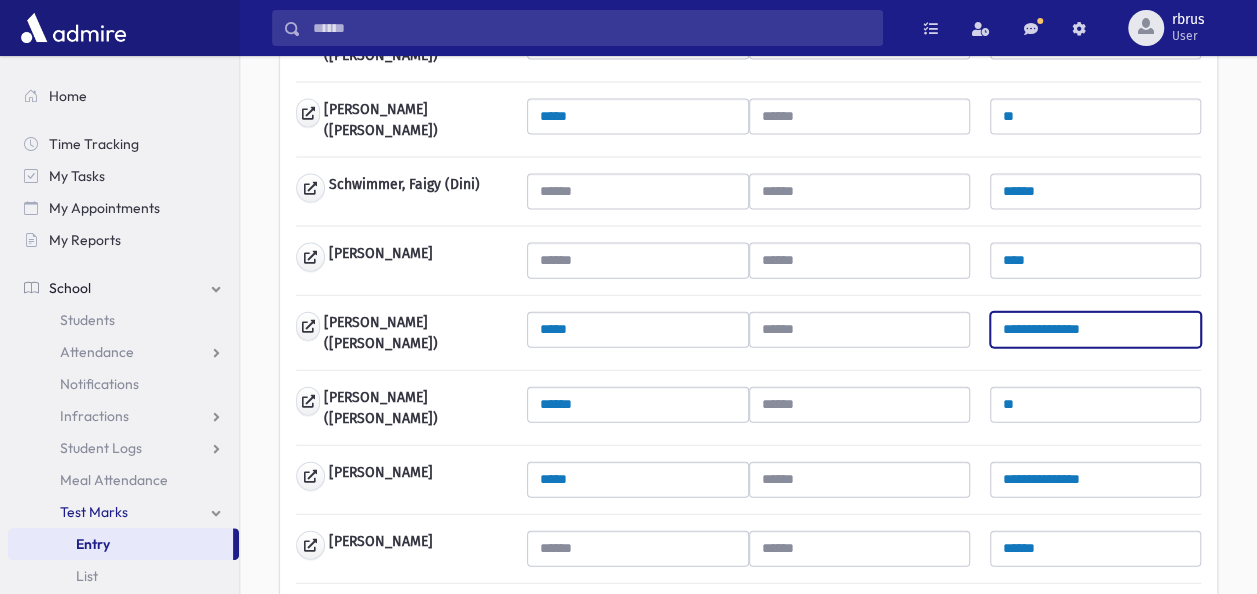drag, startPoint x: 1095, startPoint y: 281, endPoint x: 1005, endPoint y: 281, distance: 90 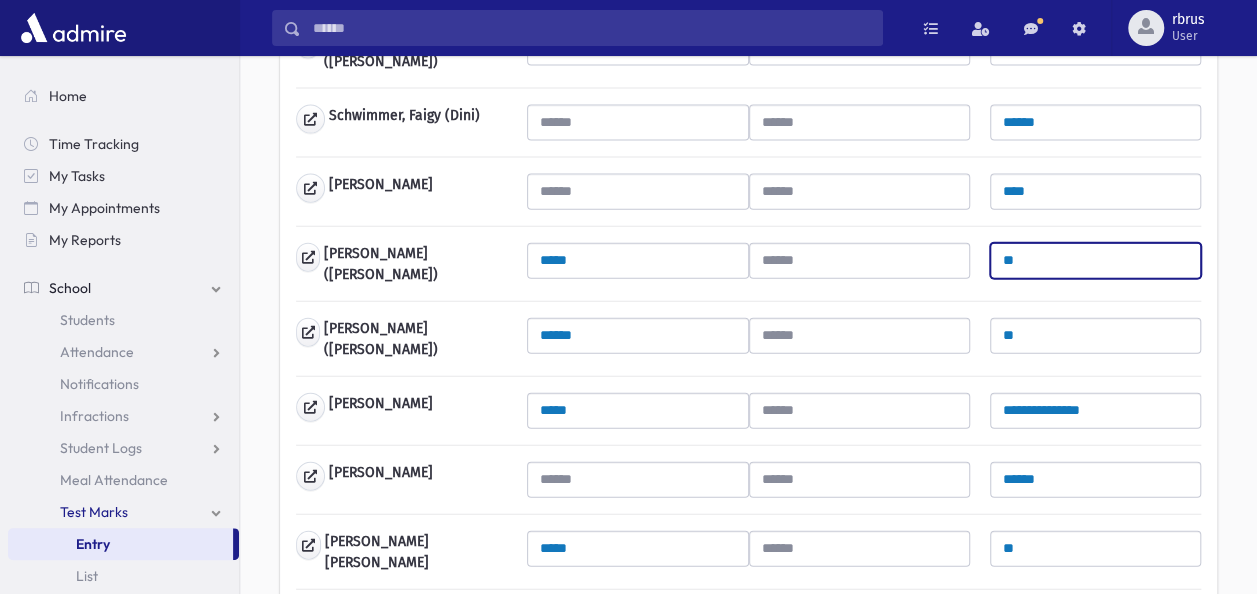 scroll, scrollTop: 2200, scrollLeft: 0, axis: vertical 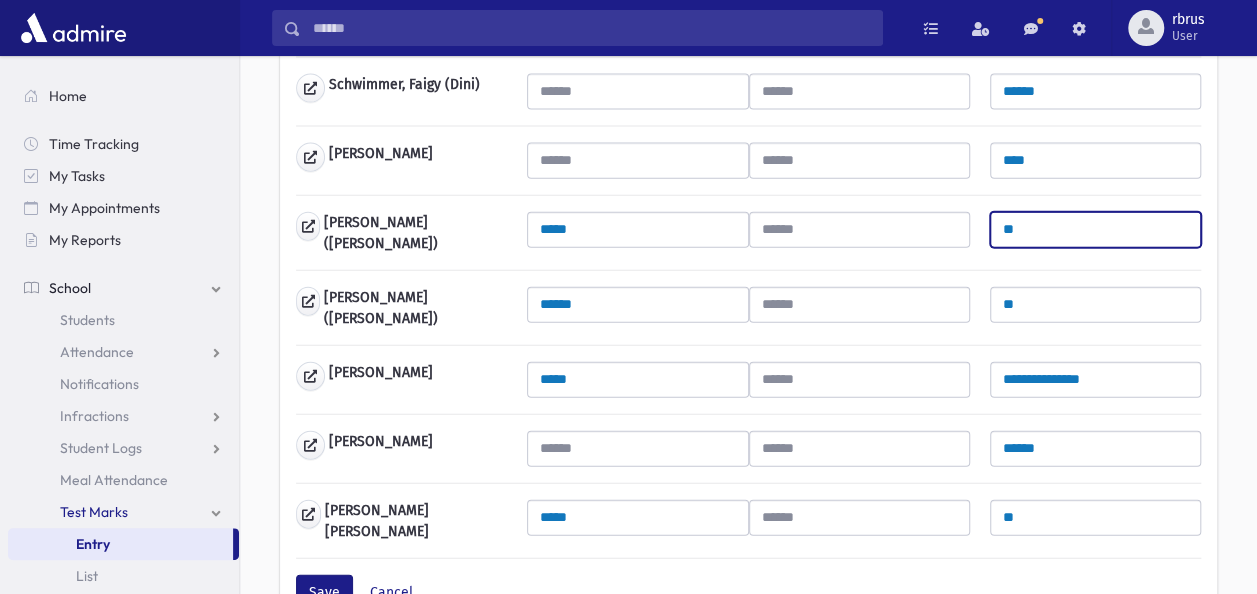 type on "**" 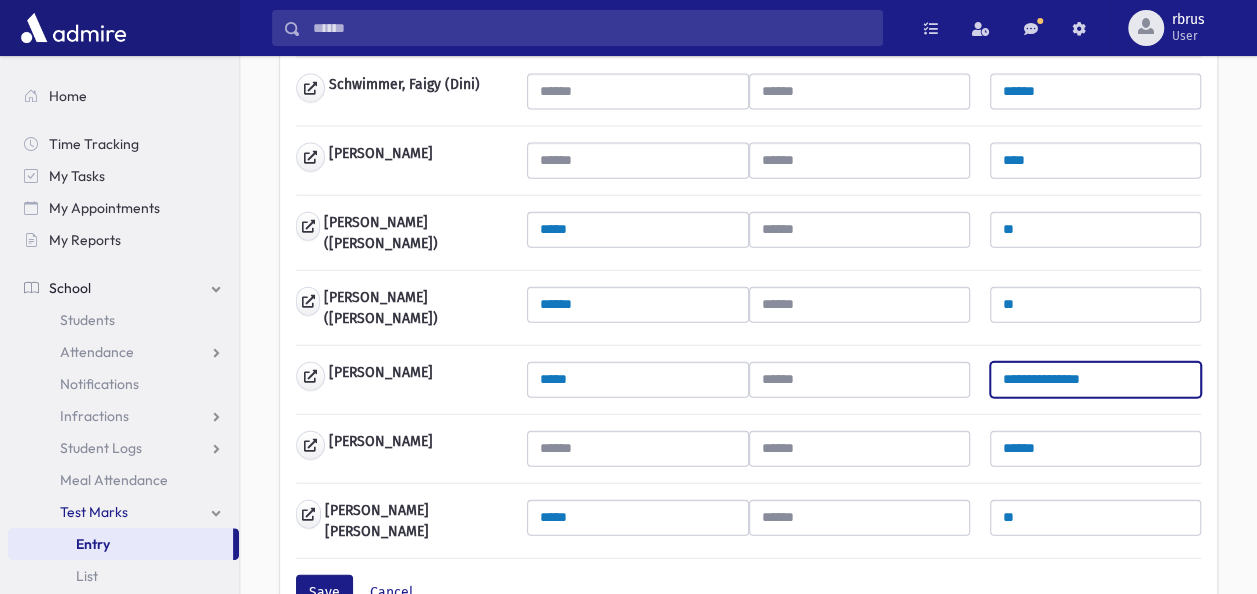 drag, startPoint x: 1093, startPoint y: 322, endPoint x: 976, endPoint y: 327, distance: 117.10679 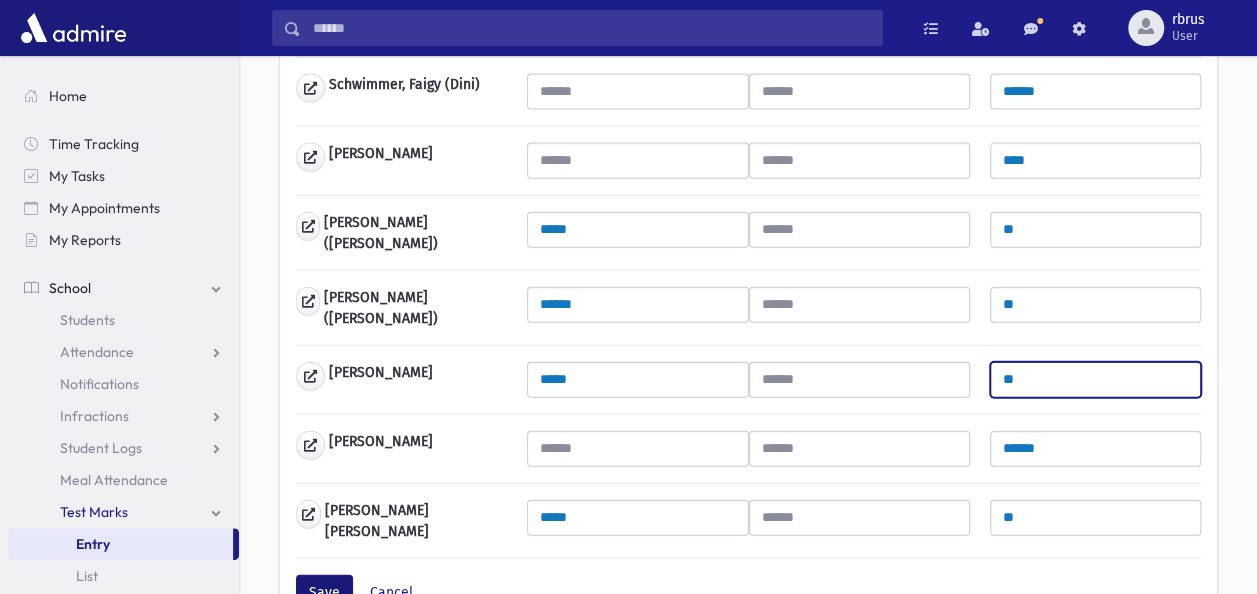 type on "**" 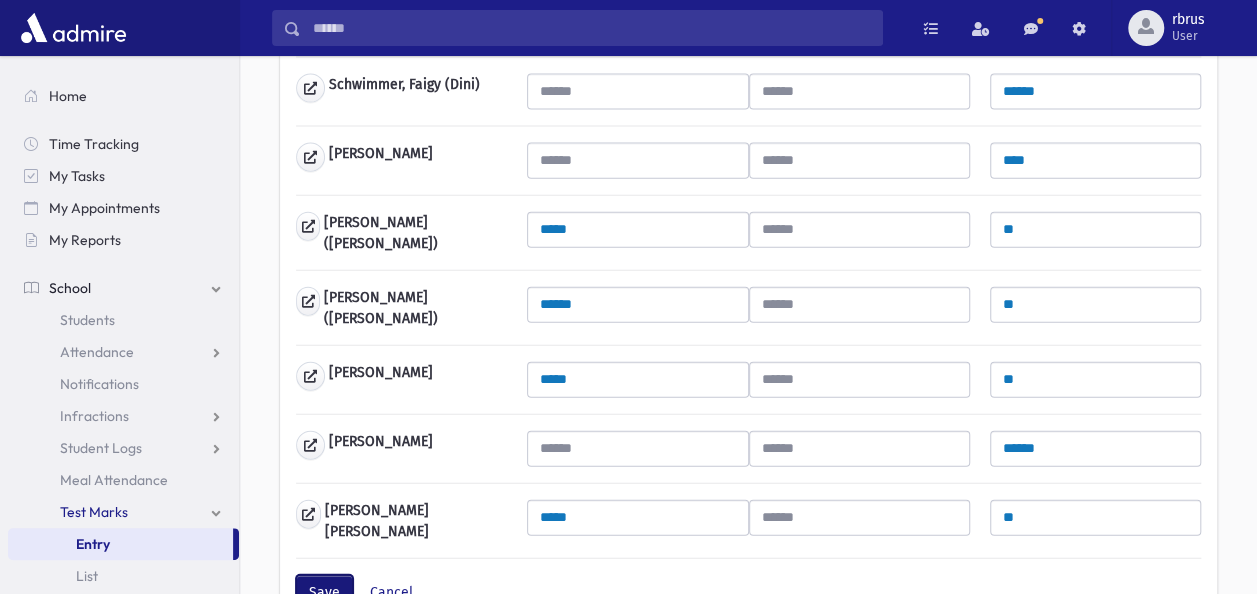 click on "Save" at bounding box center (324, 593) 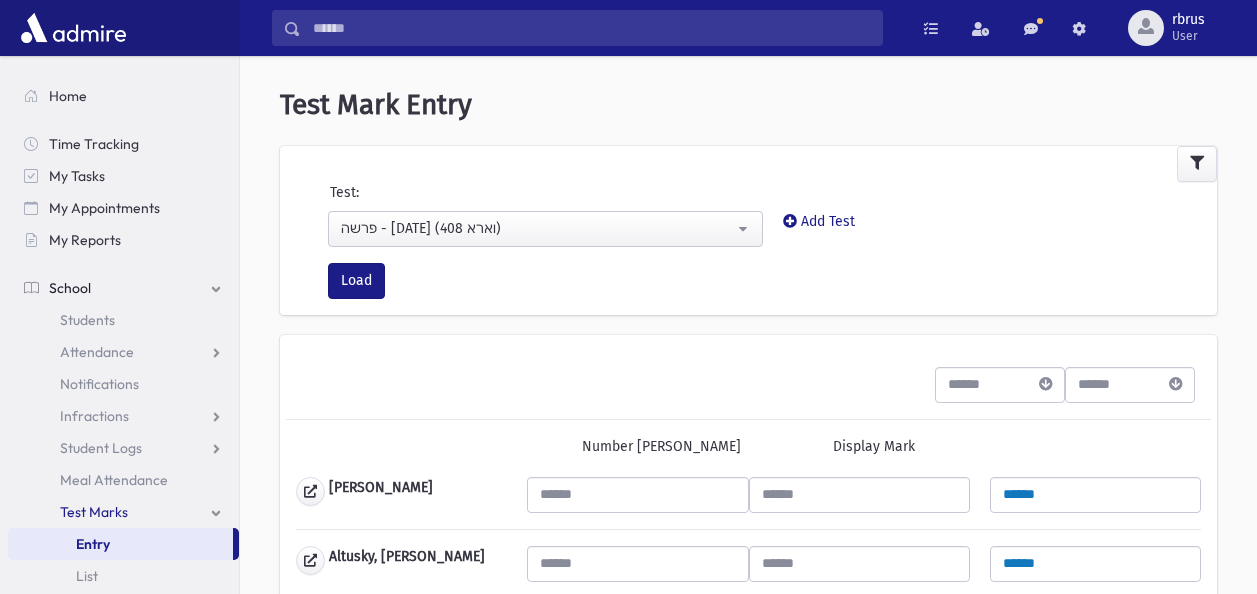 scroll, scrollTop: 0, scrollLeft: 0, axis: both 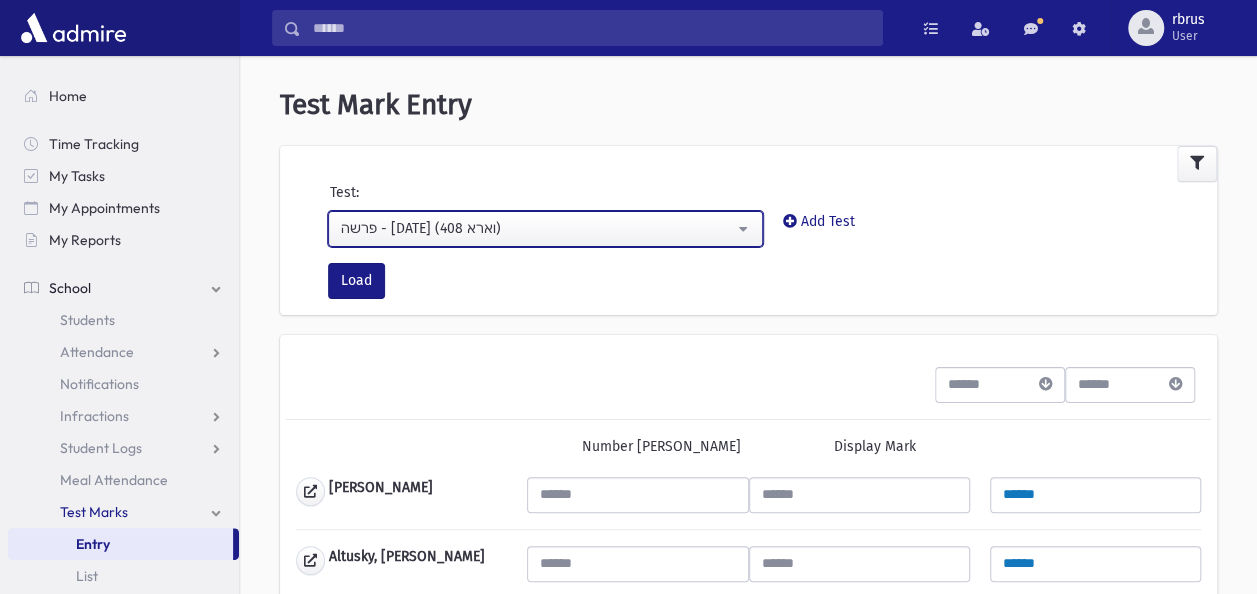click on "פרשה - [DATE] (408 וארא)" at bounding box center (537, 228) 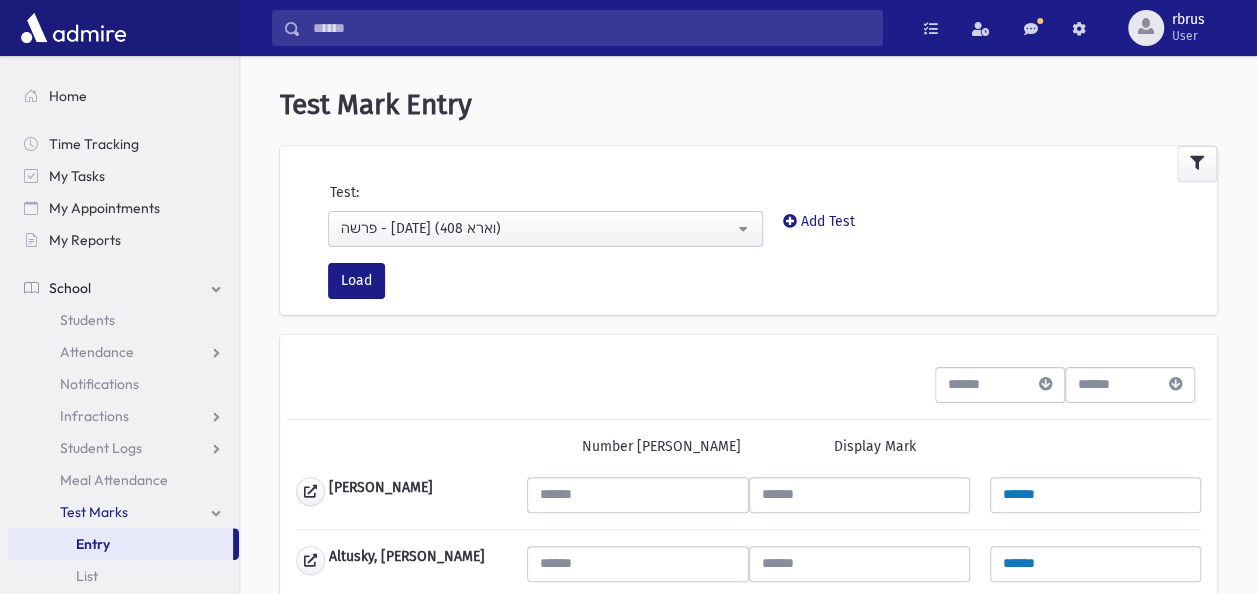 scroll, scrollTop: 110, scrollLeft: 0, axis: vertical 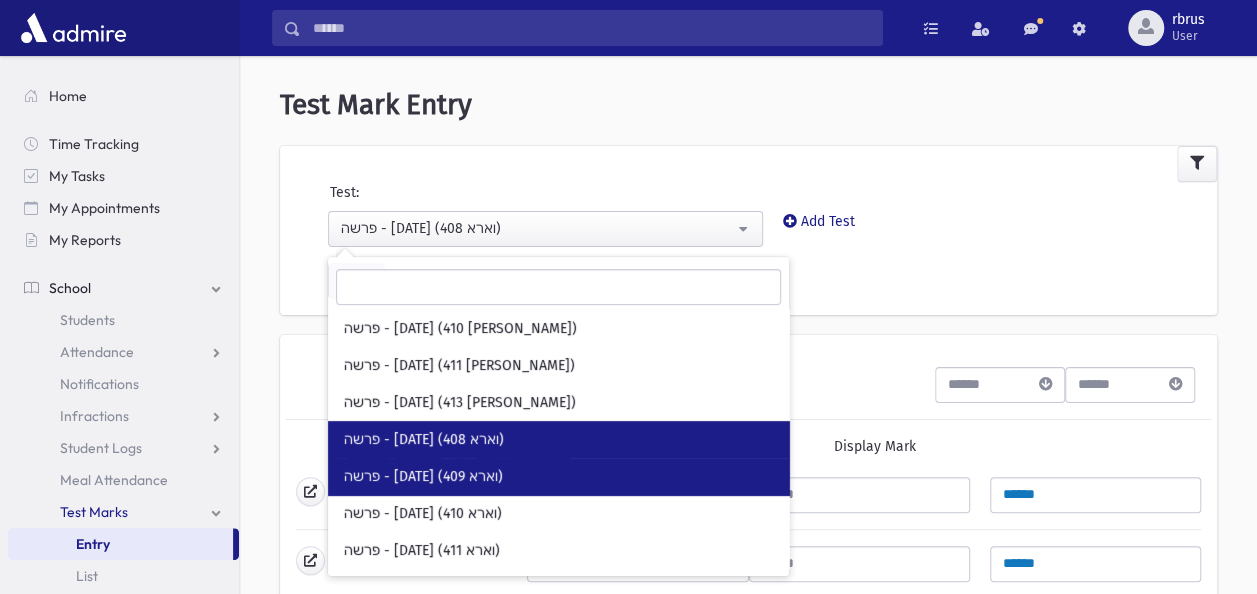 click on "פרשה - 04/28/25 (409 וארא)" at bounding box center (423, 477) 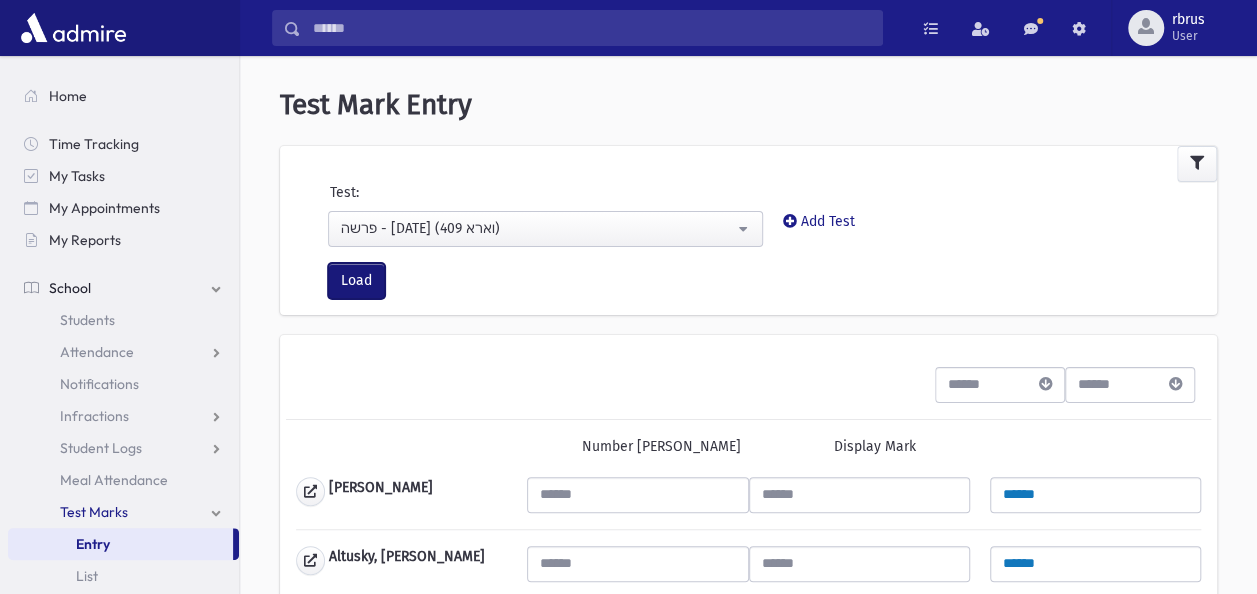 click on "Load" at bounding box center [356, 281] 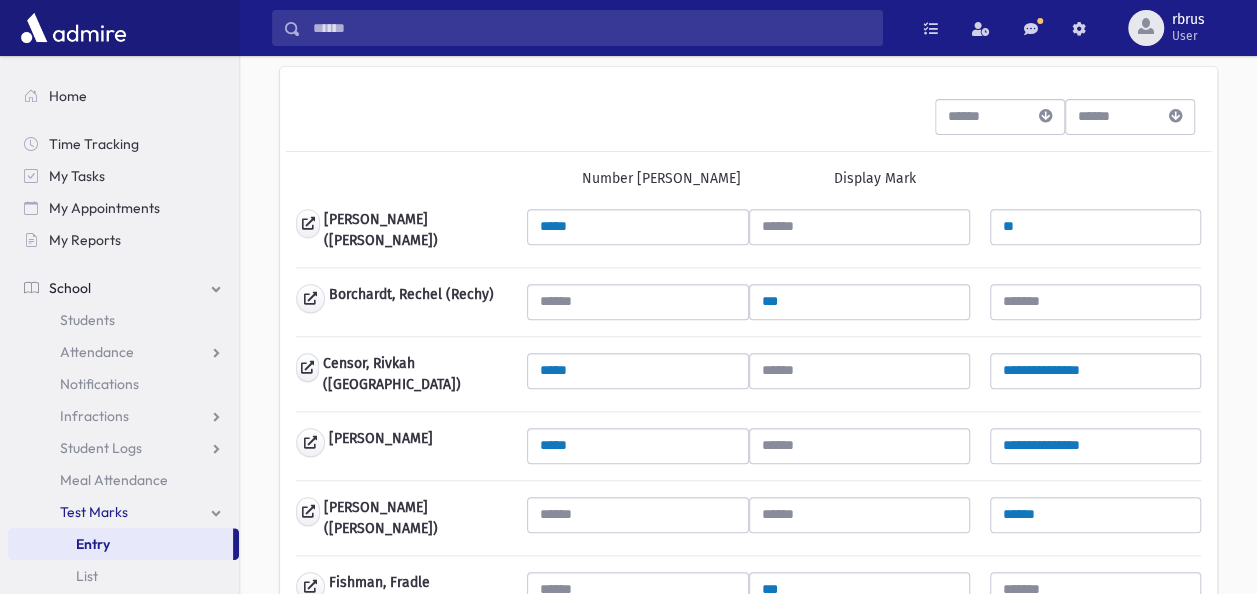 scroll, scrollTop: 300, scrollLeft: 0, axis: vertical 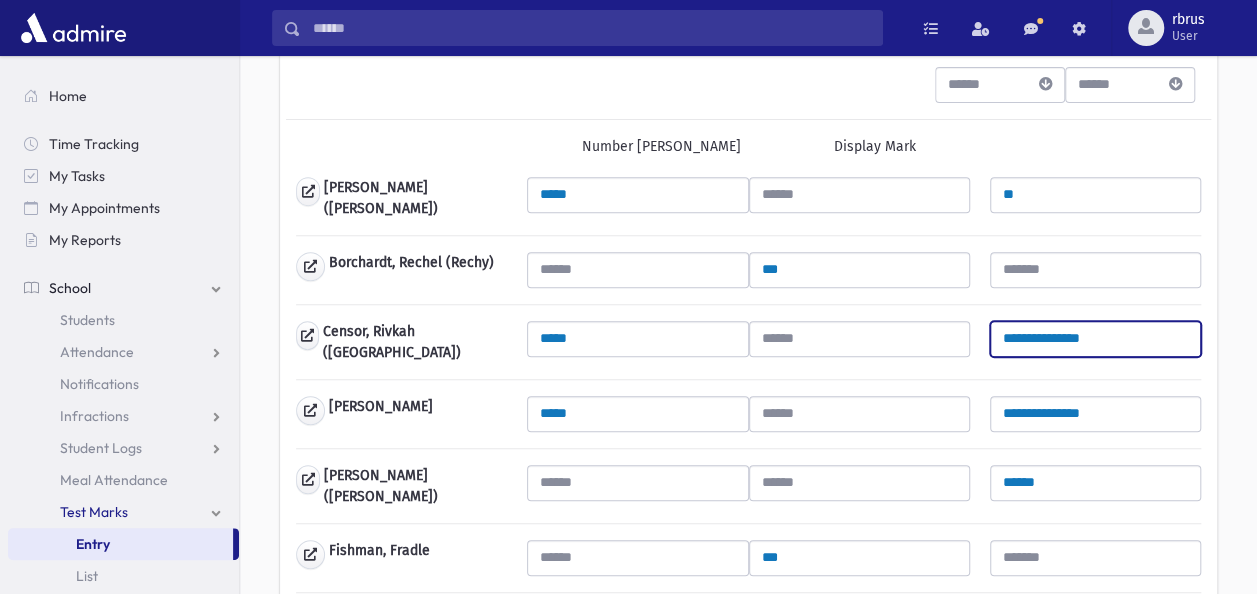 drag, startPoint x: 1091, startPoint y: 330, endPoint x: 950, endPoint y: 334, distance: 141.05673 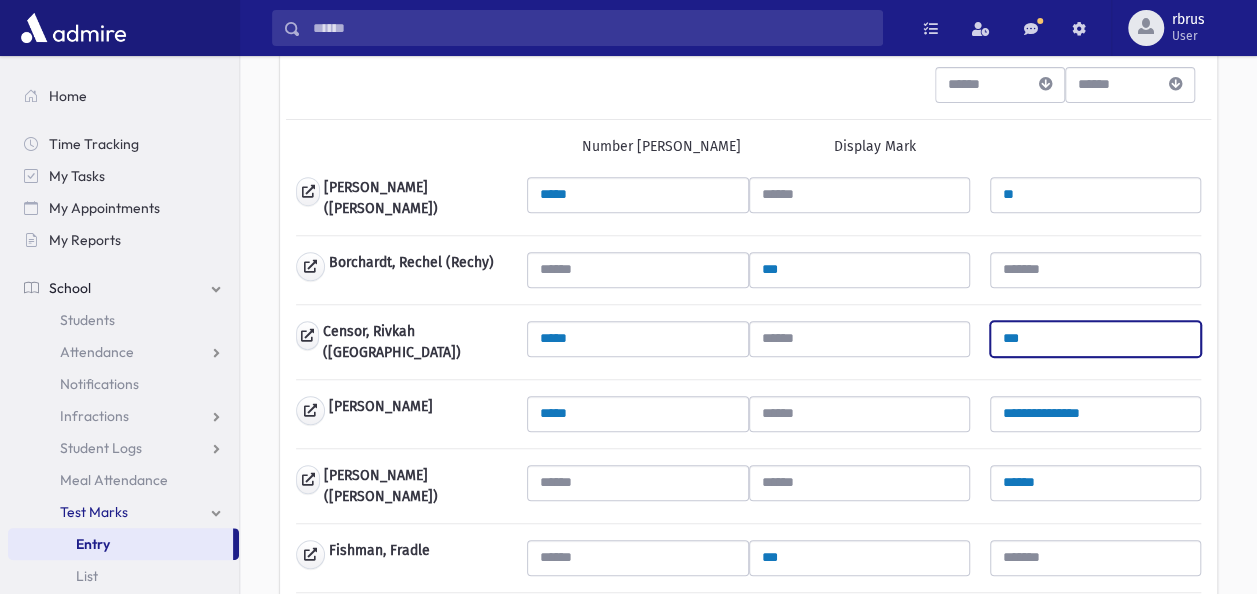 click on "***" at bounding box center [1095, 339] 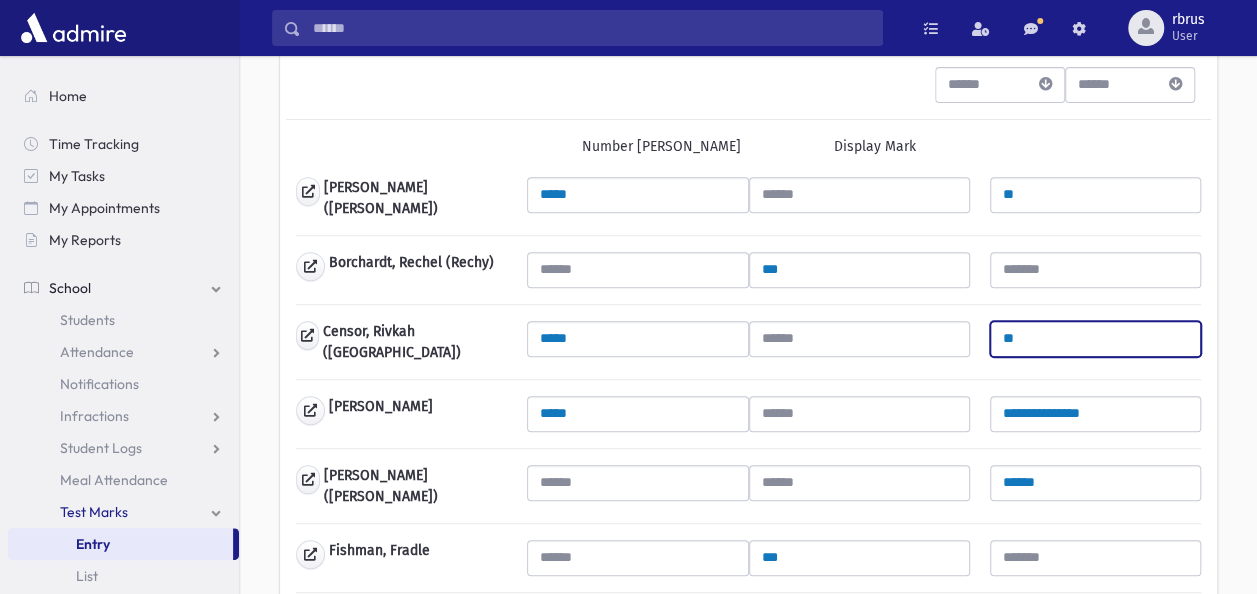 type on "**" 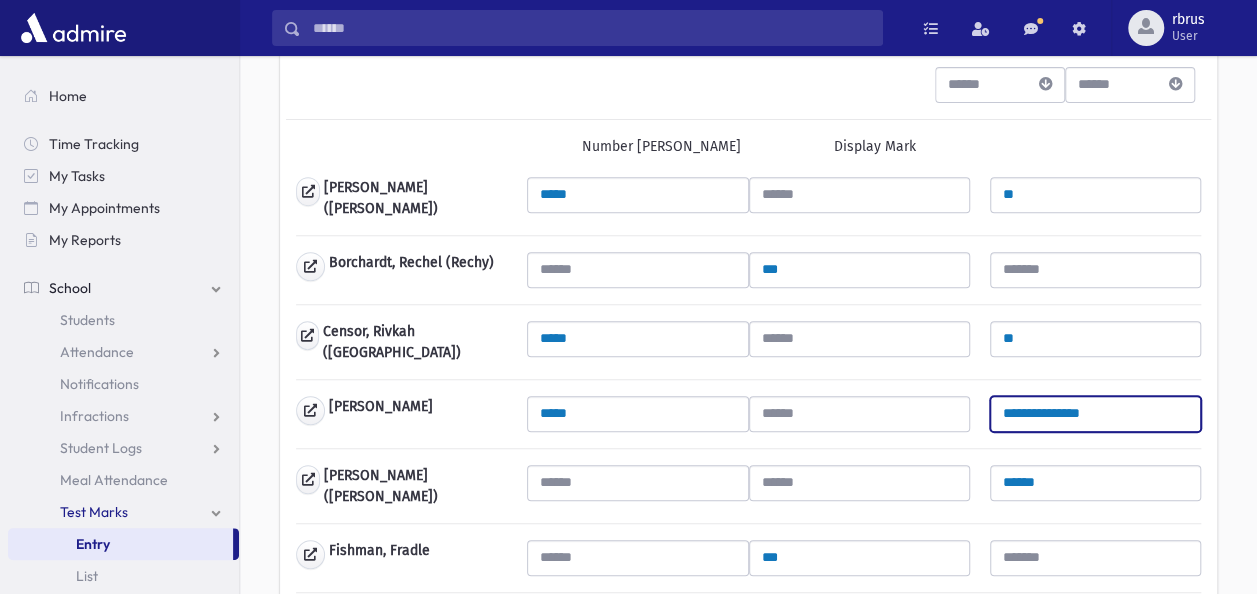 drag, startPoint x: 1095, startPoint y: 398, endPoint x: 792, endPoint y: 383, distance: 303.37106 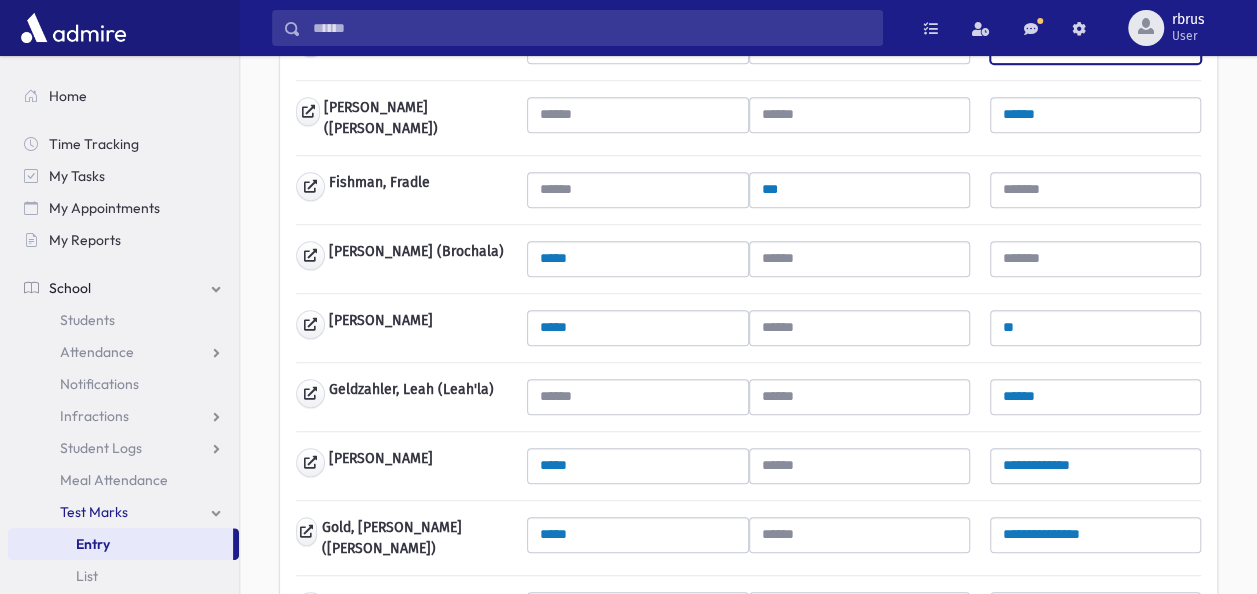 scroll, scrollTop: 700, scrollLeft: 0, axis: vertical 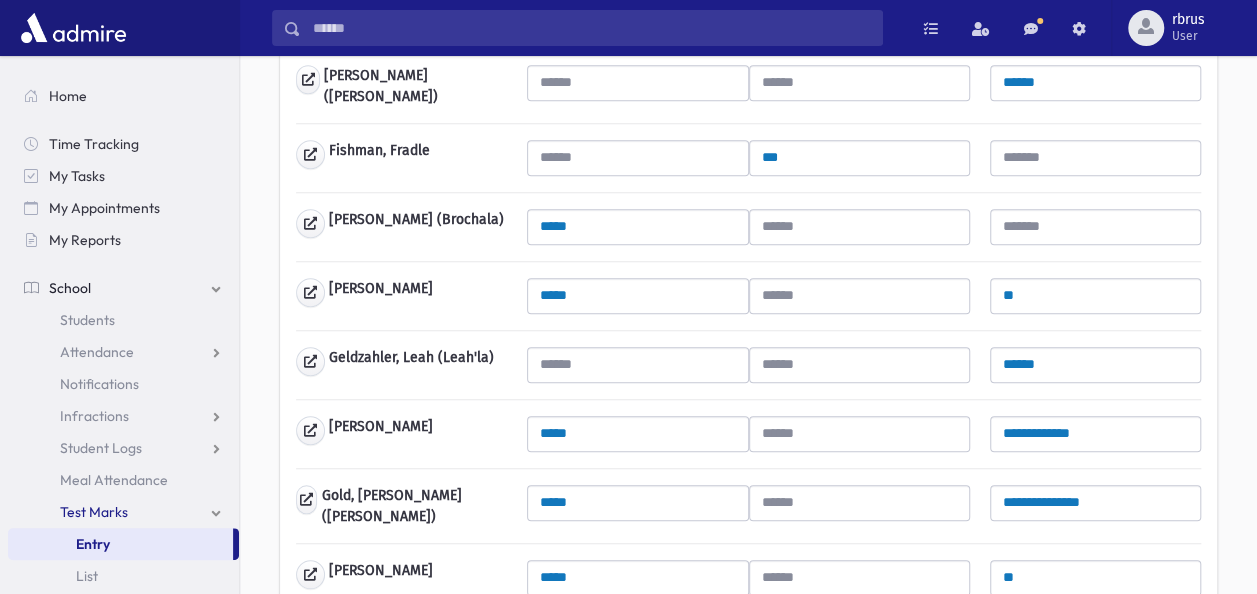 type on "**" 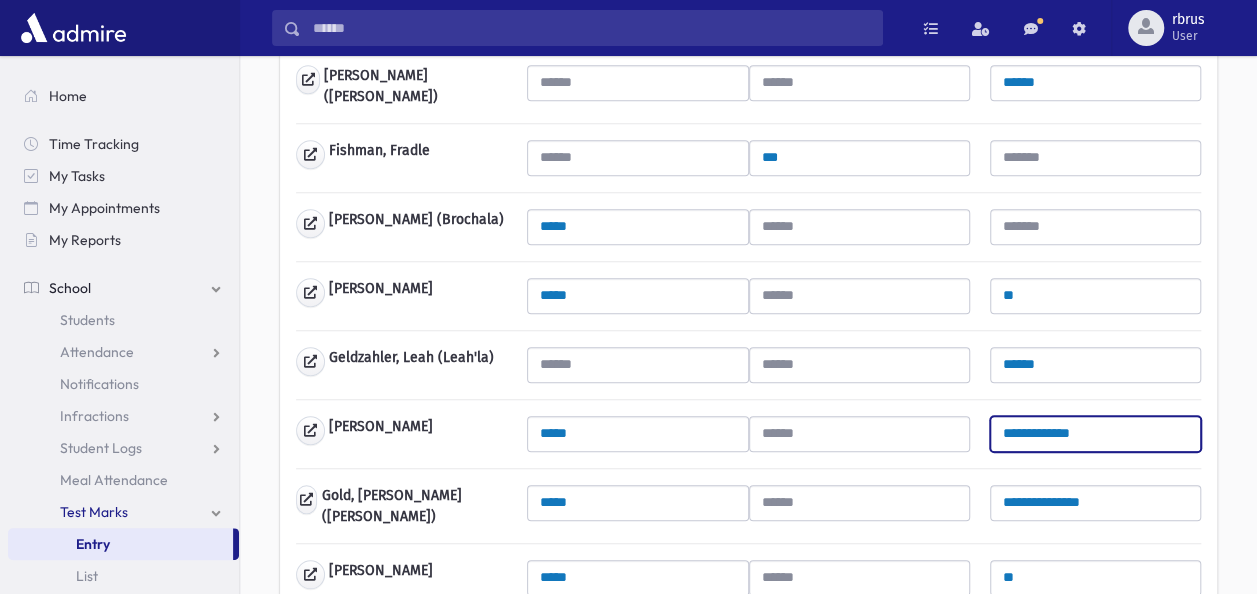 drag, startPoint x: 1092, startPoint y: 418, endPoint x: 938, endPoint y: 426, distance: 154.20766 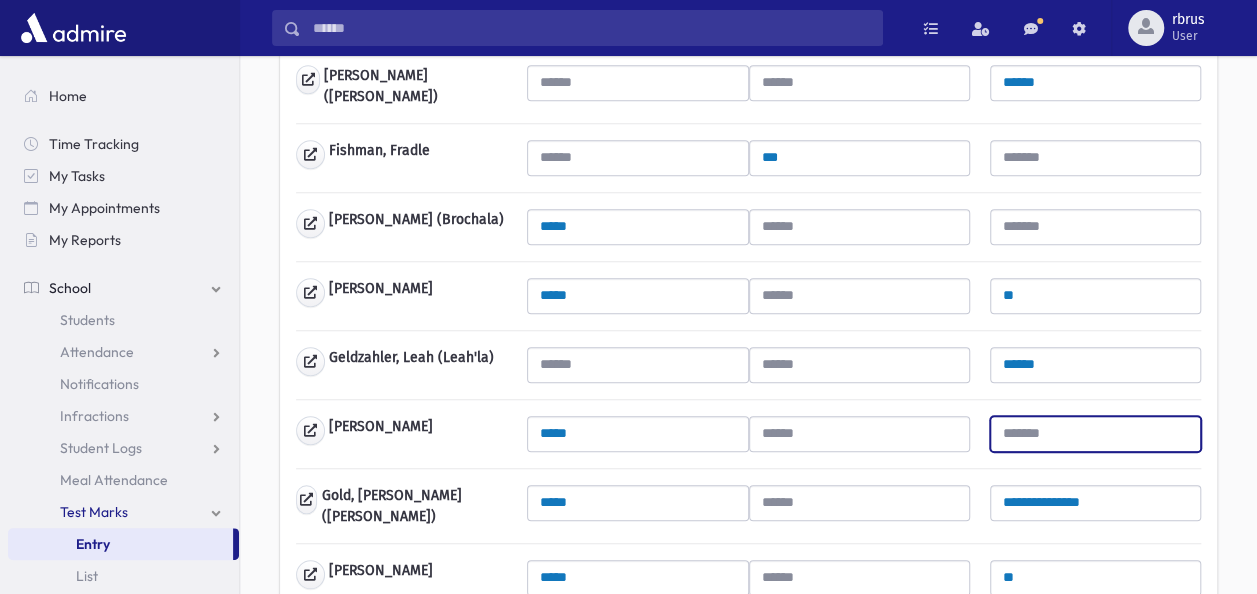 type 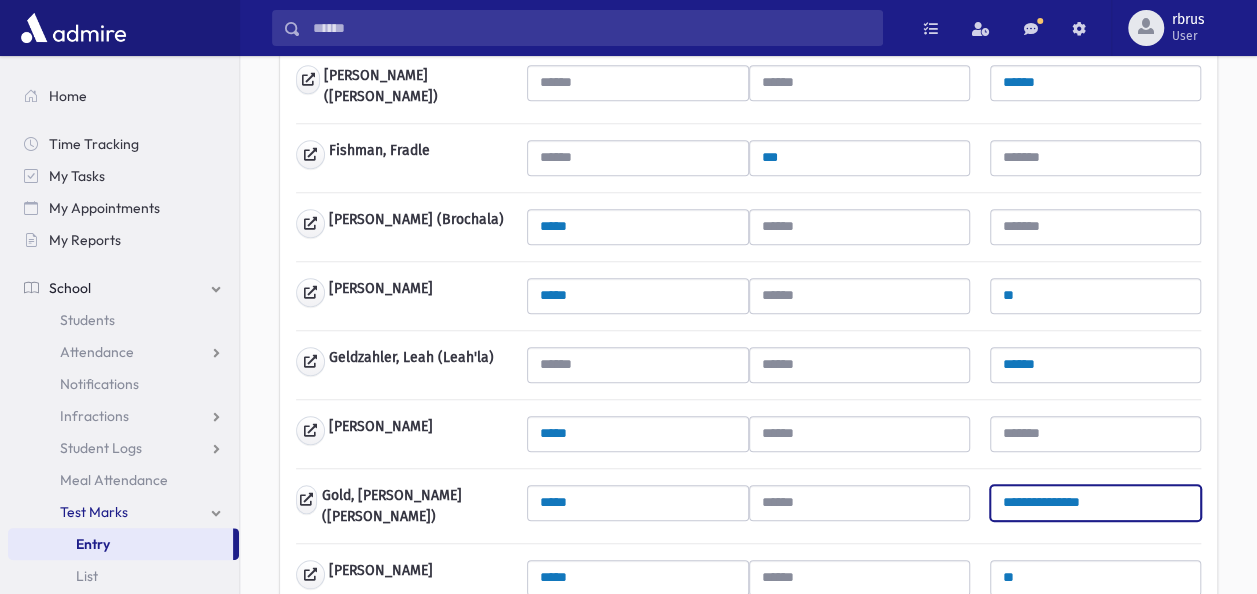 drag, startPoint x: 1093, startPoint y: 484, endPoint x: 963, endPoint y: 454, distance: 133.41664 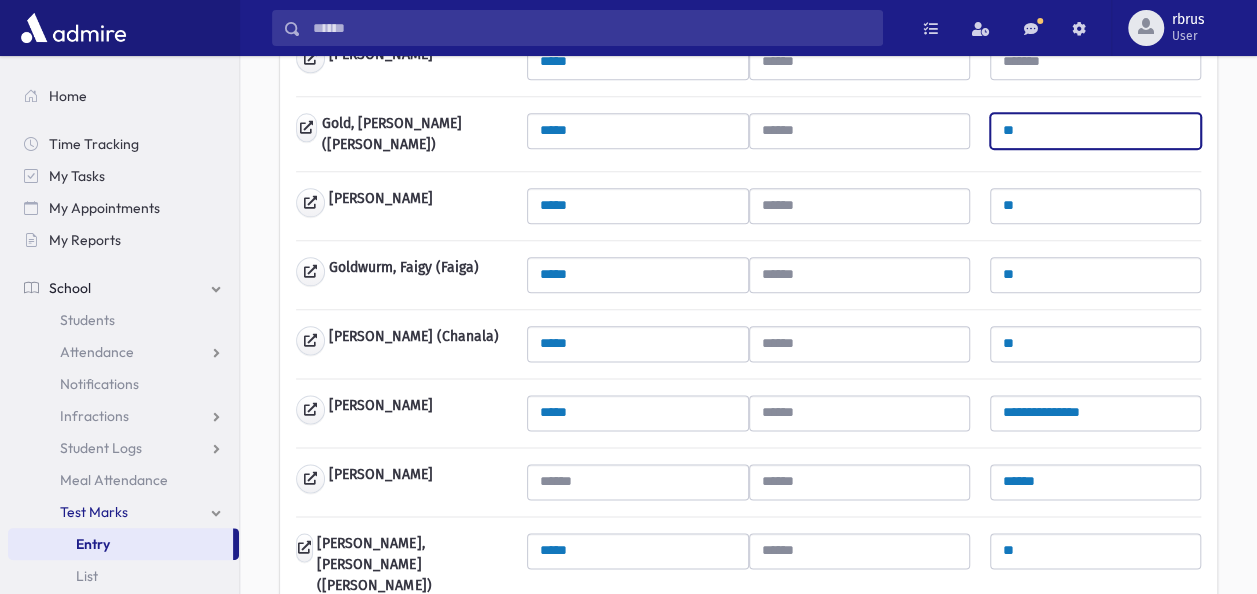 scroll, scrollTop: 1100, scrollLeft: 0, axis: vertical 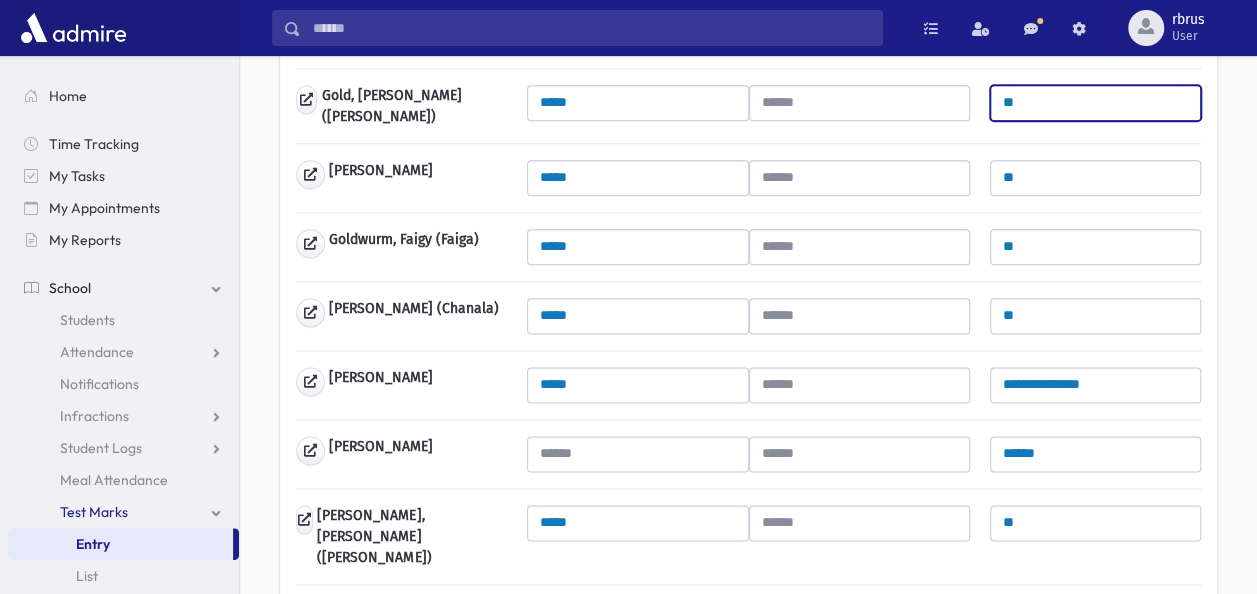 type on "**" 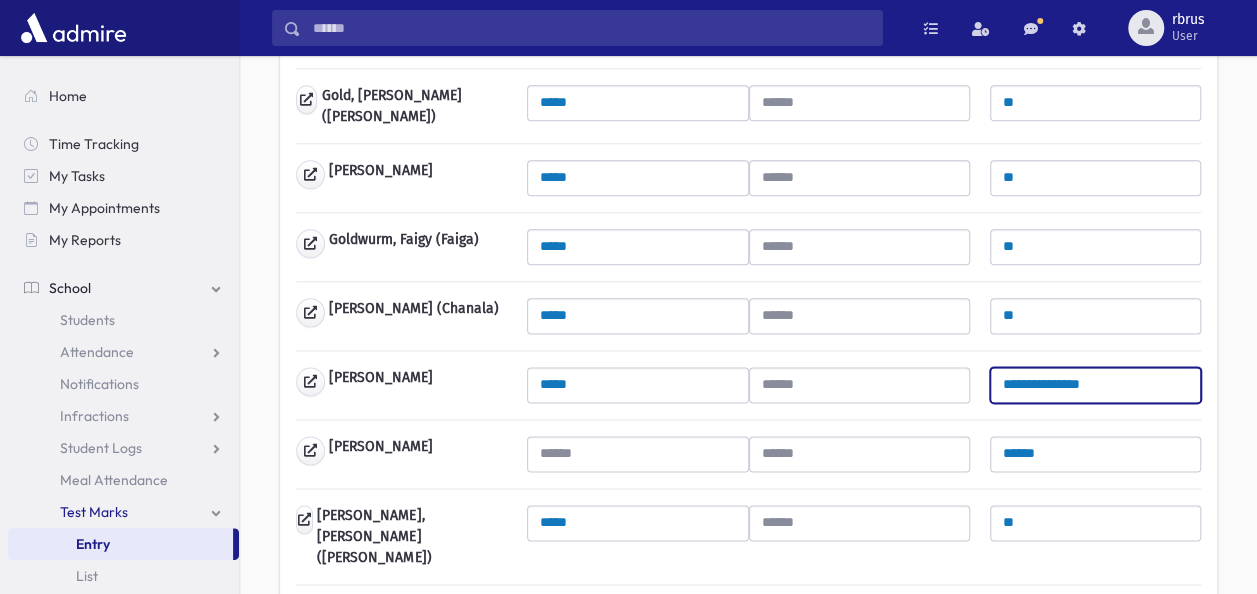 drag, startPoint x: 1096, startPoint y: 352, endPoint x: 938, endPoint y: 356, distance: 158.05063 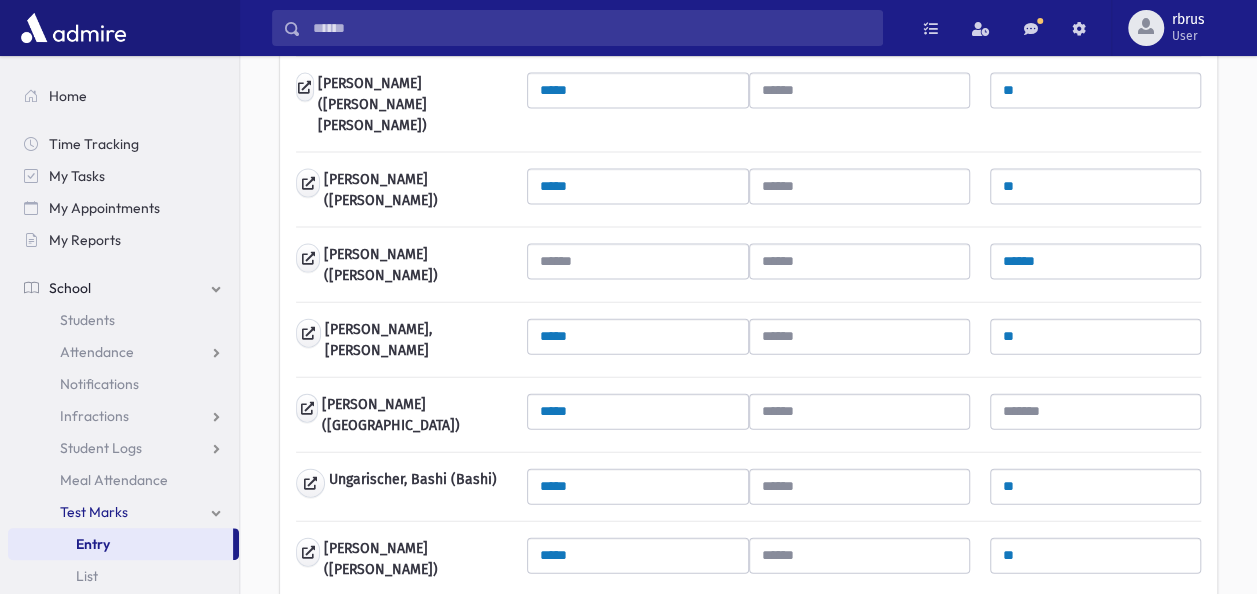 scroll, scrollTop: 2100, scrollLeft: 0, axis: vertical 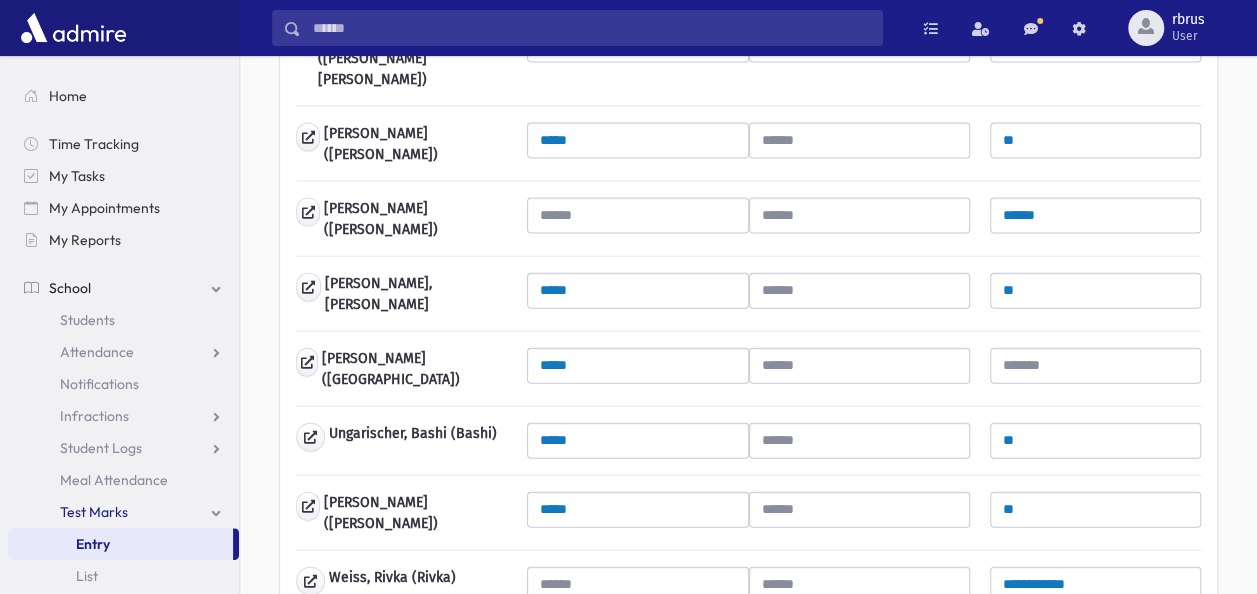 type on "**" 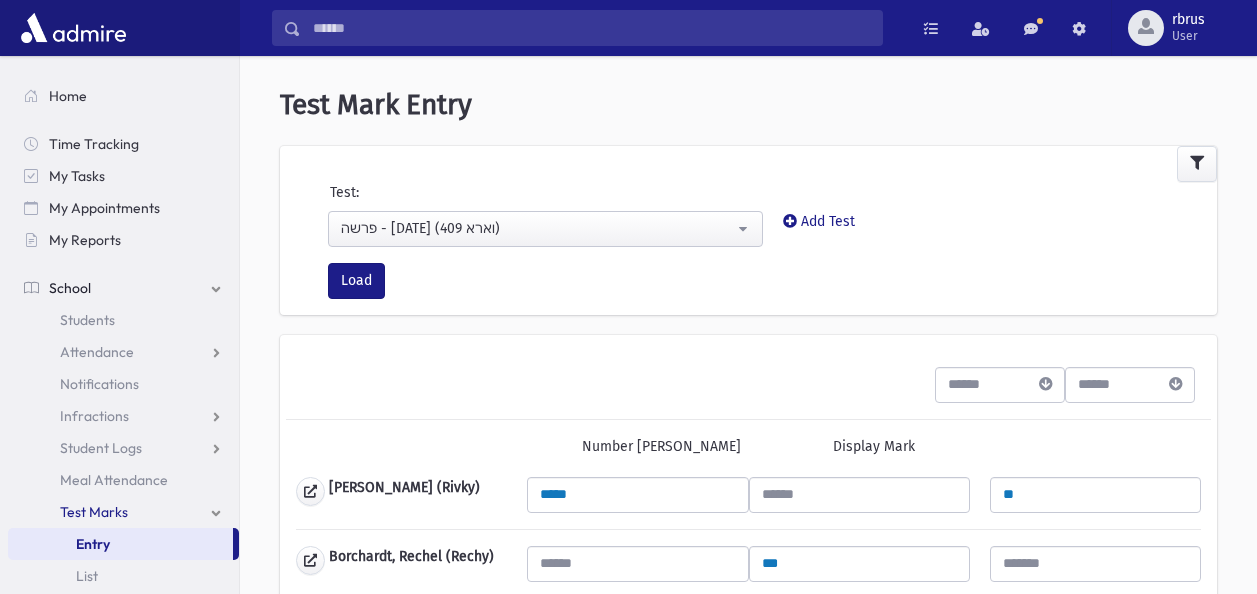 scroll, scrollTop: 0, scrollLeft: 0, axis: both 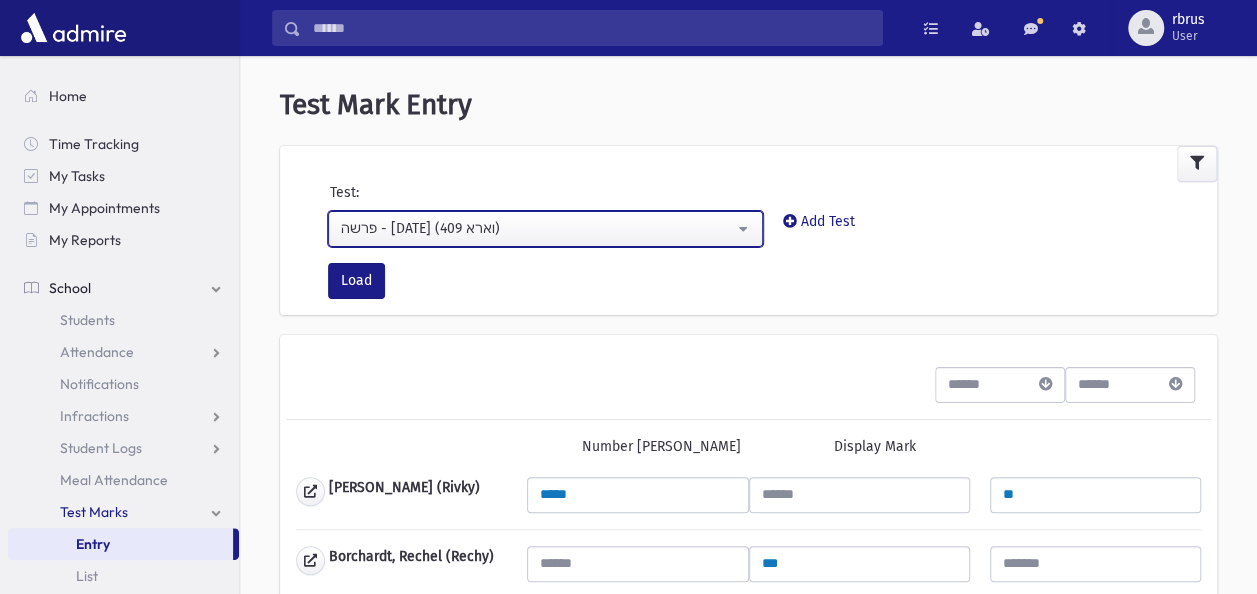 click on "פרשה - [DATE] (409 וארא)" at bounding box center [545, 229] 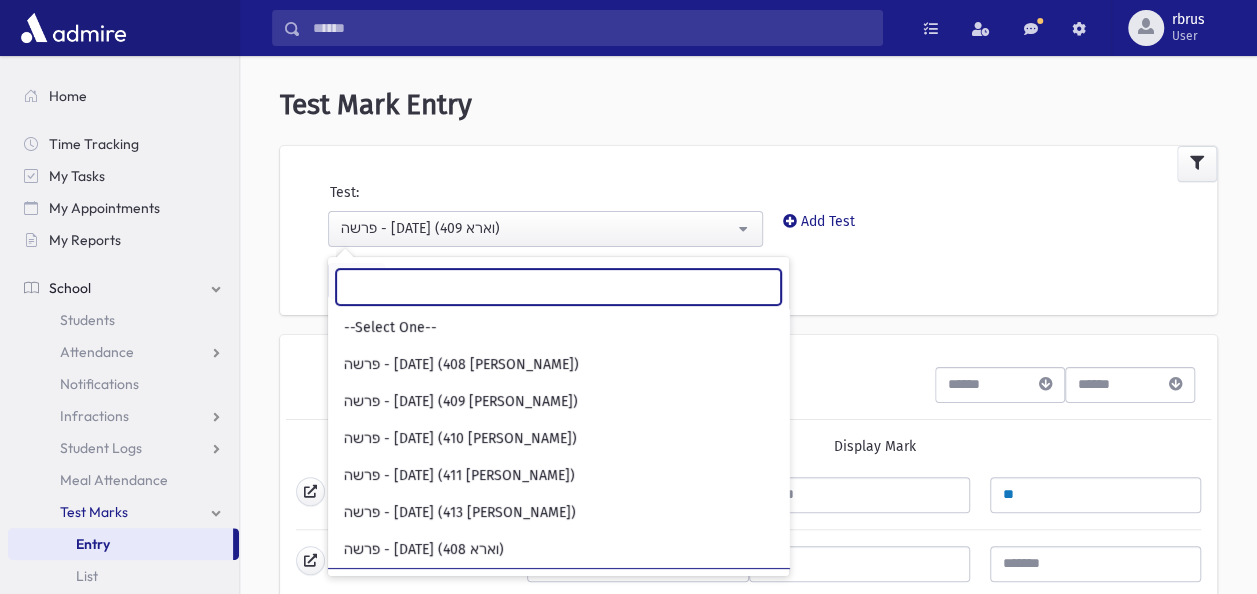 scroll, scrollTop: 148, scrollLeft: 0, axis: vertical 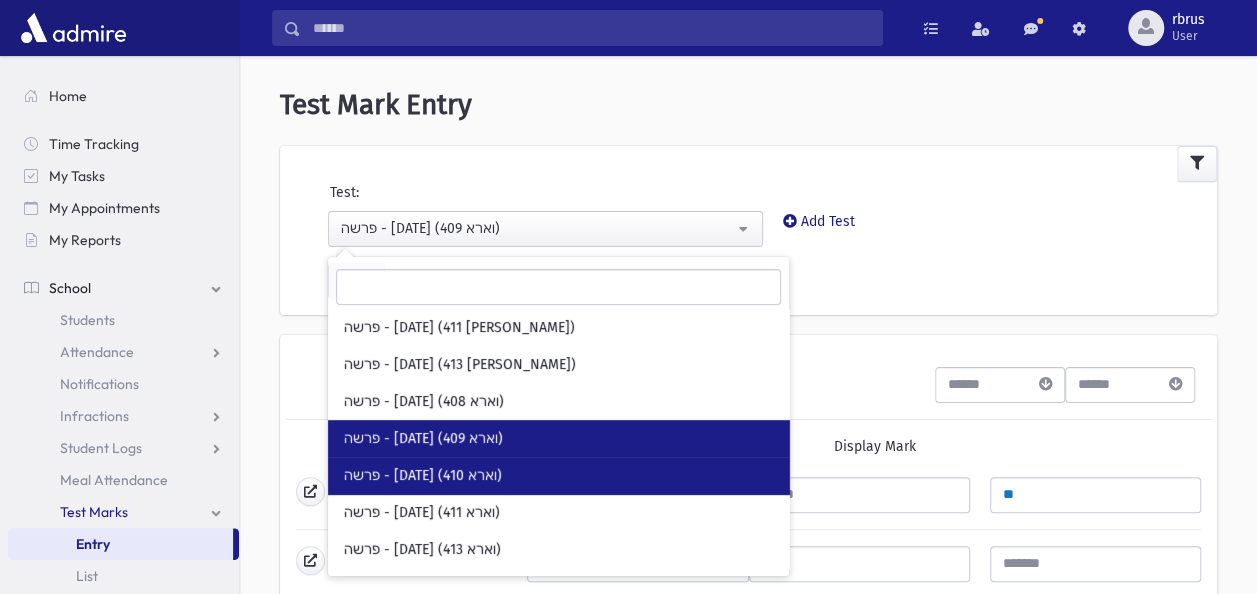 click on "פרשה - [DATE] (410 וארא)" at bounding box center (423, 476) 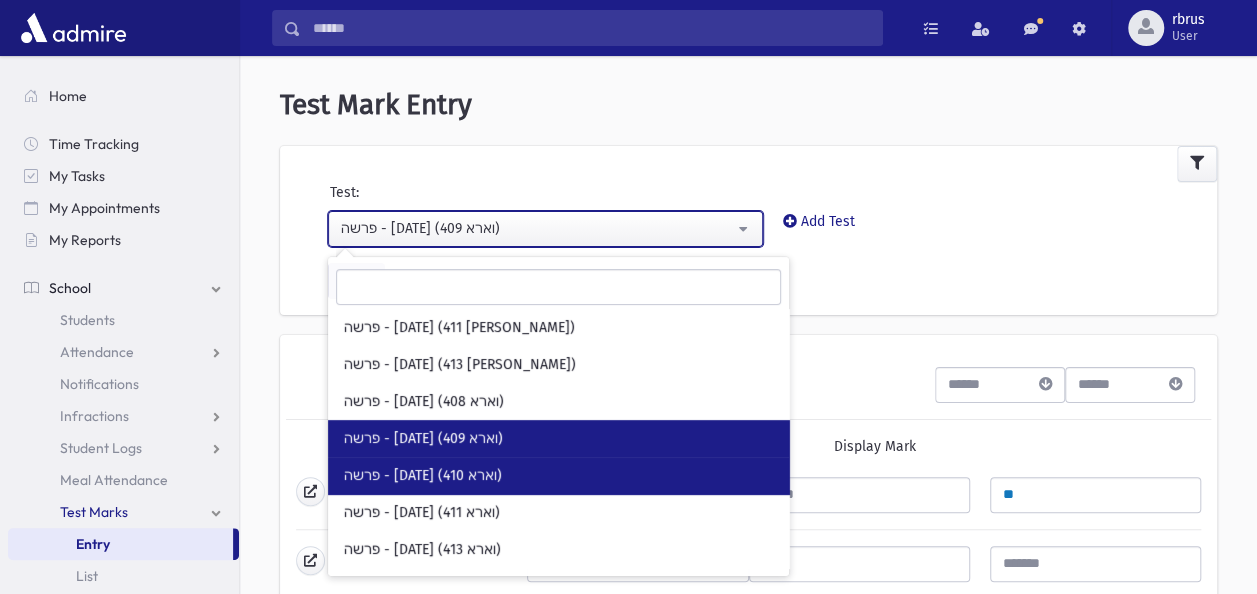 select on "***" 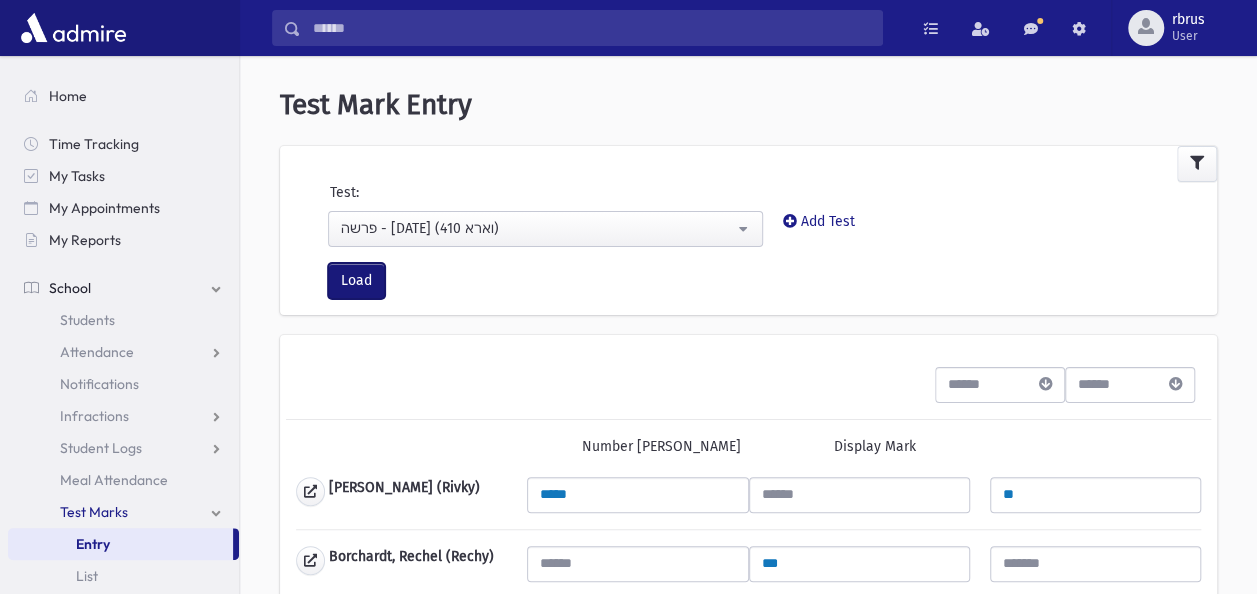 click on "Load" at bounding box center (356, 281) 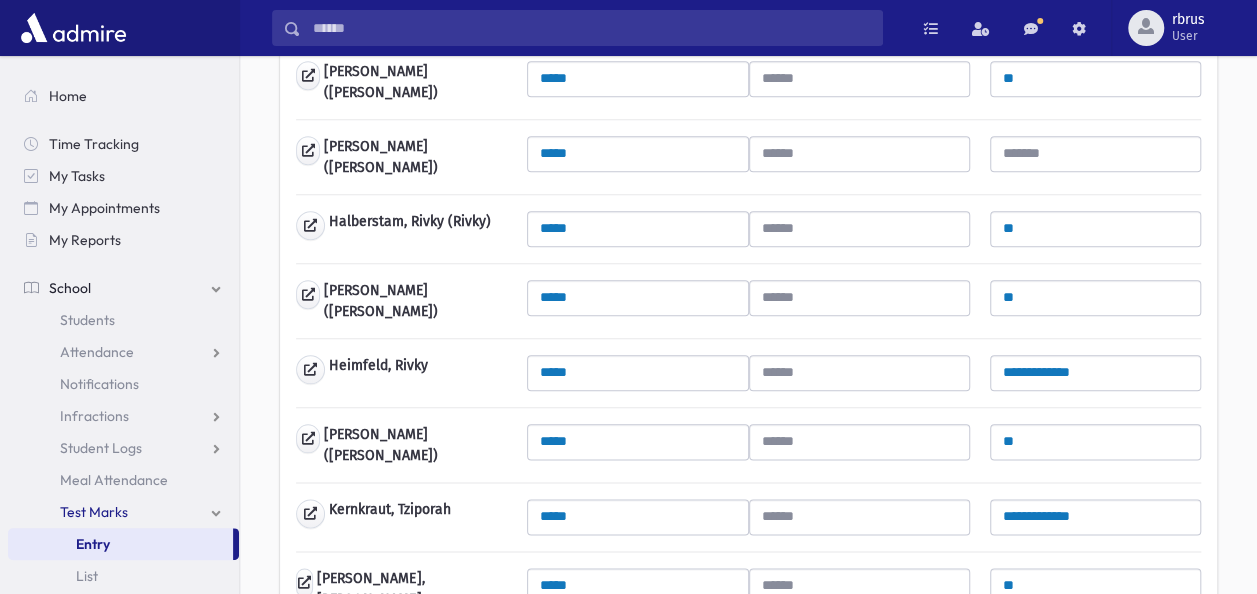 scroll, scrollTop: 1000, scrollLeft: 0, axis: vertical 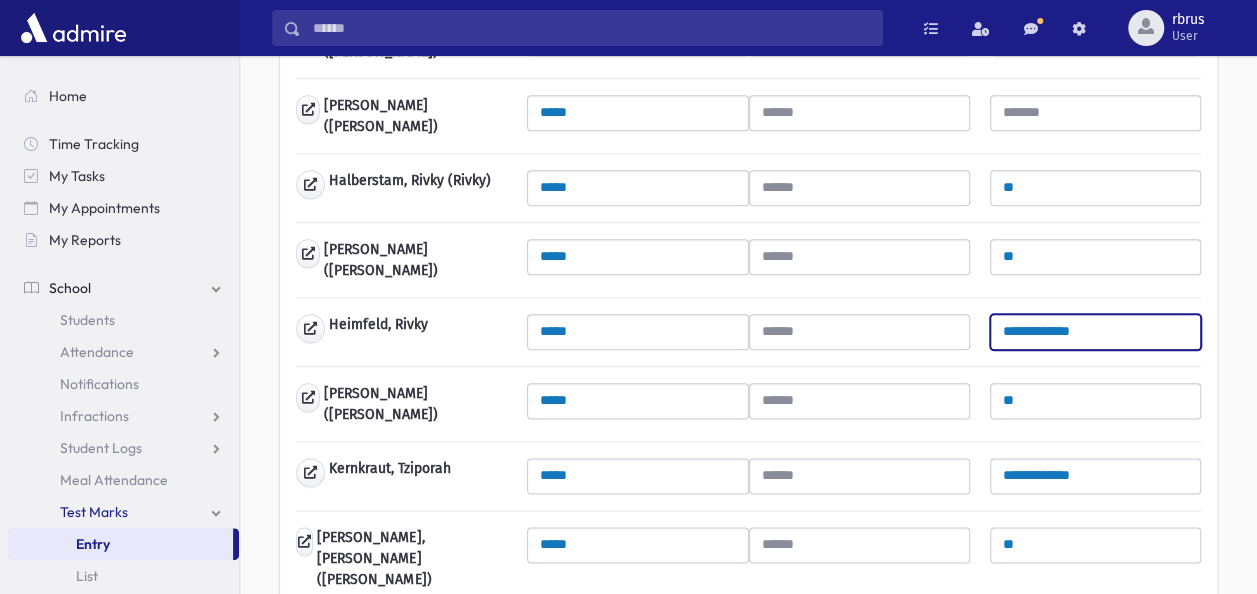 drag, startPoint x: 1103, startPoint y: 264, endPoint x: 942, endPoint y: 246, distance: 162.00308 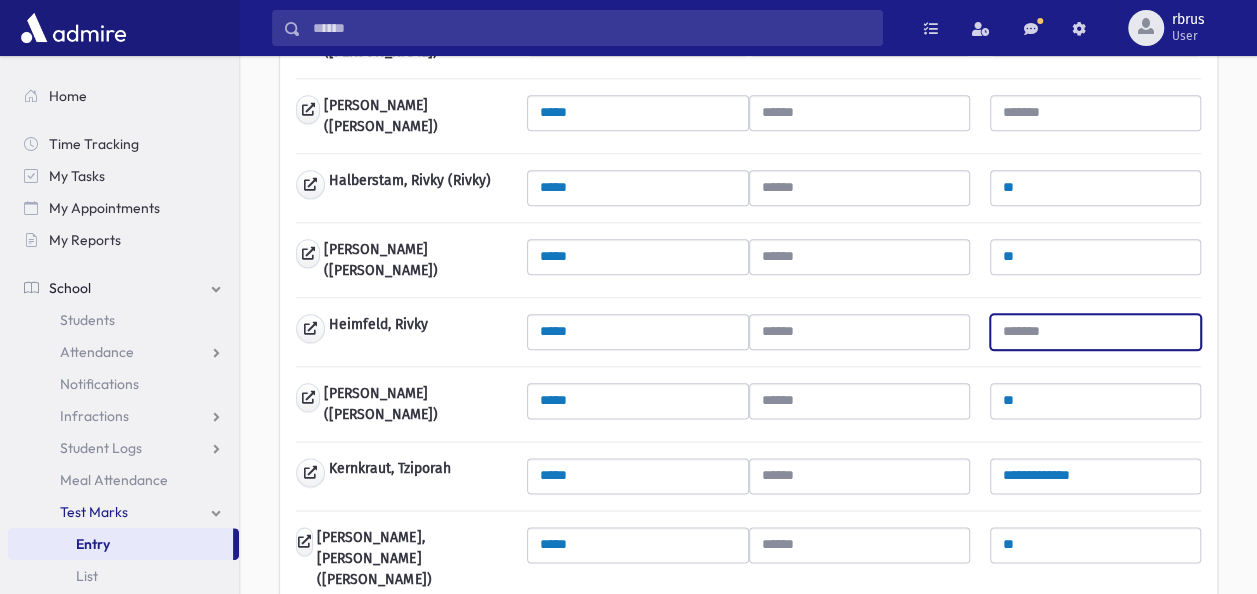 type 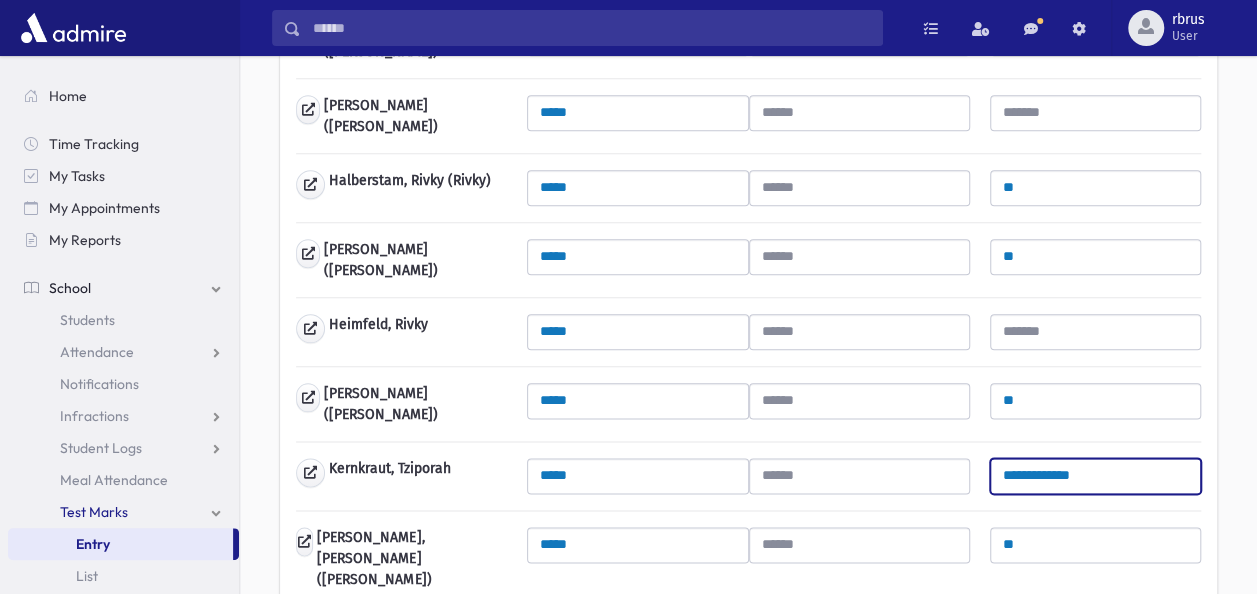 drag, startPoint x: 1128, startPoint y: 403, endPoint x: 874, endPoint y: 412, distance: 254.1594 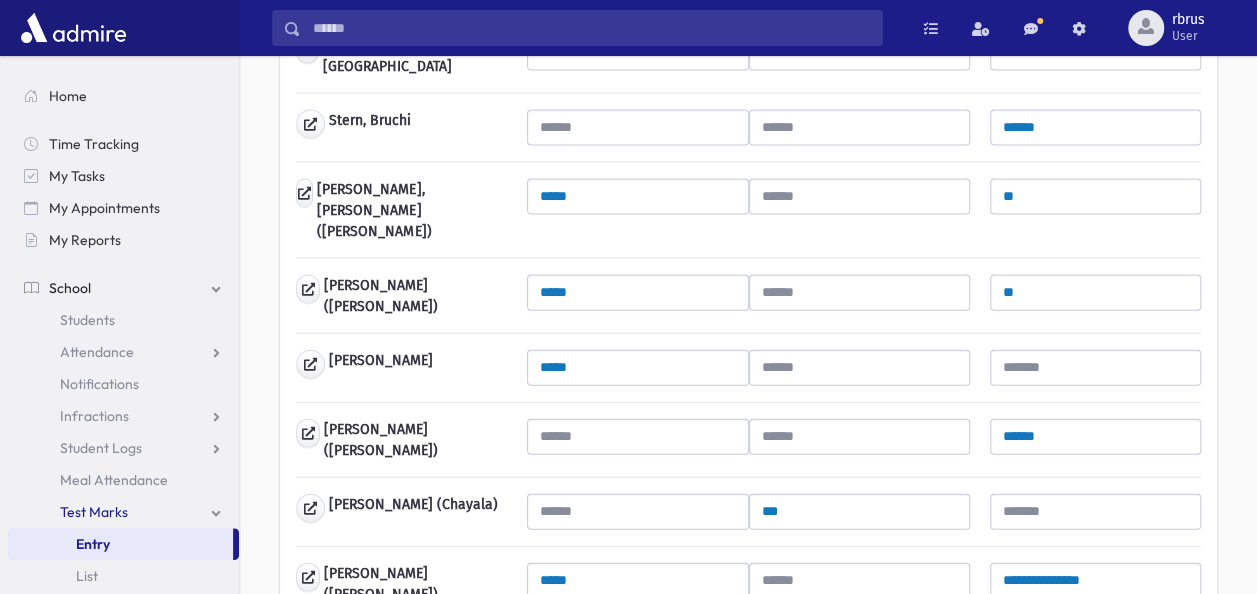 scroll, scrollTop: 2068, scrollLeft: 0, axis: vertical 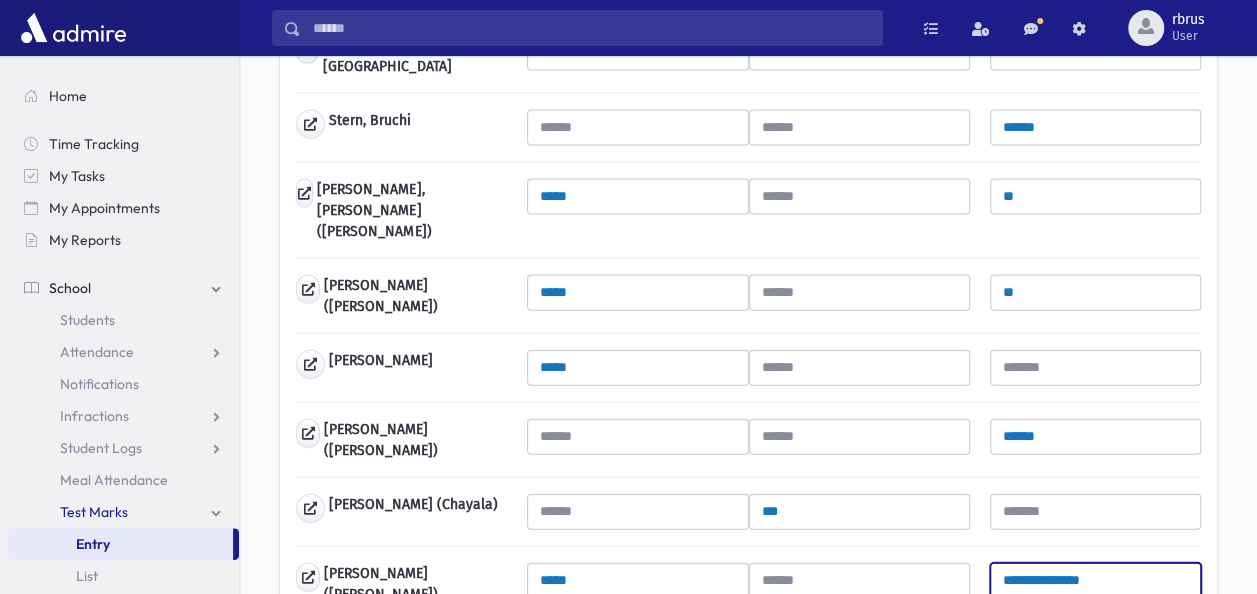 drag, startPoint x: 1091, startPoint y: 397, endPoint x: 857, endPoint y: 394, distance: 234.01923 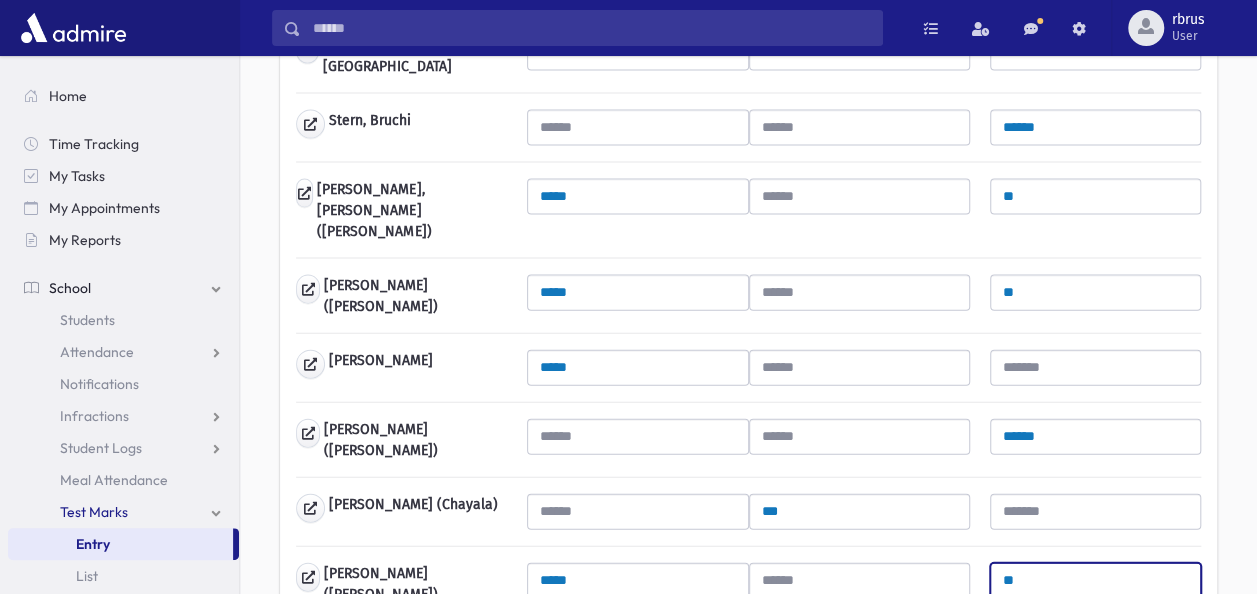type on "**" 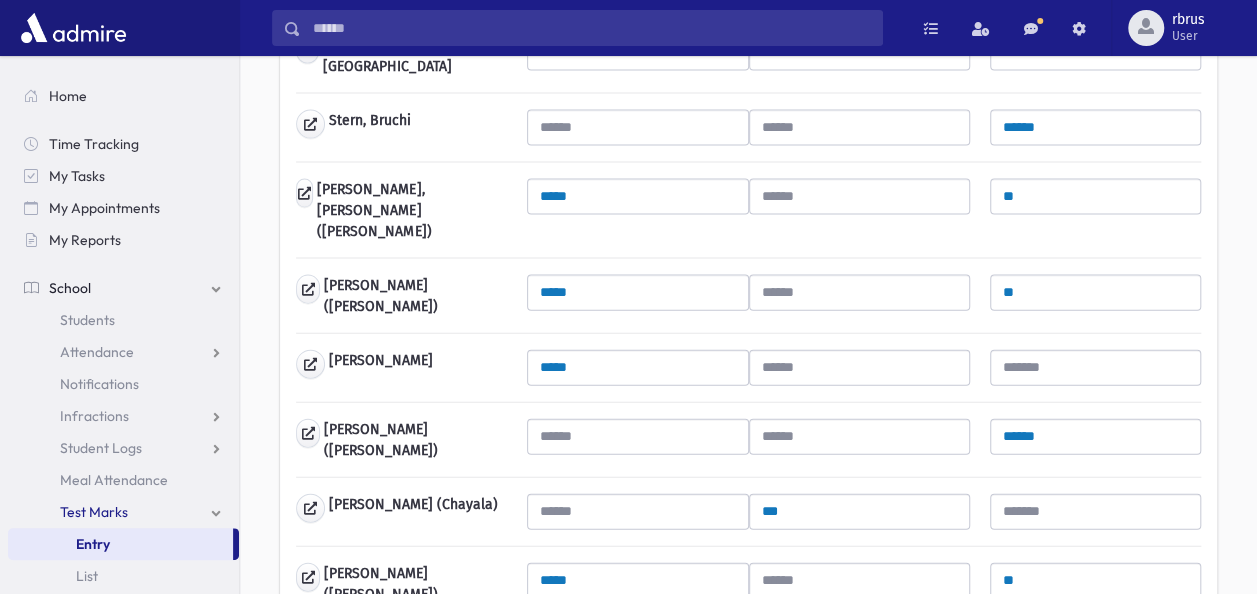 click on "Save" at bounding box center (324, 656) 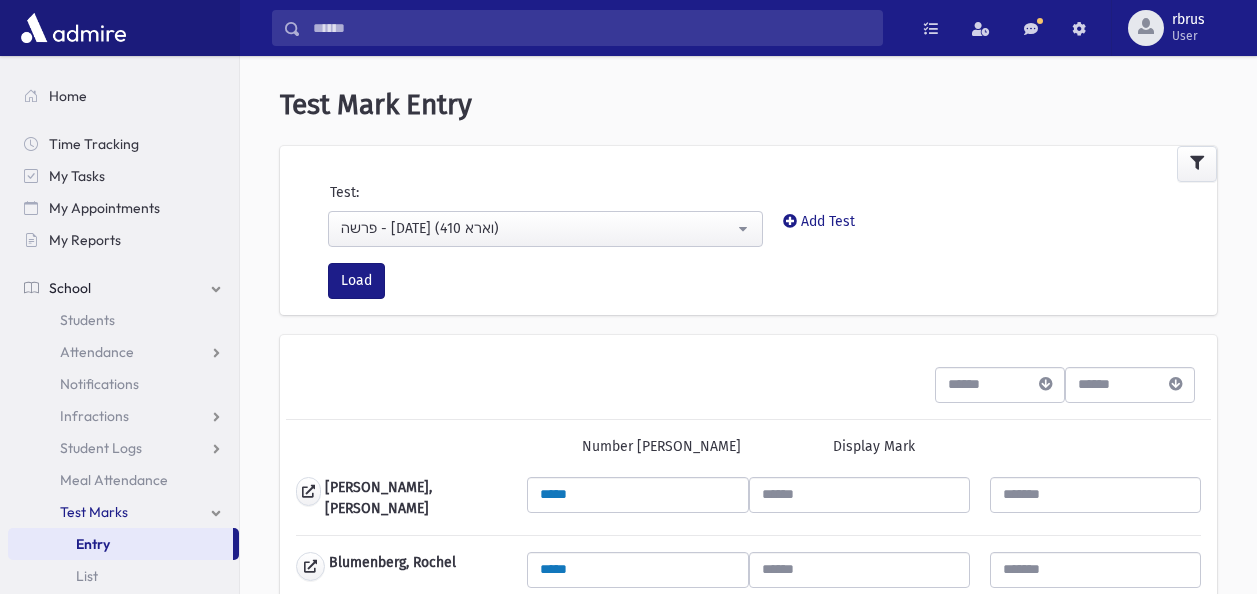 scroll, scrollTop: 0, scrollLeft: 0, axis: both 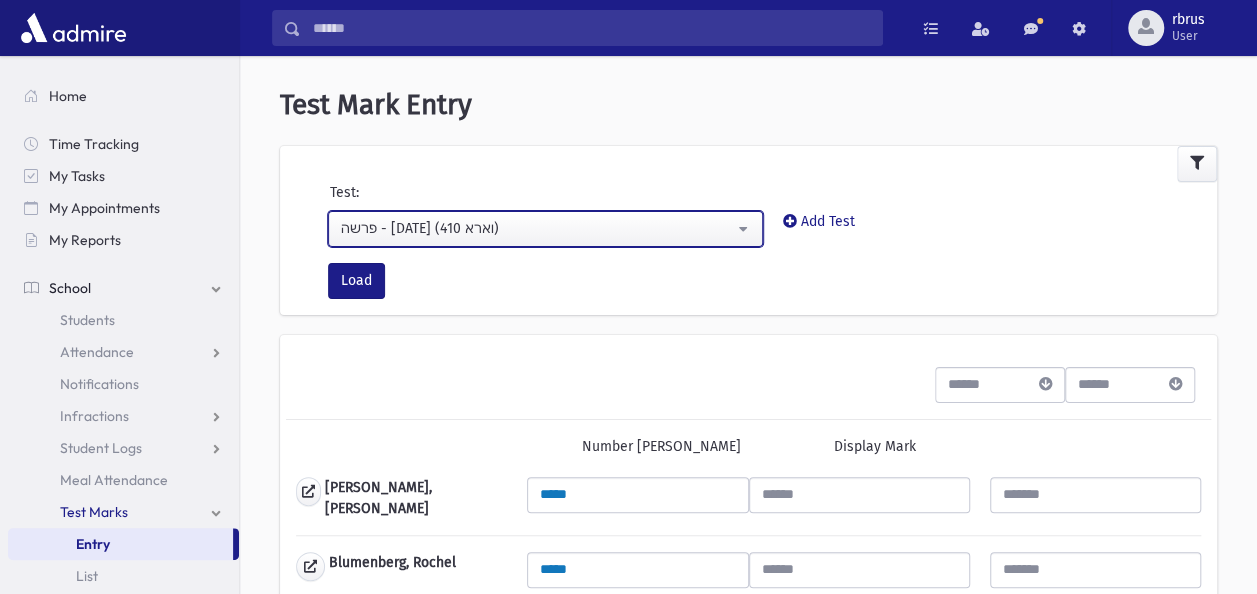 click on "פרשה - [DATE] (410 וארא)" at bounding box center [537, 228] 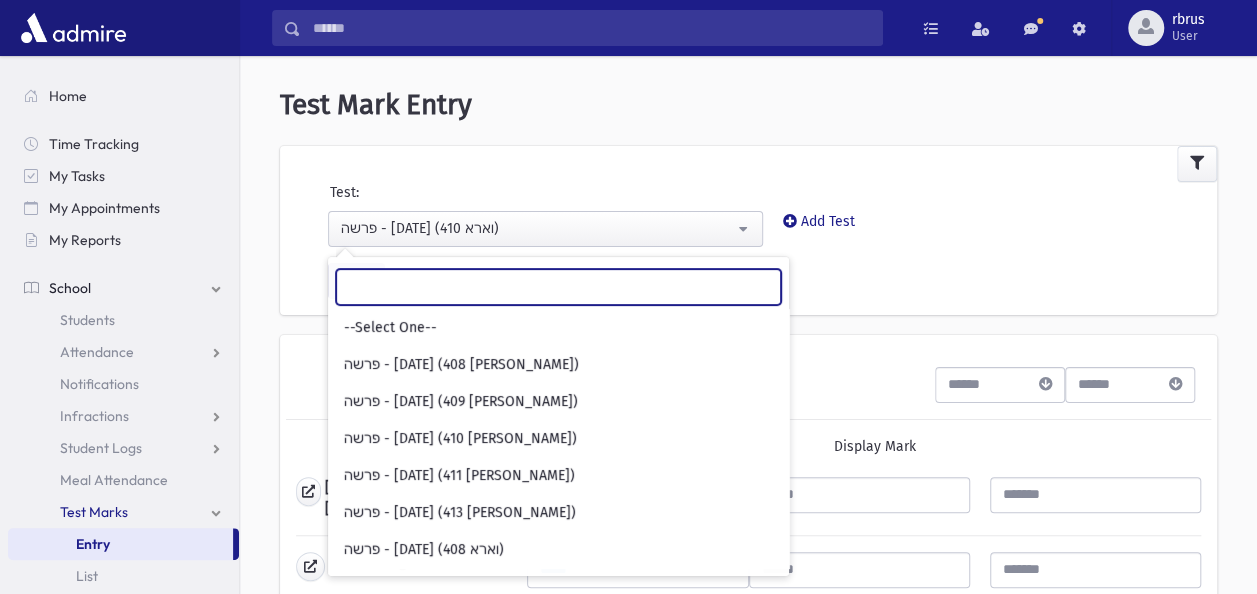 scroll, scrollTop: 184, scrollLeft: 0, axis: vertical 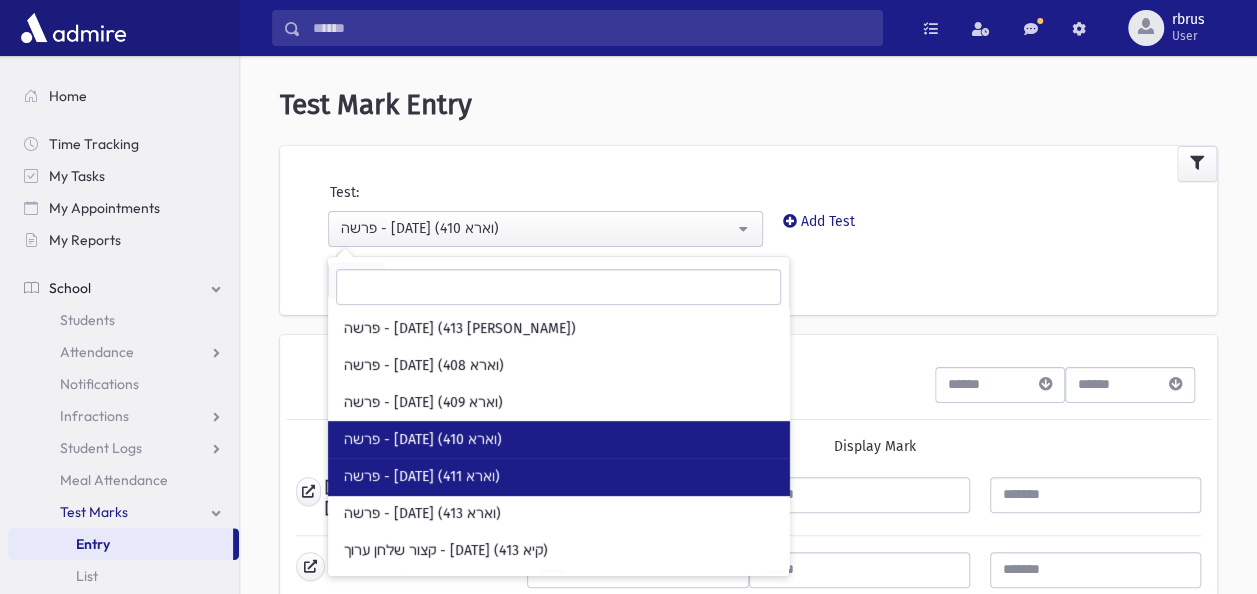 click on "פרשה - [DATE] (411 וארא)" at bounding box center [558, 476] 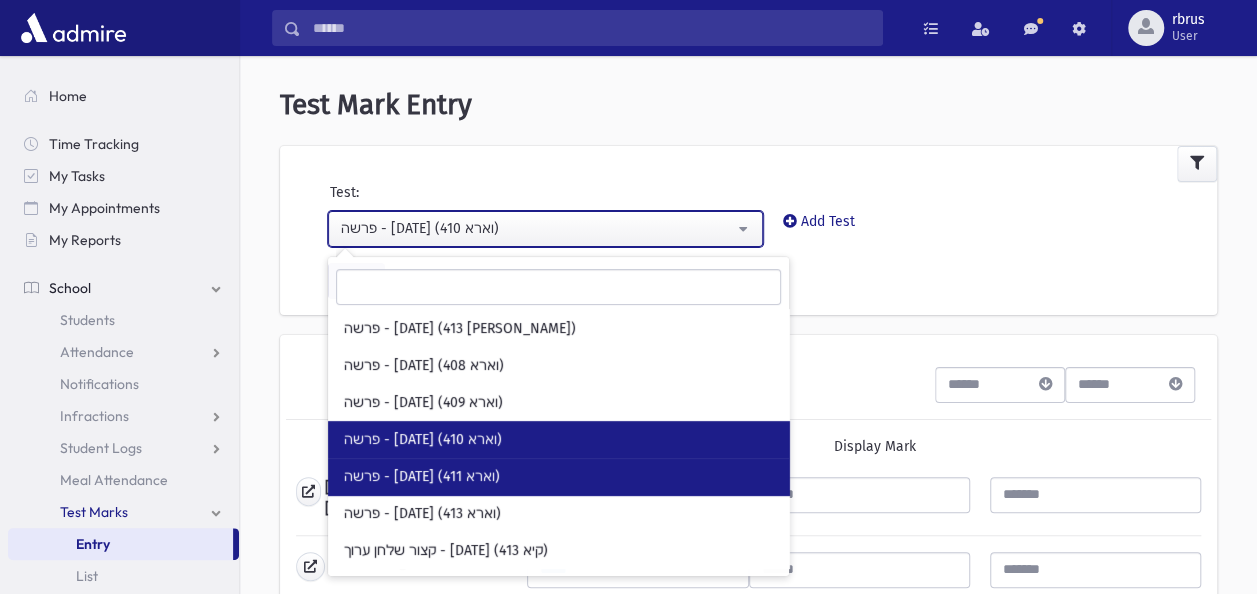 select on "***" 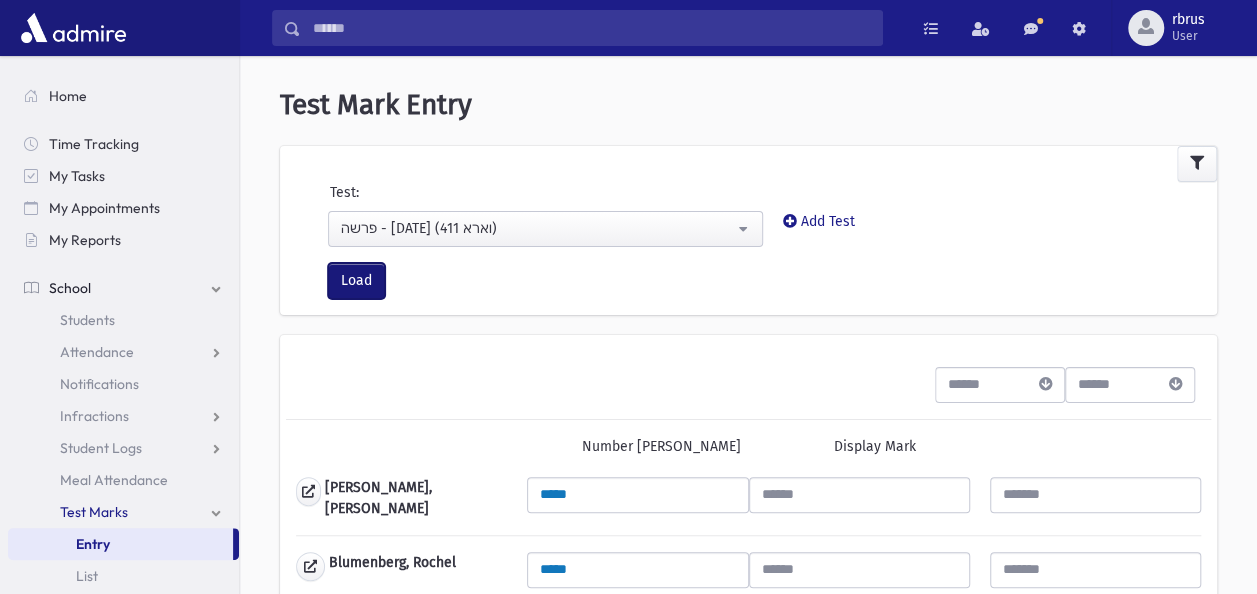 click on "Load" at bounding box center (356, 281) 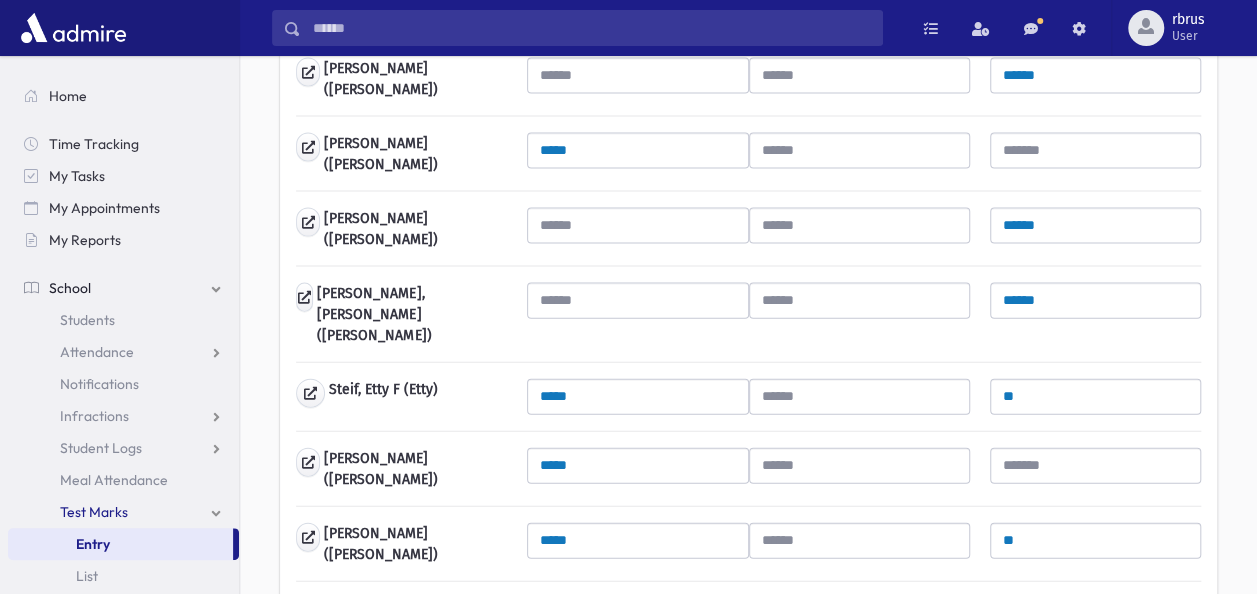 scroll, scrollTop: 2100, scrollLeft: 0, axis: vertical 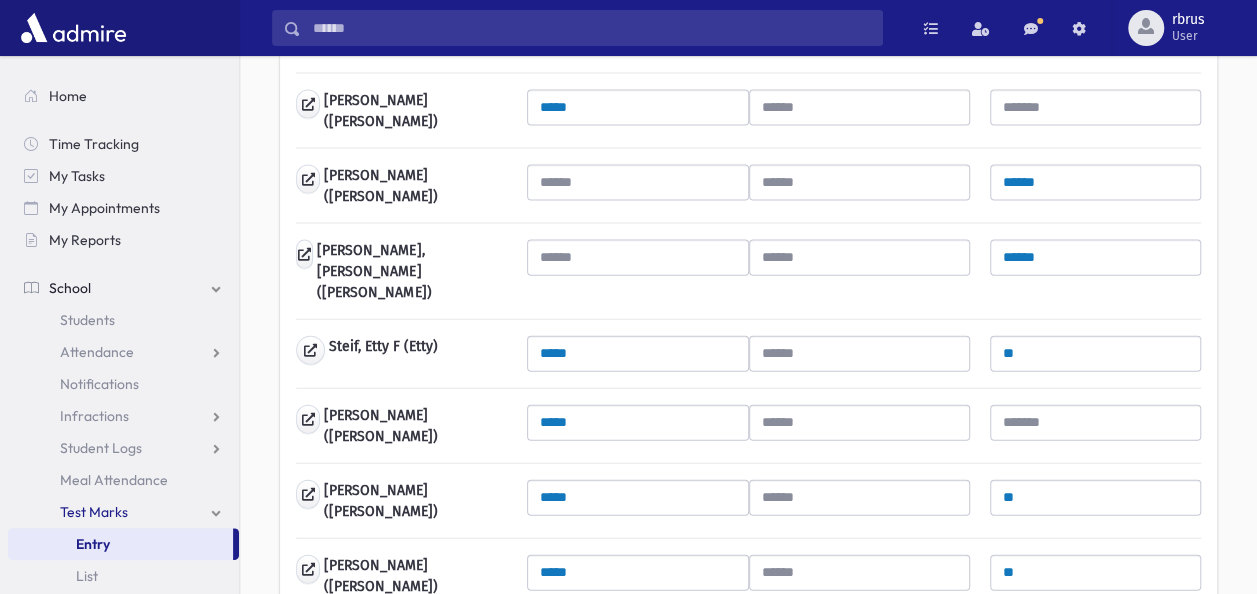 drag, startPoint x: 1094, startPoint y: 469, endPoint x: 894, endPoint y: 463, distance: 200.08998 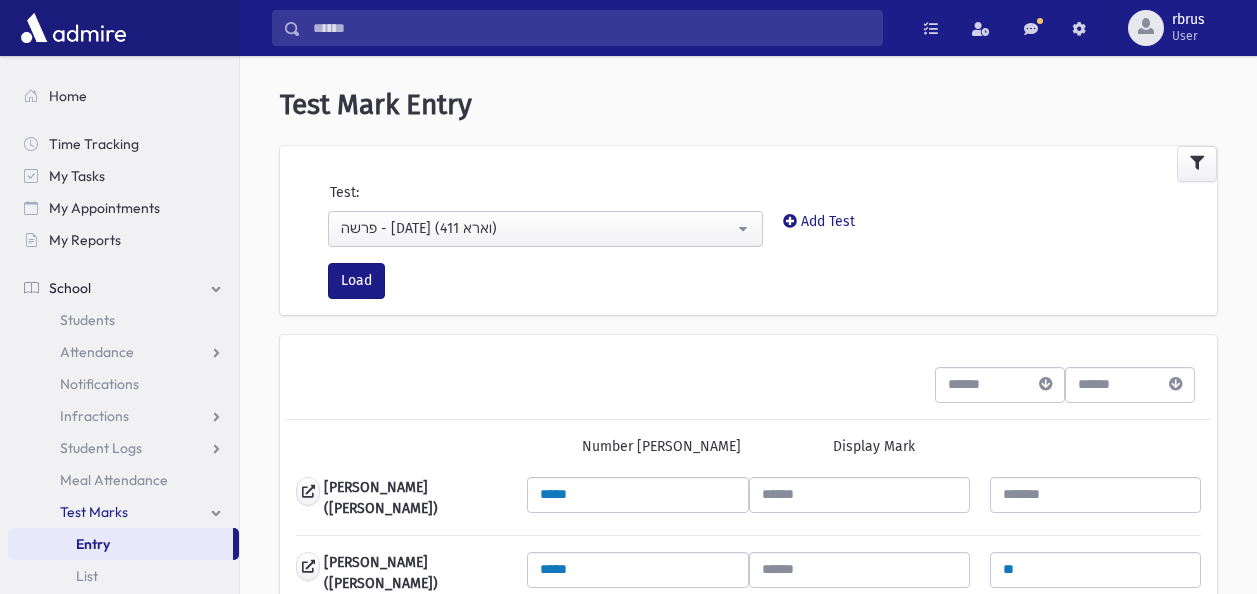 scroll, scrollTop: 0, scrollLeft: 0, axis: both 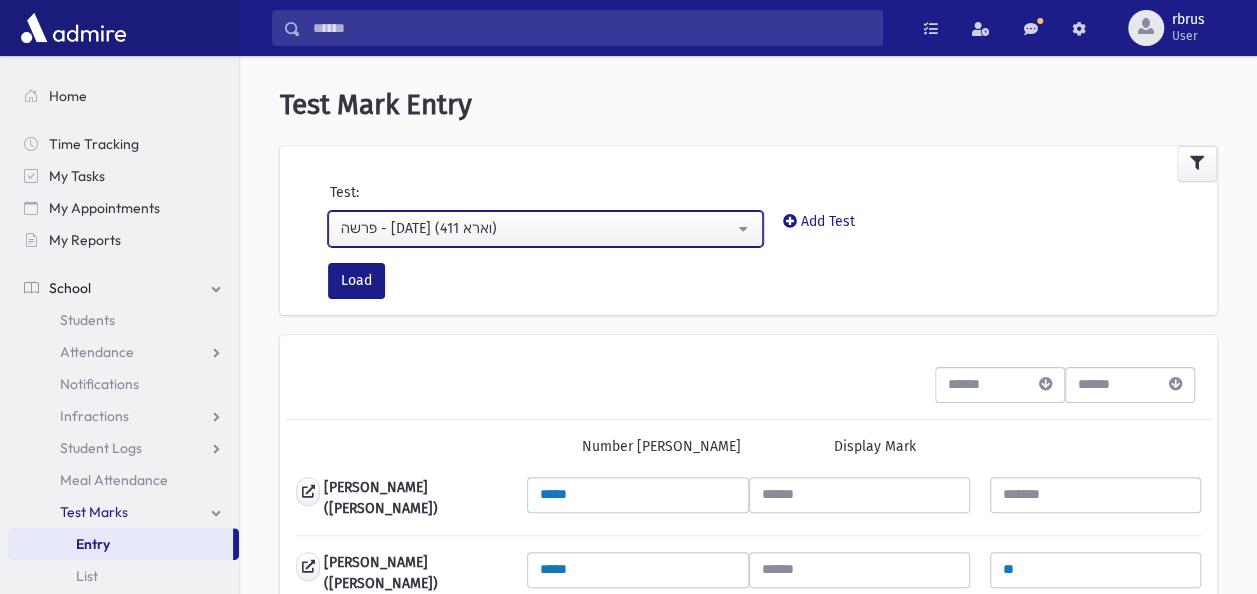 click on "פרשה - [DATE] (411 וארא)" at bounding box center [545, 229] 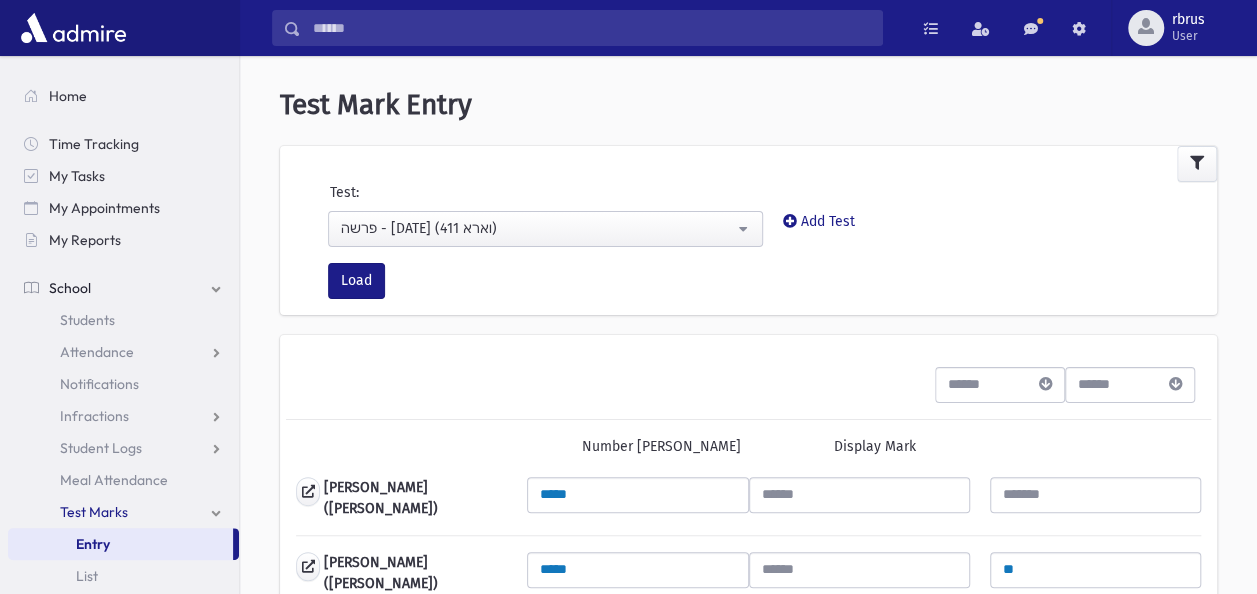 scroll, scrollTop: 222, scrollLeft: 0, axis: vertical 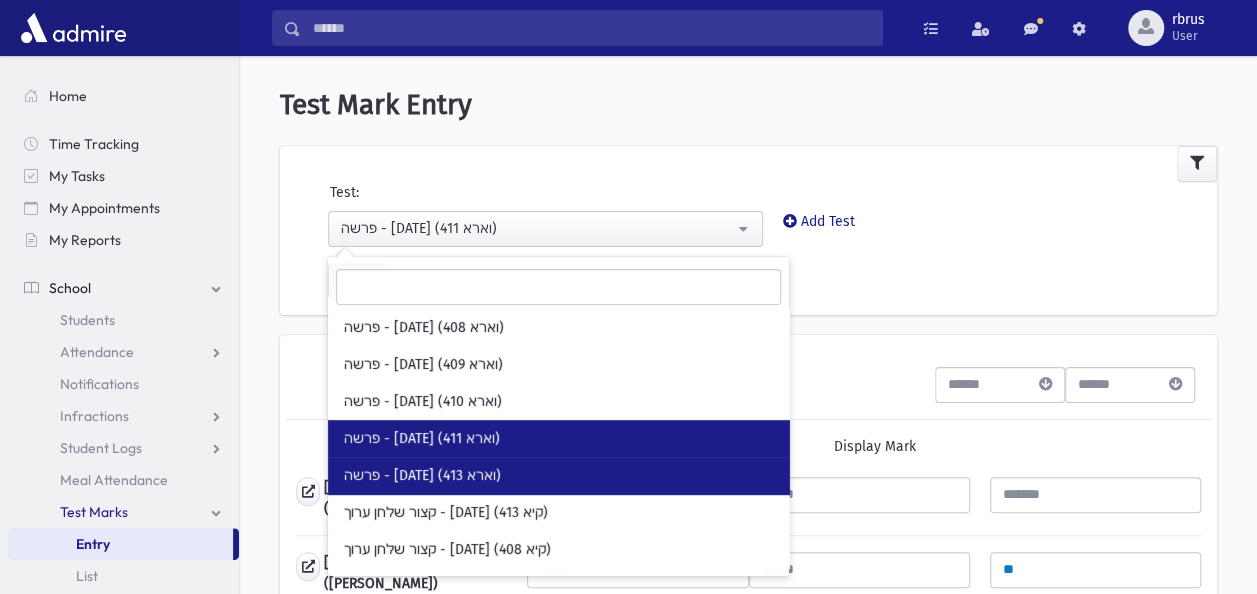 drag, startPoint x: 590, startPoint y: 467, endPoint x: 564, endPoint y: 456, distance: 28.231188 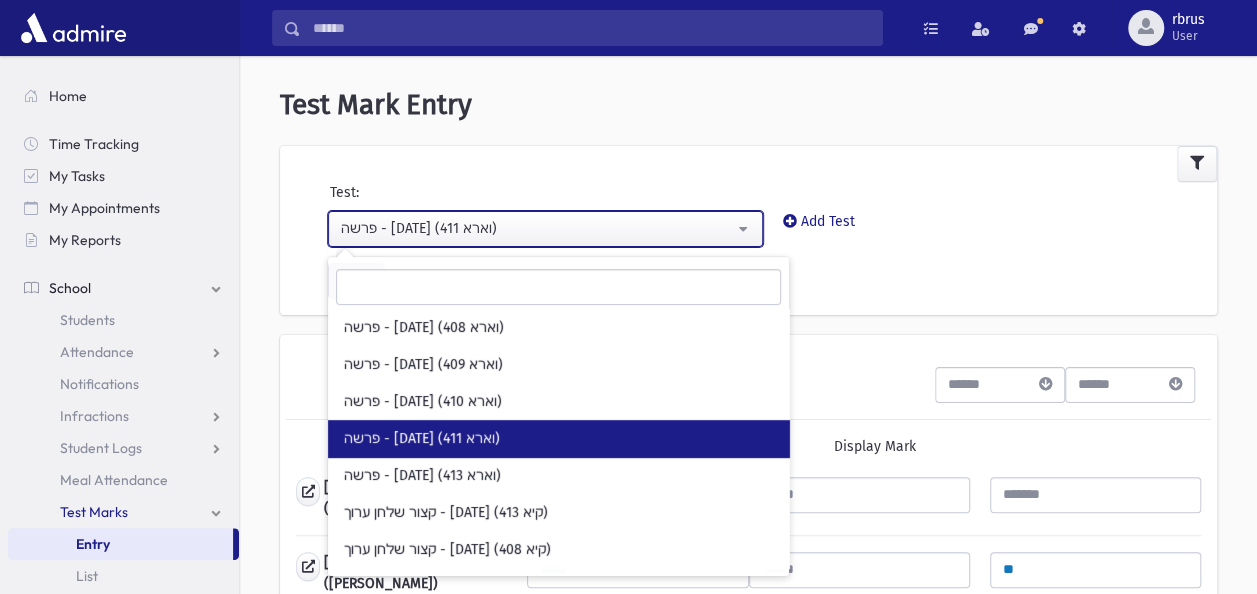 select on "***" 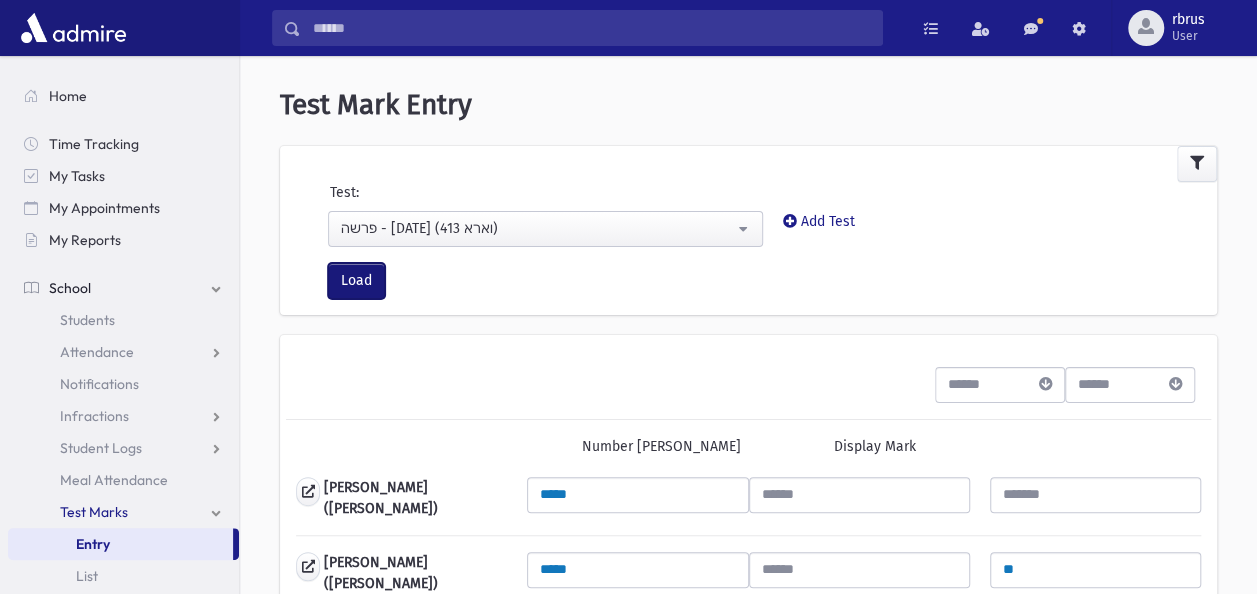 click on "Load" at bounding box center [356, 281] 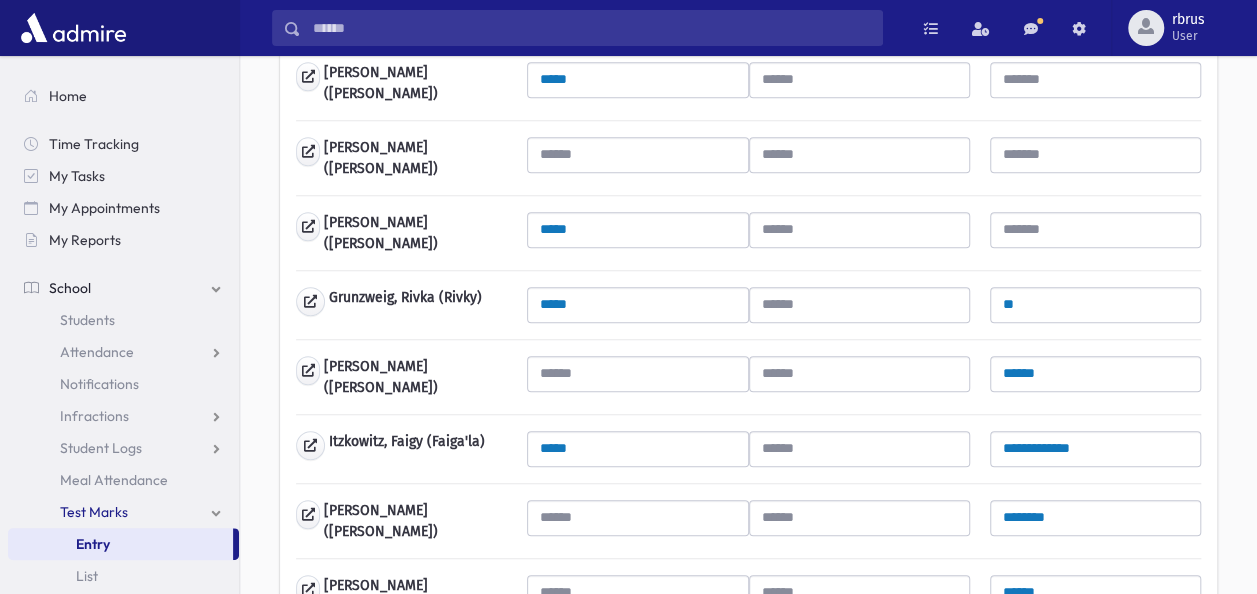 scroll, scrollTop: 800, scrollLeft: 0, axis: vertical 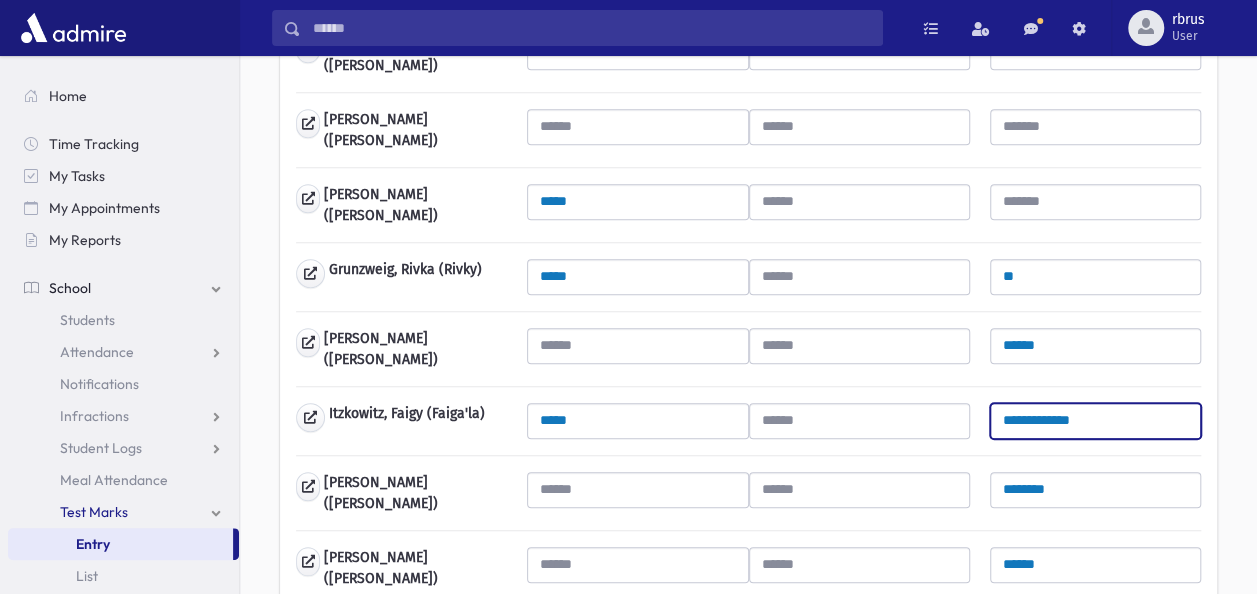 drag, startPoint x: 1124, startPoint y: 390, endPoint x: 762, endPoint y: 374, distance: 362.35342 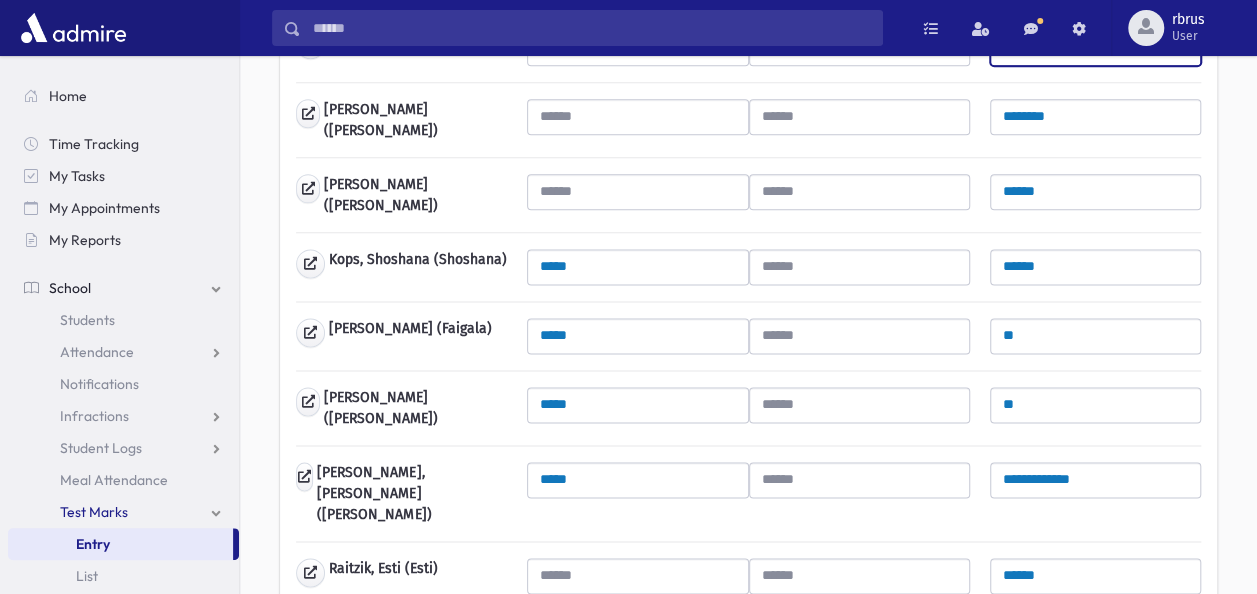 scroll, scrollTop: 1200, scrollLeft: 0, axis: vertical 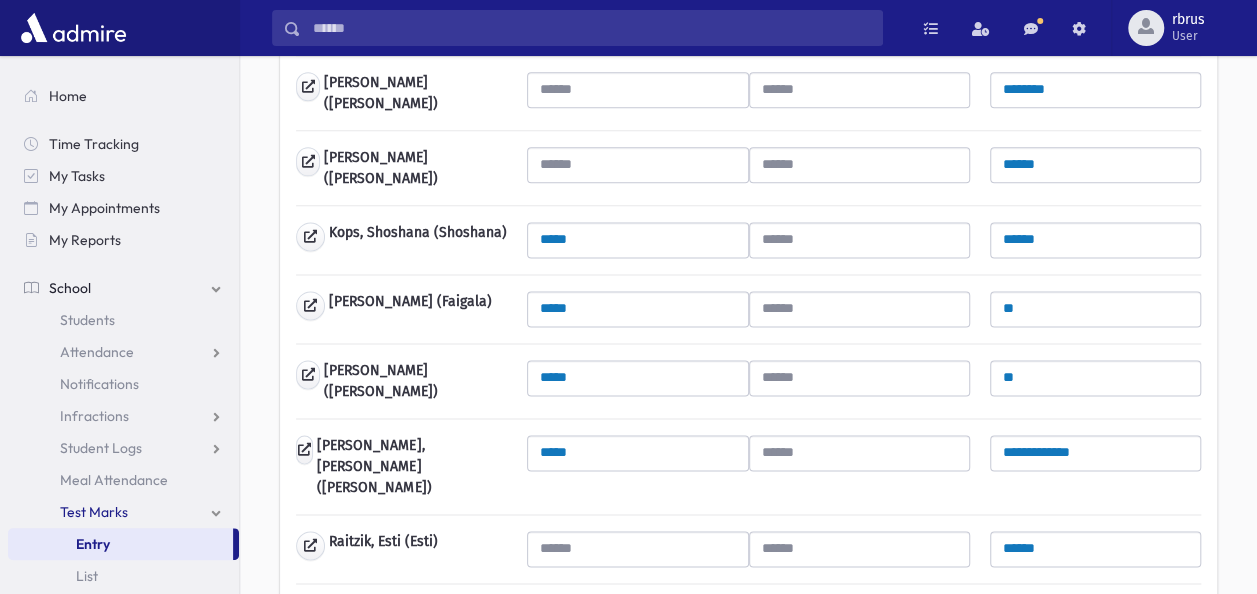 type 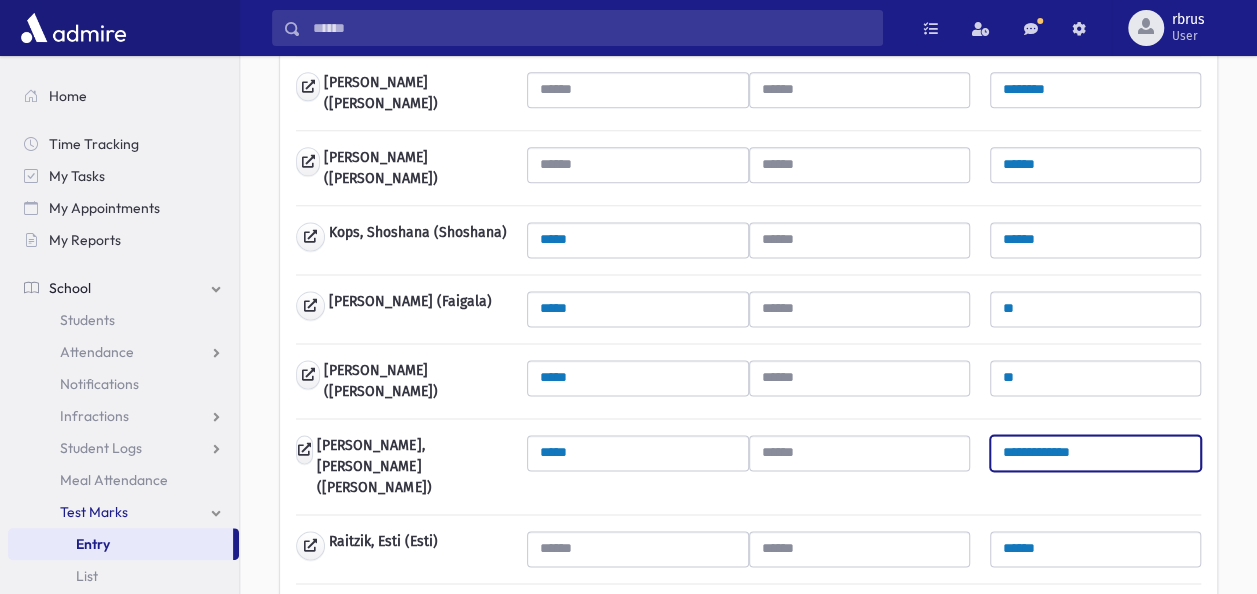 drag, startPoint x: 1125, startPoint y: 402, endPoint x: 946, endPoint y: 394, distance: 179.17868 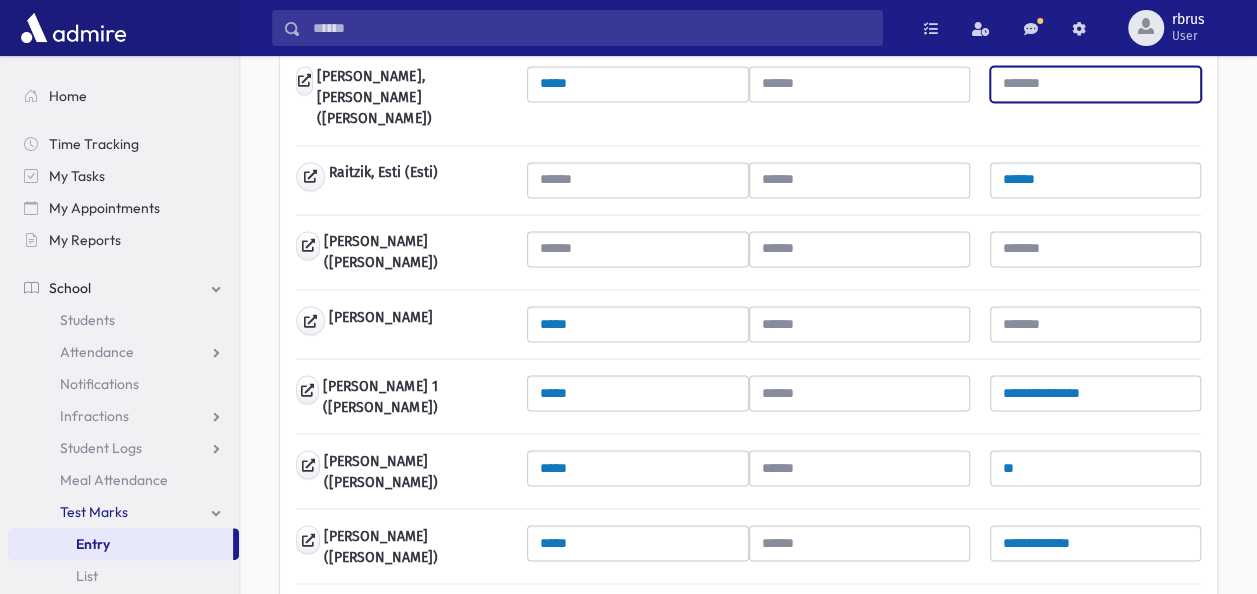 scroll, scrollTop: 1600, scrollLeft: 0, axis: vertical 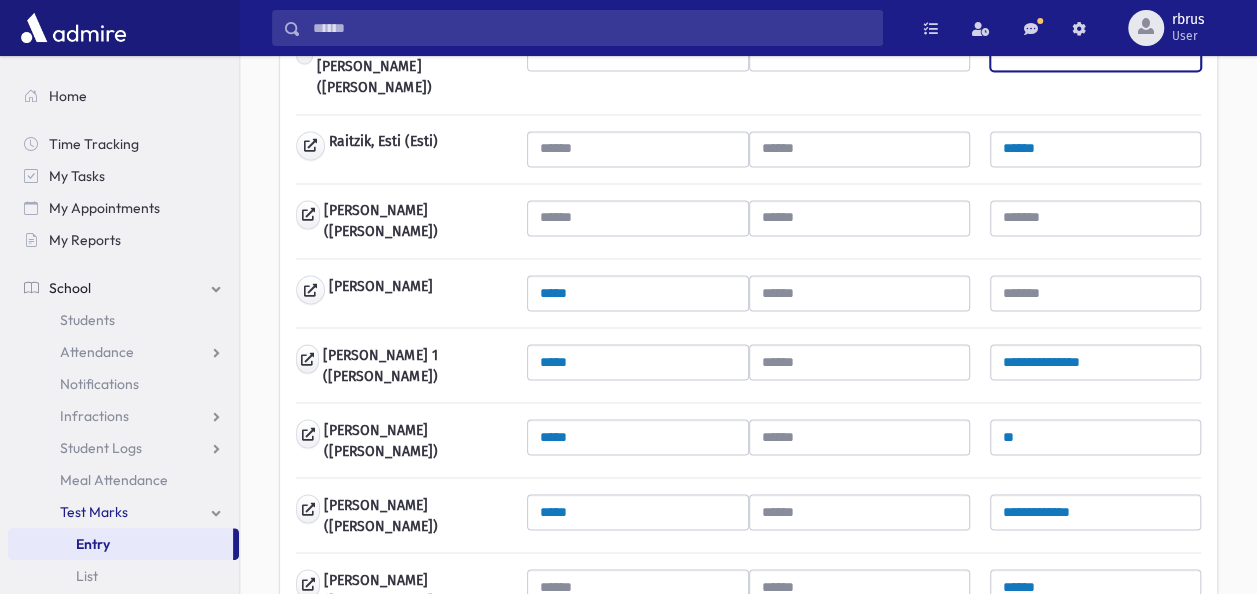 type 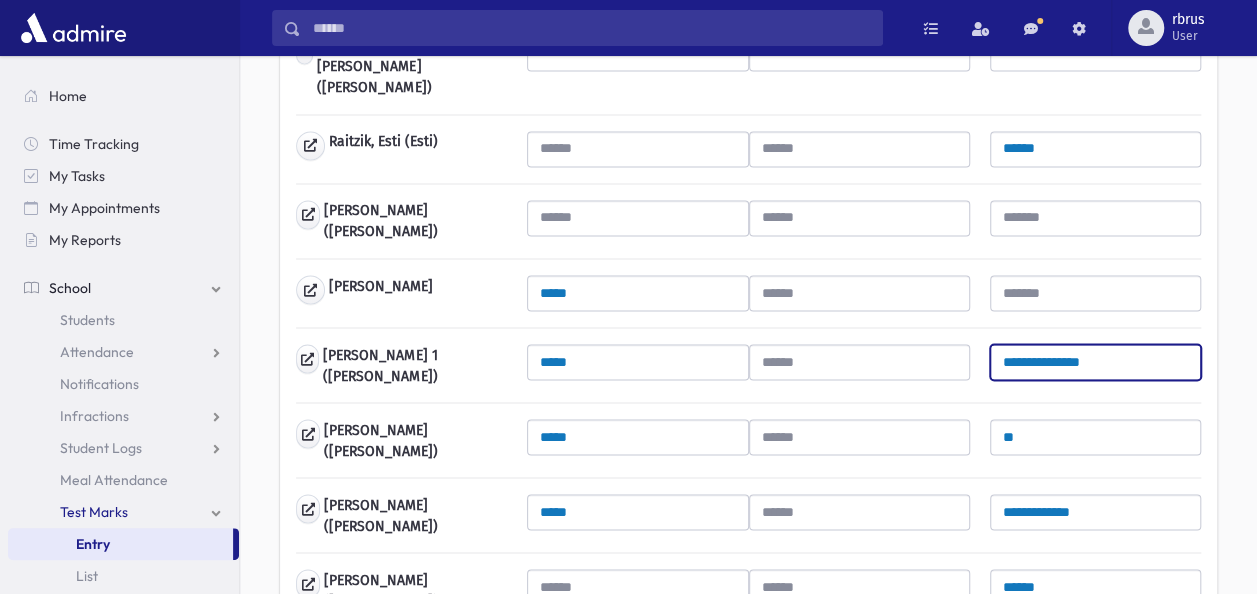 drag, startPoint x: 1092, startPoint y: 274, endPoint x: 915, endPoint y: 262, distance: 177.40631 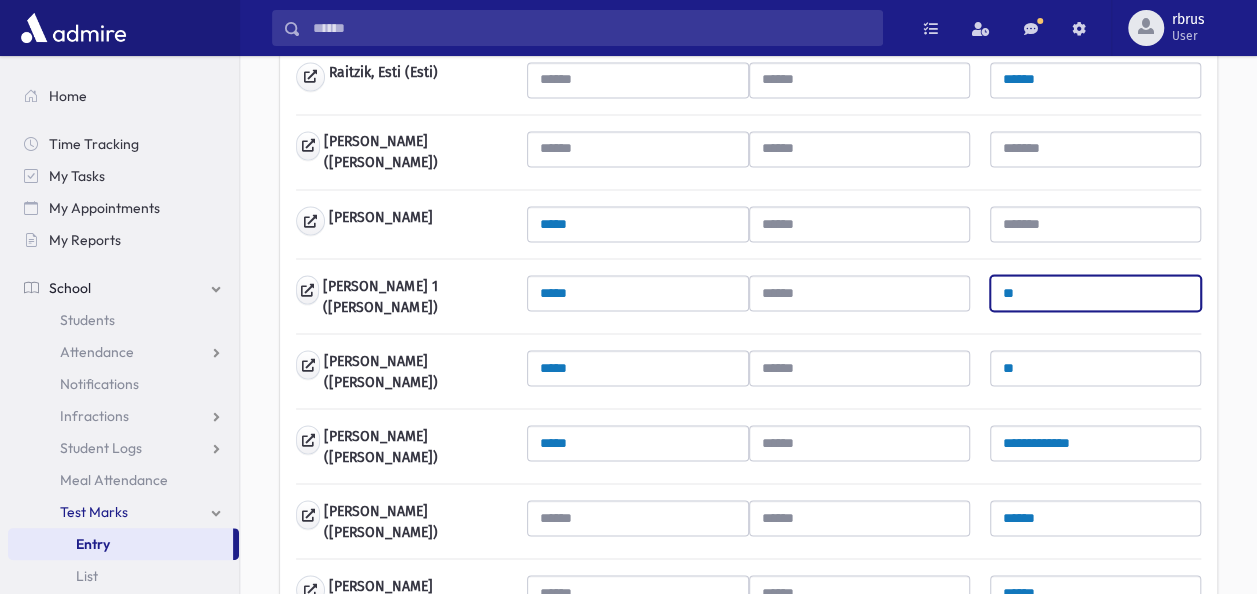 scroll, scrollTop: 1700, scrollLeft: 0, axis: vertical 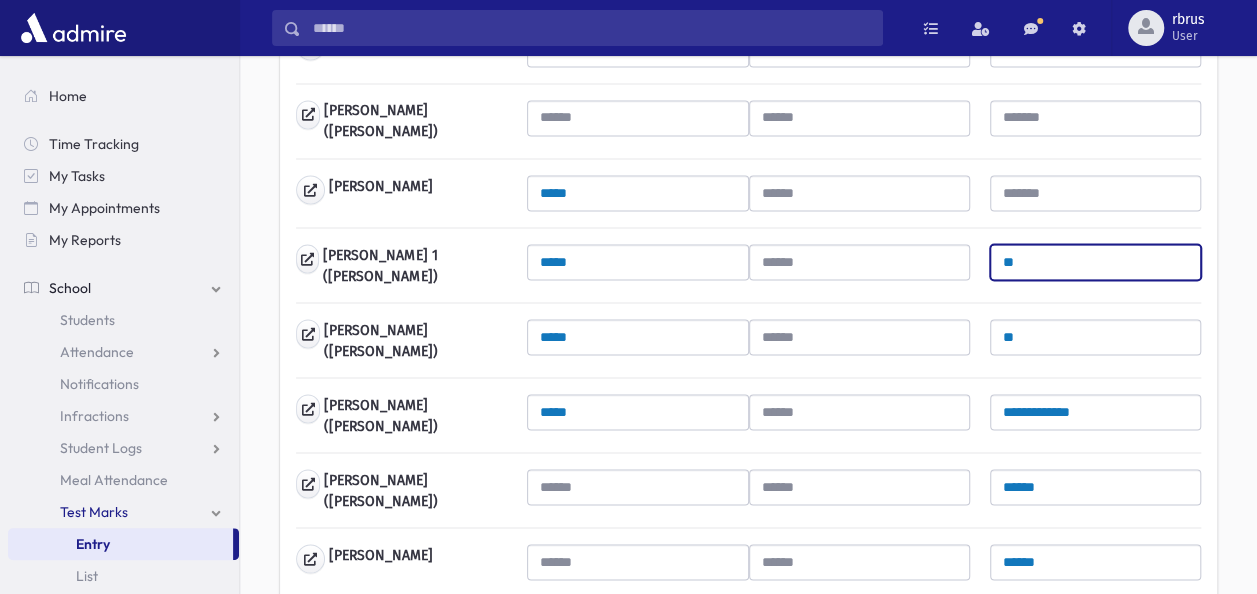 type on "**" 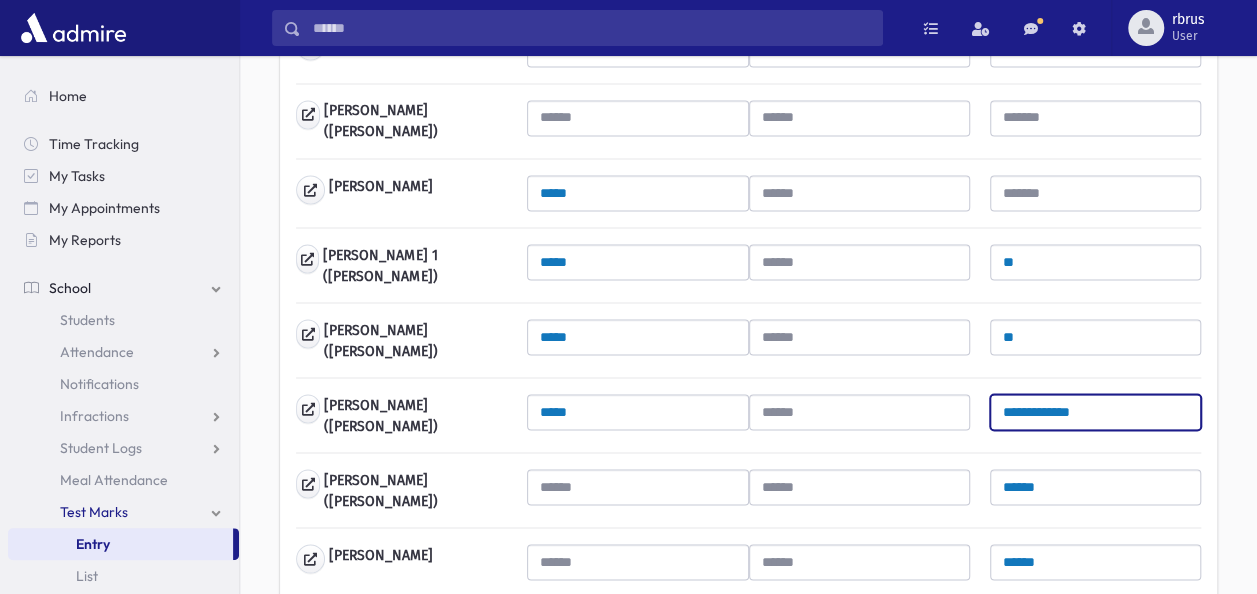 drag, startPoint x: 1107, startPoint y: 329, endPoint x: 957, endPoint y: 316, distance: 150.56229 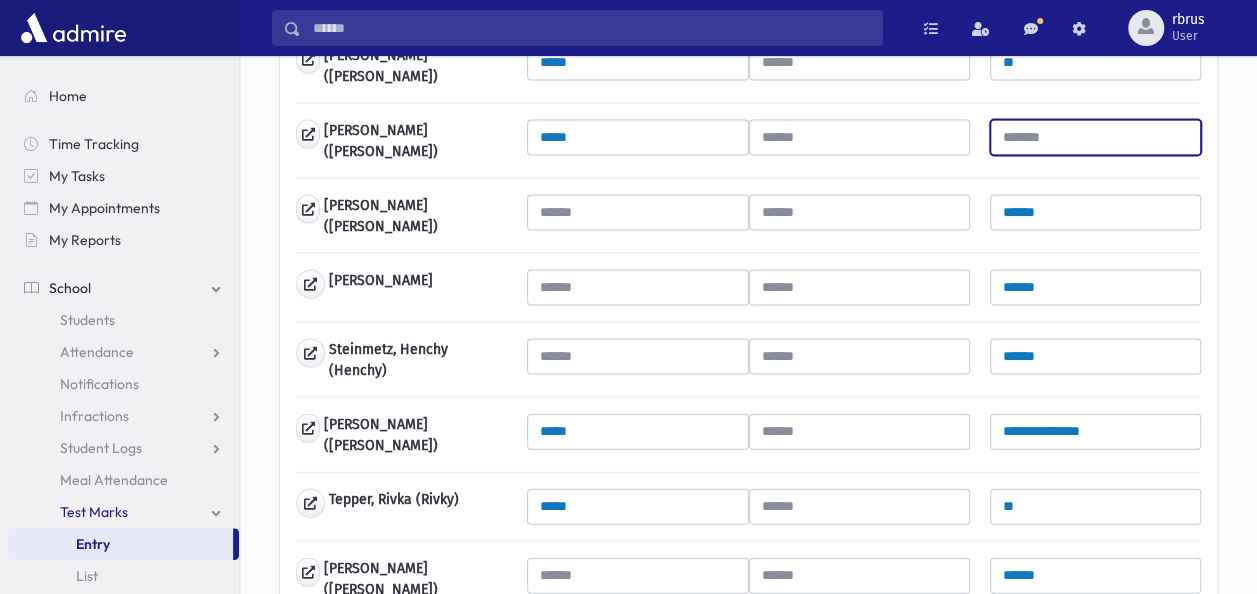 scroll, scrollTop: 2000, scrollLeft: 0, axis: vertical 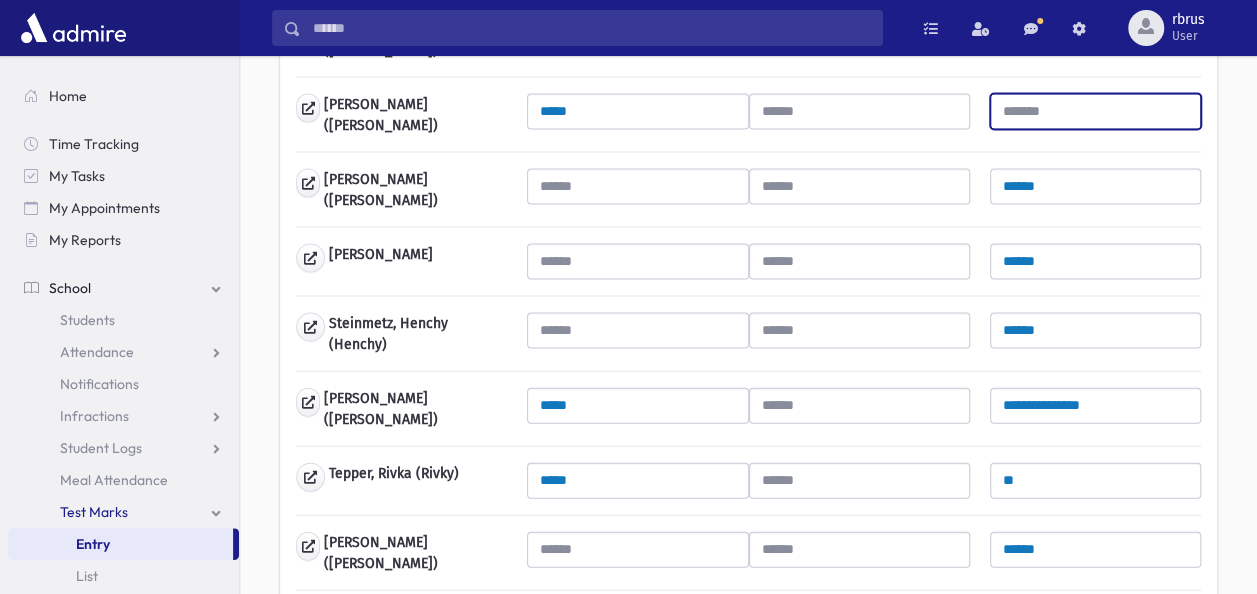 type 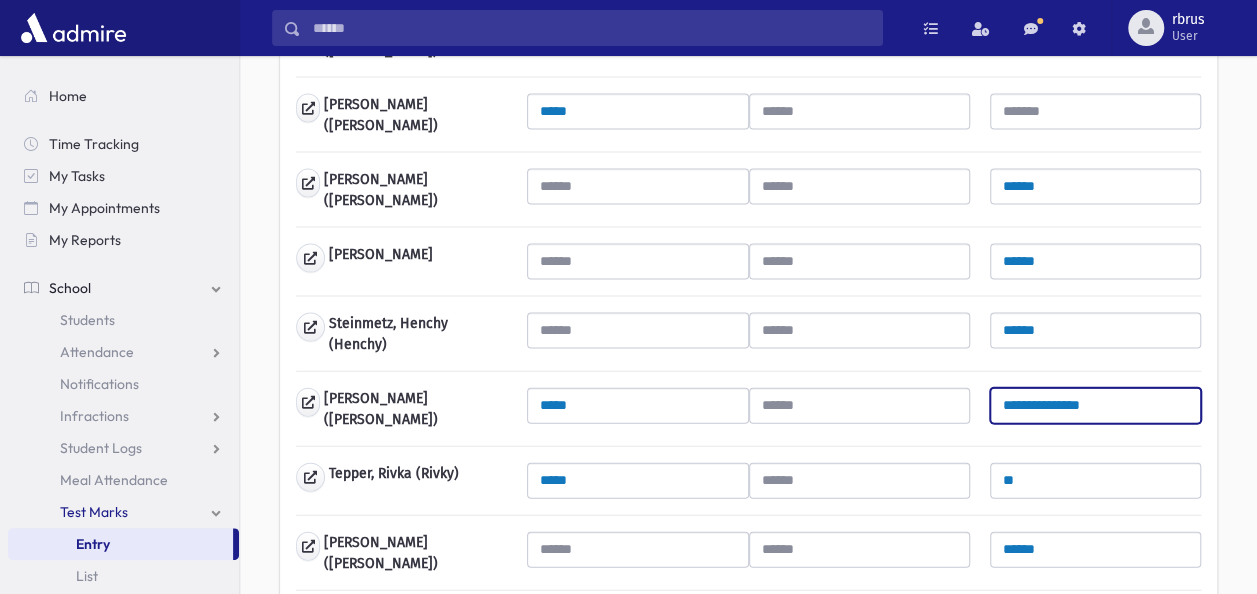 drag, startPoint x: 1094, startPoint y: 307, endPoint x: 940, endPoint y: 310, distance: 154.02922 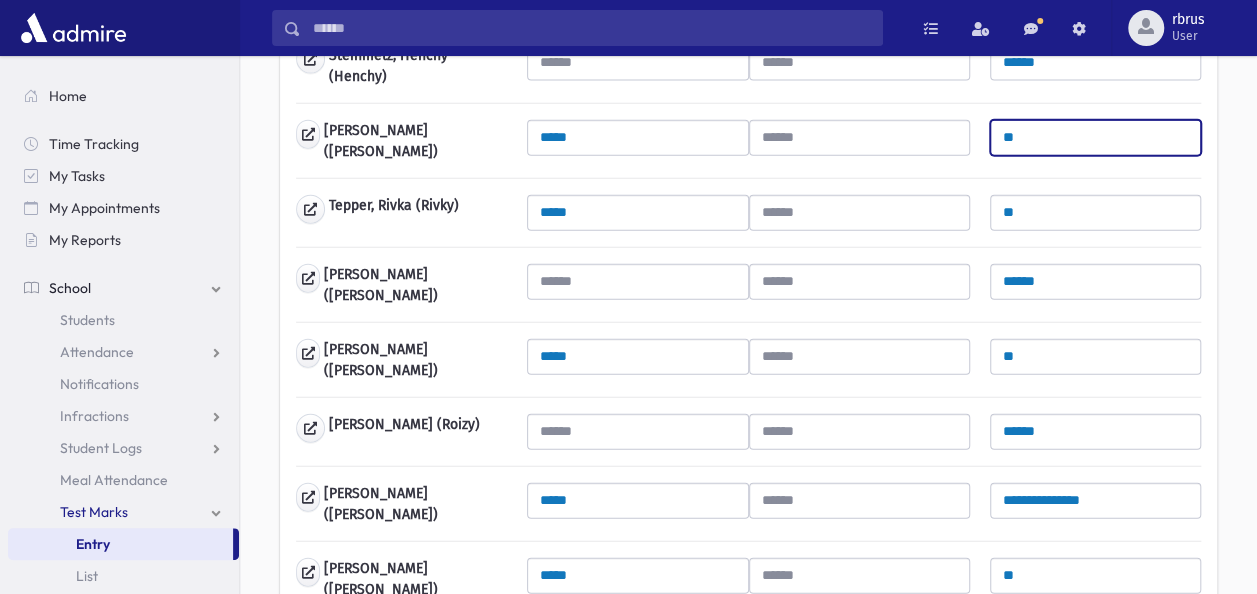 scroll, scrollTop: 2300, scrollLeft: 0, axis: vertical 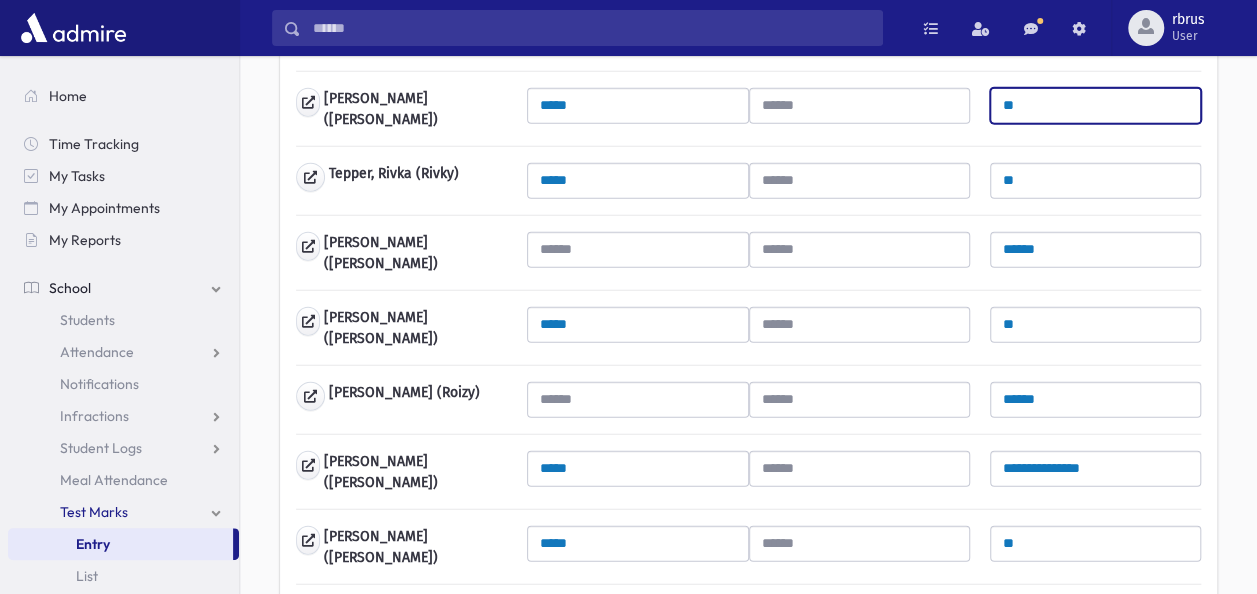 type on "**" 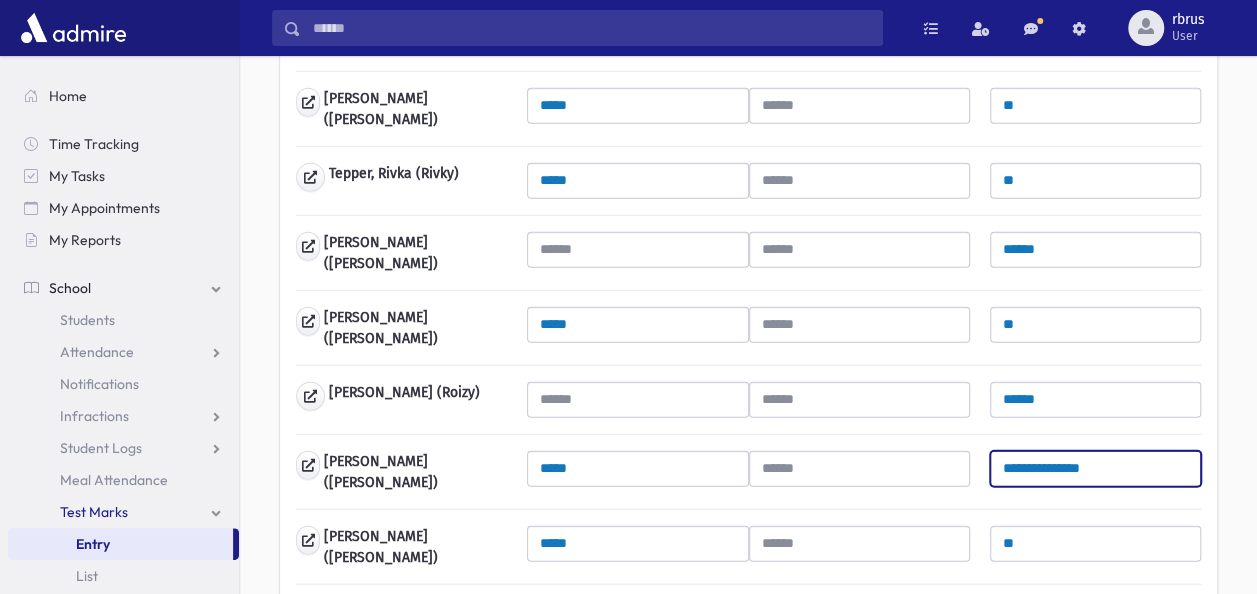drag, startPoint x: 1092, startPoint y: 360, endPoint x: 916, endPoint y: 353, distance: 176.13914 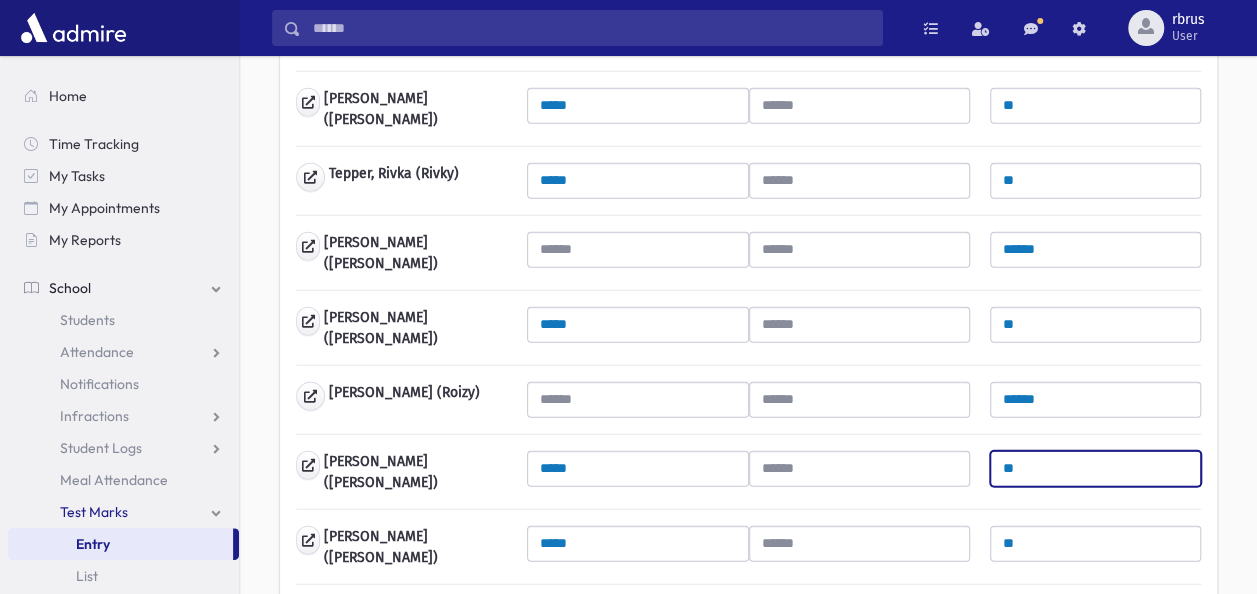 type on "**" 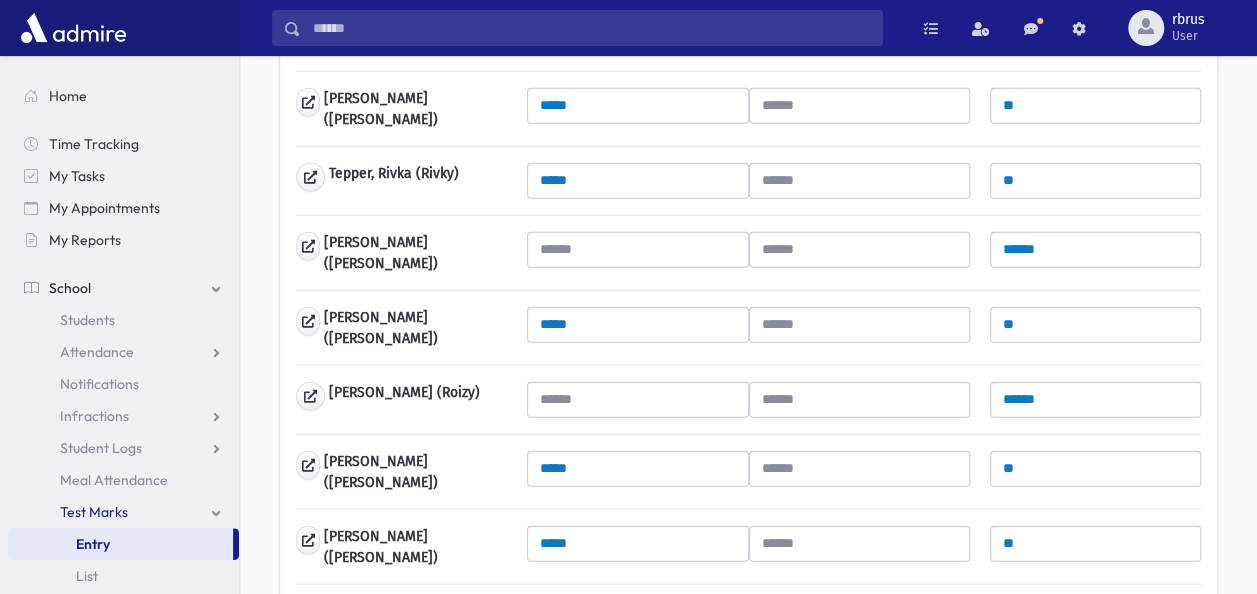 drag, startPoint x: 1098, startPoint y: 492, endPoint x: 903, endPoint y: 475, distance: 195.73962 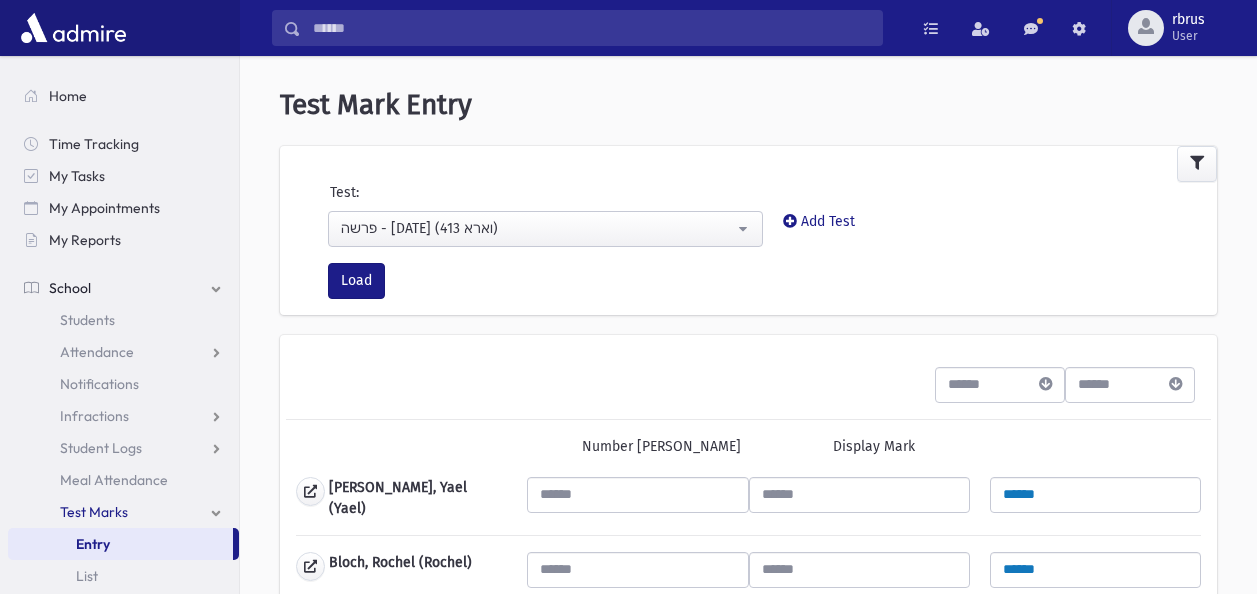 scroll, scrollTop: 0, scrollLeft: 0, axis: both 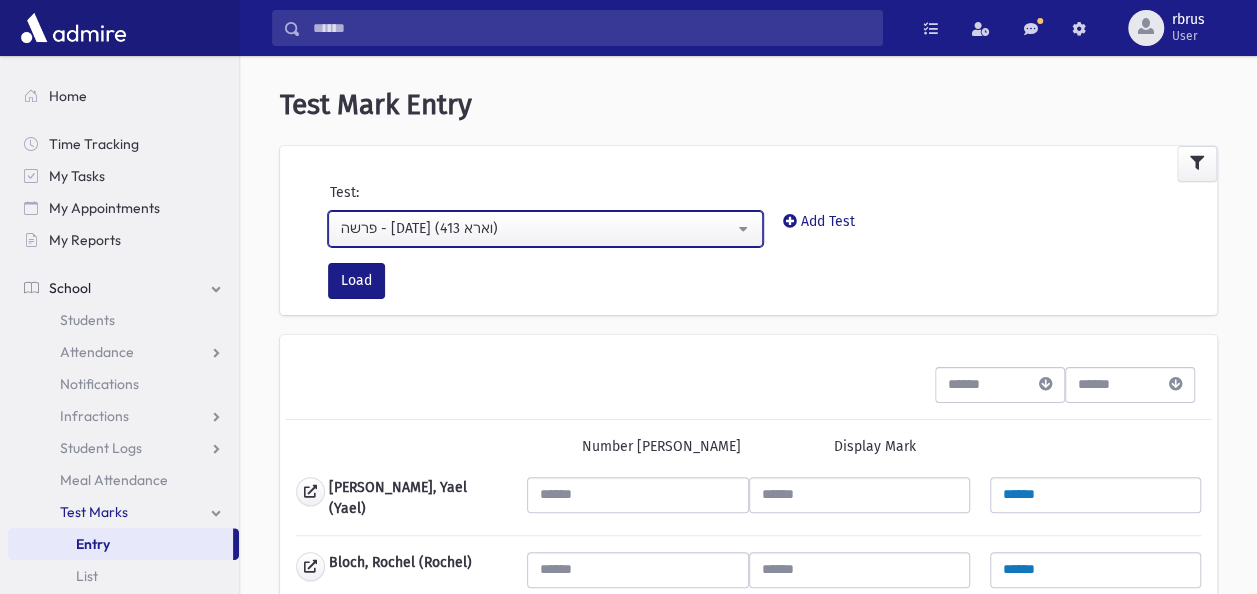 click on "פרשה - [DATE] (413 וארא)" at bounding box center (537, 228) 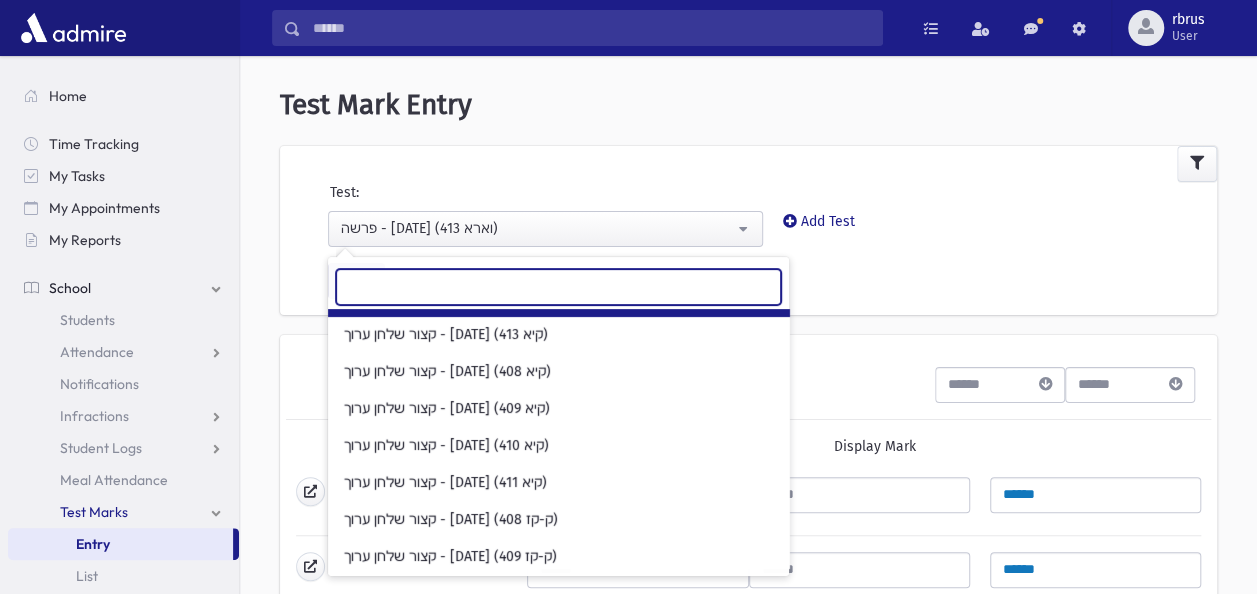 scroll, scrollTop: 500, scrollLeft: 0, axis: vertical 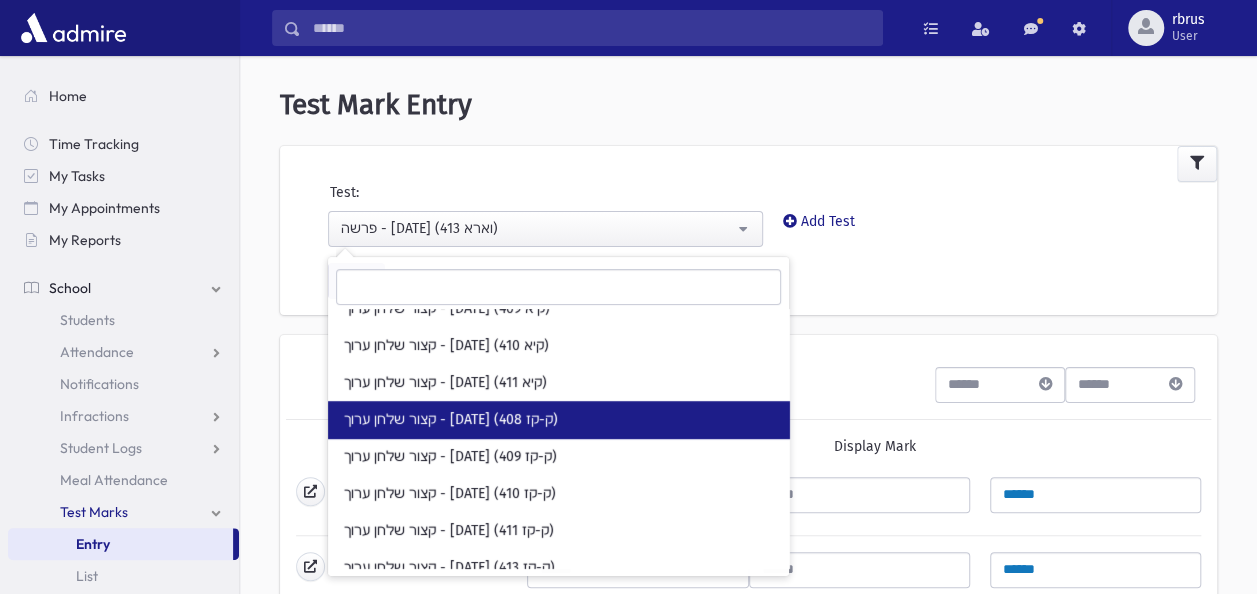 click on "קצור שלחן ערוך - [DATE] (408 ק-קז)" at bounding box center (558, 419) 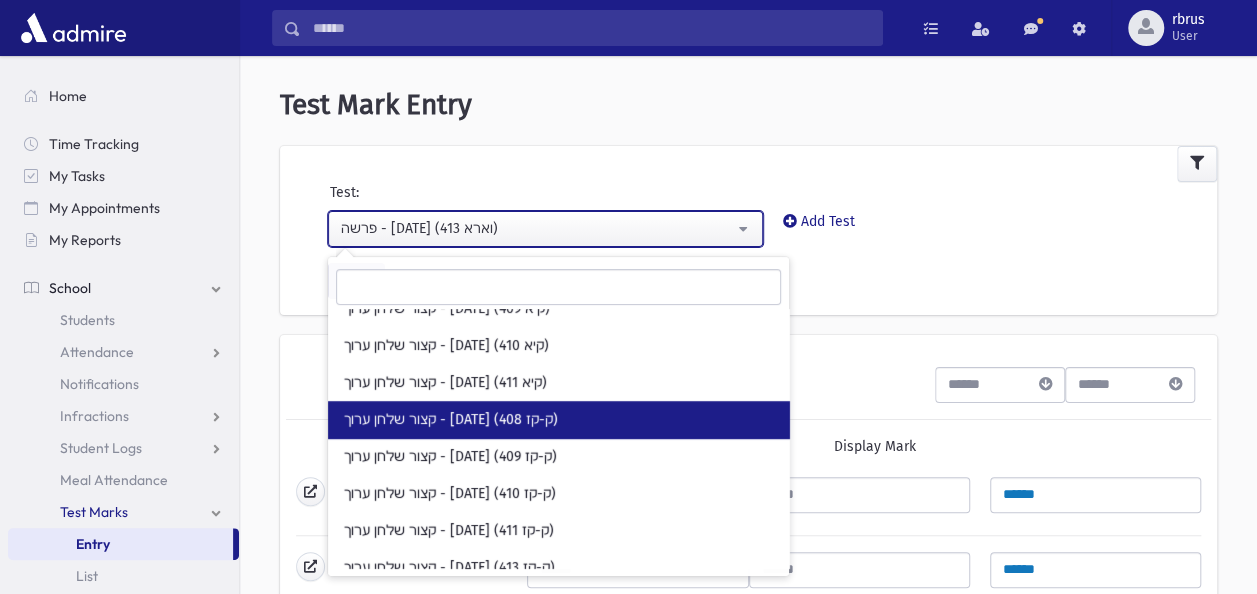 select on "***" 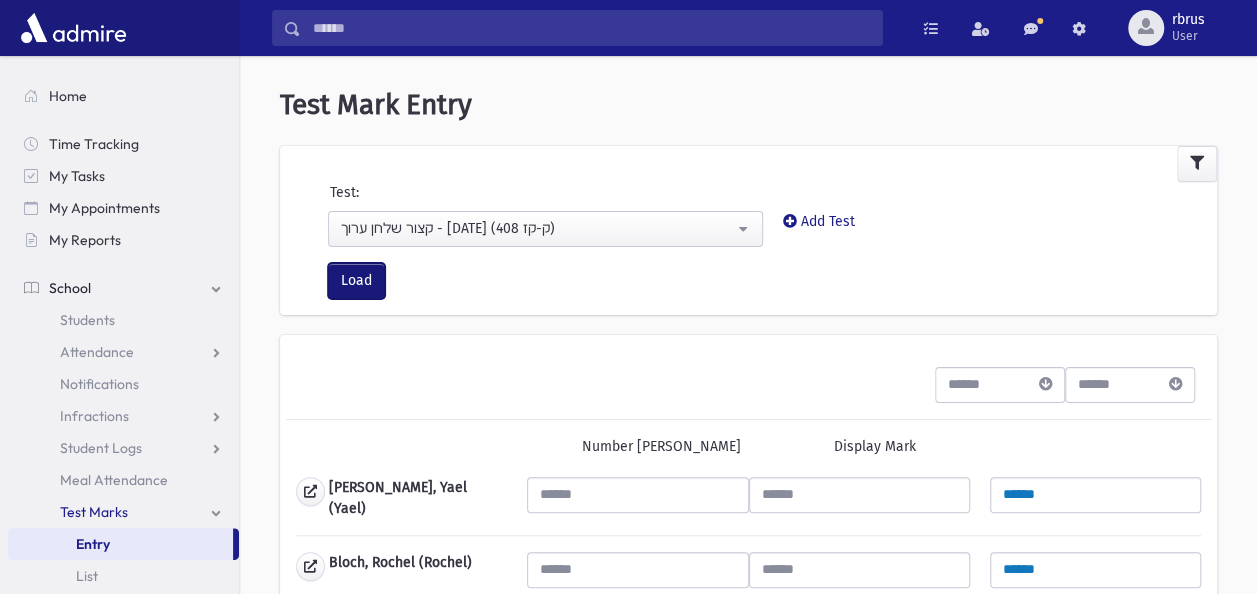 click on "Load" at bounding box center [356, 281] 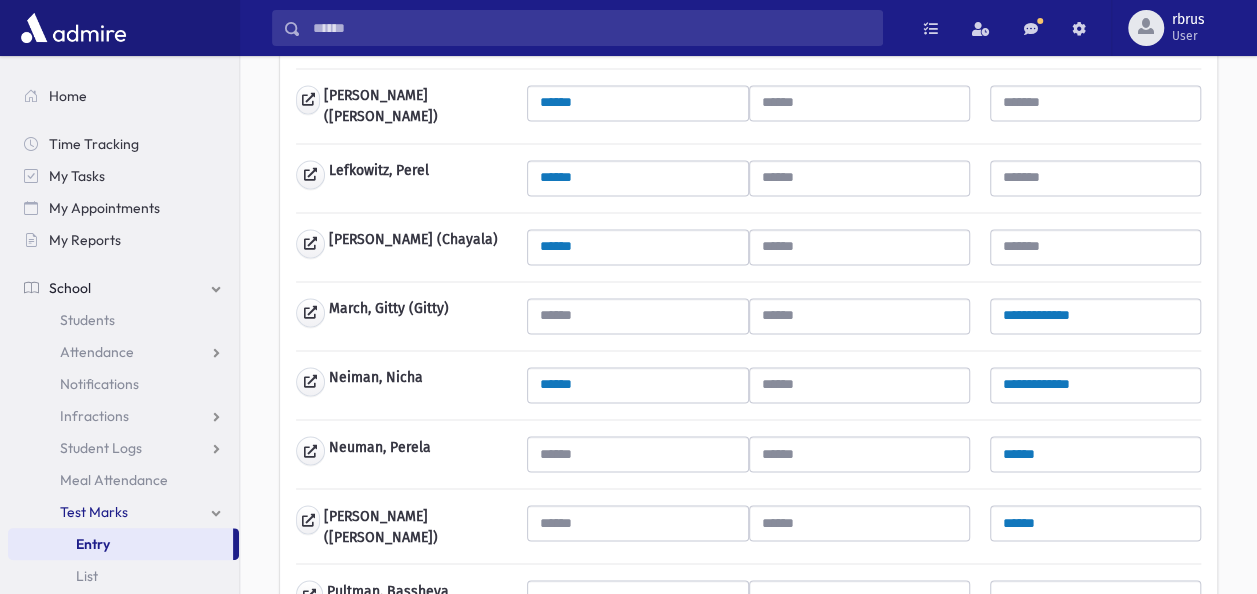 scroll, scrollTop: 1500, scrollLeft: 0, axis: vertical 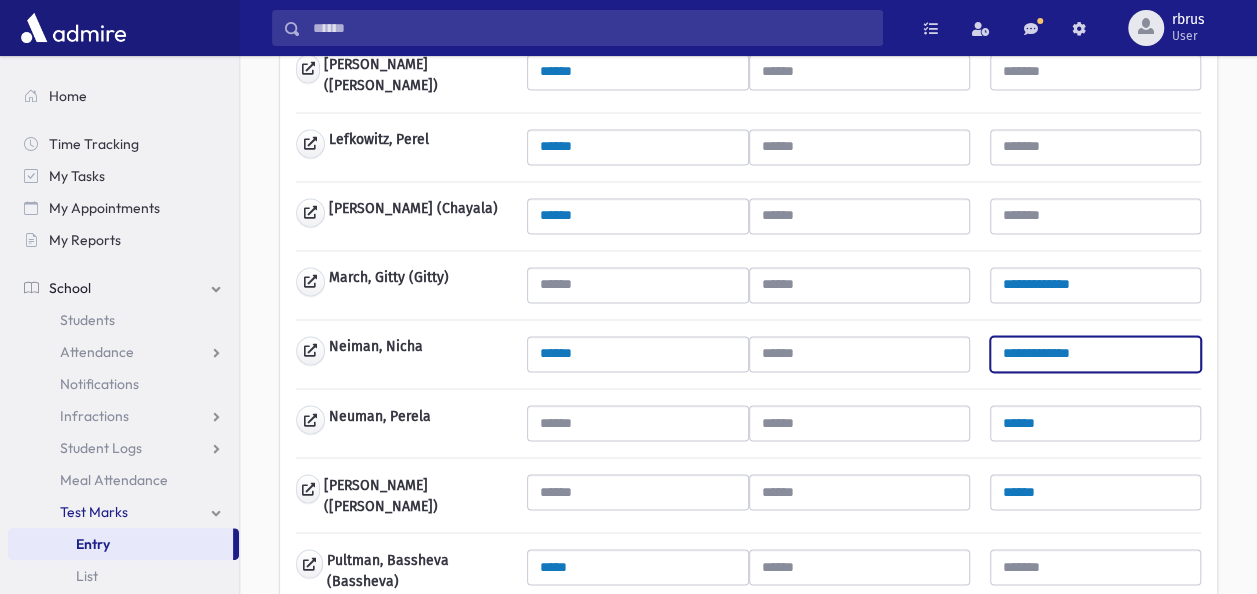 click on "Aksler, Chayelle
******
Altusky, Chava
******
Bald, Miriam
******" at bounding box center (748, 118) 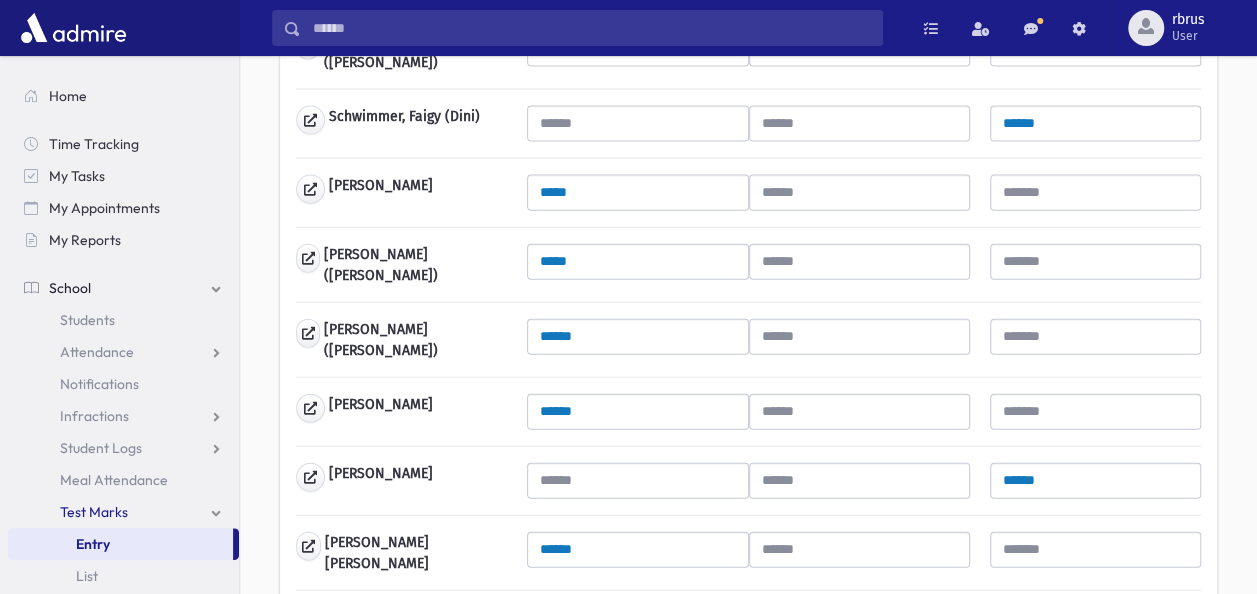 scroll, scrollTop: 2200, scrollLeft: 0, axis: vertical 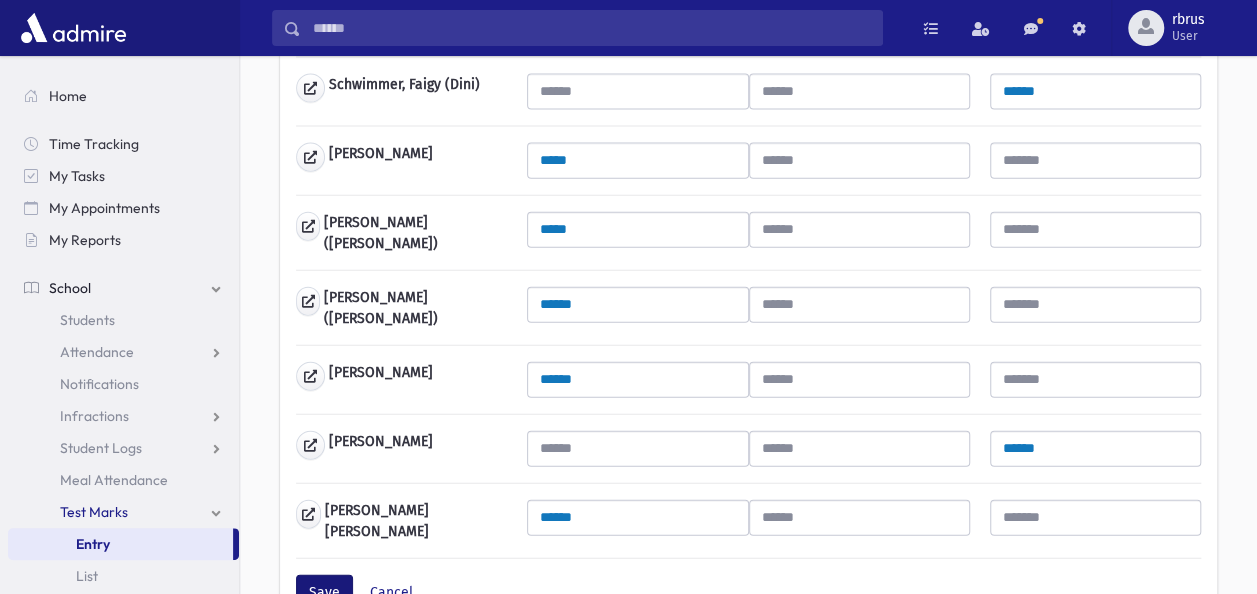 type 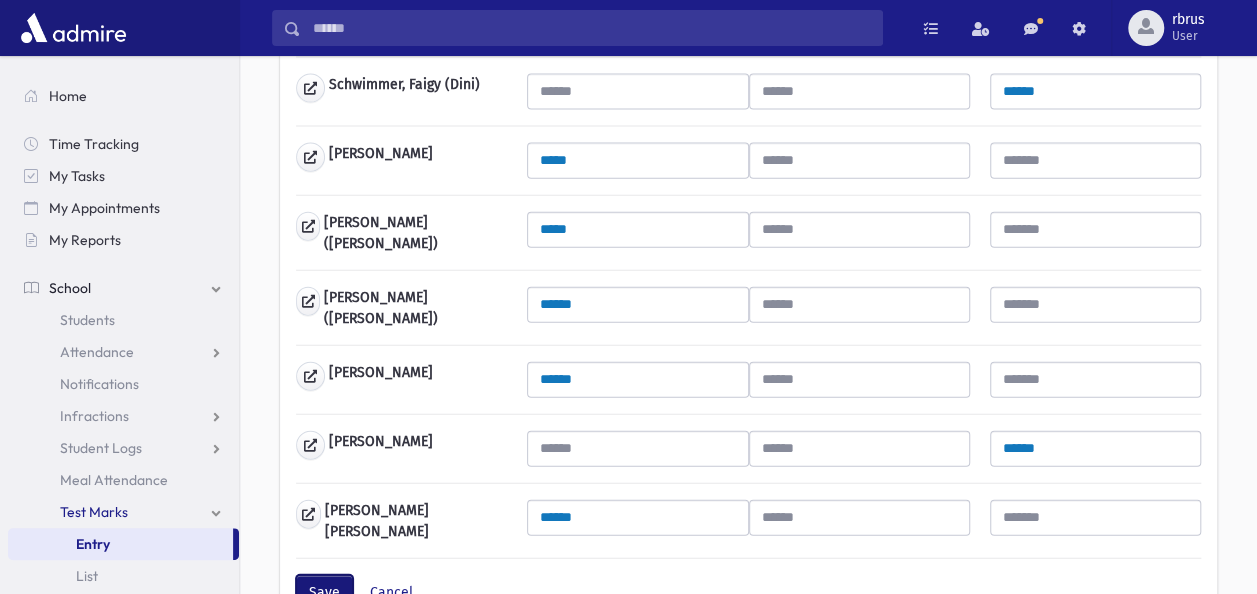 click on "Save" at bounding box center [324, 593] 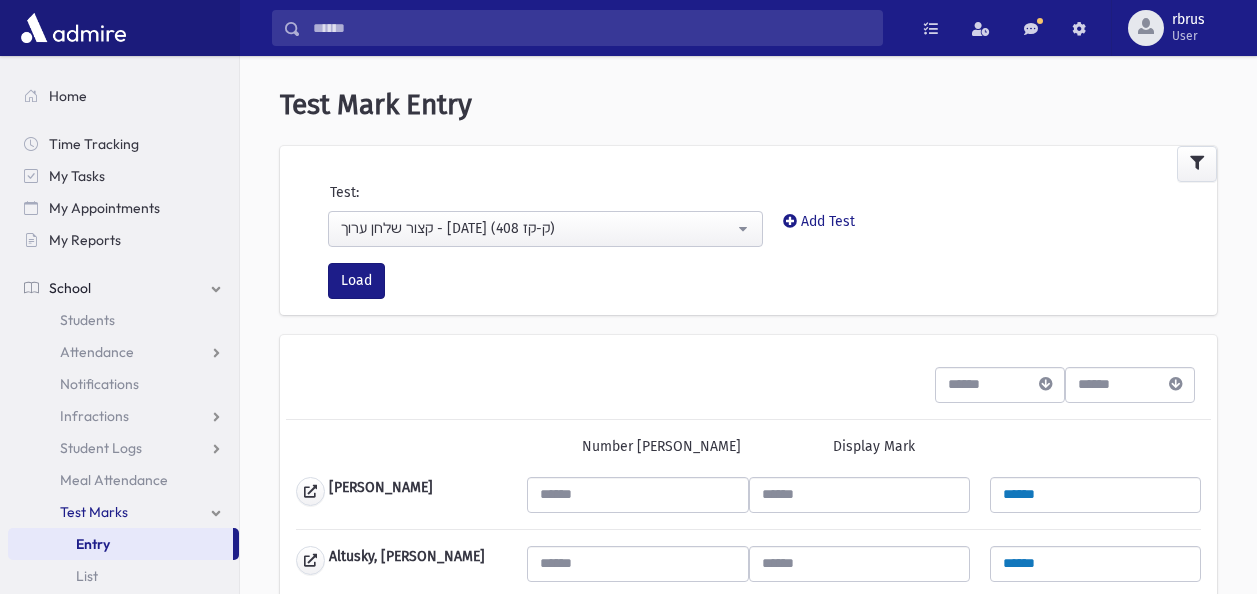 scroll, scrollTop: 0, scrollLeft: 0, axis: both 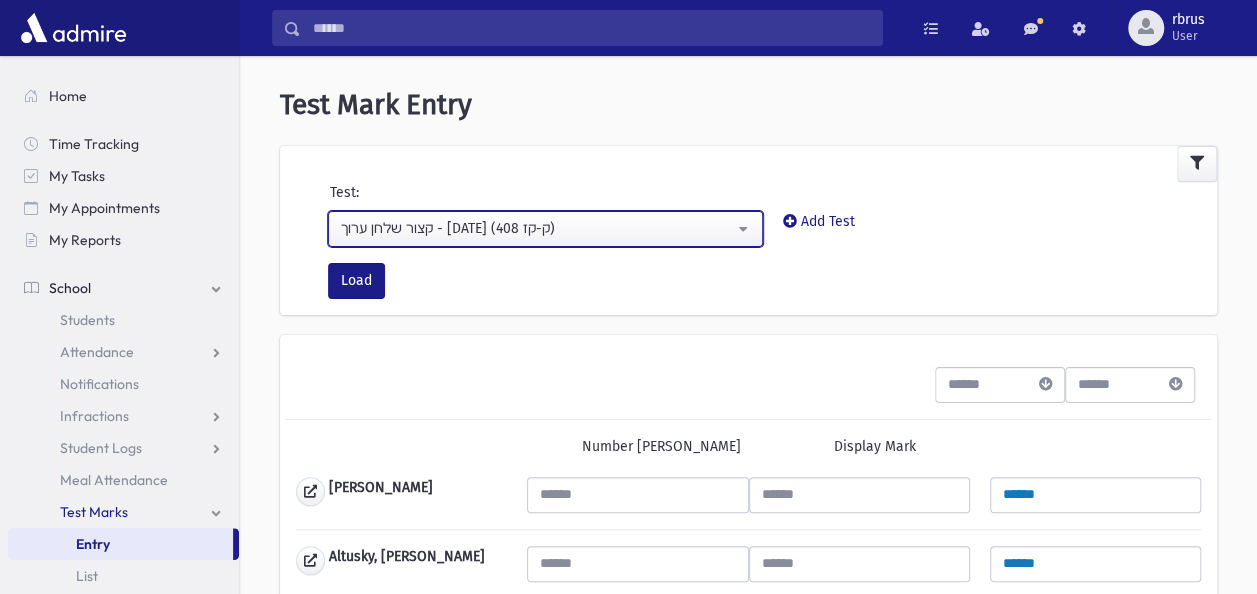 click on "קצור שלחן ערוך - [DATE] (408 ק-קז)" at bounding box center (537, 228) 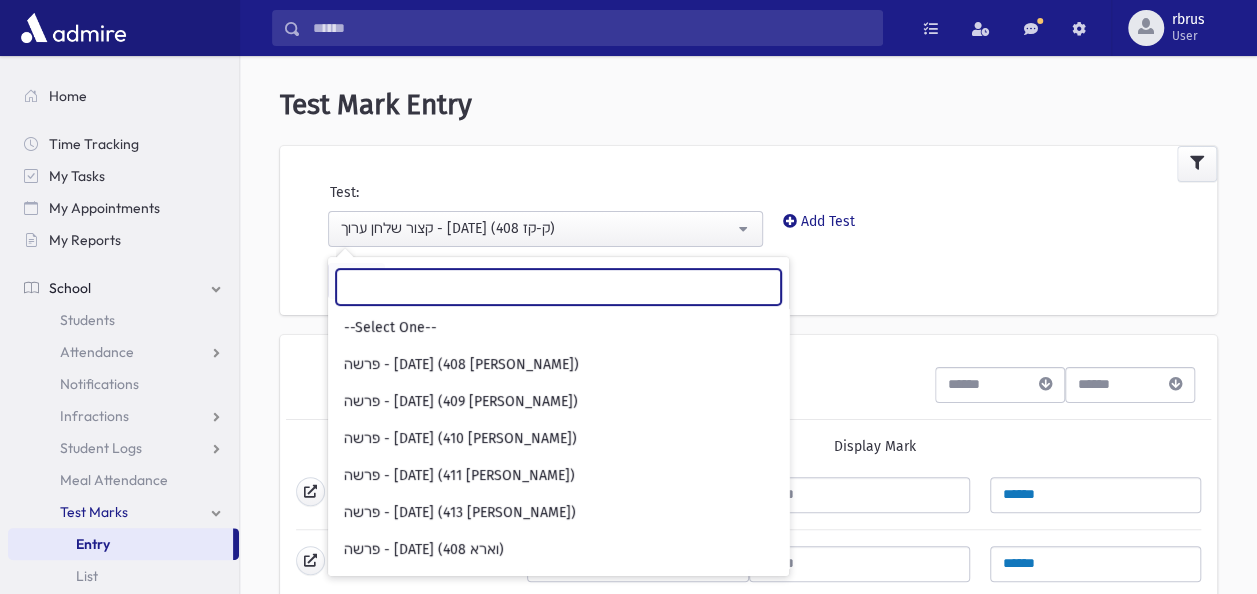 scroll, scrollTop: 480, scrollLeft: 0, axis: vertical 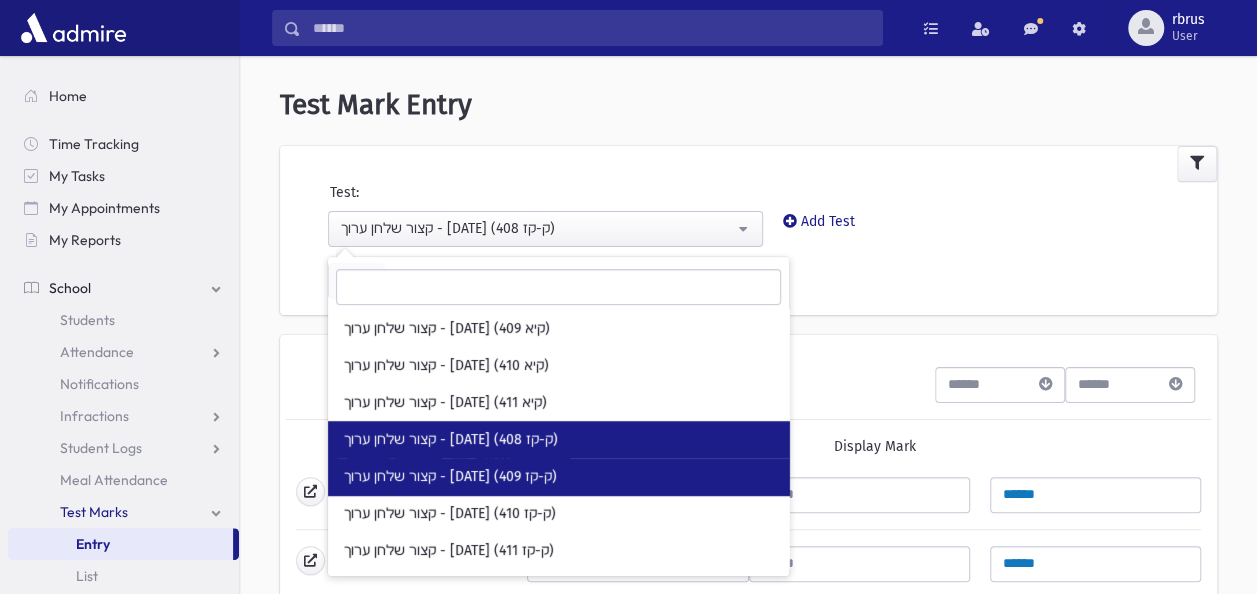drag, startPoint x: 467, startPoint y: 470, endPoint x: 432, endPoint y: 400, distance: 78.26238 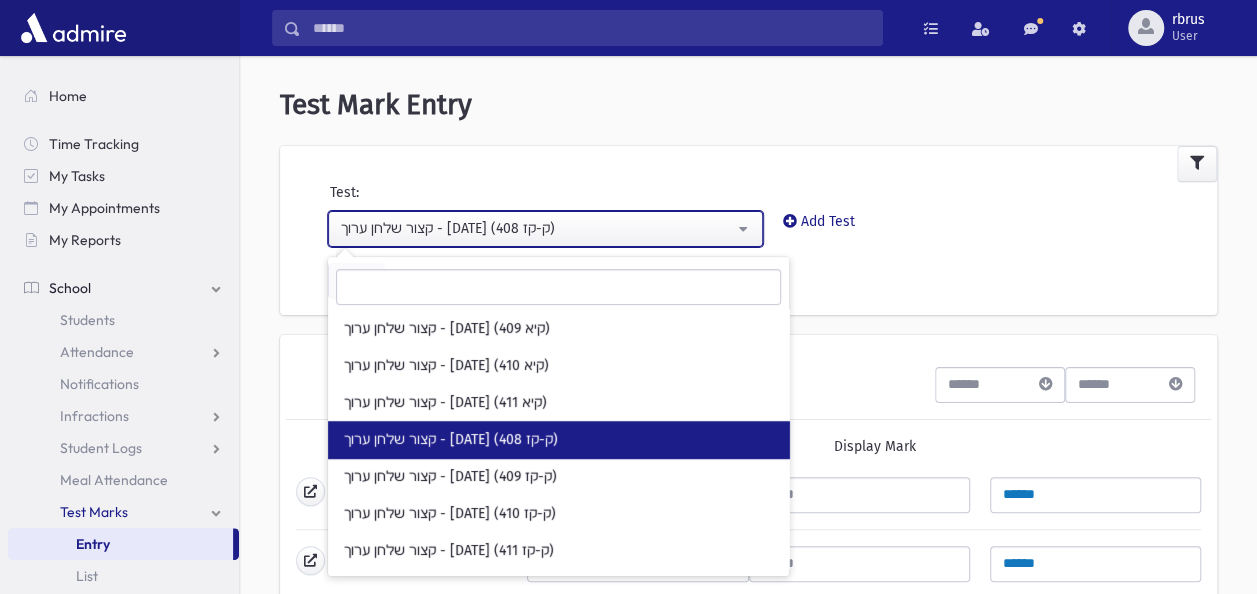 select on "***" 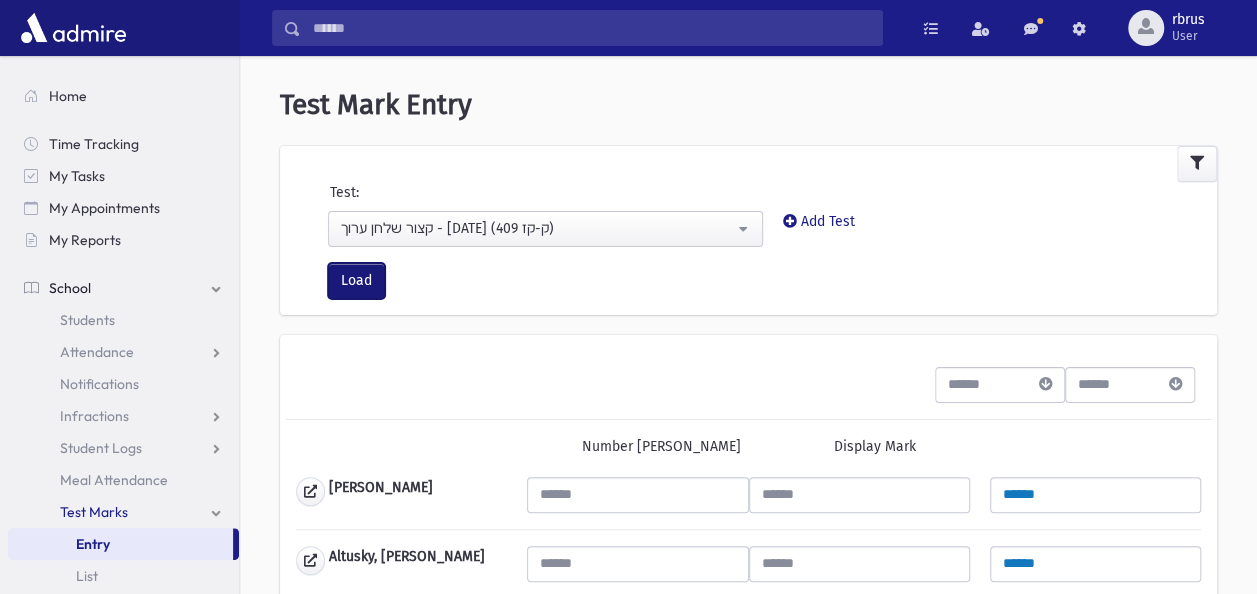 click on "Load" at bounding box center [356, 281] 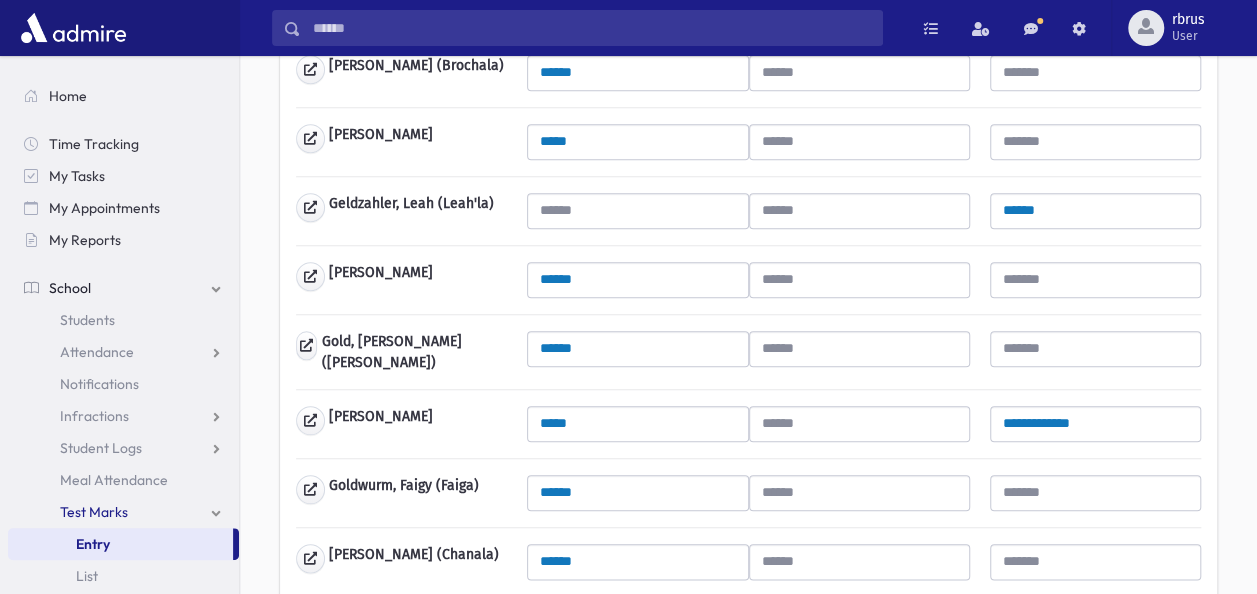 scroll, scrollTop: 900, scrollLeft: 0, axis: vertical 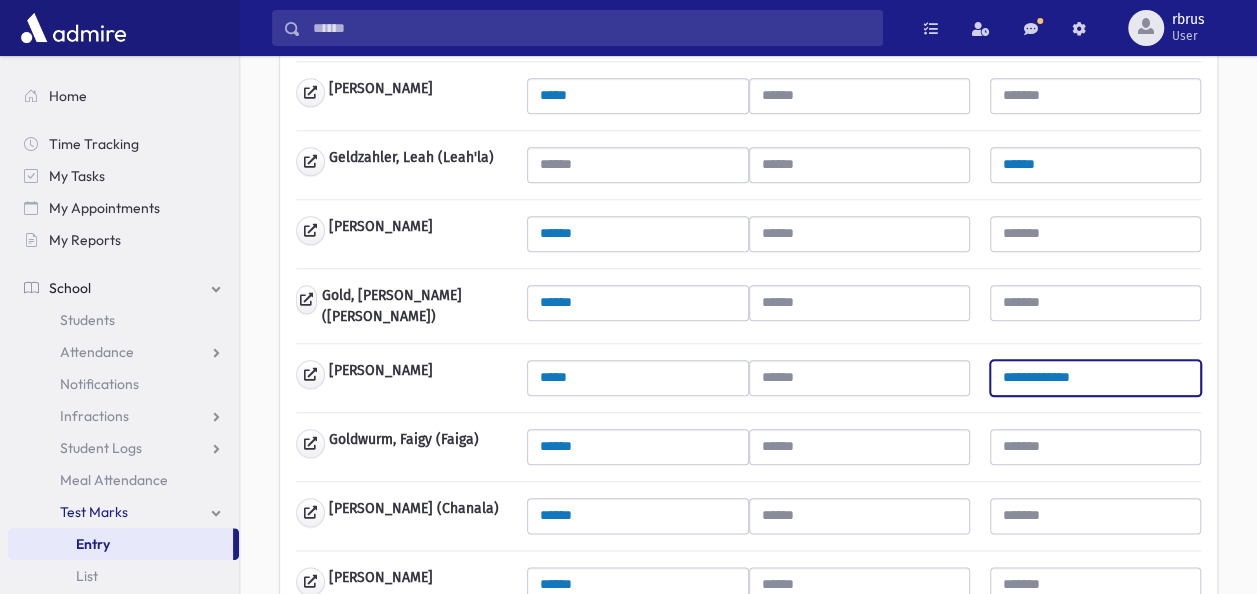 drag, startPoint x: 813, startPoint y: 320, endPoint x: 800, endPoint y: 343, distance: 26.41969 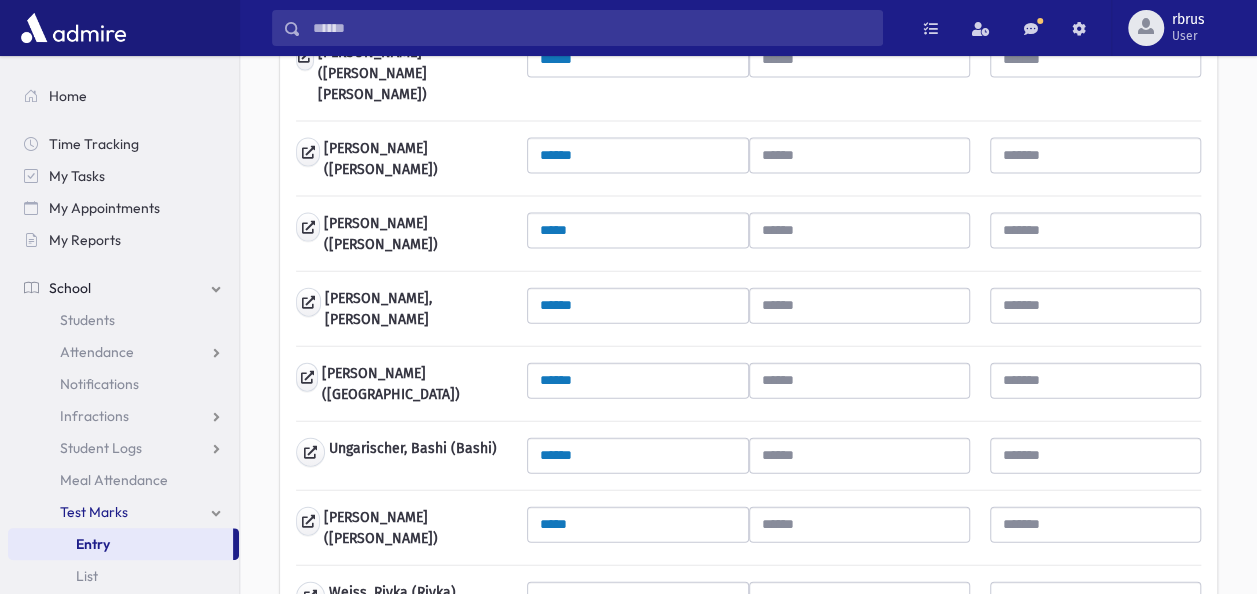 scroll, scrollTop: 2100, scrollLeft: 0, axis: vertical 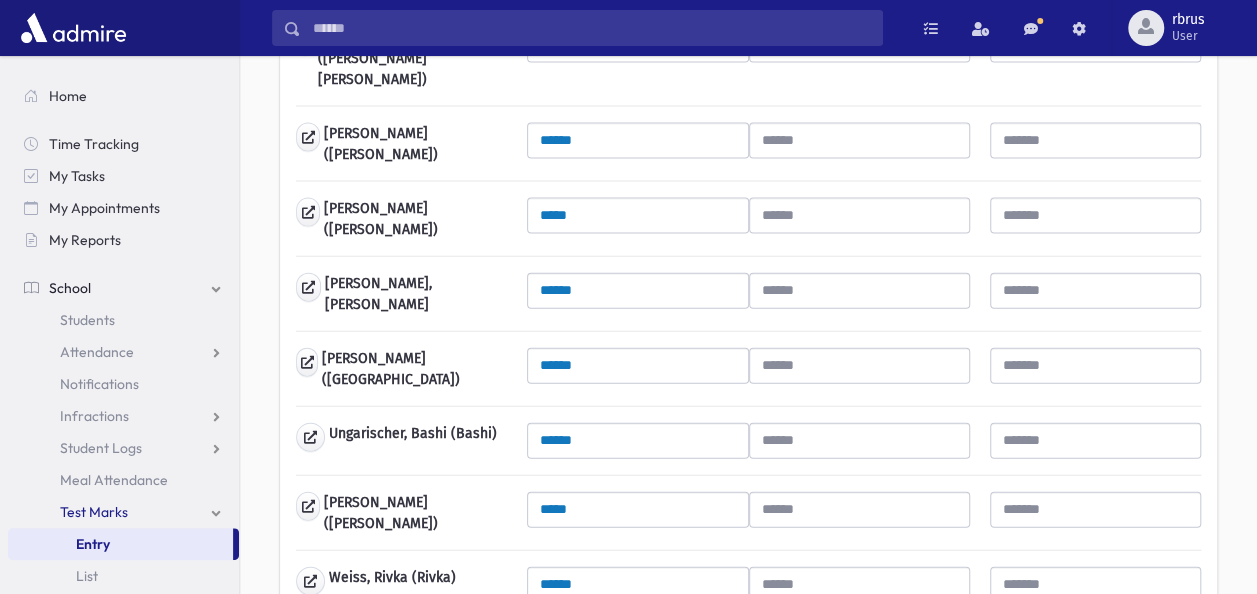 type 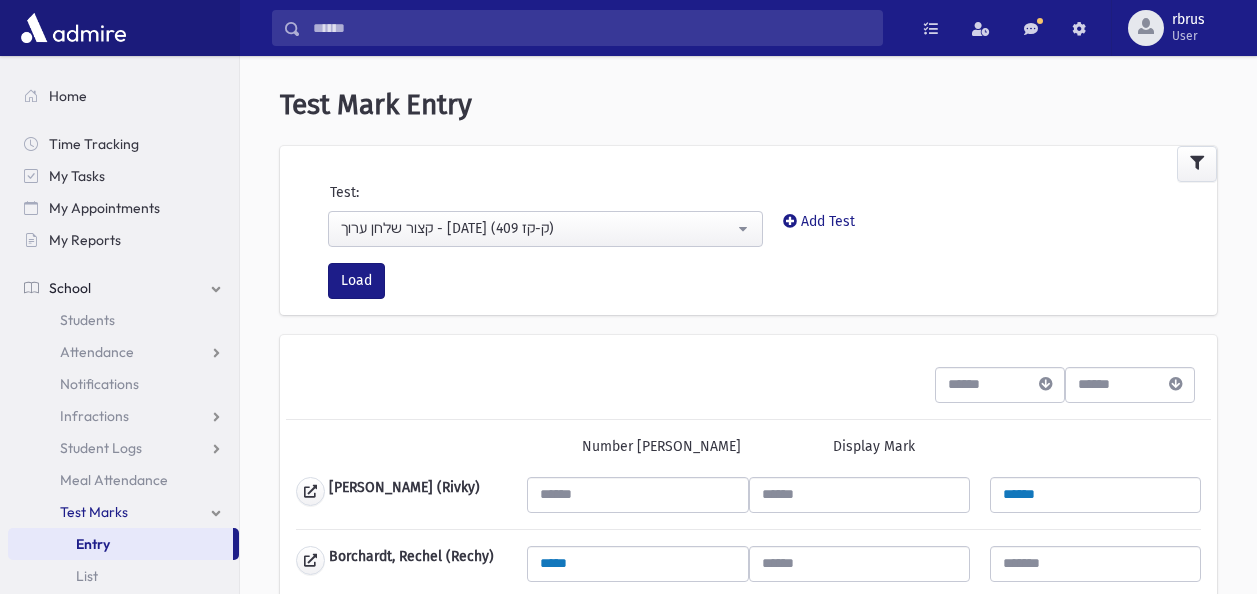scroll, scrollTop: 0, scrollLeft: 0, axis: both 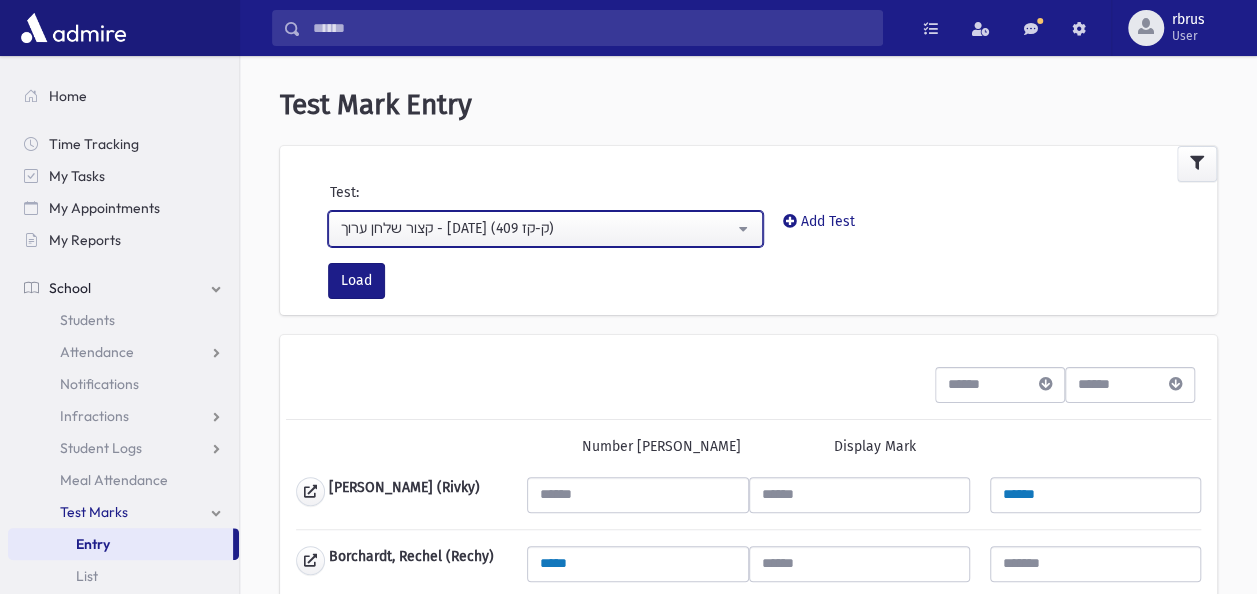 click on "קצור שלחן ערוך - [DATE] (409 ק-קז)" at bounding box center (537, 228) 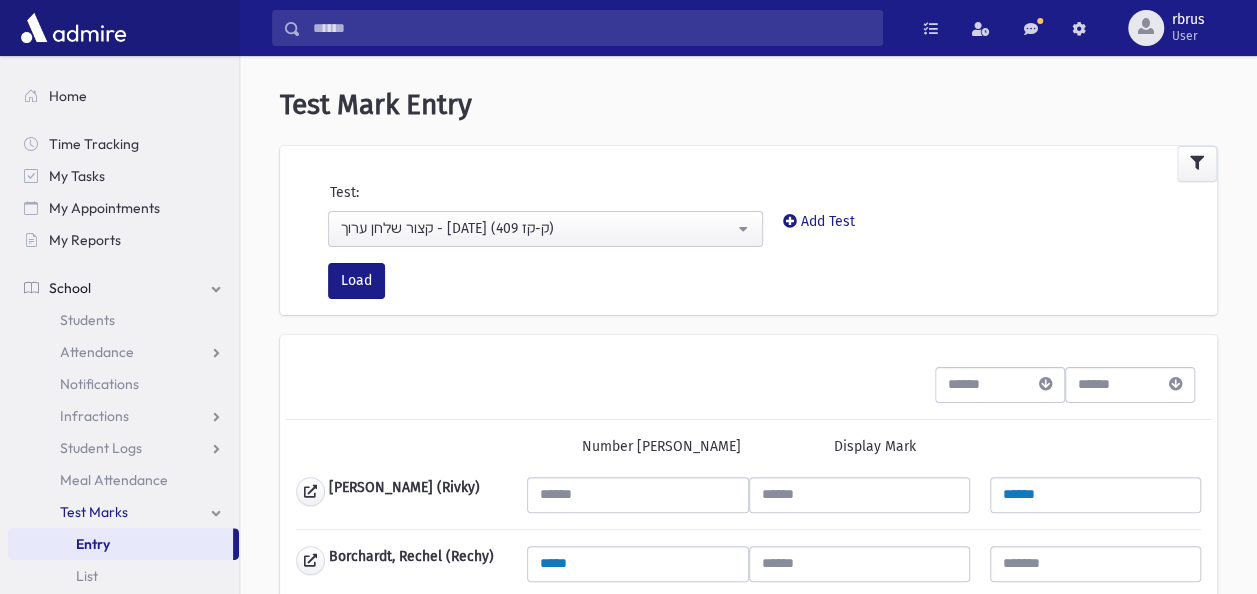 scroll, scrollTop: 518, scrollLeft: 0, axis: vertical 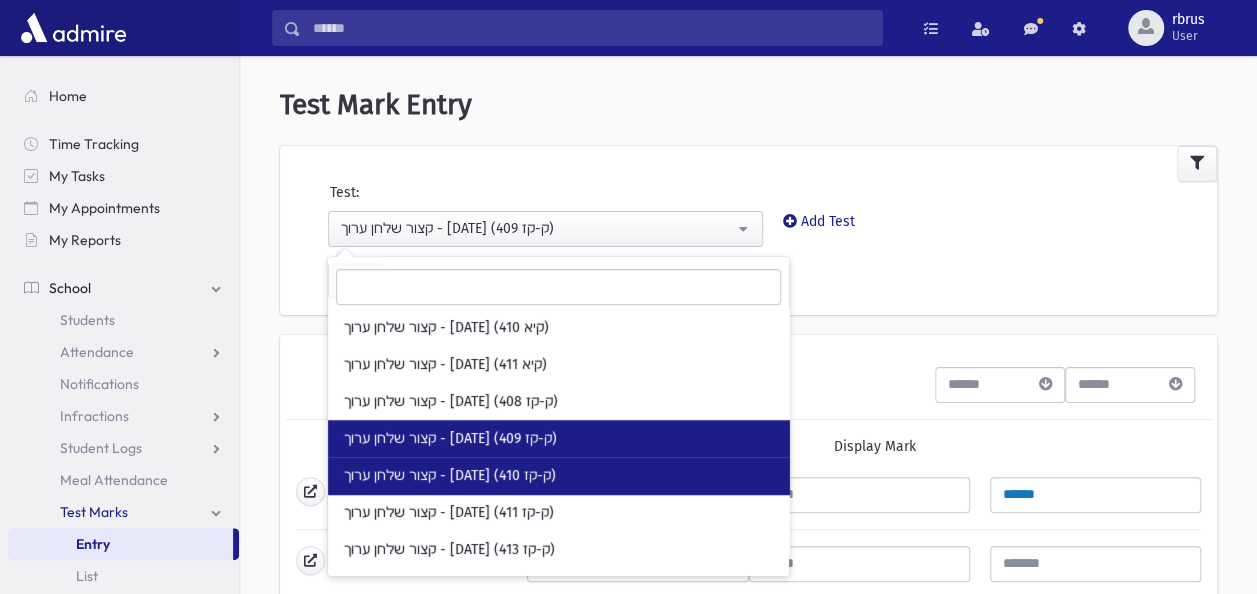 click on "קצור שלחן ערוך - [DATE] (410 ק-קז)" at bounding box center (450, 476) 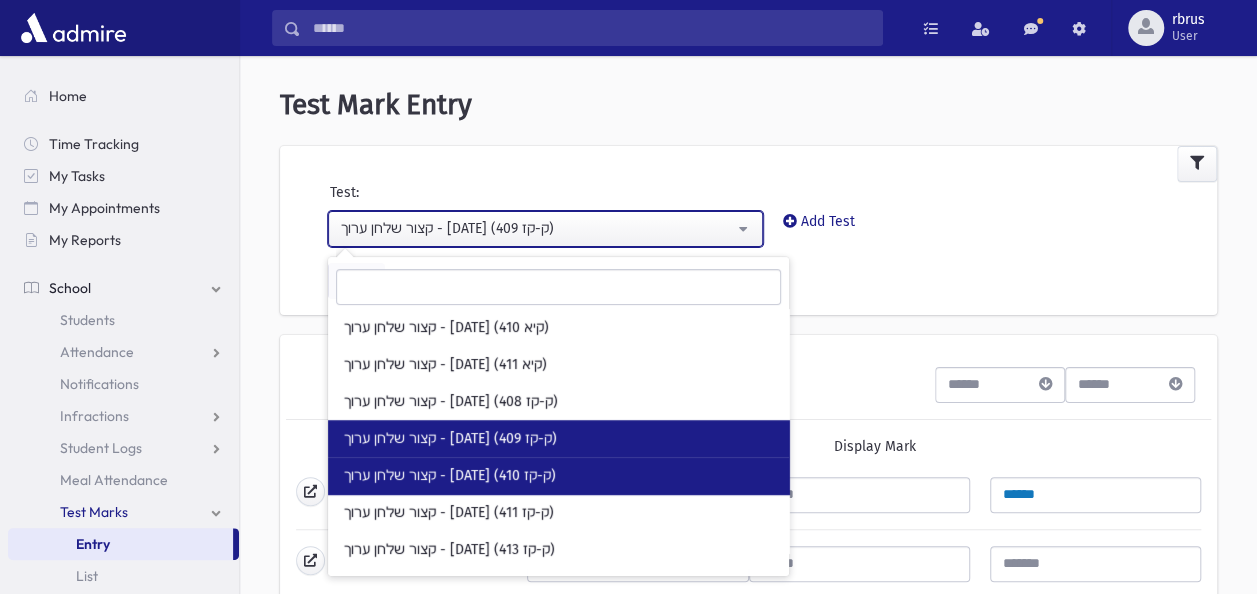 select on "***" 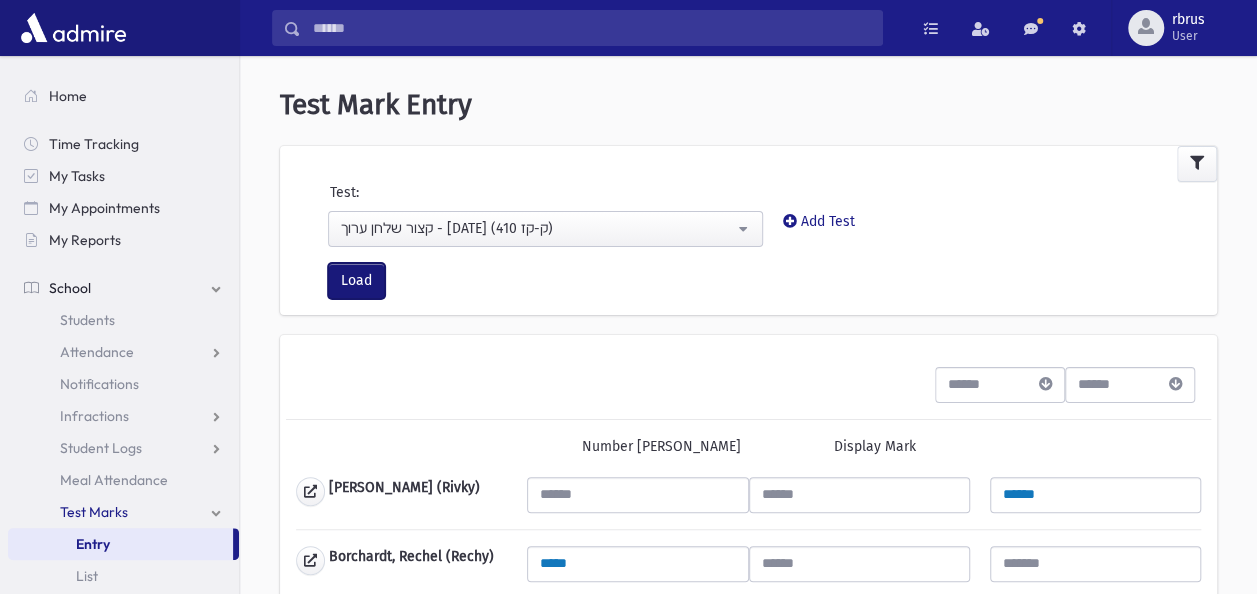 click on "Load" at bounding box center (356, 281) 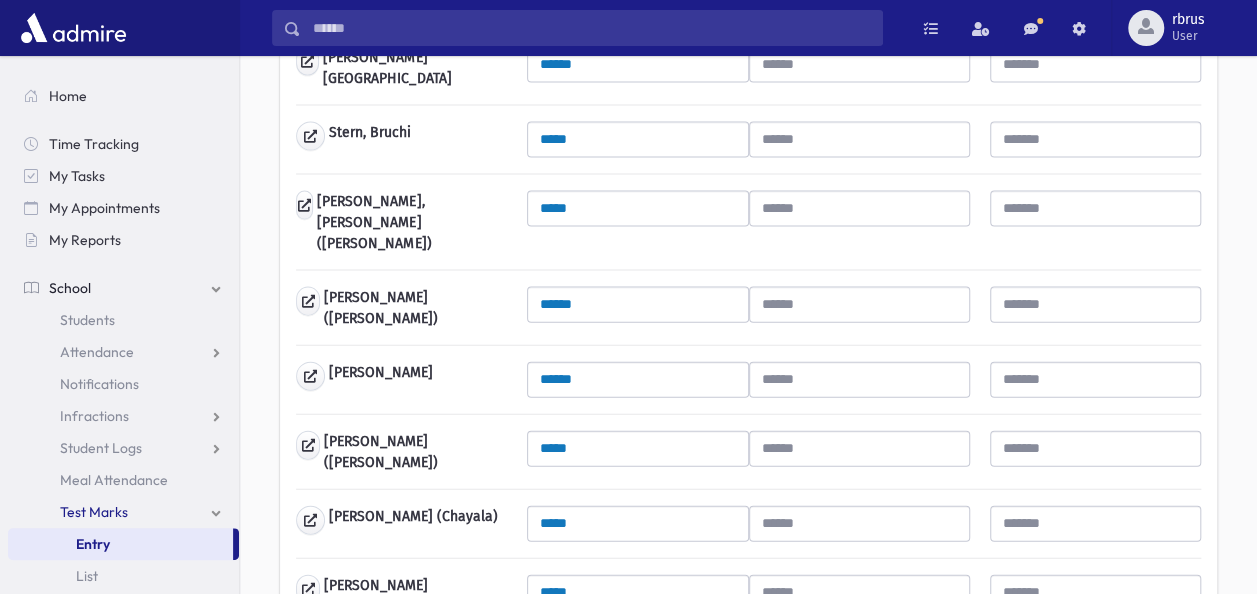 scroll, scrollTop: 2068, scrollLeft: 0, axis: vertical 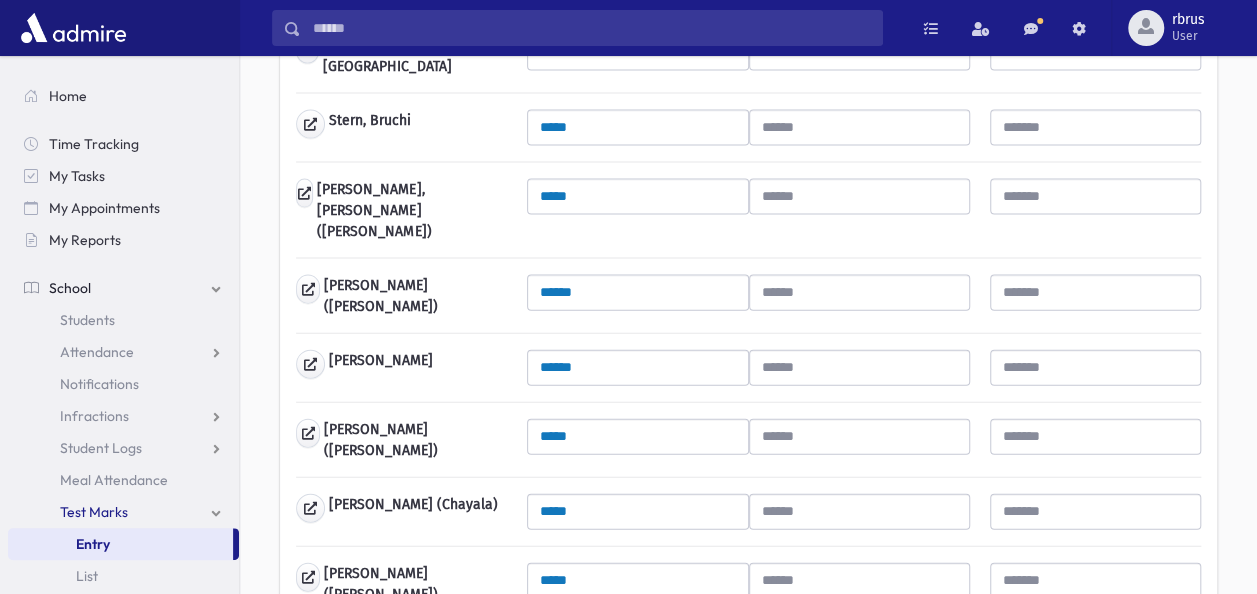 click on "Save" at bounding box center (324, 656) 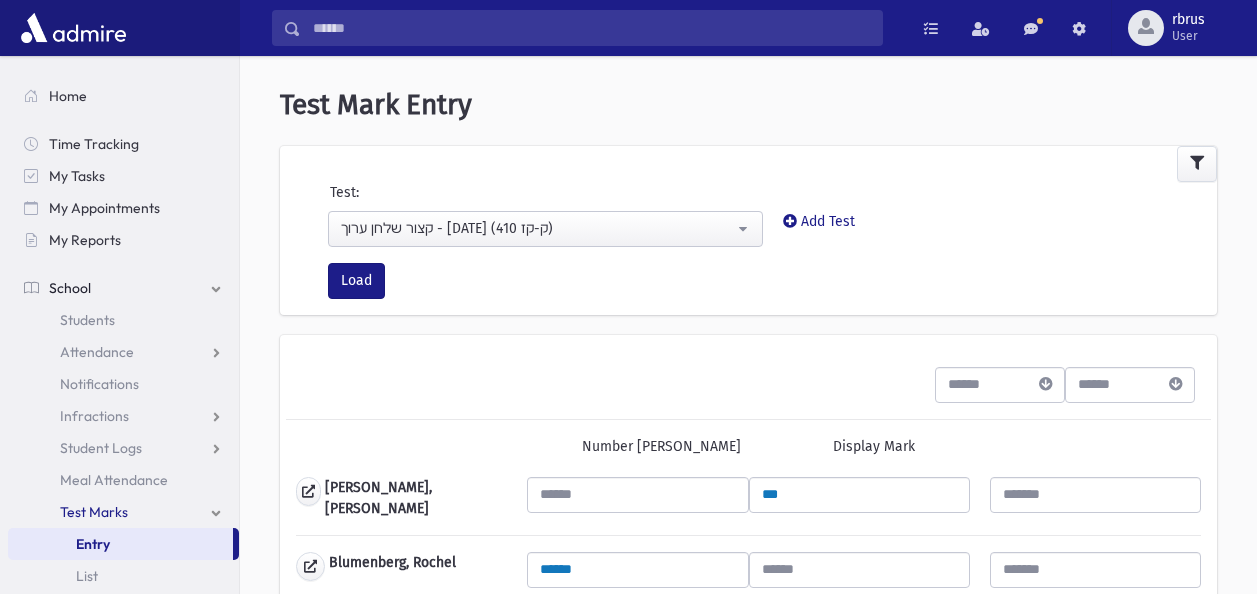 scroll, scrollTop: 0, scrollLeft: 0, axis: both 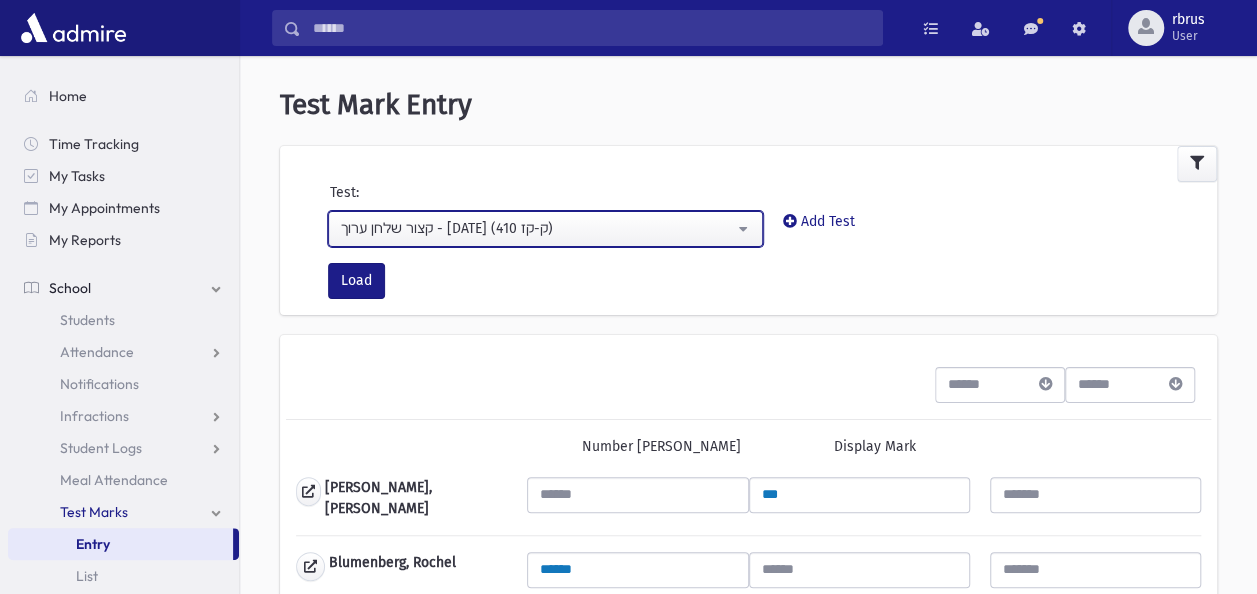 click on "קצור שלחן ערוך - [DATE] (410 ק-קז)" at bounding box center (545, 229) 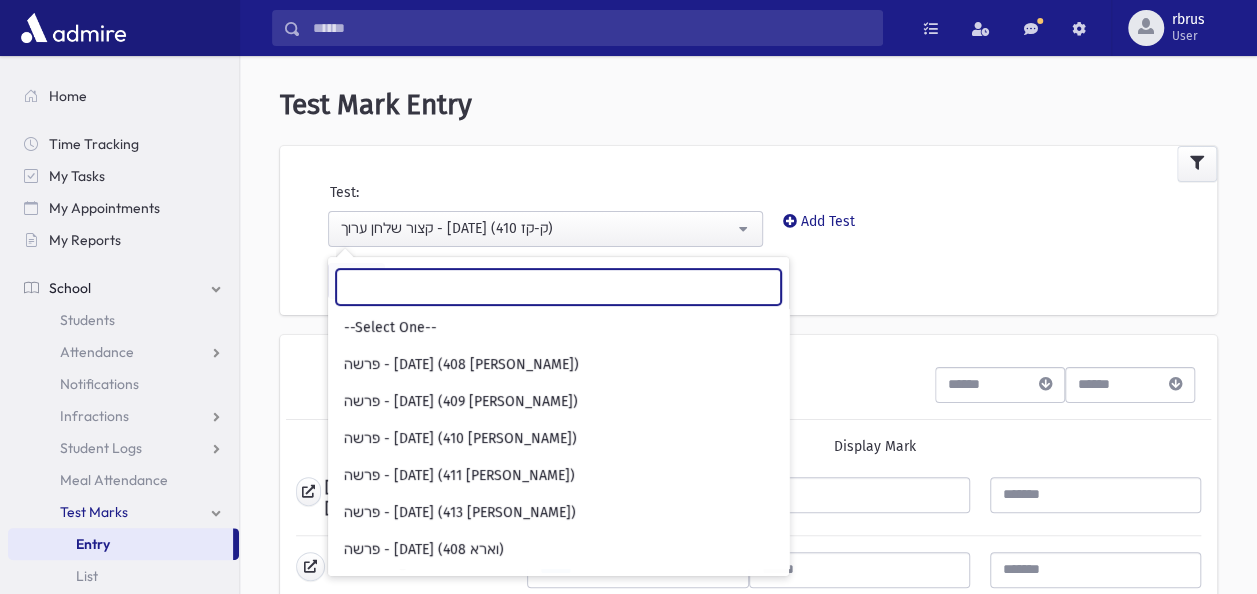 scroll, scrollTop: 554, scrollLeft: 0, axis: vertical 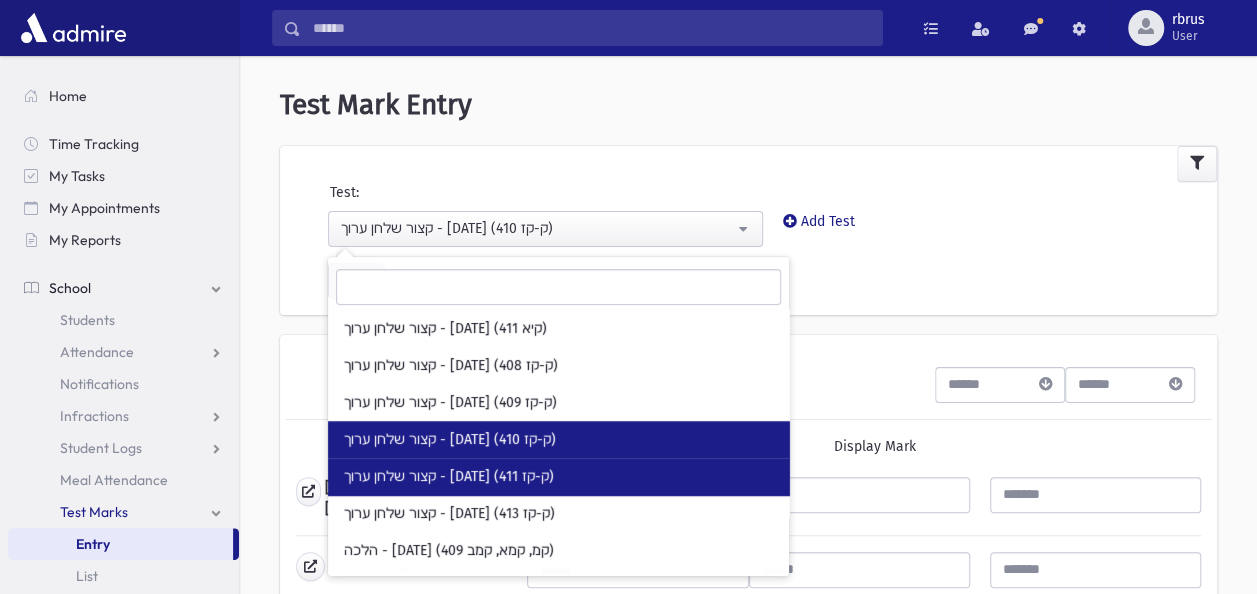 click on "קצור שלחן ערוך - [DATE] (411 ק-קז)" at bounding box center [558, 476] 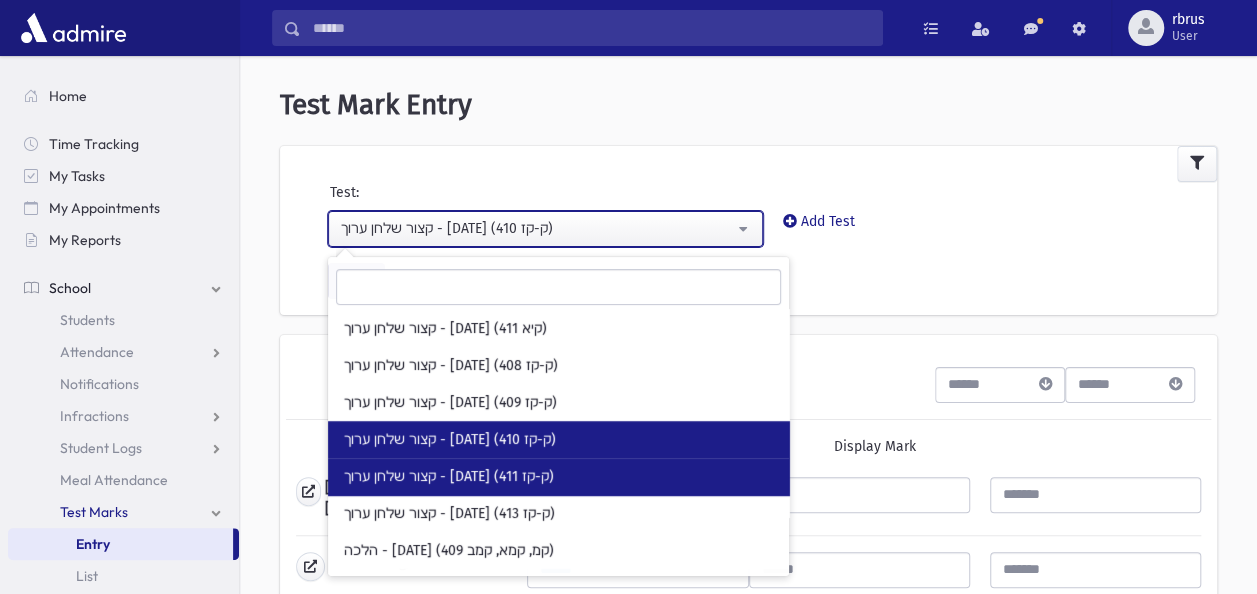 select on "***" 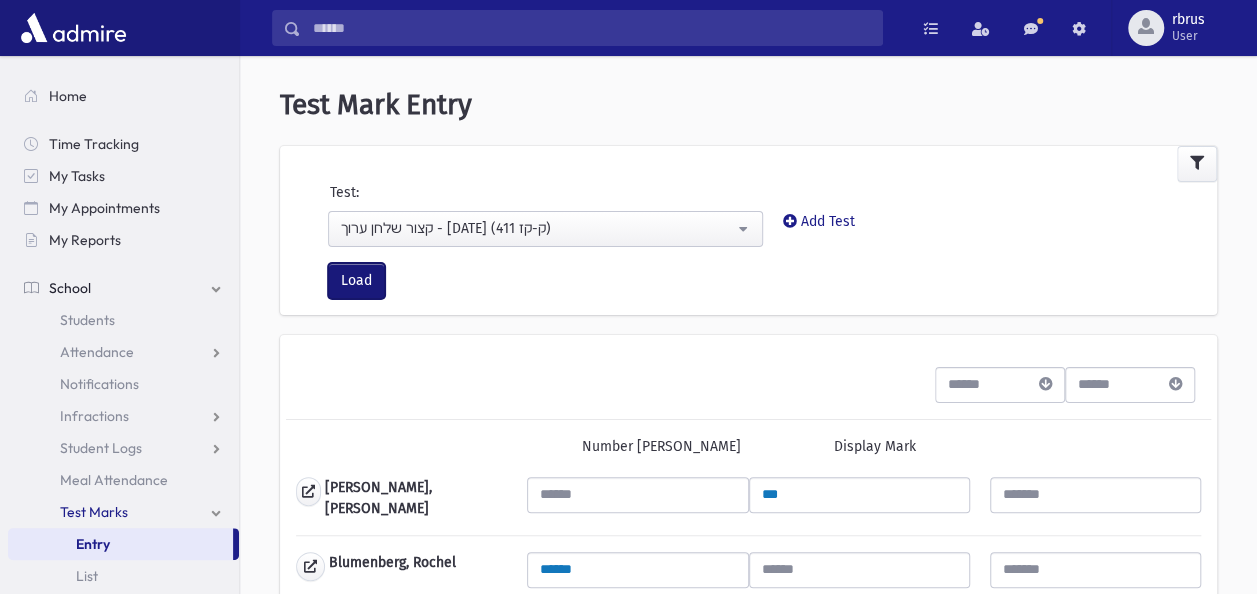 click on "Load" at bounding box center (356, 281) 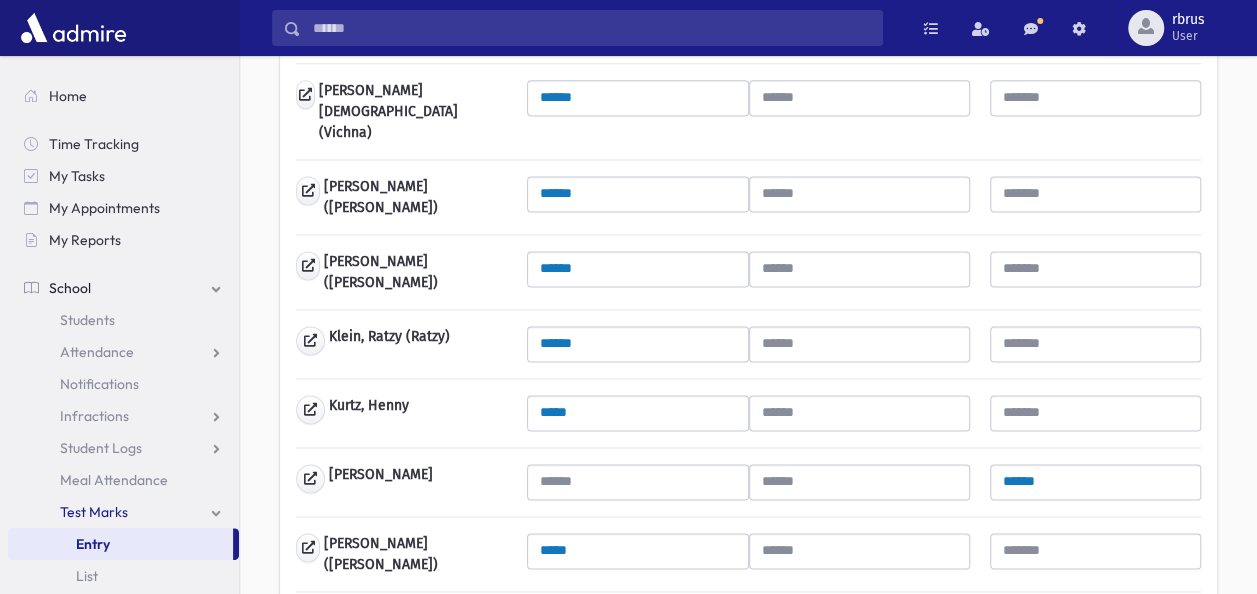 scroll, scrollTop: 1500, scrollLeft: 0, axis: vertical 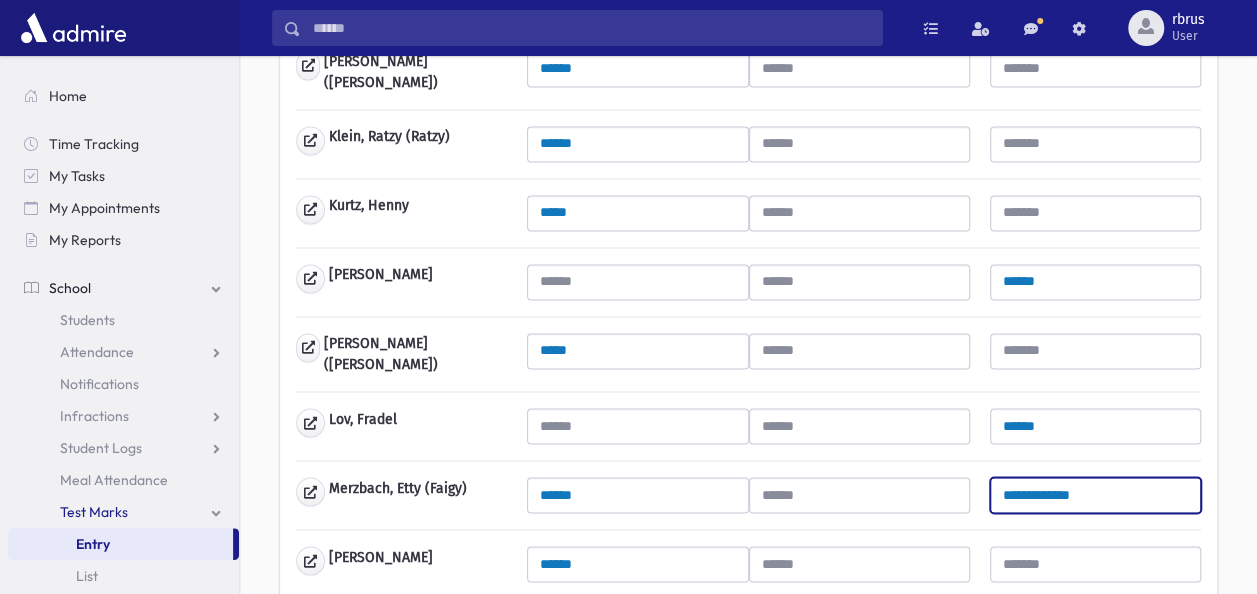 drag, startPoint x: 1113, startPoint y: 380, endPoint x: 950, endPoint y: 354, distance: 165.0606 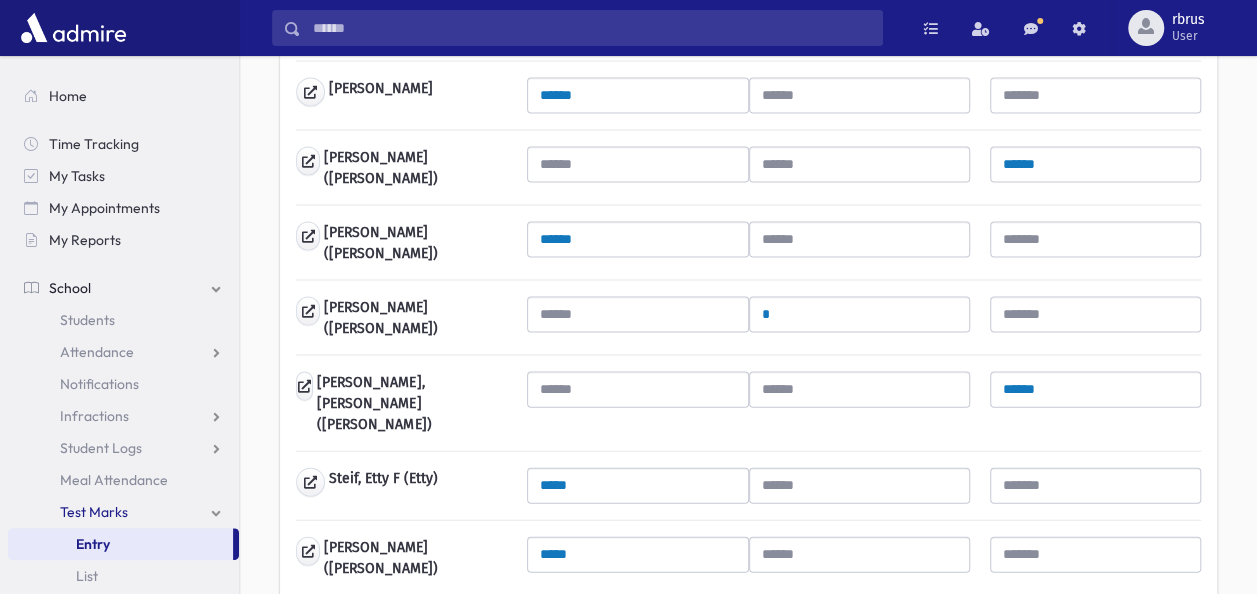 scroll, scrollTop: 2000, scrollLeft: 0, axis: vertical 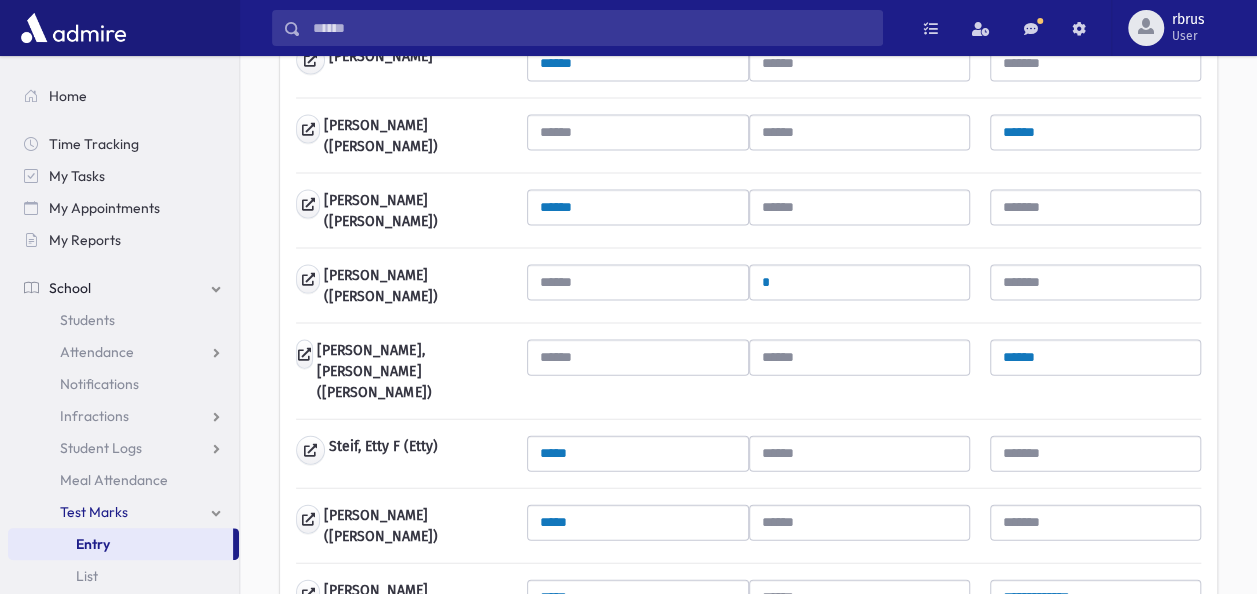 type 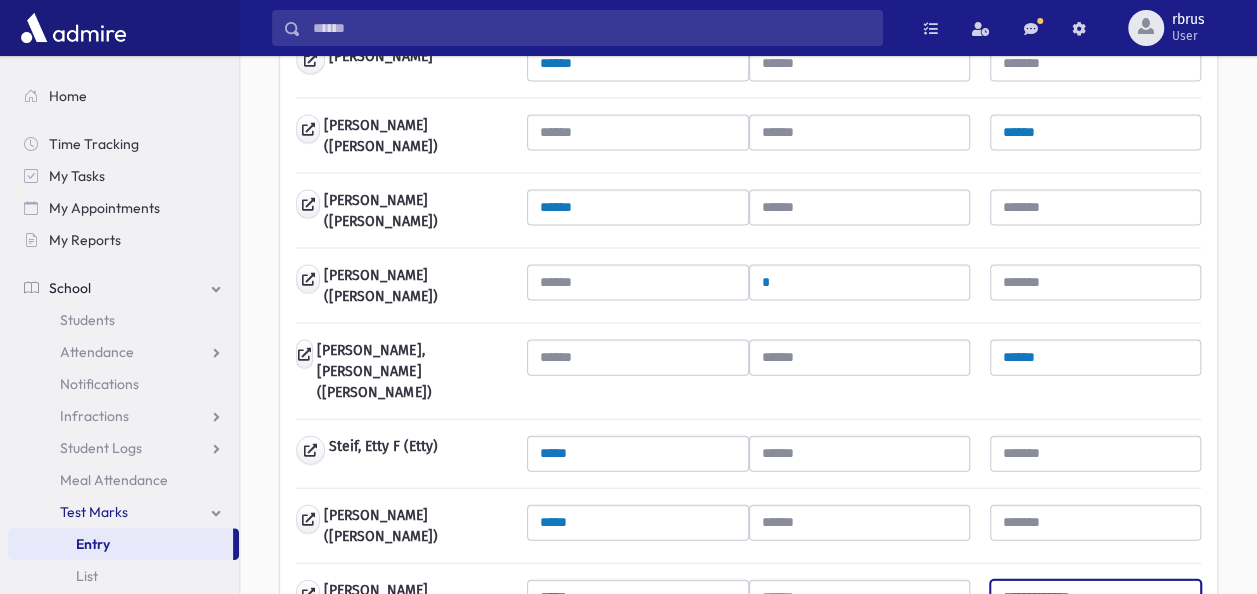 drag, startPoint x: 1152, startPoint y: 438, endPoint x: 880, endPoint y: 404, distance: 274.11676 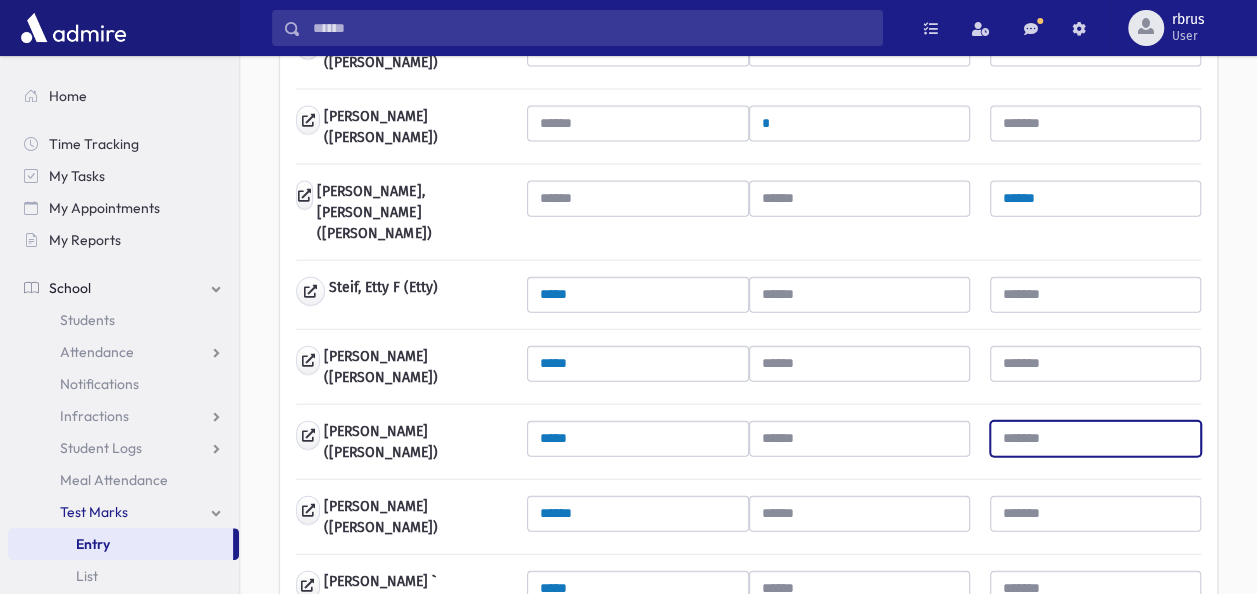 scroll, scrollTop: 2176, scrollLeft: 0, axis: vertical 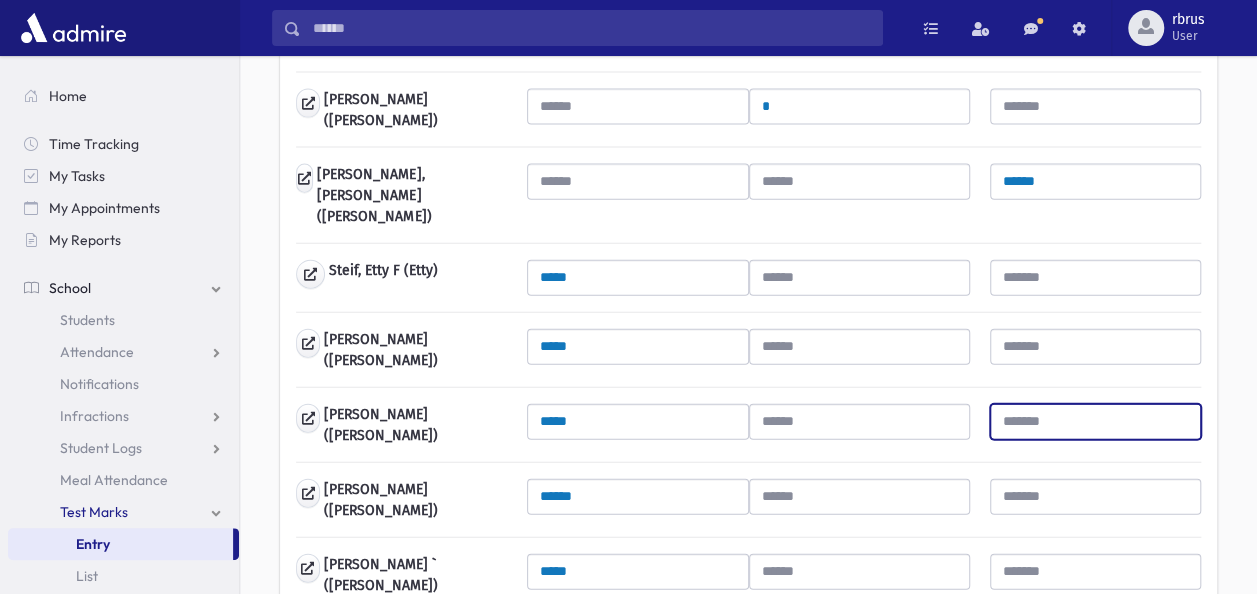 type 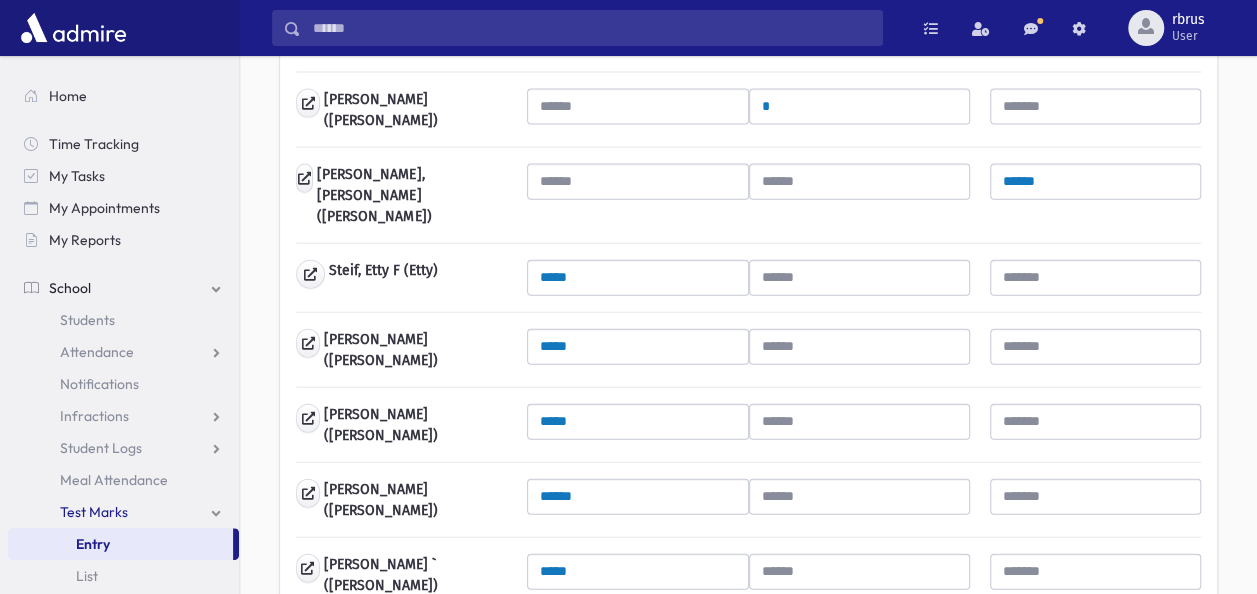 click on "Save" at bounding box center (324, 647) 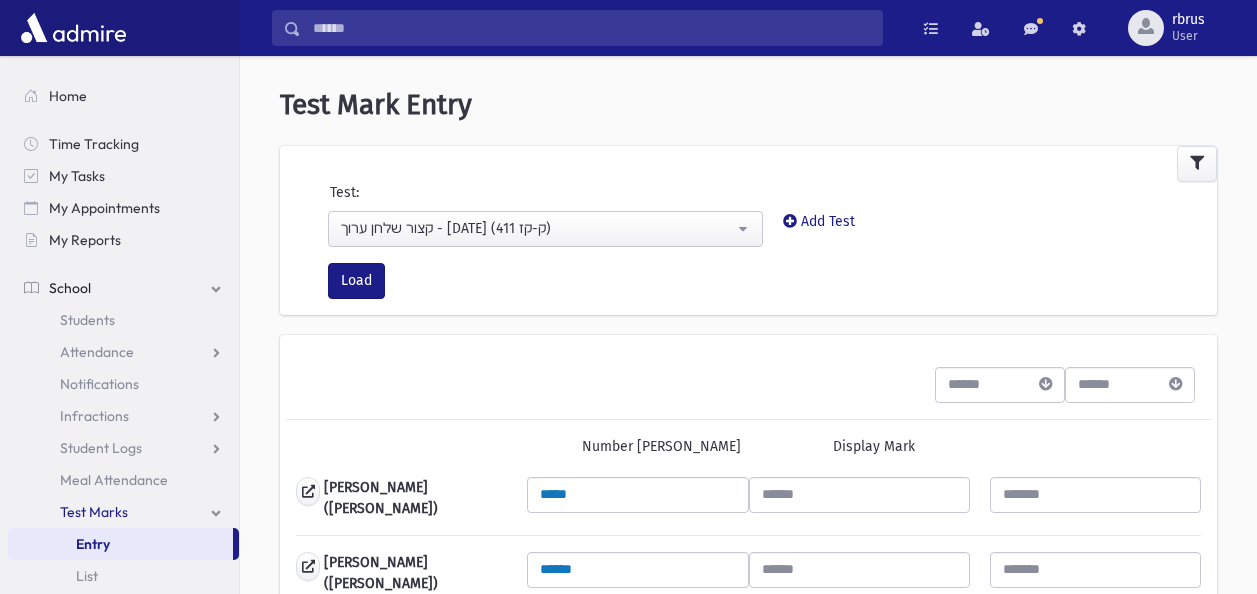 scroll, scrollTop: 0, scrollLeft: 0, axis: both 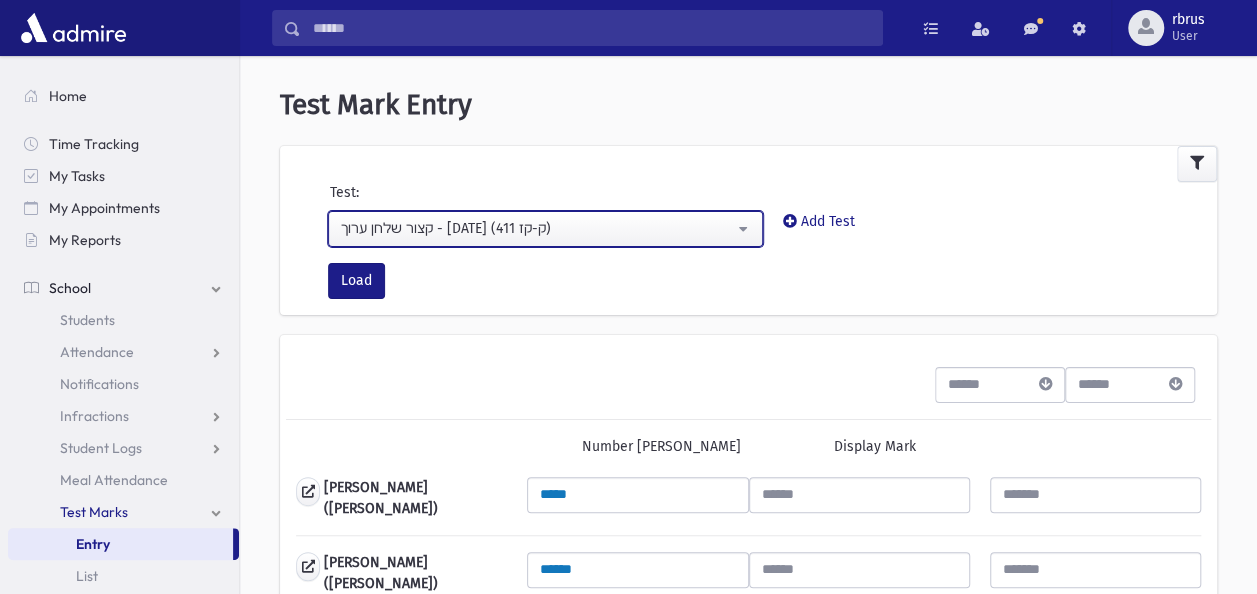 click on "קצור שלחן ערוך - [DATE] (411 ק-קז)" at bounding box center (537, 228) 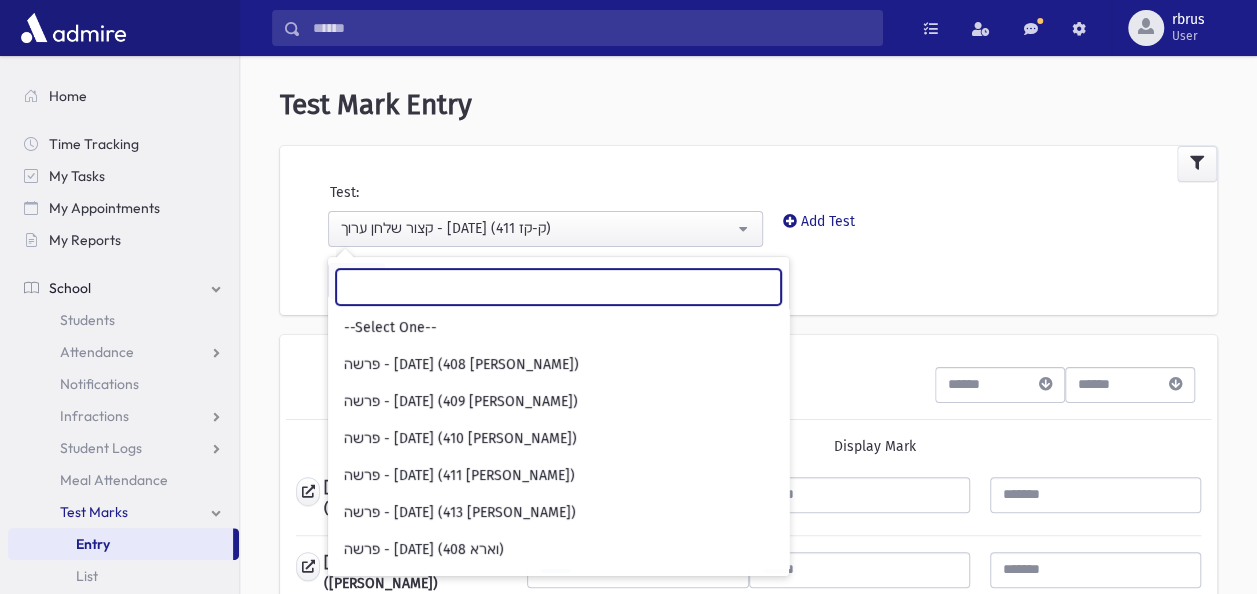 scroll, scrollTop: 592, scrollLeft: 0, axis: vertical 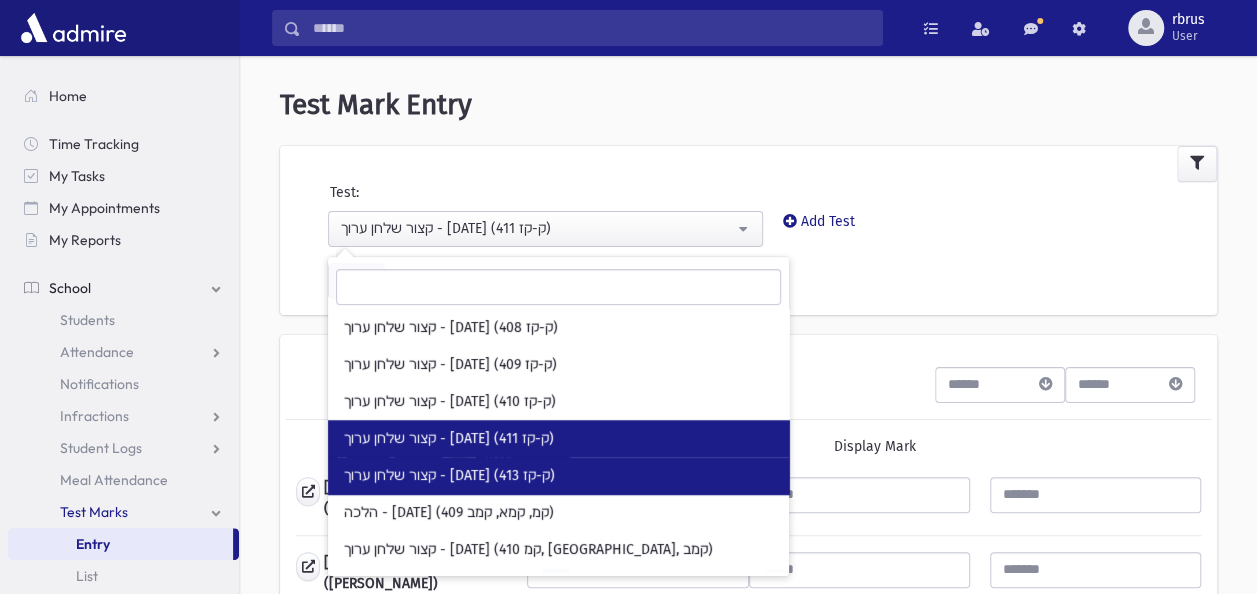 click on "קצור שלחן ערוך - [DATE] (413 ק-קז)" at bounding box center [558, 475] 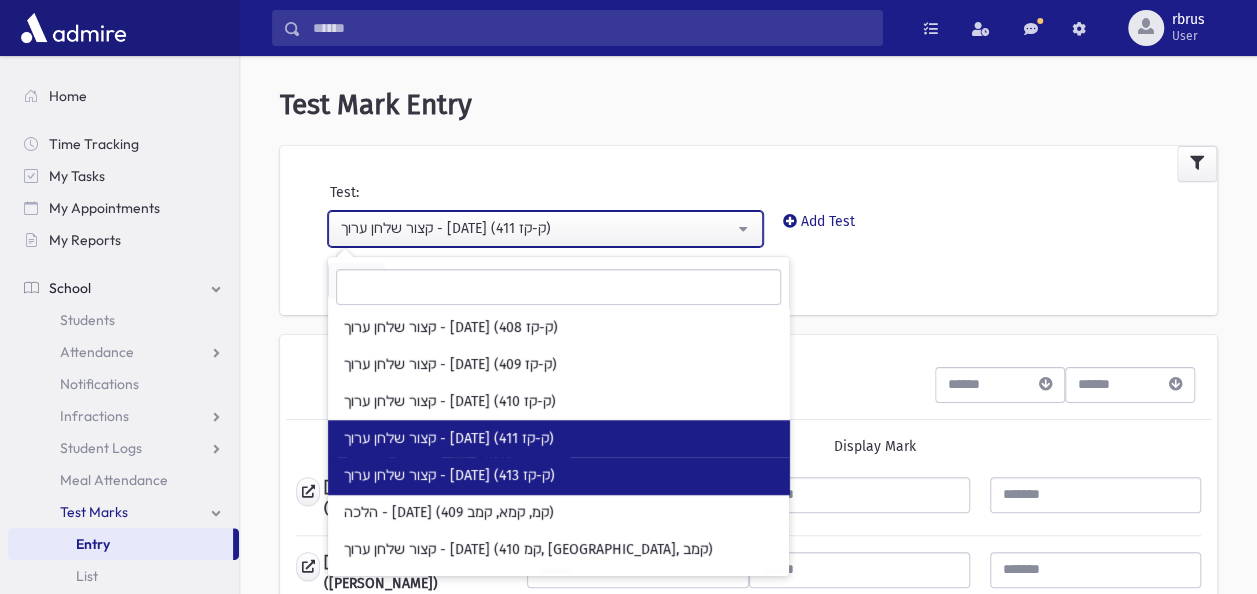 select on "***" 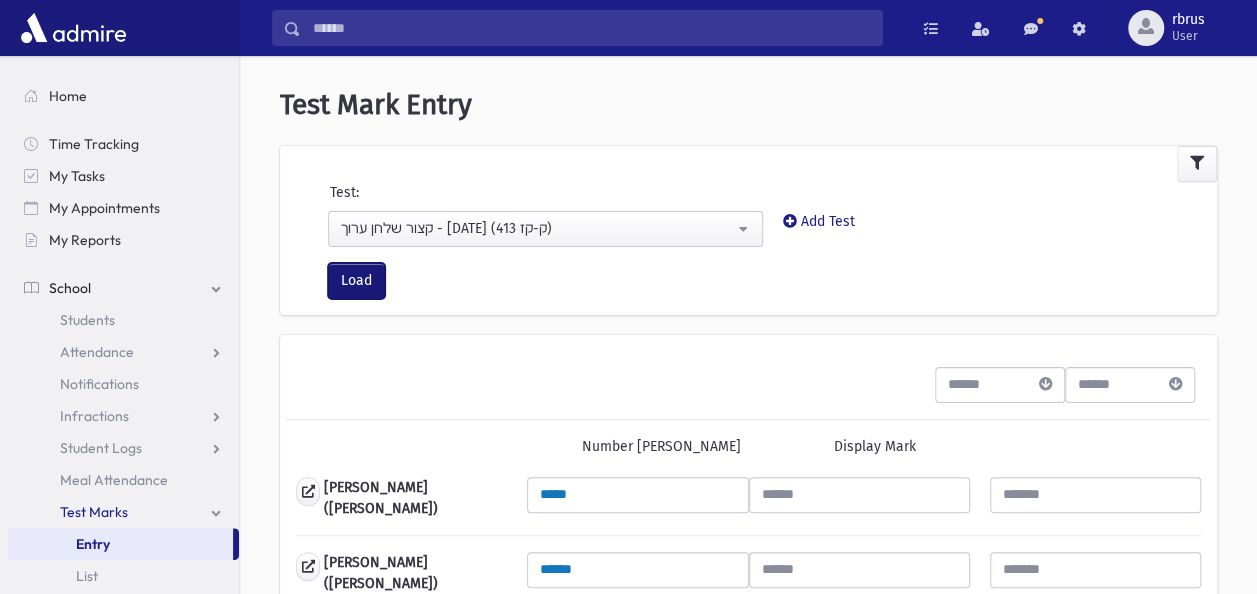 click on "Load" at bounding box center [356, 281] 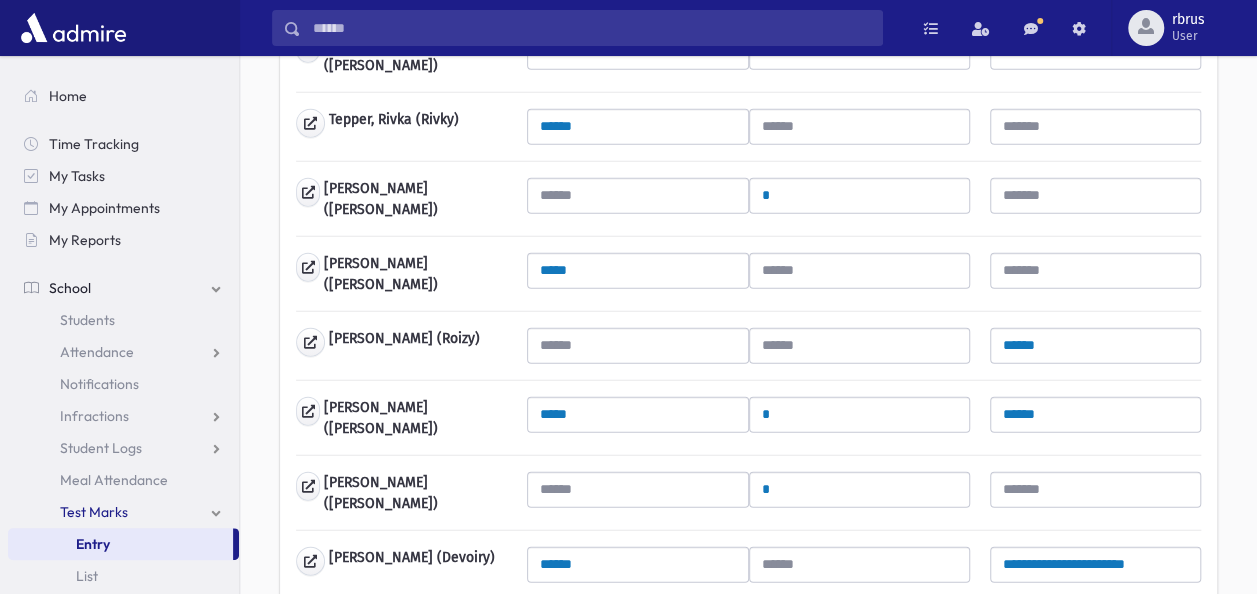 scroll, scrollTop: 2394, scrollLeft: 0, axis: vertical 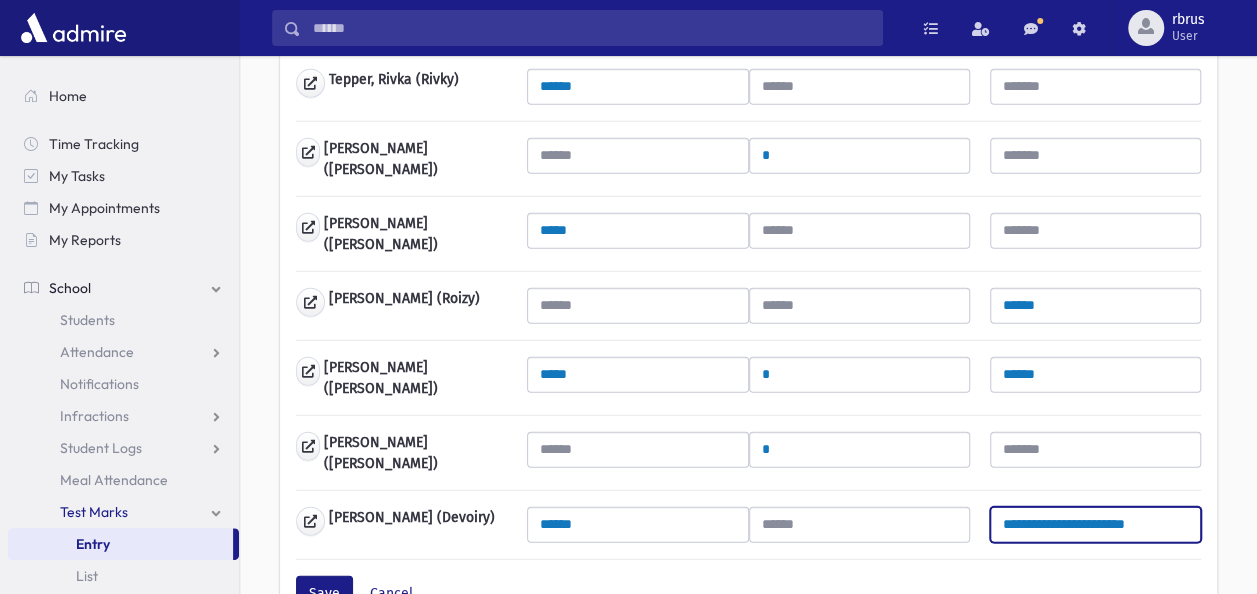 drag, startPoint x: 1096, startPoint y: 406, endPoint x: 880, endPoint y: 390, distance: 216.59178 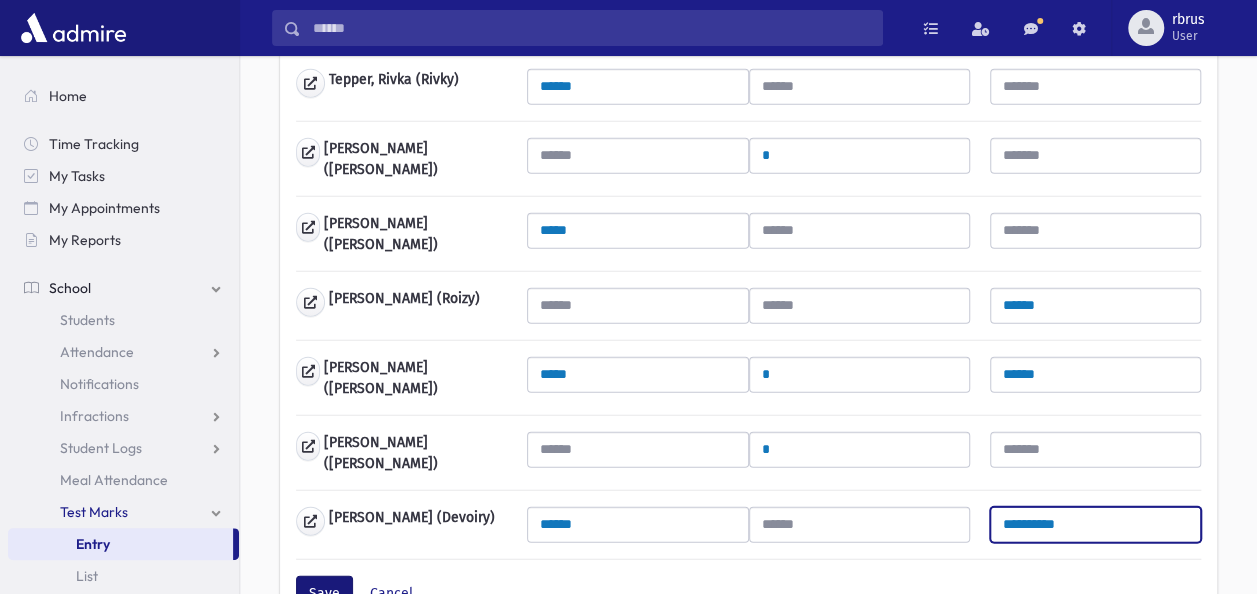 type on "**********" 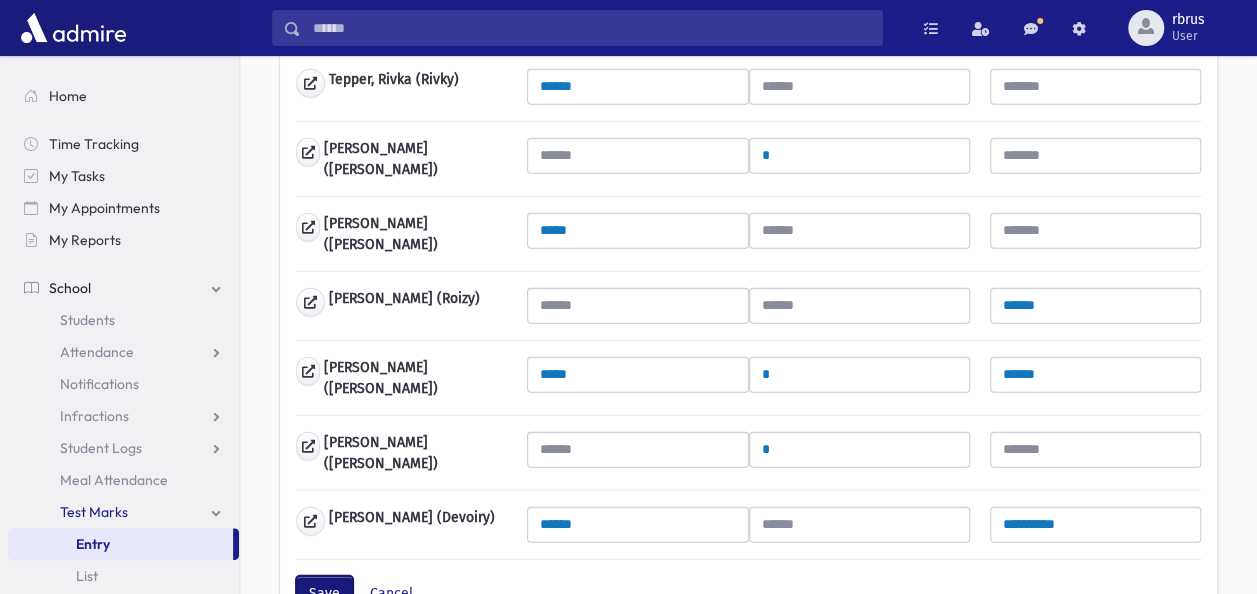click on "Save" at bounding box center (324, 594) 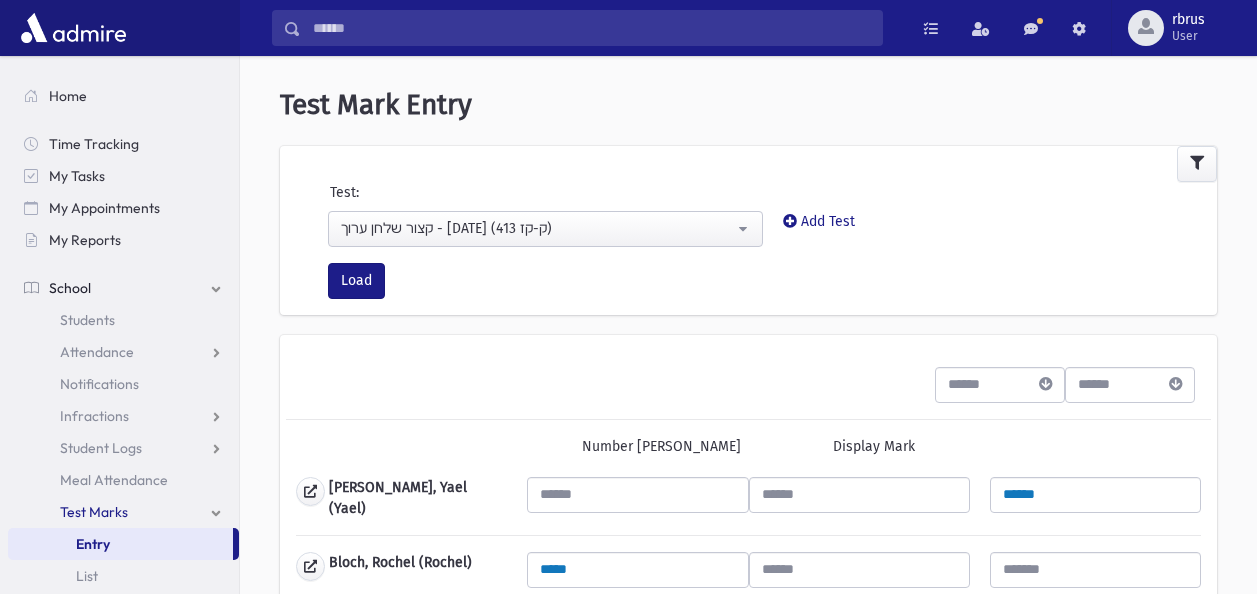 scroll, scrollTop: 0, scrollLeft: 0, axis: both 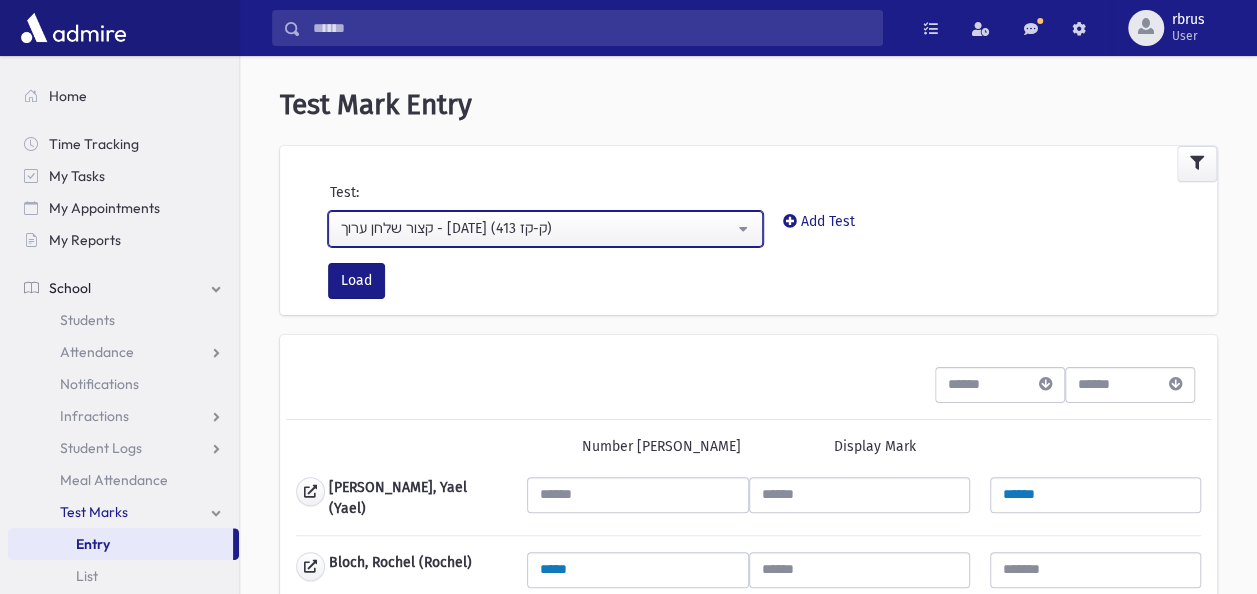 click on "קצור שלחן ערוך - [DATE] (413 ק-קז)" at bounding box center [537, 228] 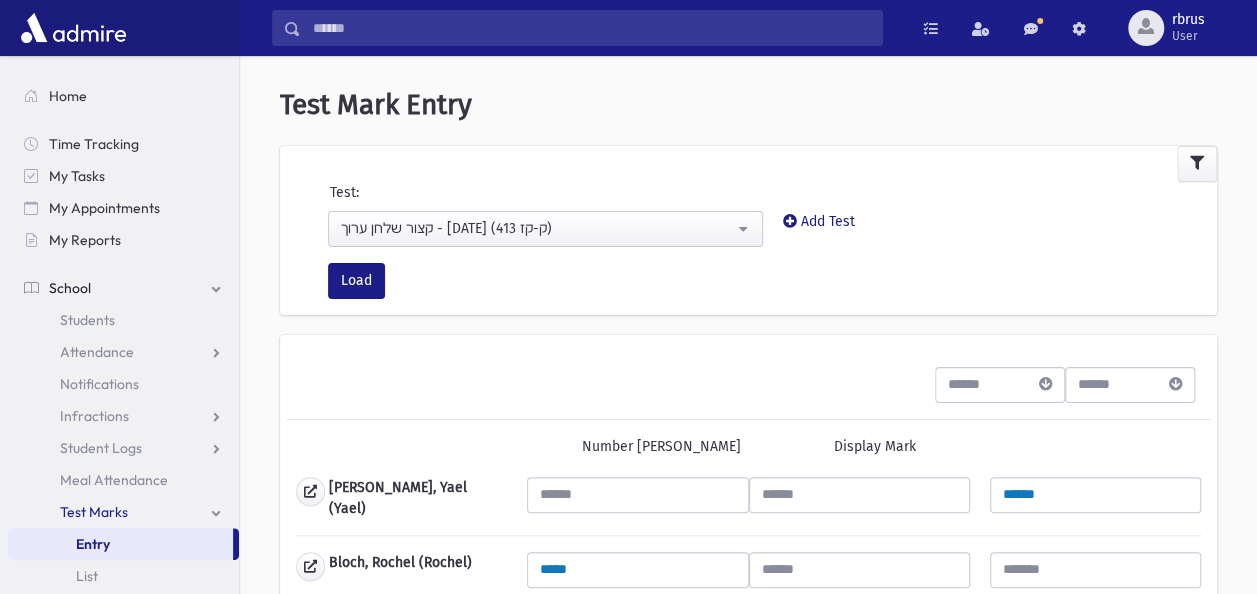 scroll, scrollTop: 628, scrollLeft: 0, axis: vertical 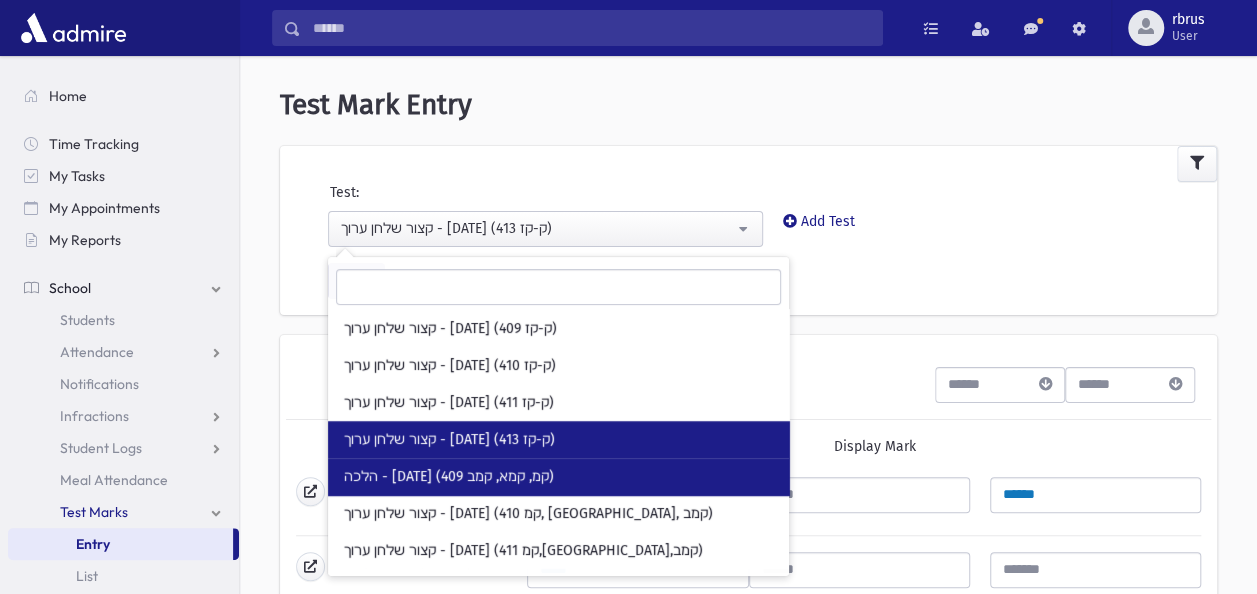 click on "הלכה - 03/12/25 (409 קמ, קמא, קמב)" at bounding box center (449, 477) 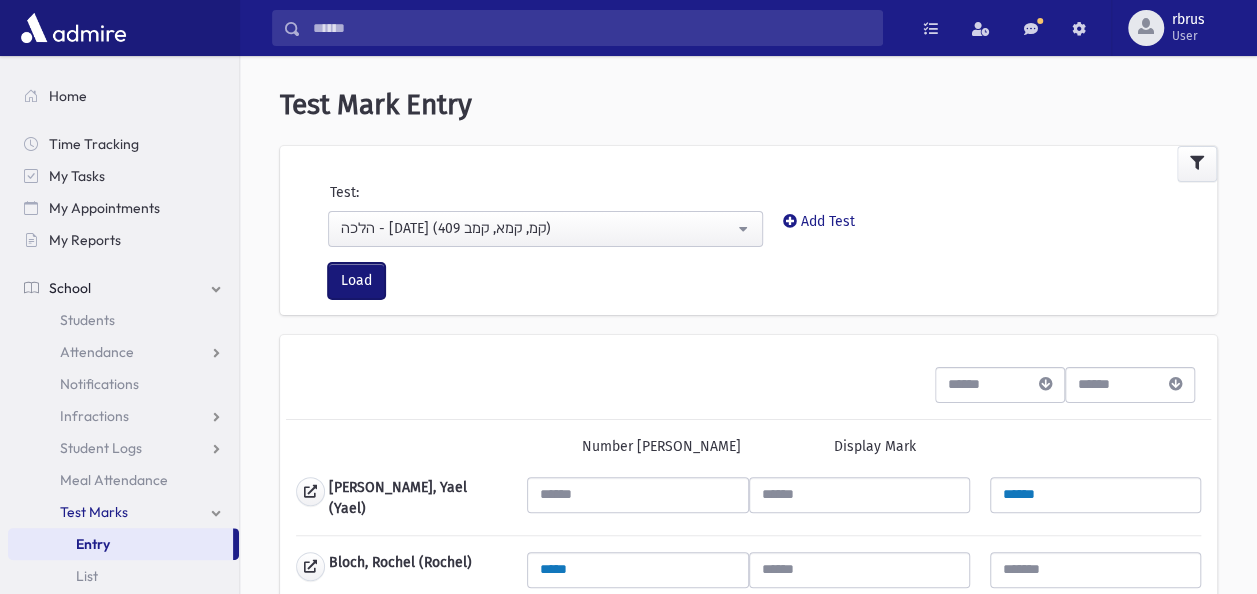 click on "Load" at bounding box center (356, 281) 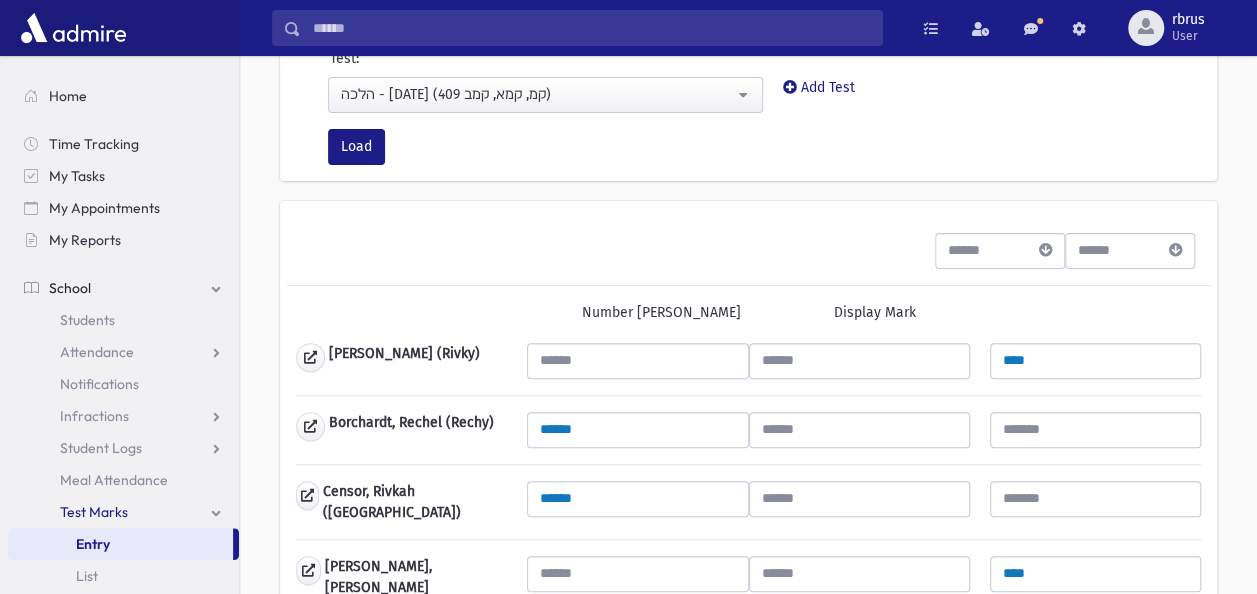 scroll, scrollTop: 0, scrollLeft: 0, axis: both 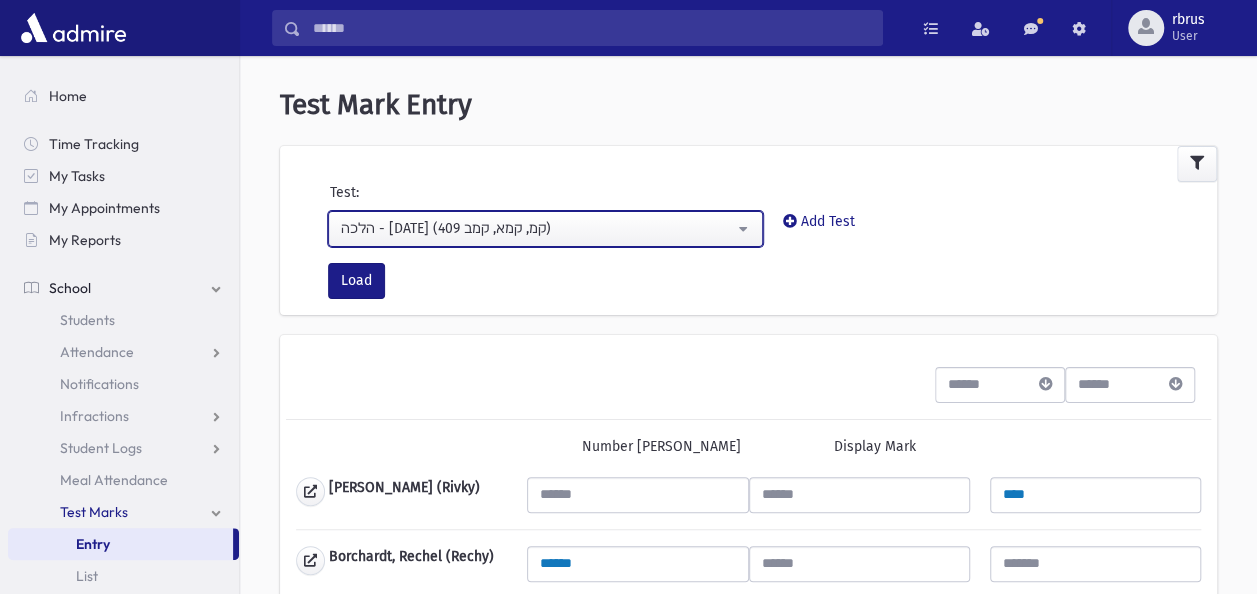 click on "הלכה - [DATE] (409 קמ, קמא, קמב)" at bounding box center [537, 228] 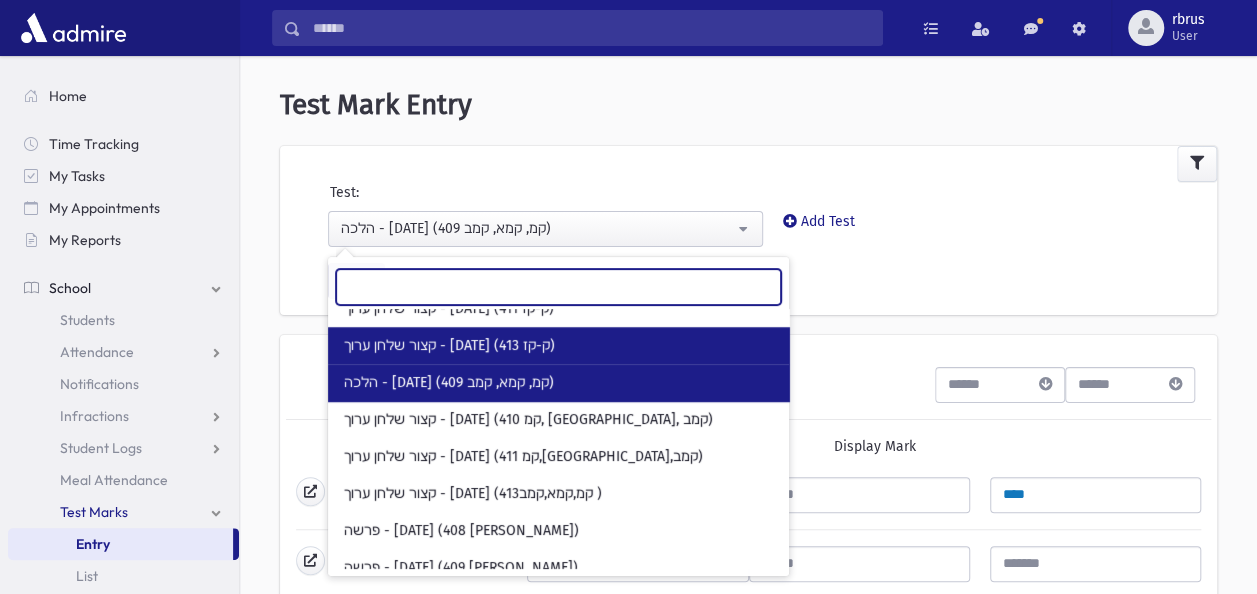 scroll, scrollTop: 766, scrollLeft: 0, axis: vertical 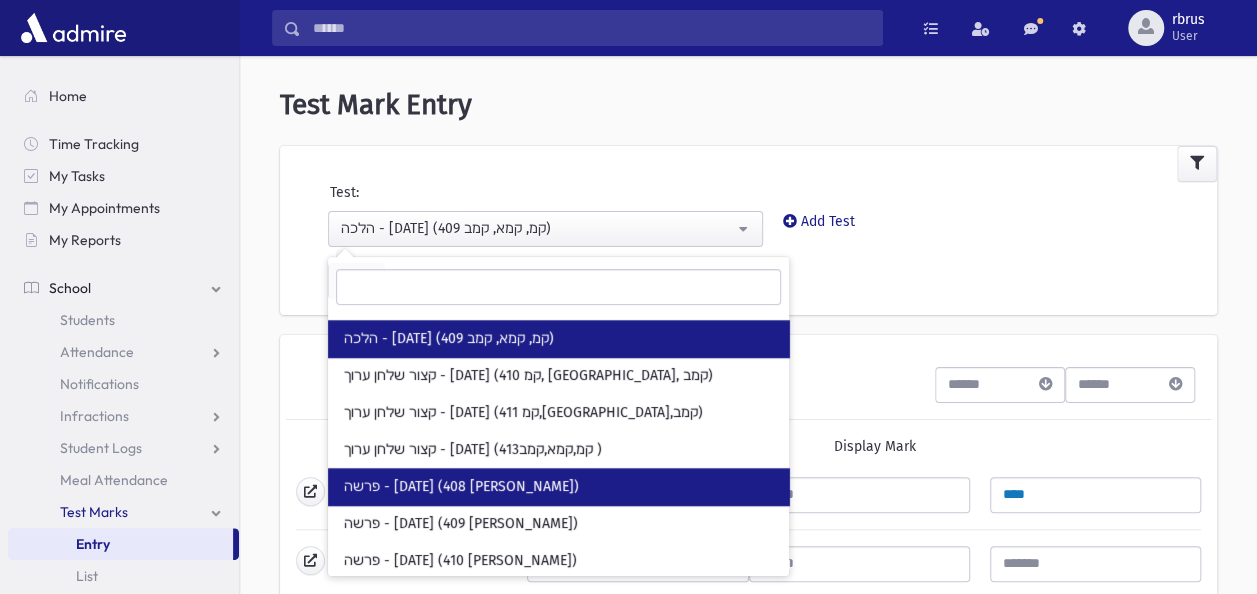 click on "פרשה - [DATE] (408 [DEMOGRAPHIC_DATA])" at bounding box center (558, 486) 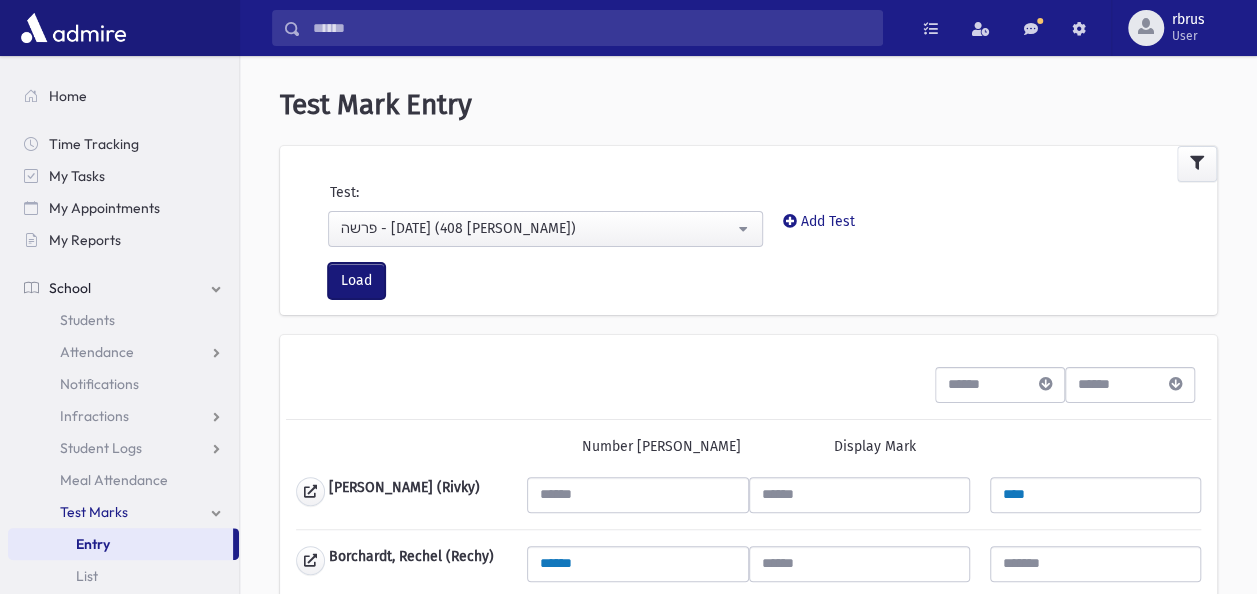 click on "Load" at bounding box center (356, 281) 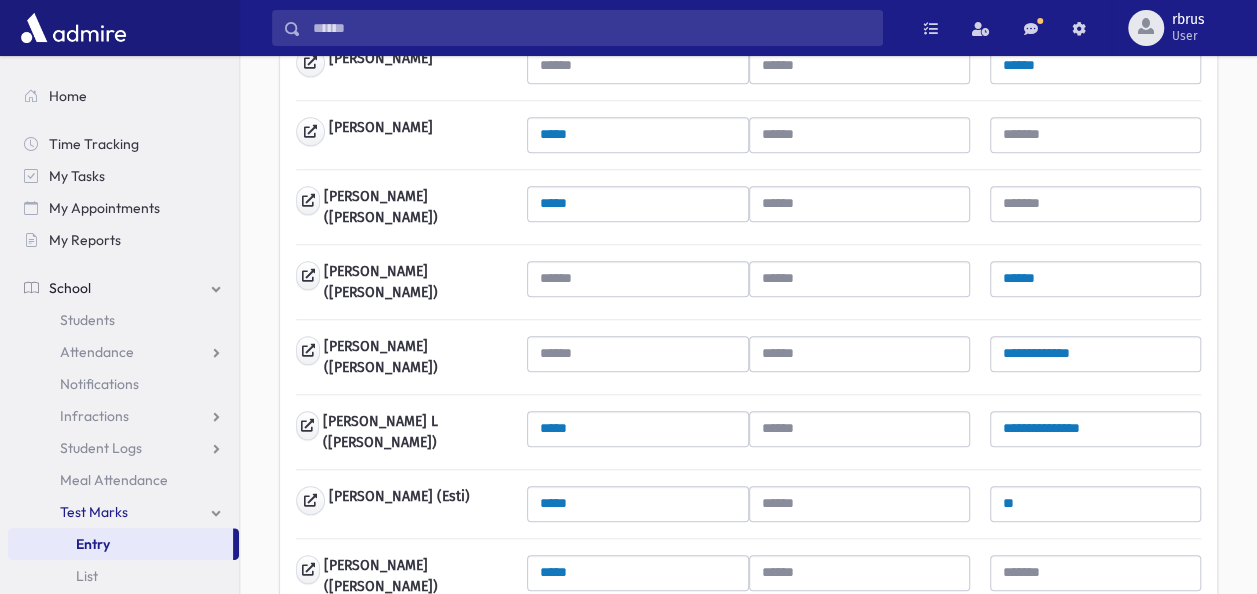 scroll, scrollTop: 500, scrollLeft: 0, axis: vertical 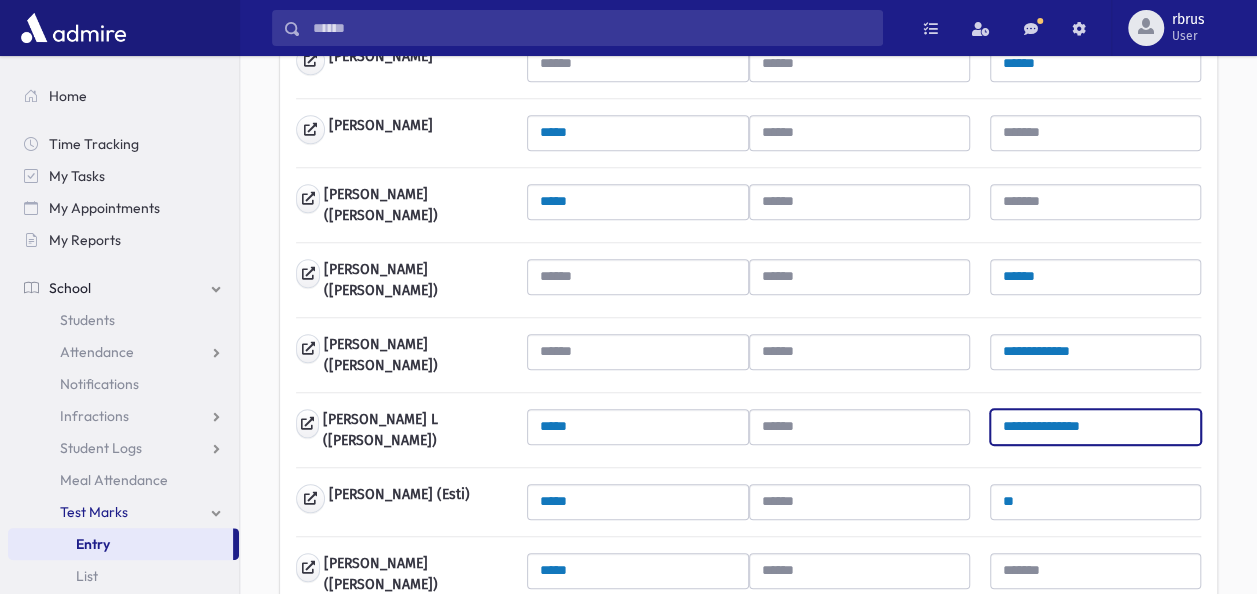 drag, startPoint x: 1094, startPoint y: 405, endPoint x: 935, endPoint y: 396, distance: 159.25452 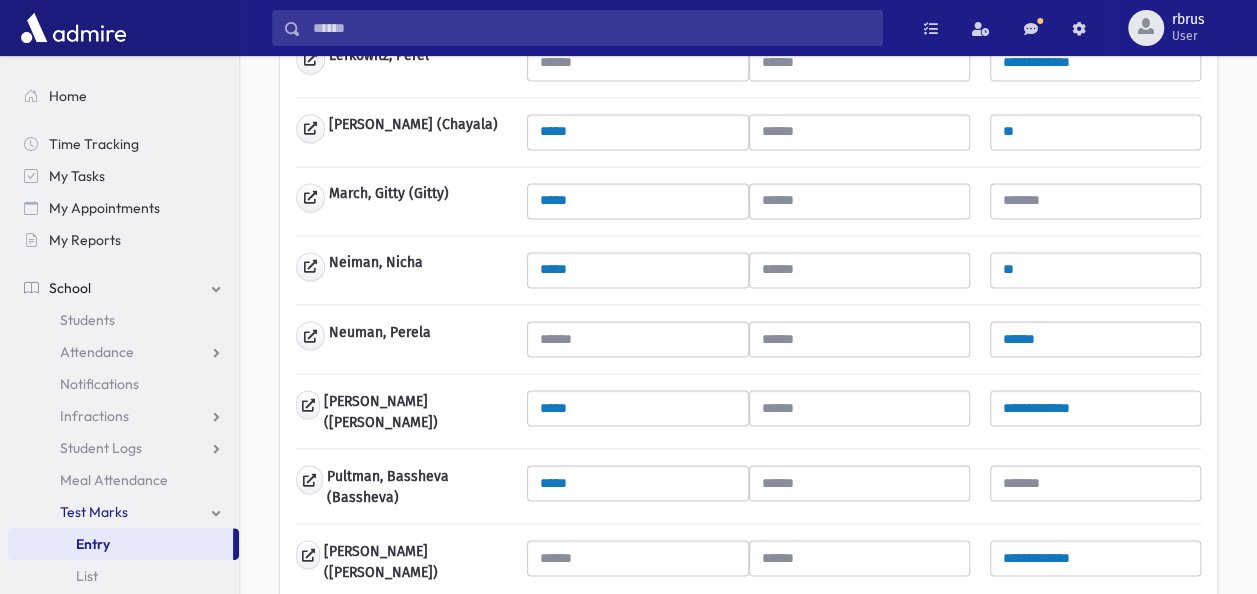 scroll, scrollTop: 1600, scrollLeft: 0, axis: vertical 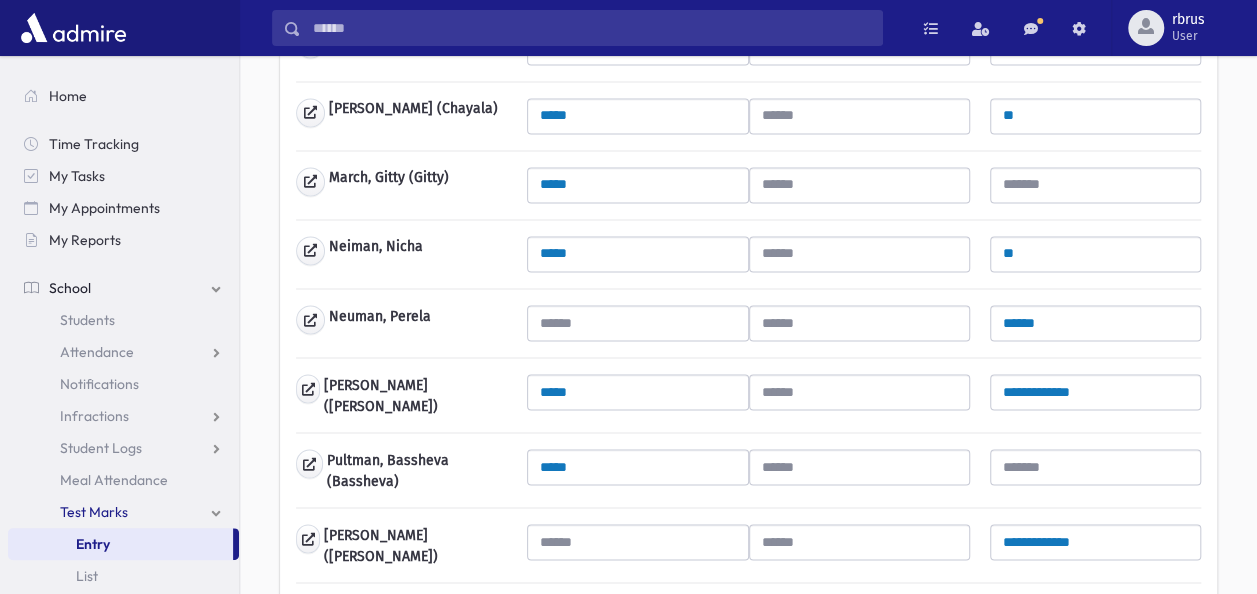 type on "**" 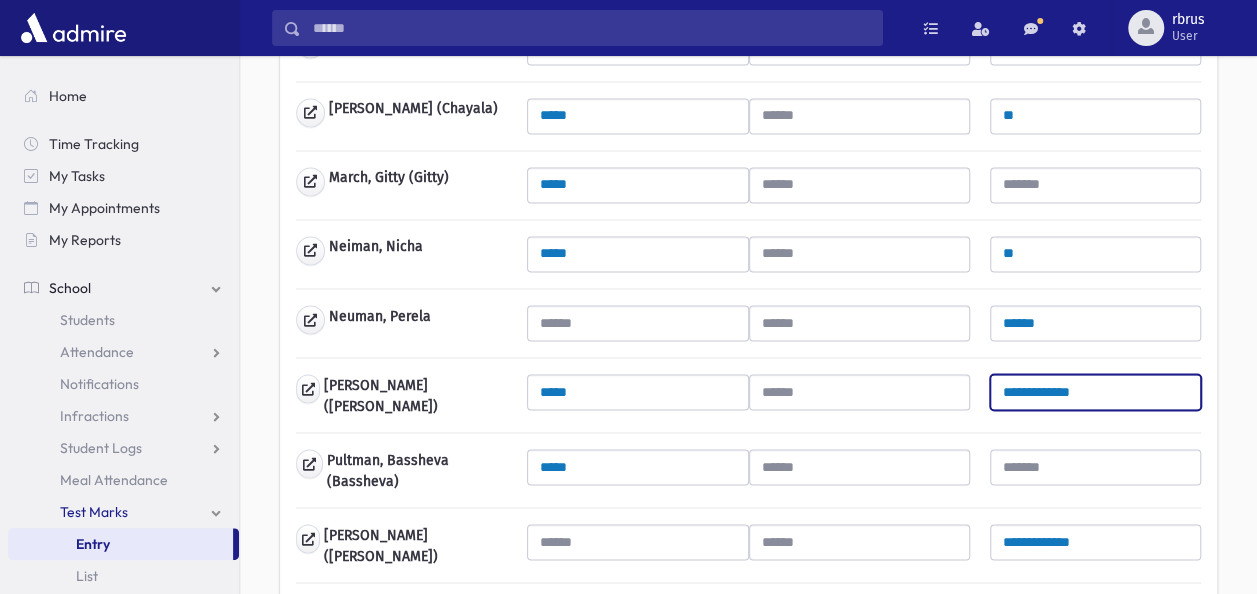 drag, startPoint x: 1113, startPoint y: 348, endPoint x: 922, endPoint y: 348, distance: 191 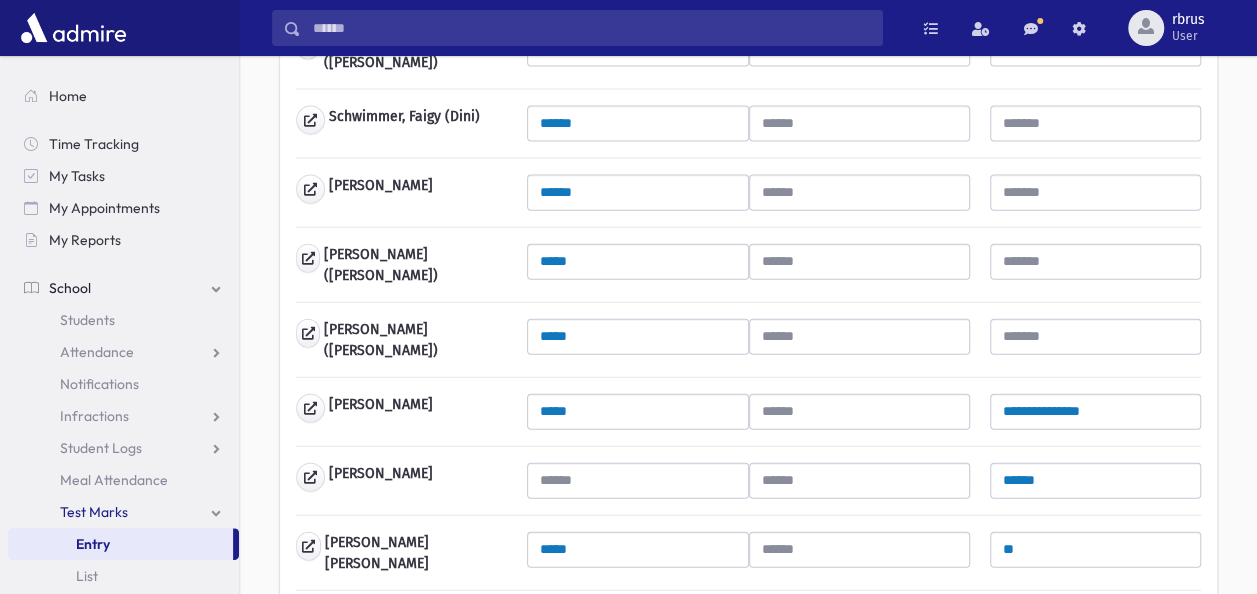 scroll, scrollTop: 2200, scrollLeft: 0, axis: vertical 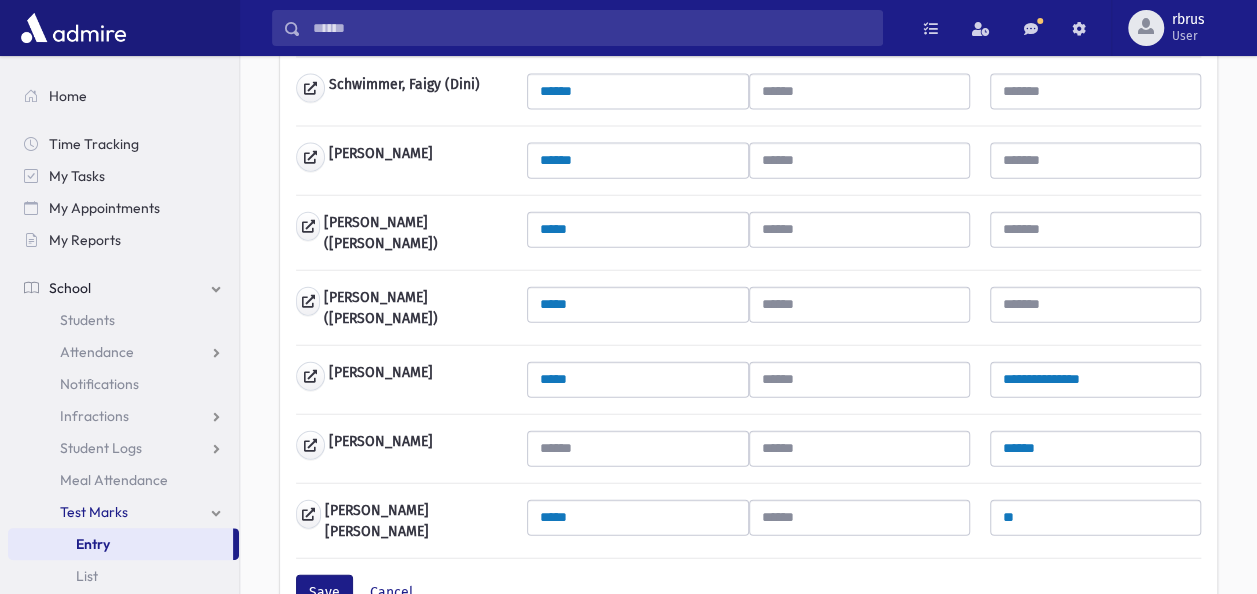 type 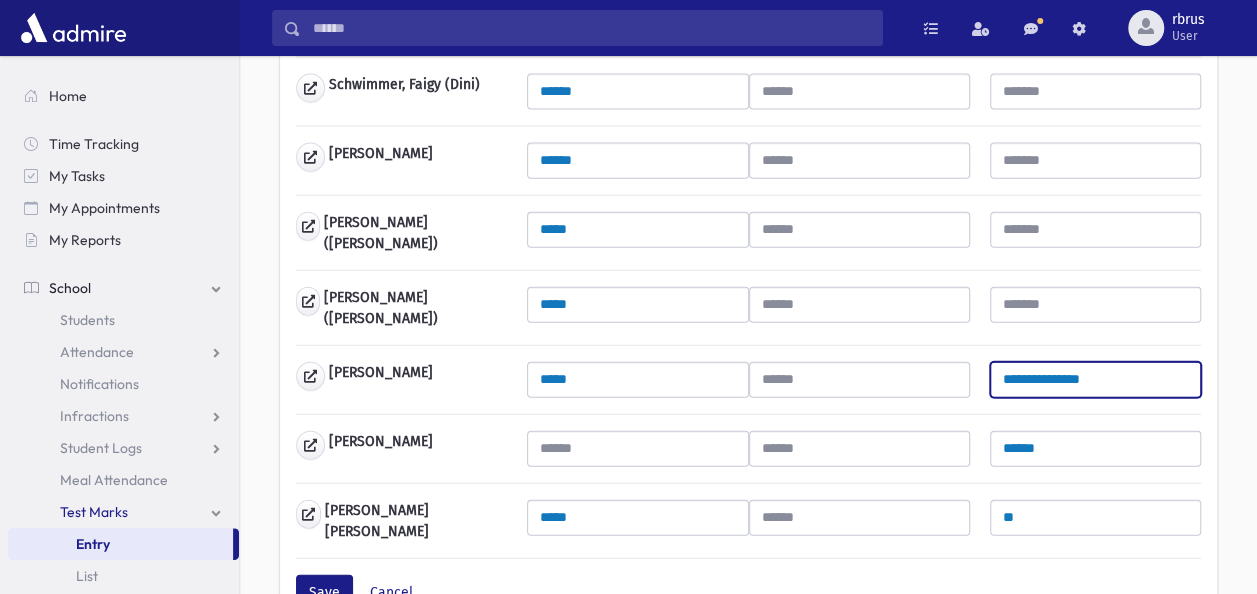 drag, startPoint x: 1096, startPoint y: 321, endPoint x: 962, endPoint y: 320, distance: 134.00374 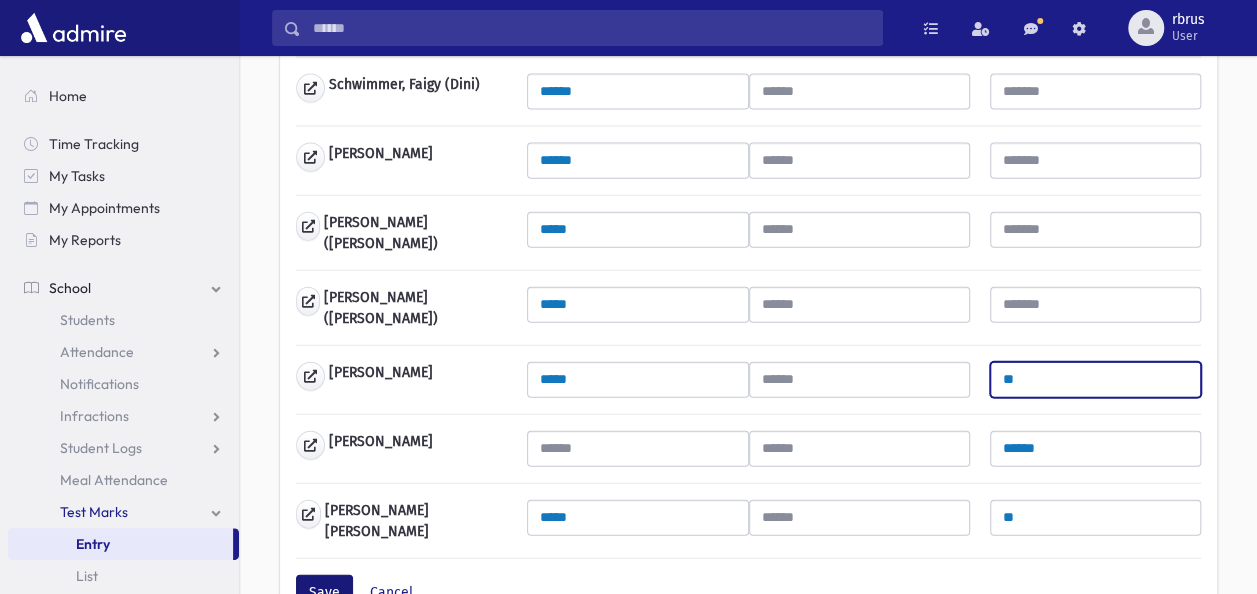 type on "**" 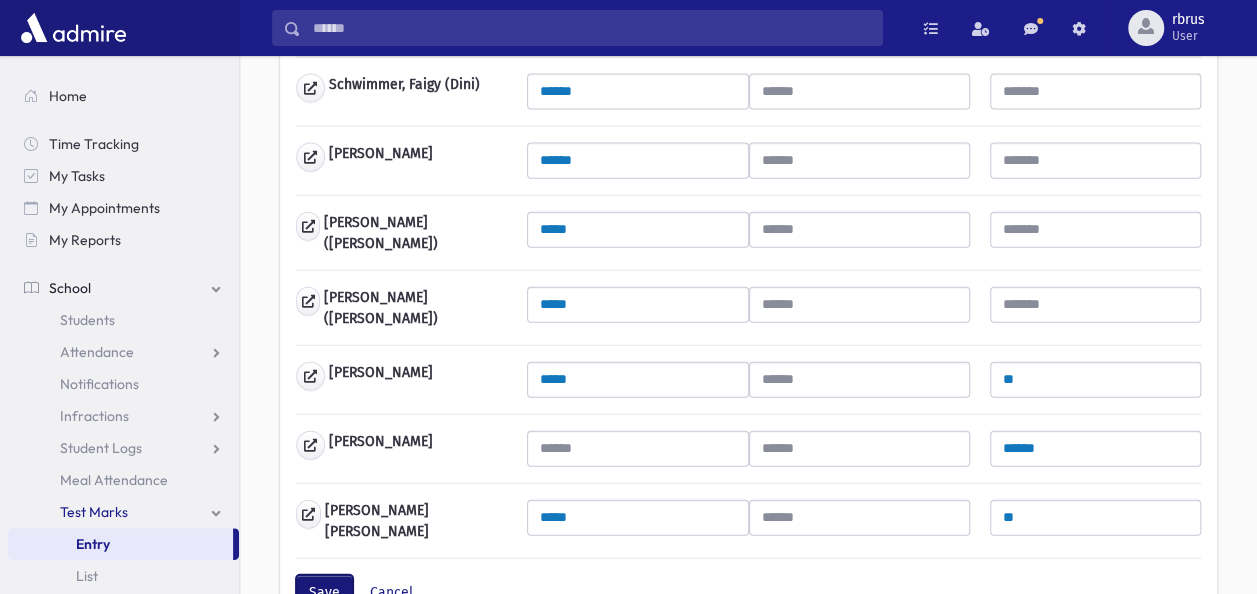 click on "Save" at bounding box center (324, 593) 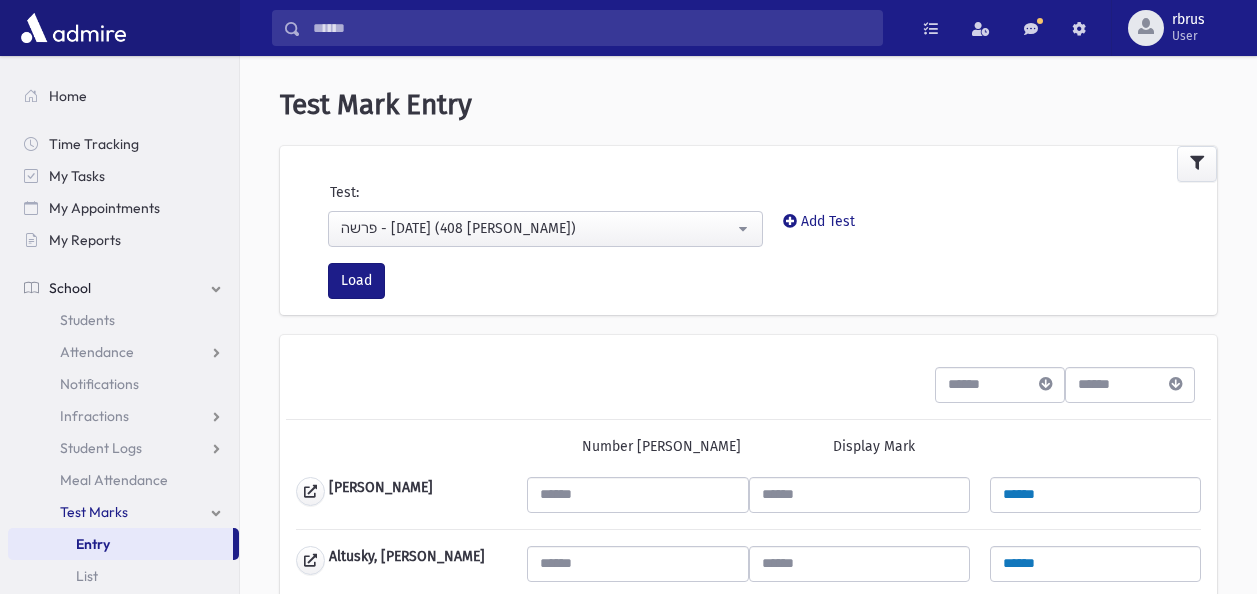 scroll, scrollTop: 0, scrollLeft: 0, axis: both 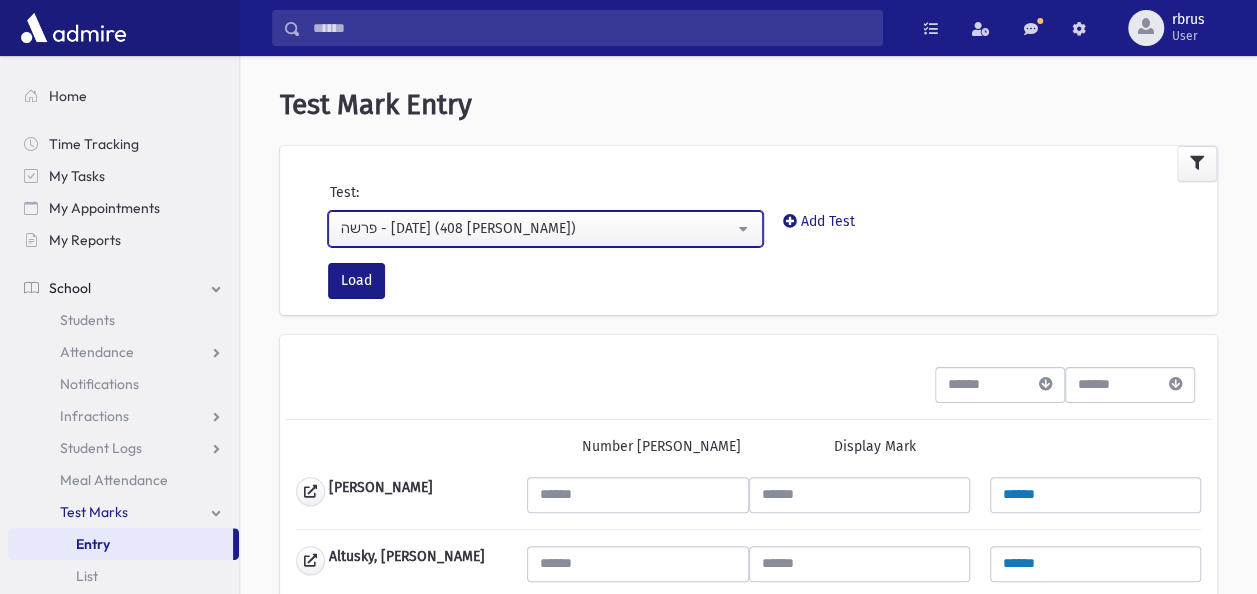 click on "פרשה - 03/10/25 (408 מגילת אסתר)" at bounding box center (537, 228) 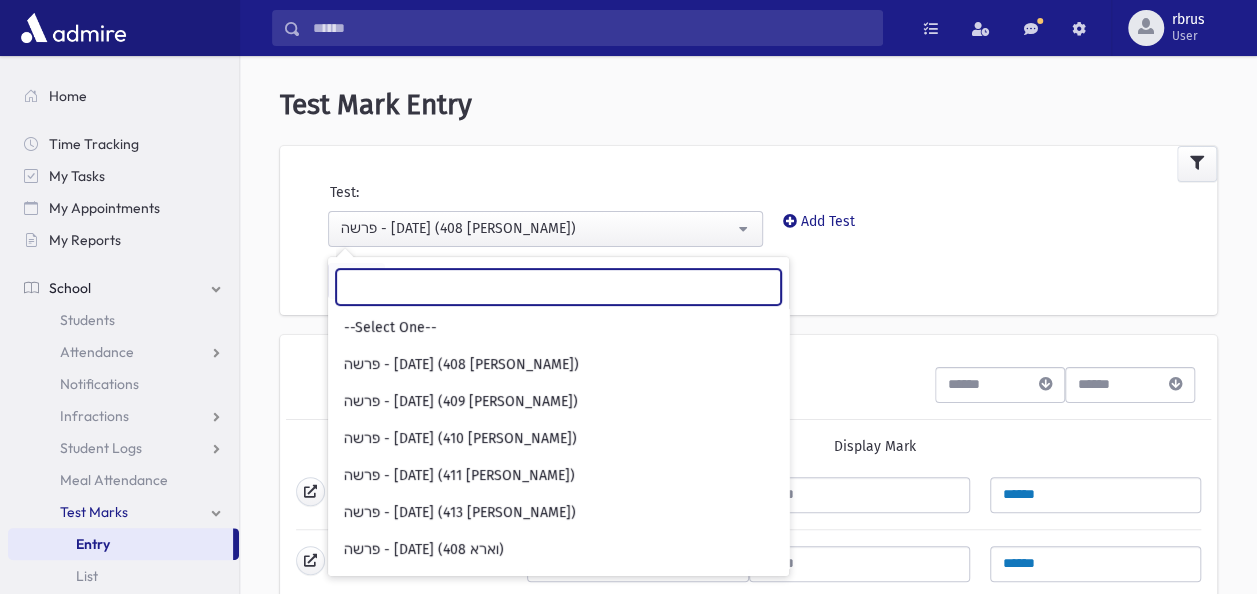scroll, scrollTop: 814, scrollLeft: 0, axis: vertical 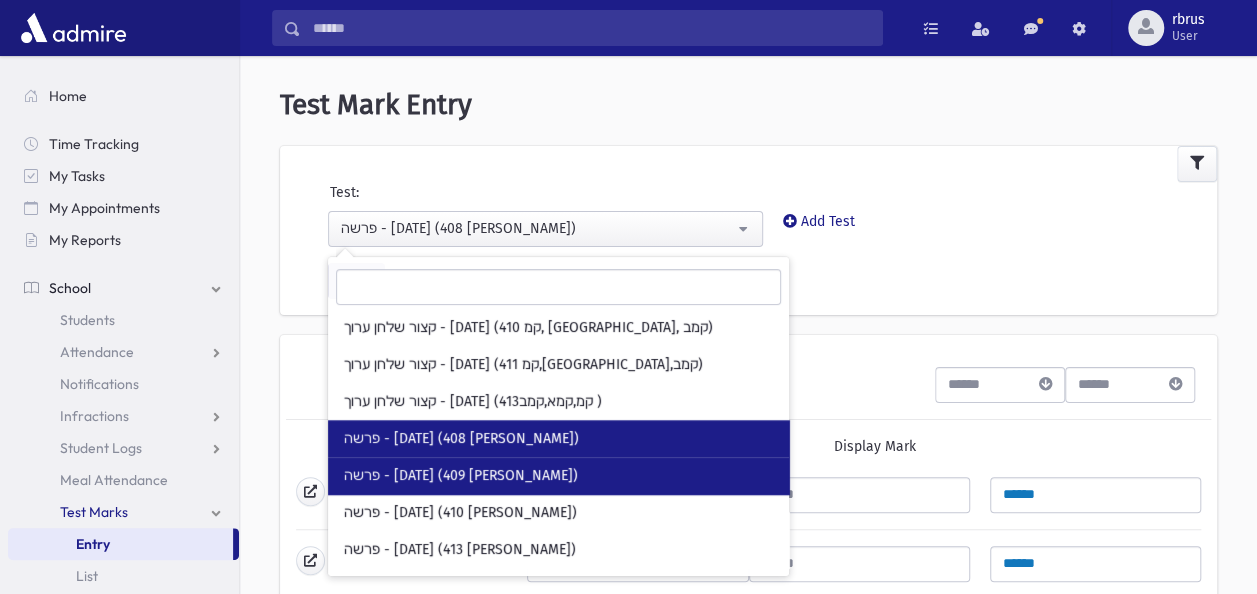 click on "פרשה - 03/10/25 (409 מגילת אסתר)" at bounding box center (461, 476) 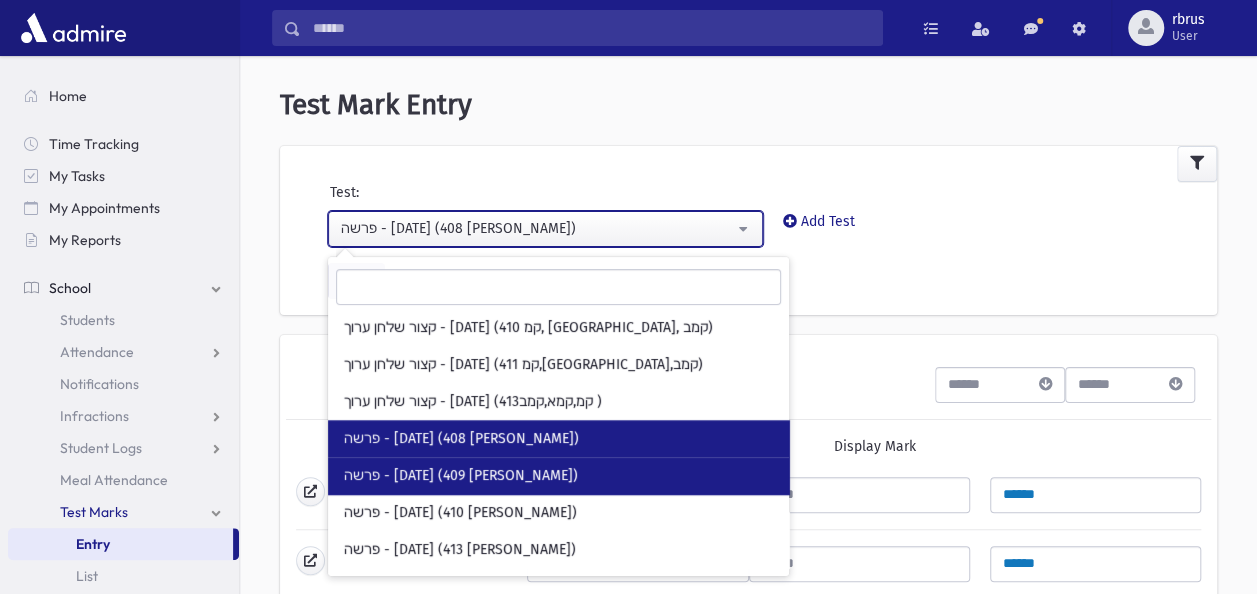 select on "***" 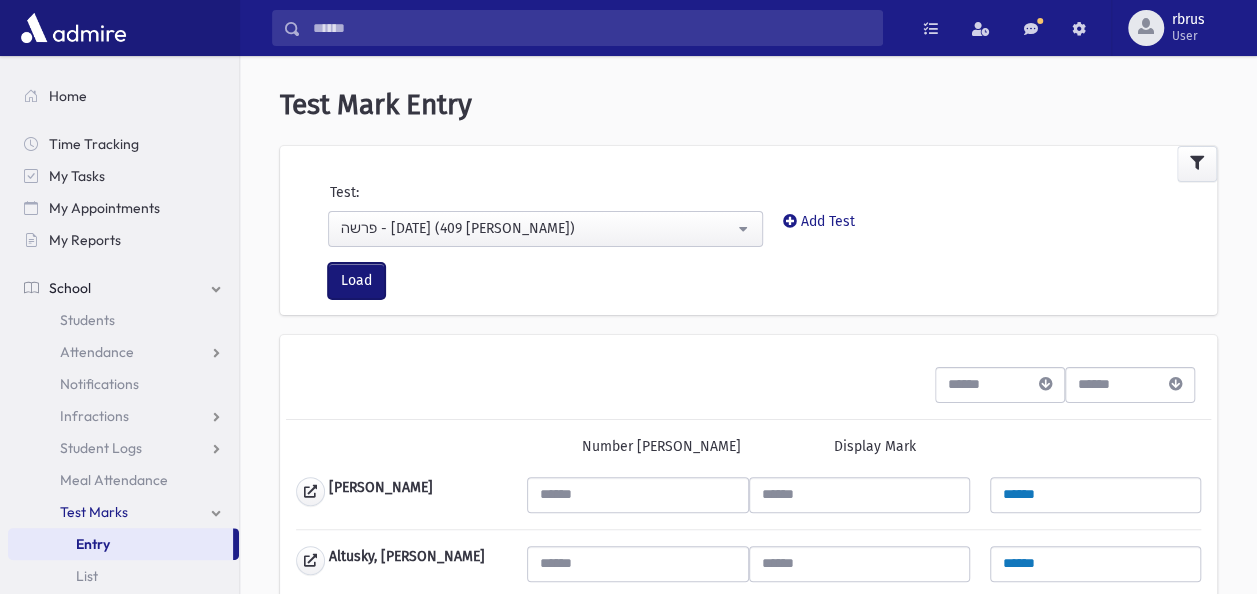 click on "Load" at bounding box center [356, 281] 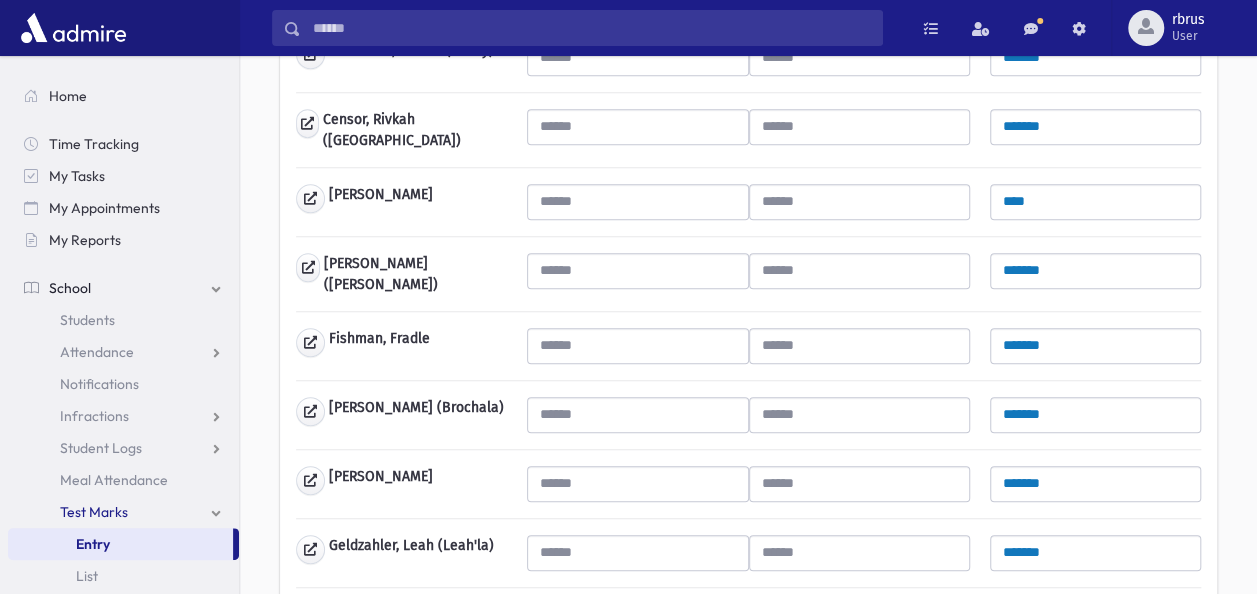 scroll, scrollTop: 0, scrollLeft: 0, axis: both 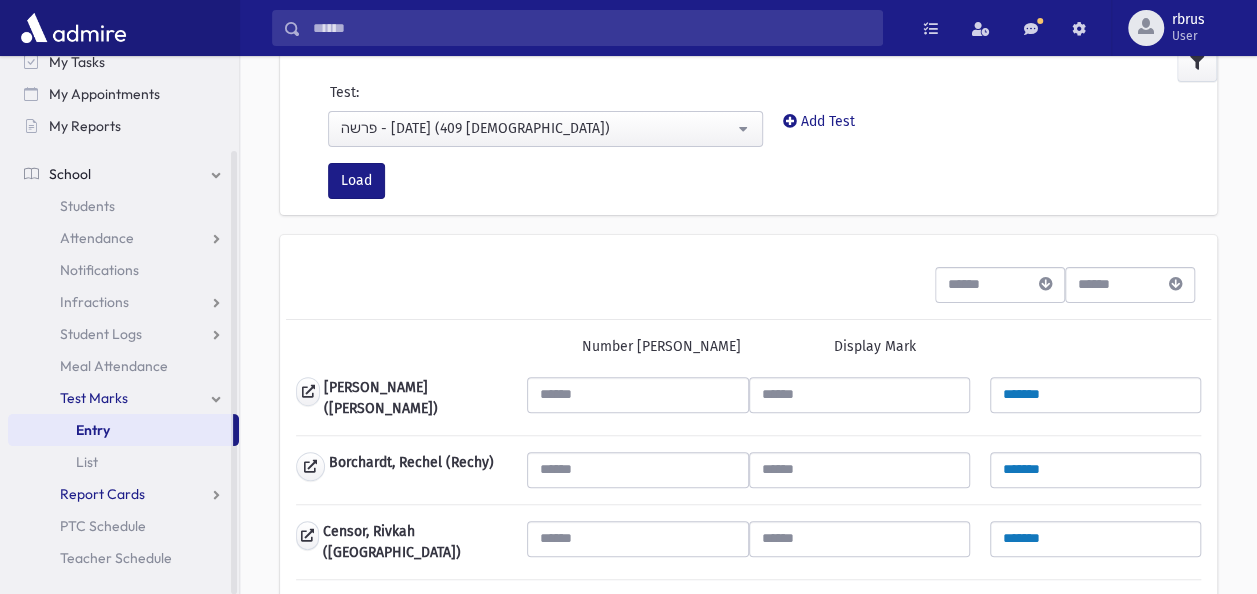 click on "Report Cards" at bounding box center [123, 494] 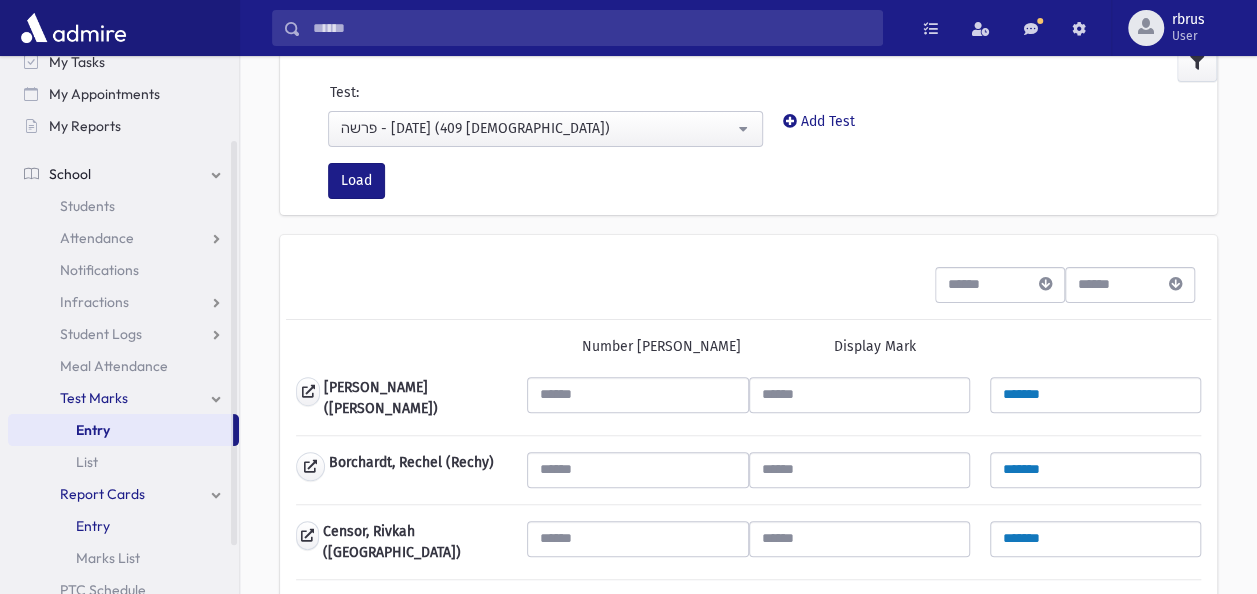 click on "Entry" at bounding box center [93, 526] 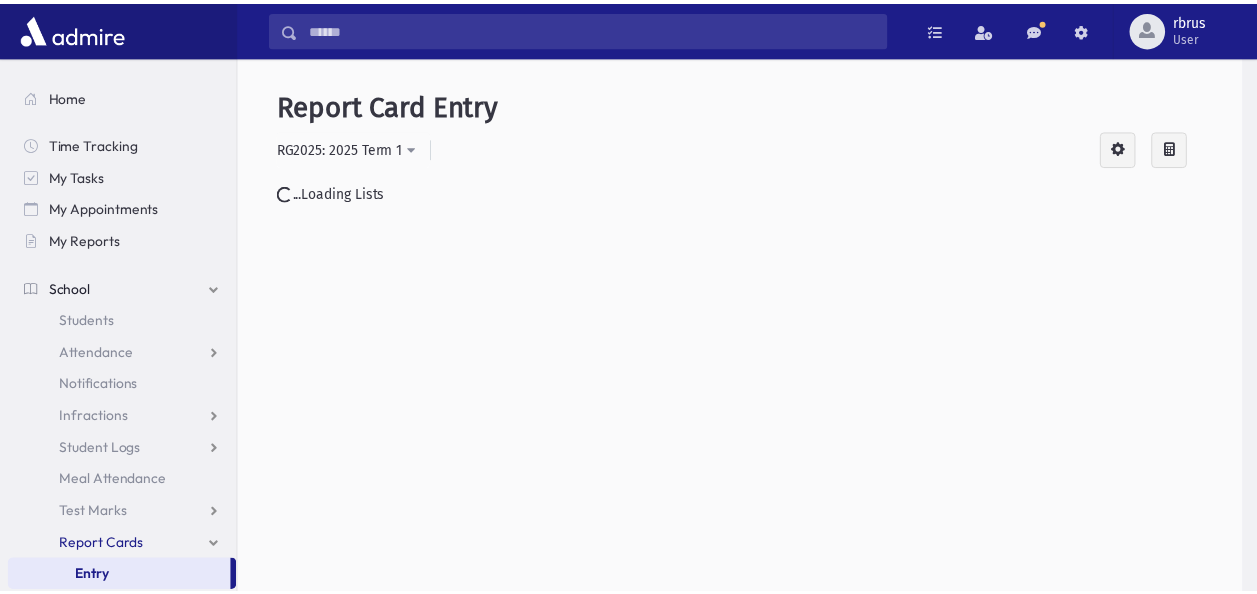 scroll, scrollTop: 0, scrollLeft: 0, axis: both 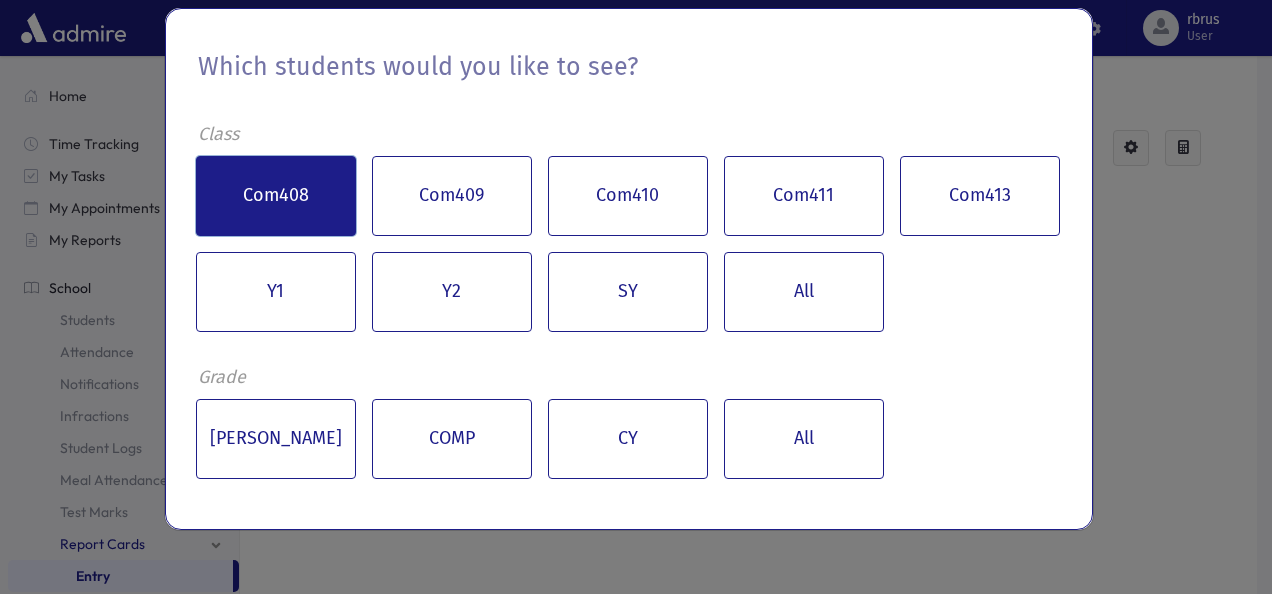 click on "Com408" at bounding box center (276, 196) 